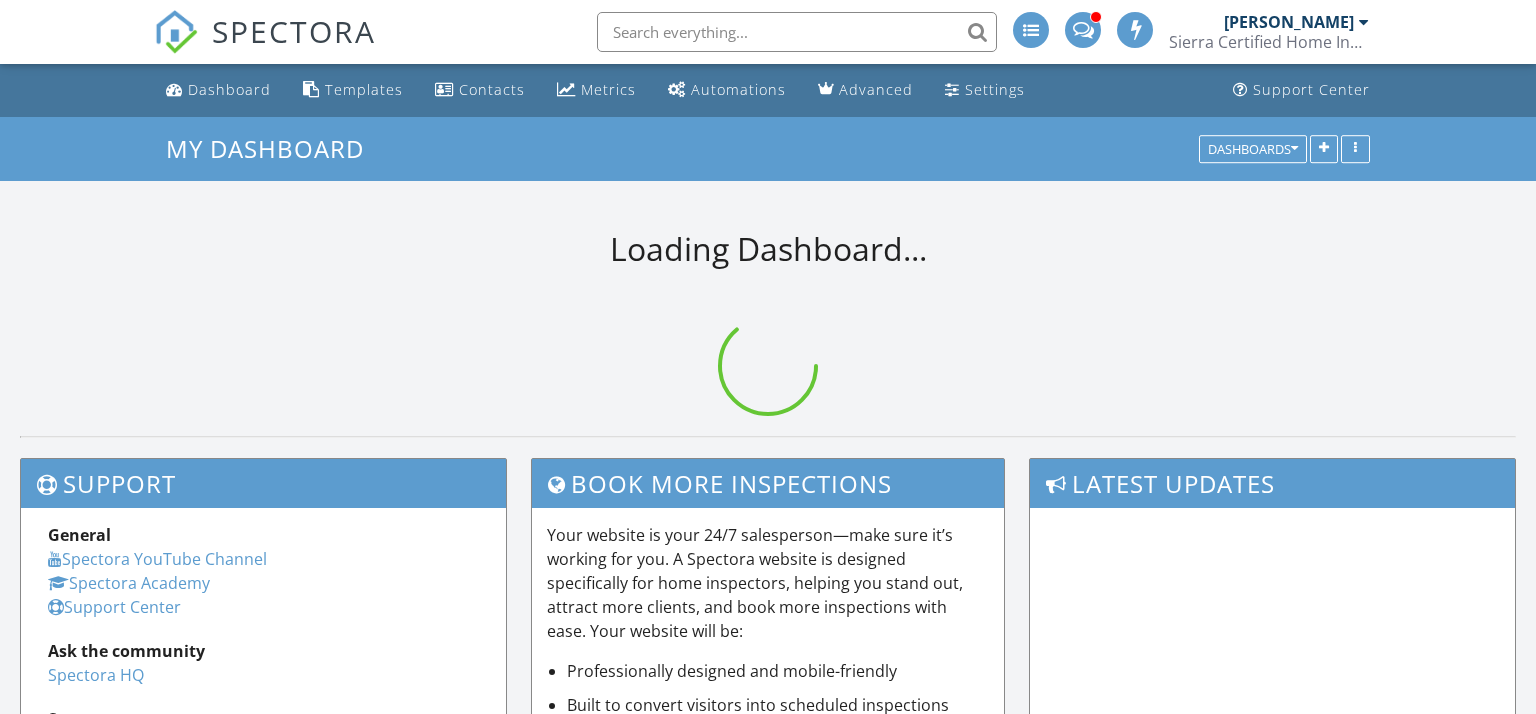 scroll, scrollTop: 0, scrollLeft: 0, axis: both 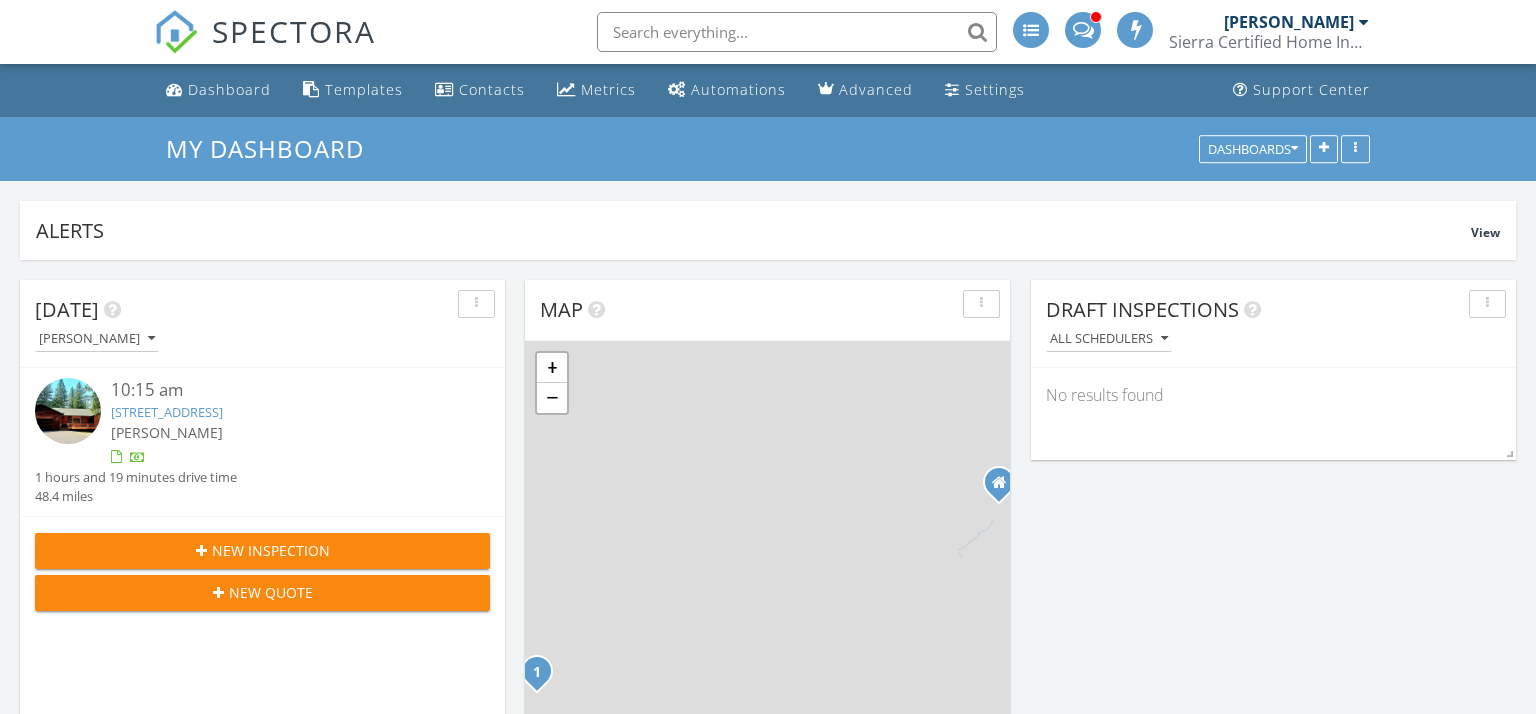 click on "4460 Meadowlark Way, Placerville, CA 95667" at bounding box center [167, 412] 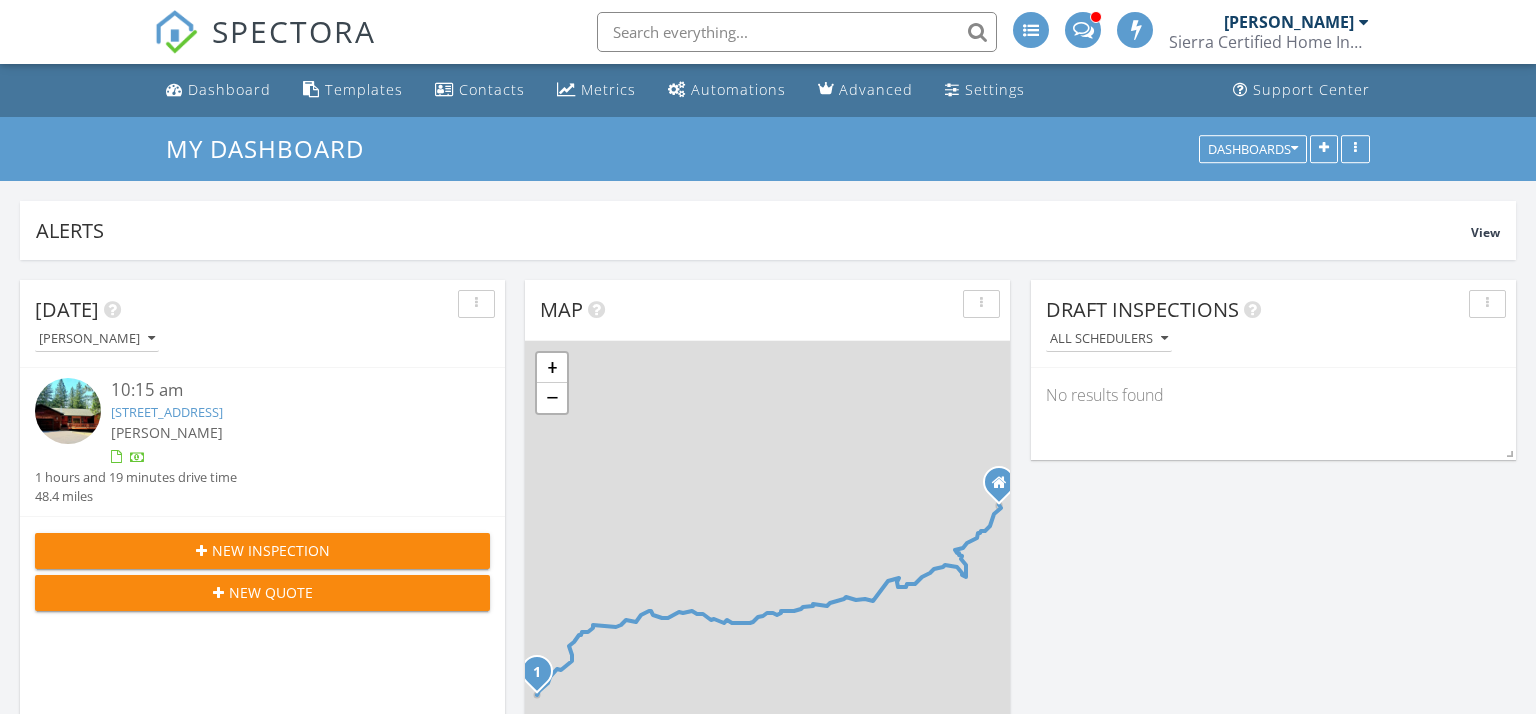 scroll, scrollTop: 10, scrollLeft: 10, axis: both 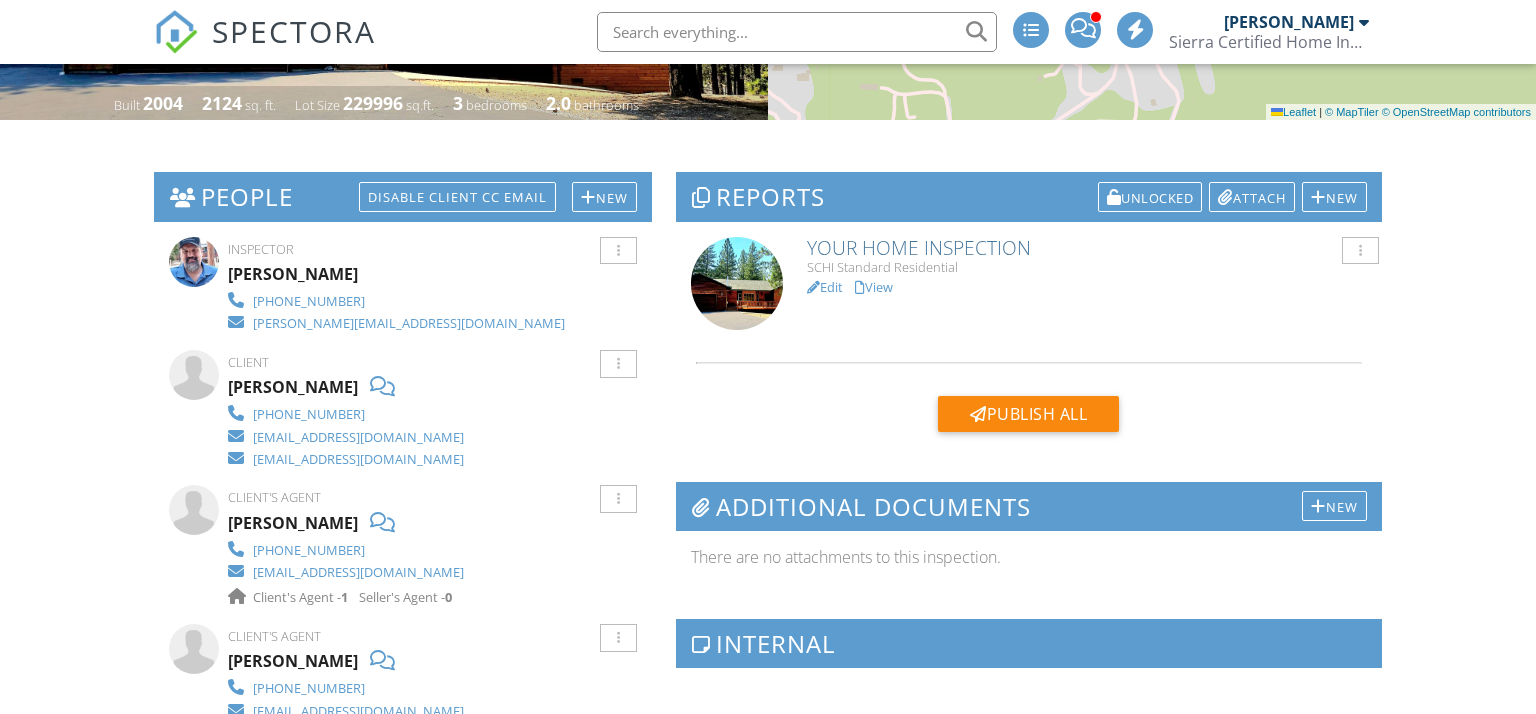 click on "View" at bounding box center (874, 287) 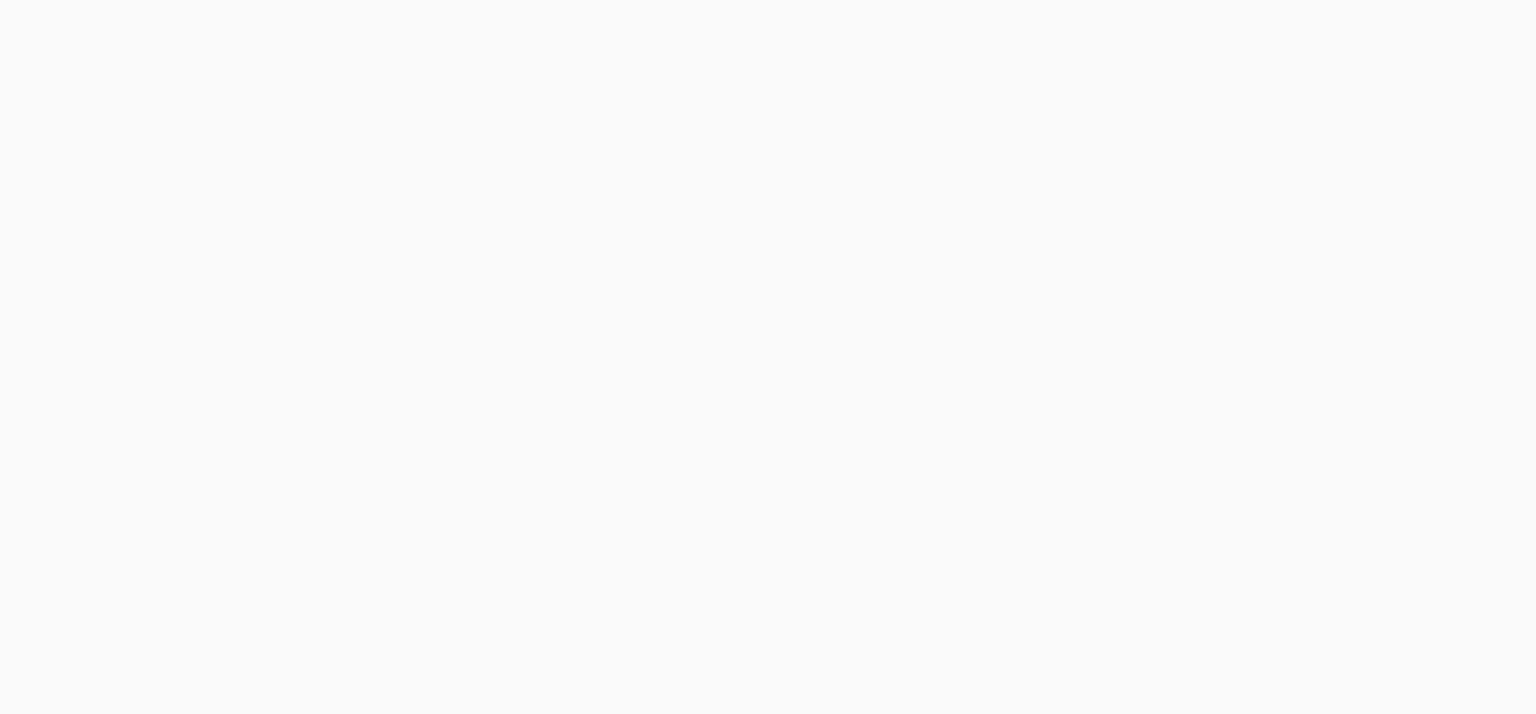 scroll, scrollTop: 0, scrollLeft: 0, axis: both 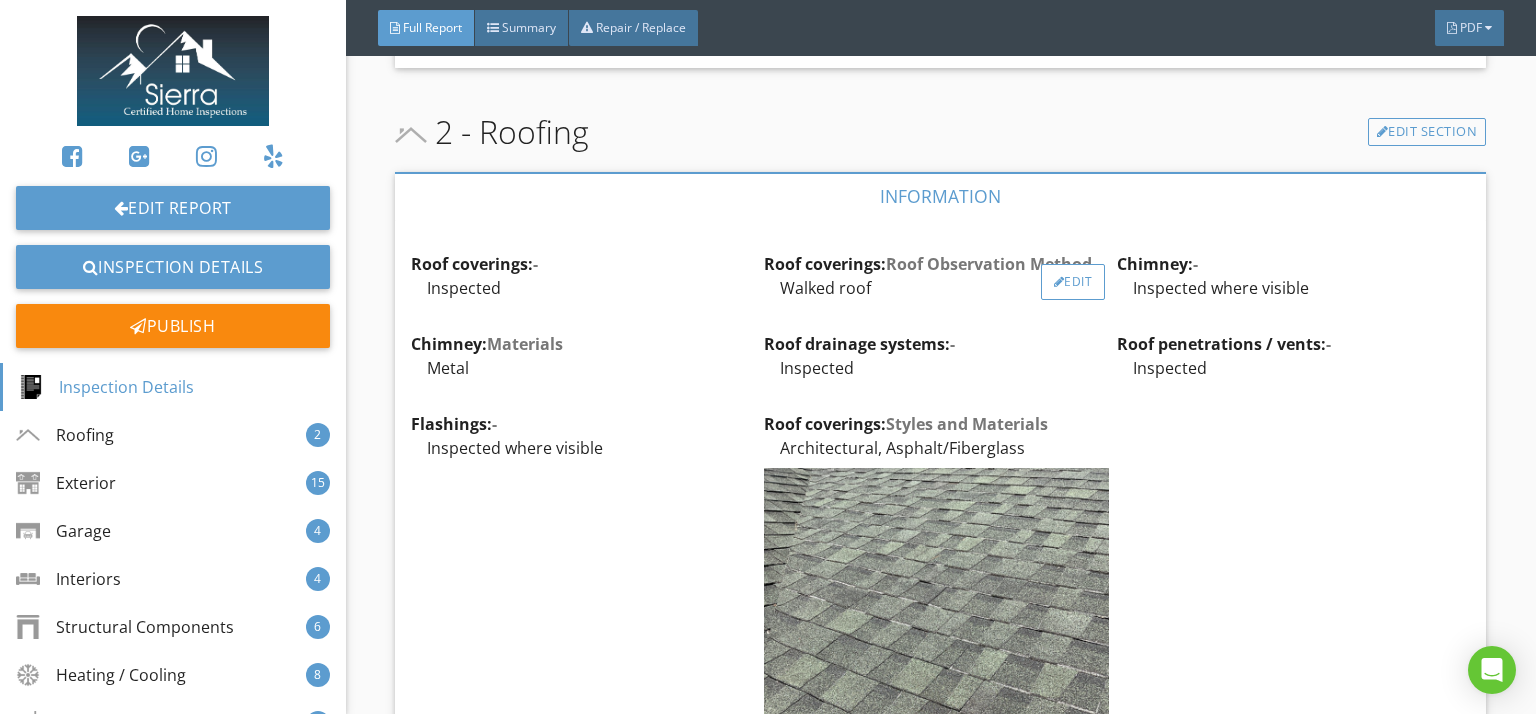click on "Edit" at bounding box center [1073, 282] 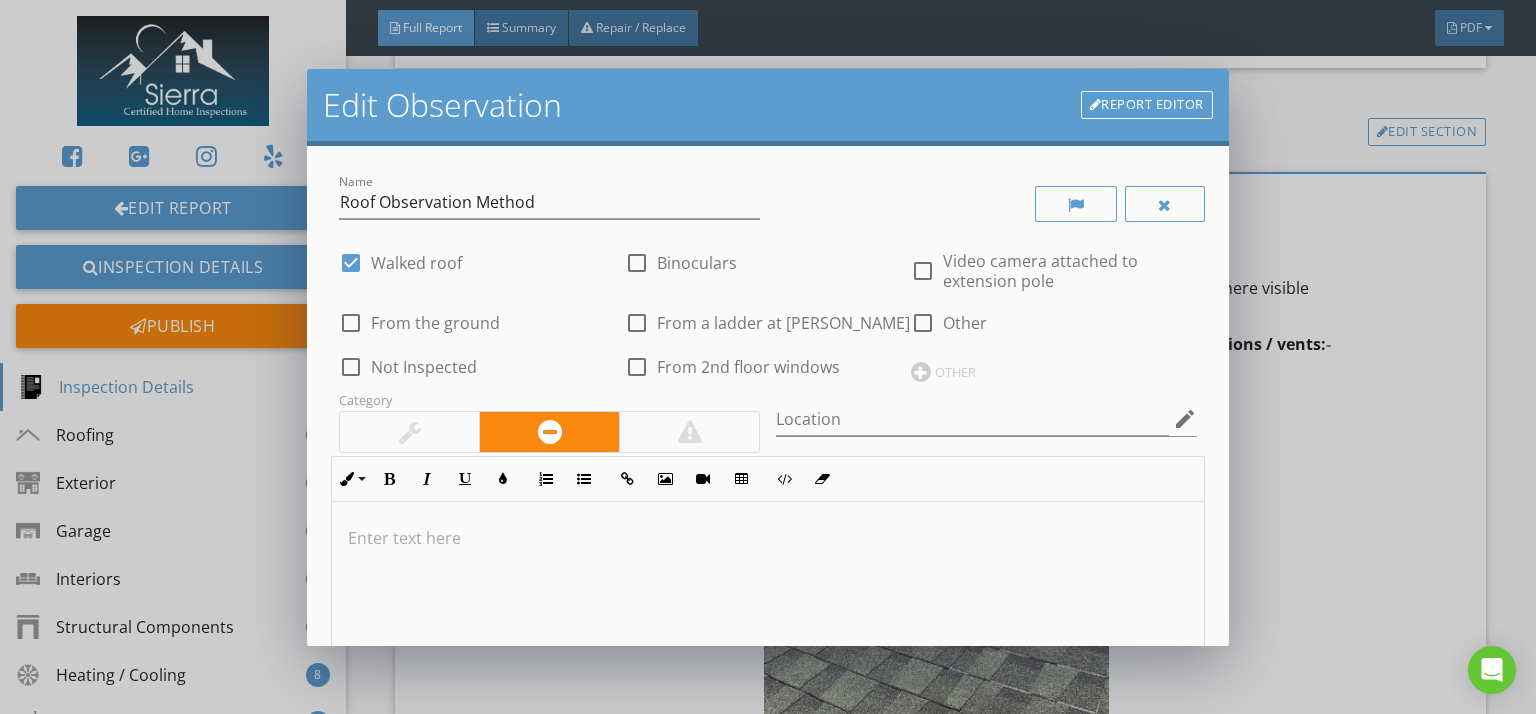 click at bounding box center (351, 323) 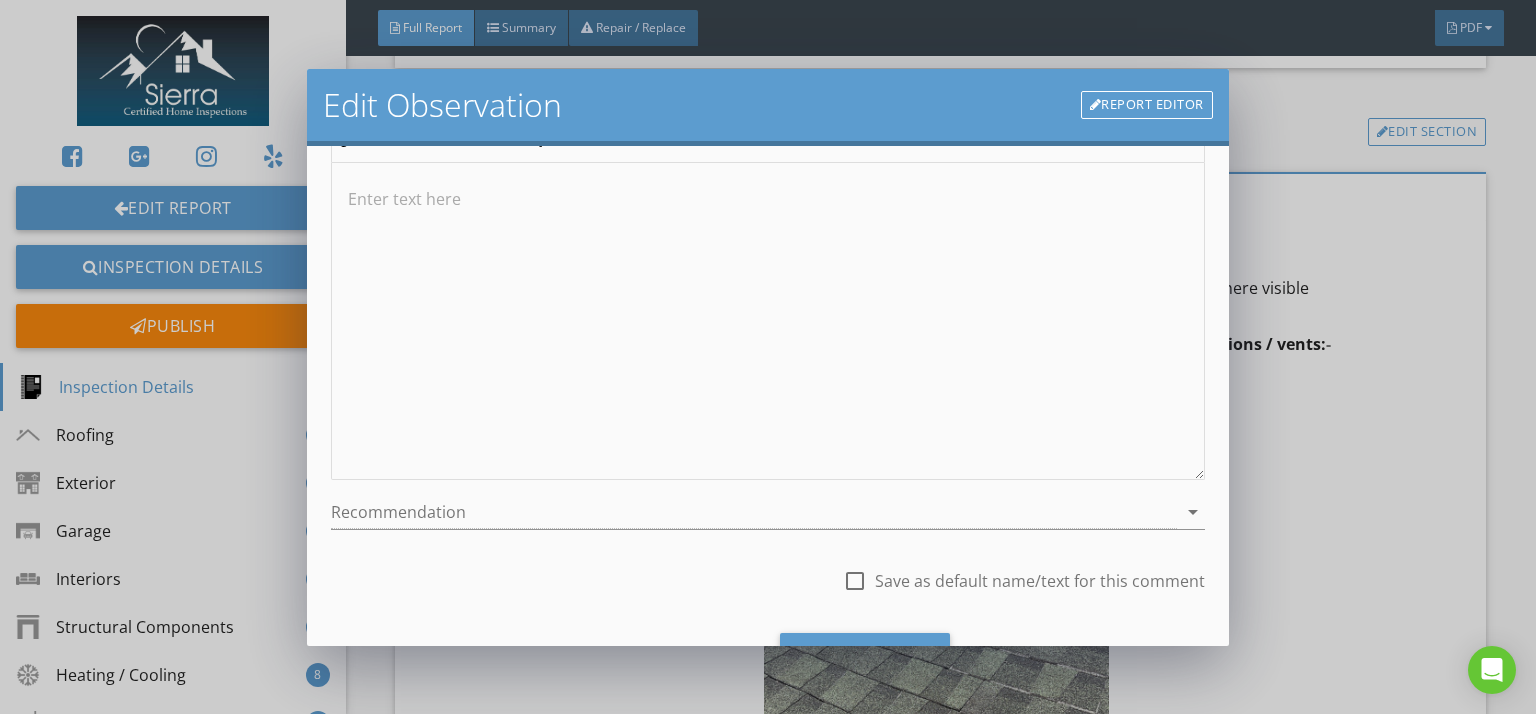 scroll, scrollTop: 435, scrollLeft: 0, axis: vertical 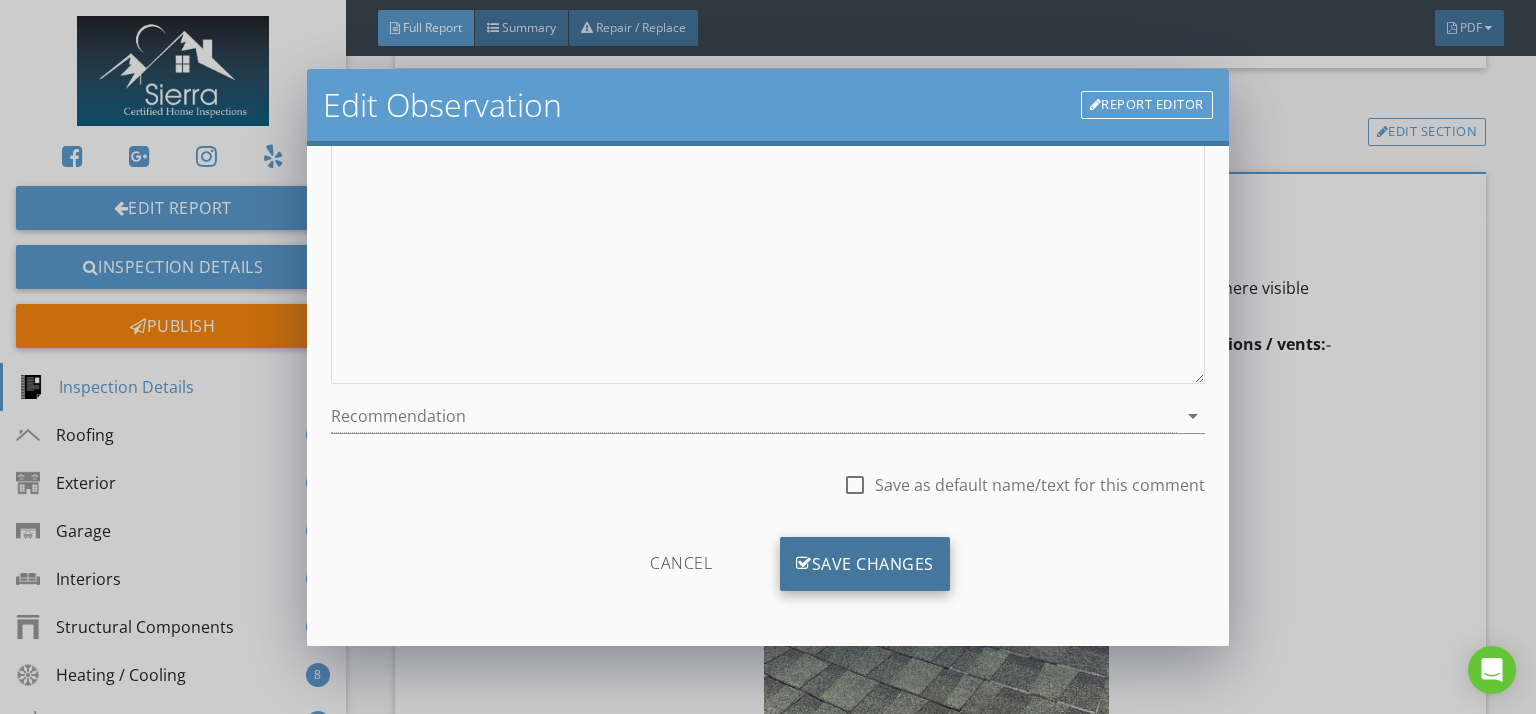 click on "Save Changes" at bounding box center (865, 564) 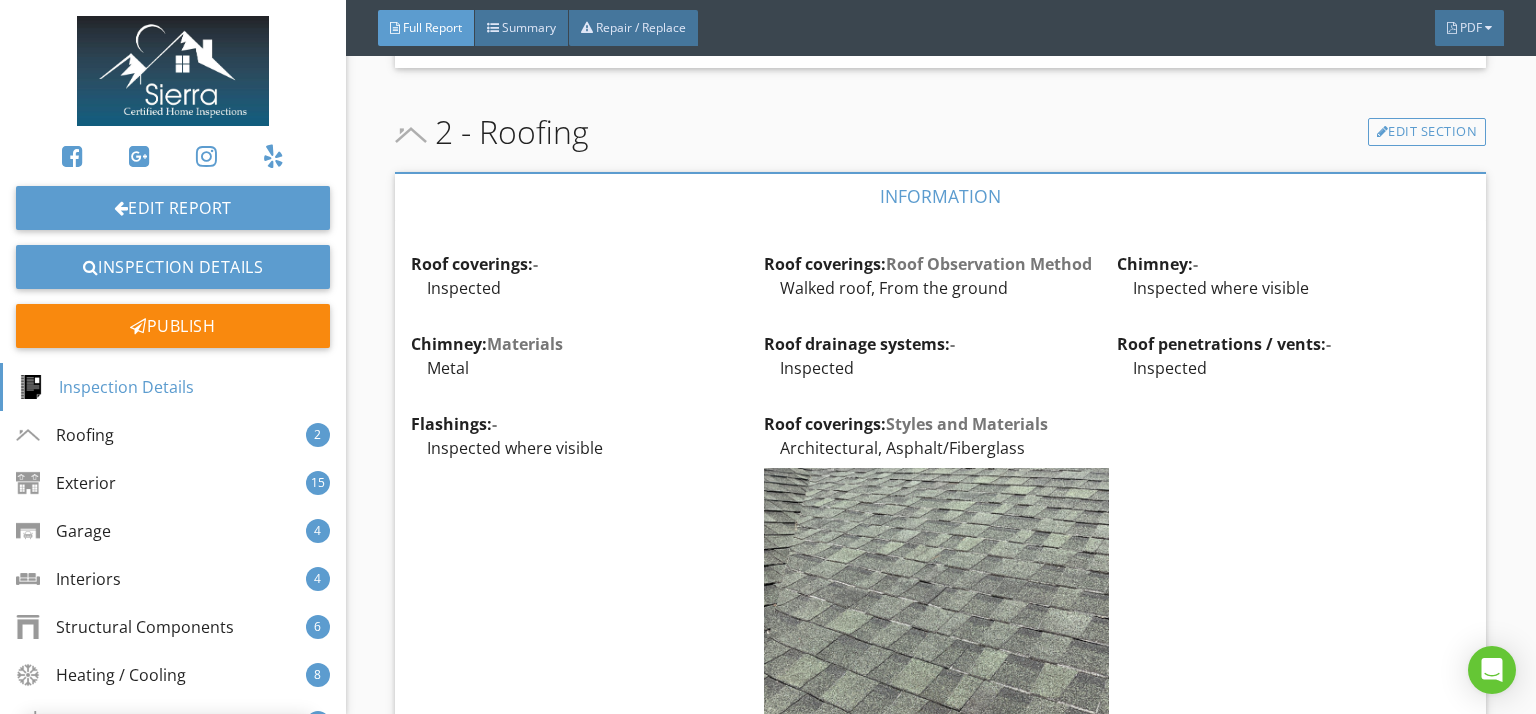scroll, scrollTop: 198, scrollLeft: 0, axis: vertical 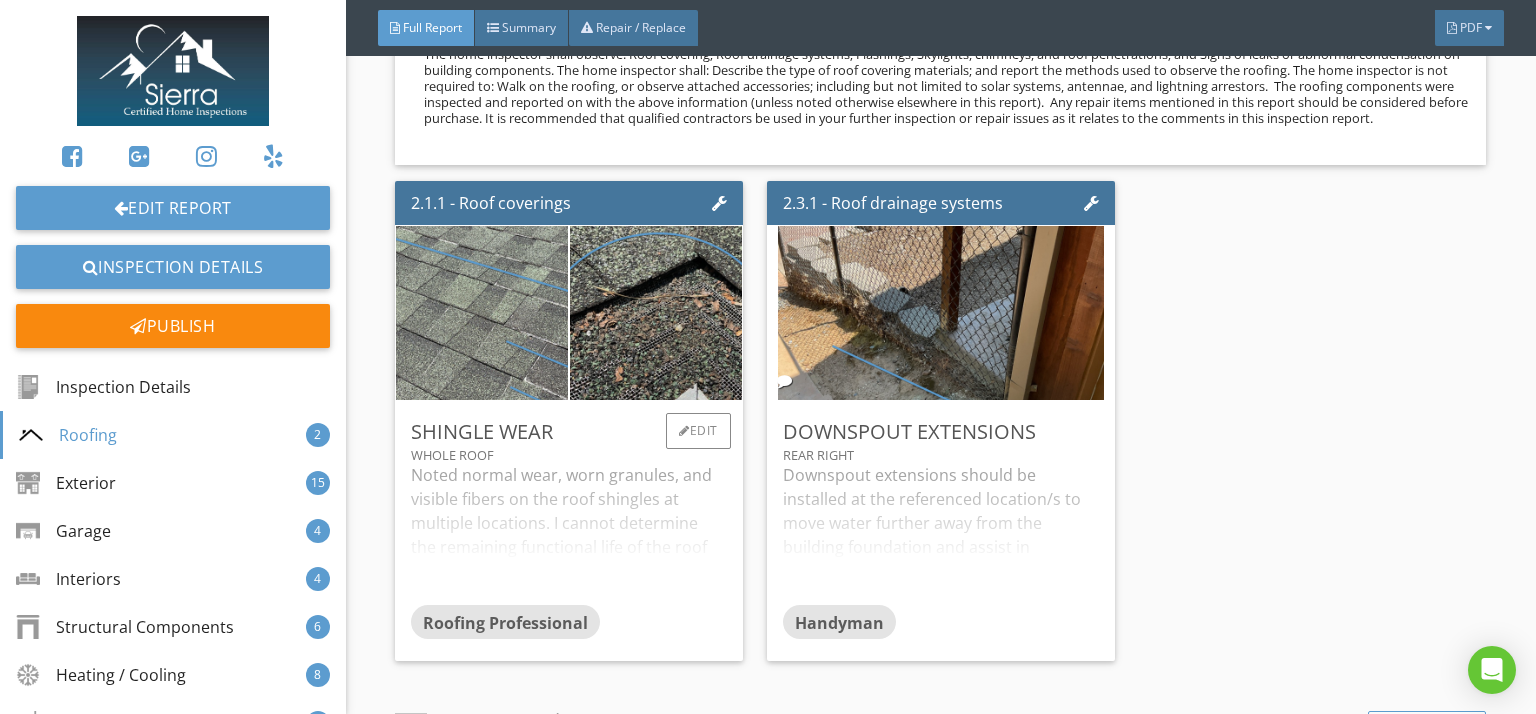 click on "Noted normal wear, worn granules, and visible fibers on the roof shingles at multiple locations. I cannot determine the remaining functional life of the roof covering. I did not observe any evidence of active roof leaks or any other deficiencies related to this observation at the time of the inspection. This comment is for your information. If this concerns you, I recommend further assessment and repair as needed by a qualified professional." at bounding box center (569, 534) 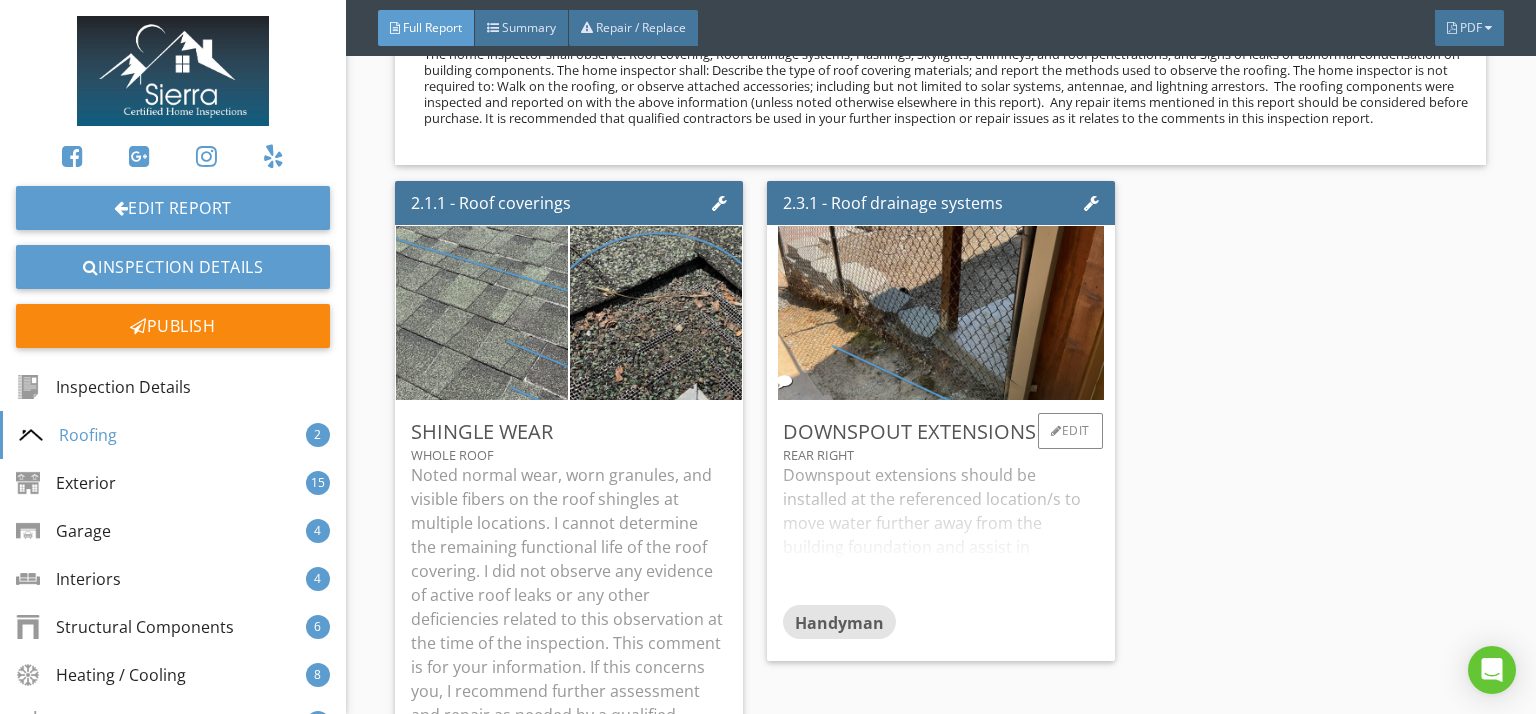 click on "Downspout extensions should be installed at the referenced location/s to move water further away from the building foundation and assist in preventing water intrusion through the foundation in to the crawlspace. Repair as needed." at bounding box center (941, 534) 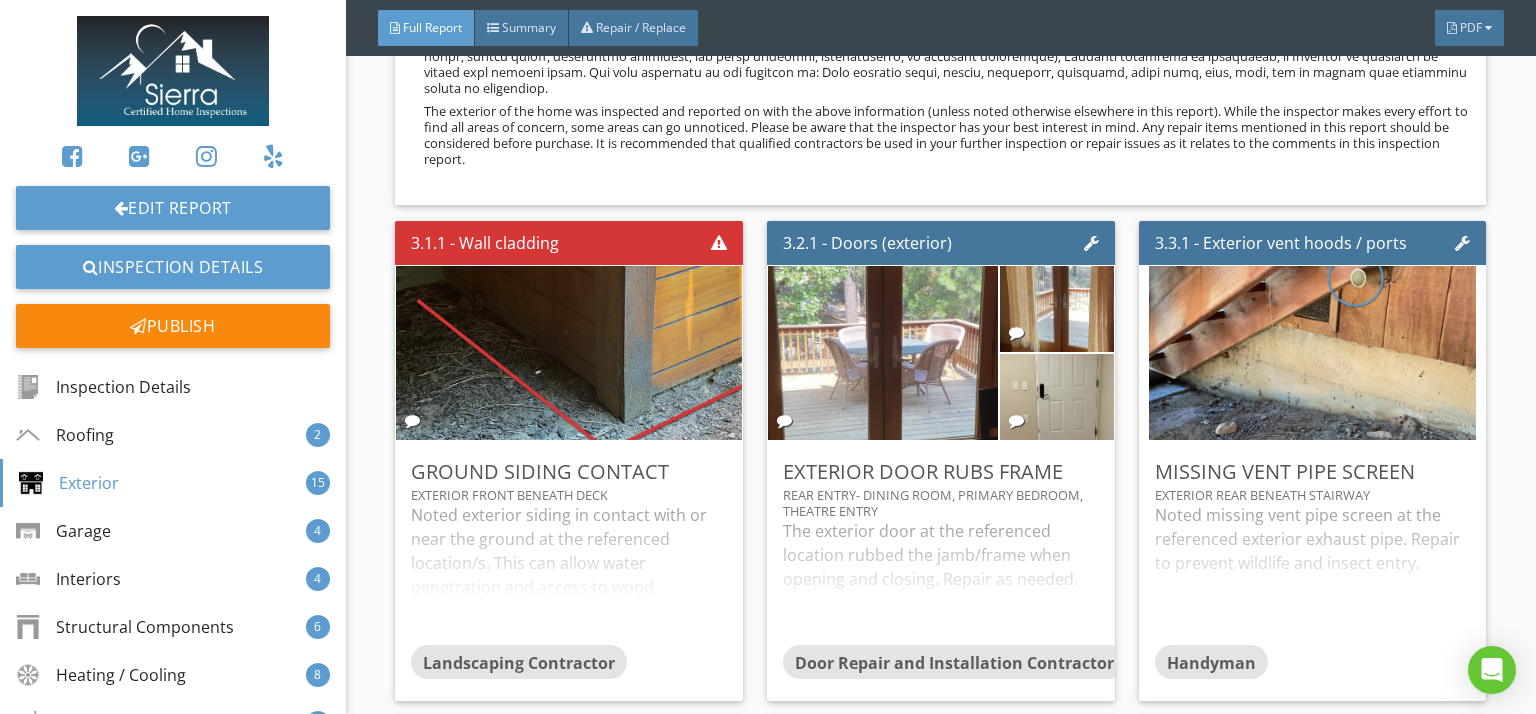 scroll, scrollTop: 5748, scrollLeft: 0, axis: vertical 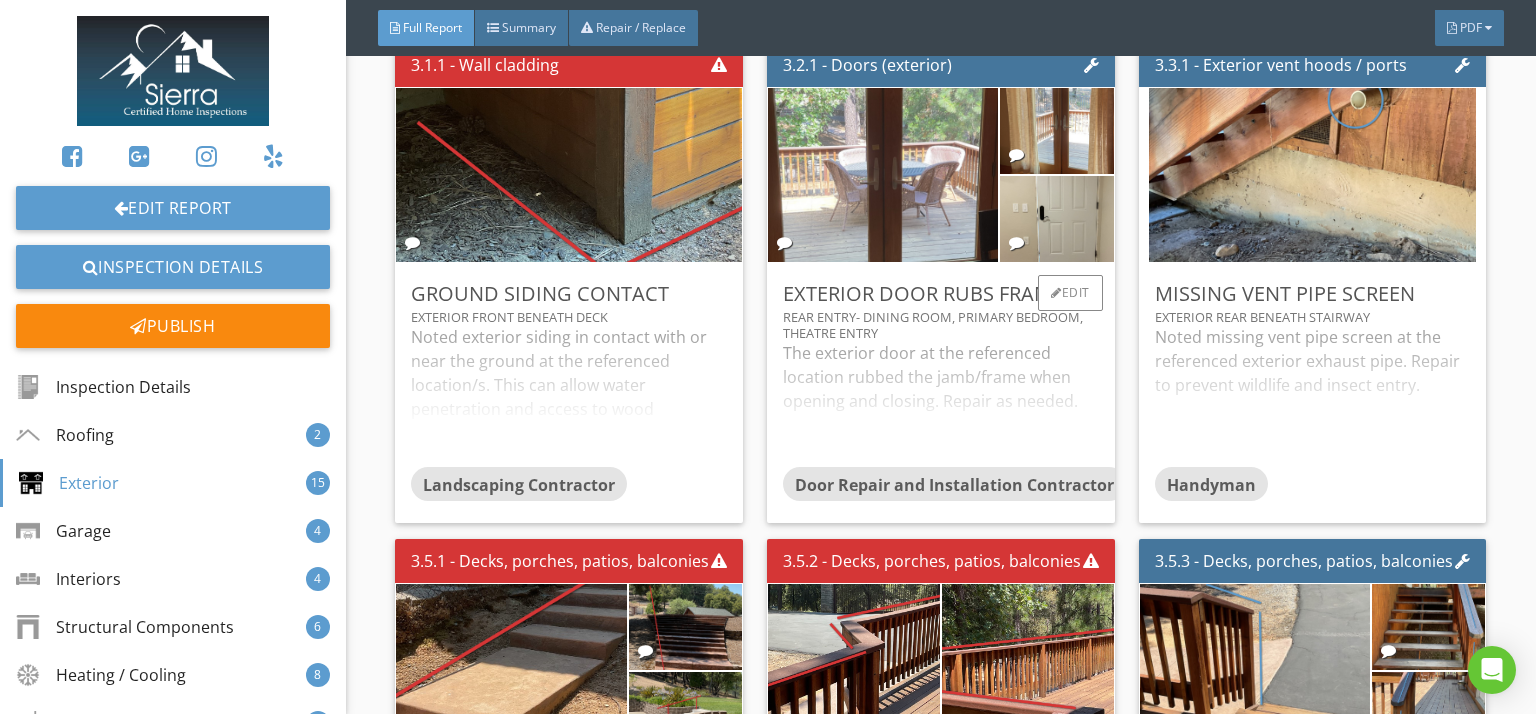 drag, startPoint x: 557, startPoint y: 373, endPoint x: 1080, endPoint y: 371, distance: 523.00385 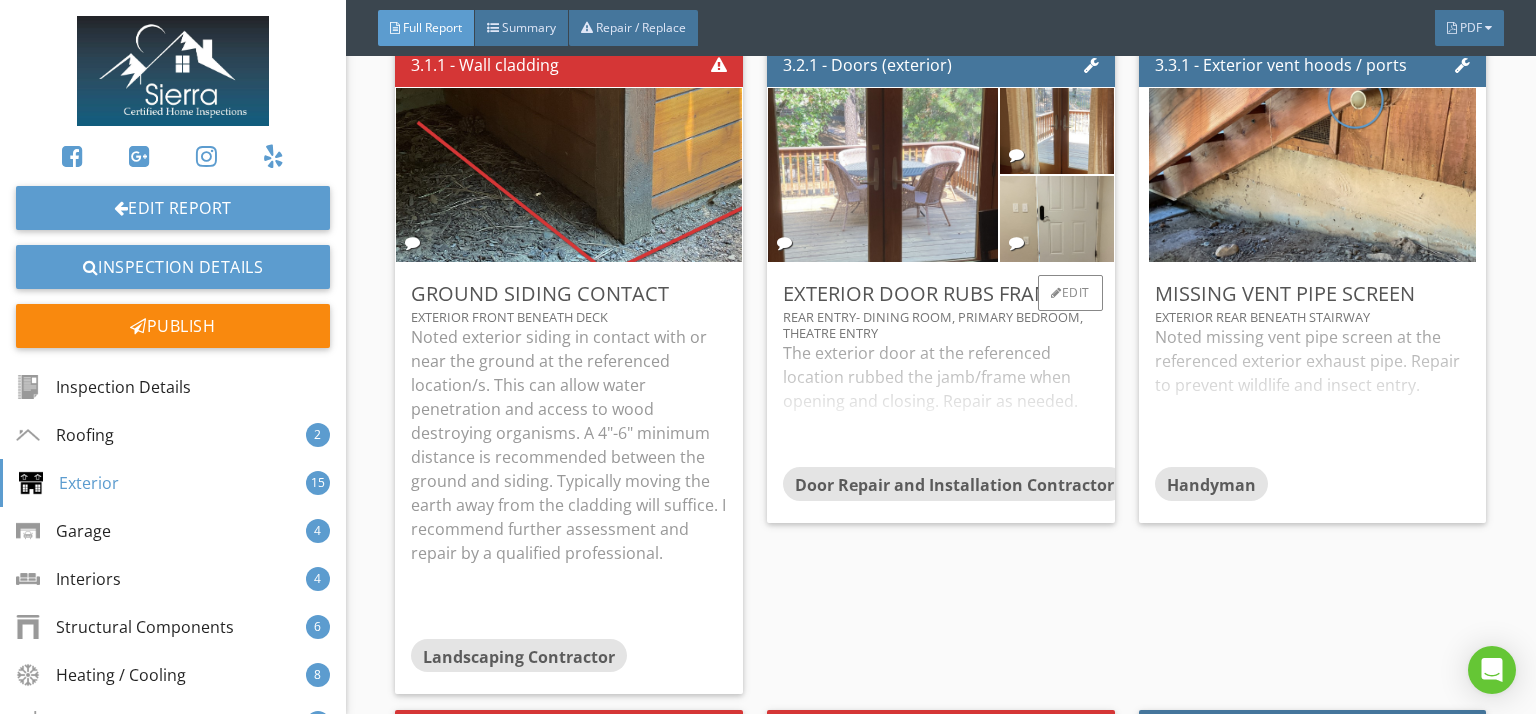 click on "The exterior door at the referenced location rubbed the jamb/frame when opening and closing. Repair as needed." at bounding box center (941, 404) 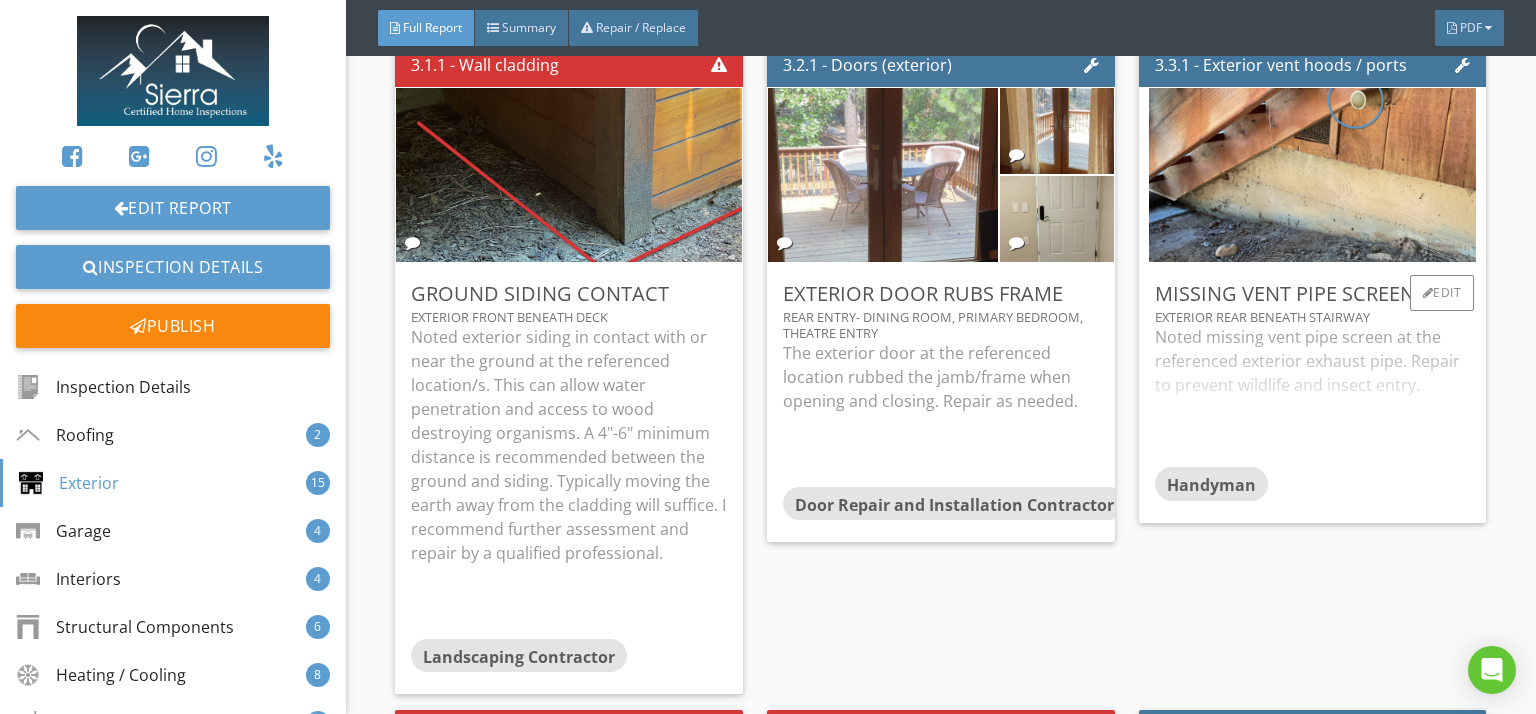 click on "Noted missing vent pipe screen at the referenced exterior exhaust pipe. Repair to prevent wildlife and insect entry." at bounding box center [1313, 396] 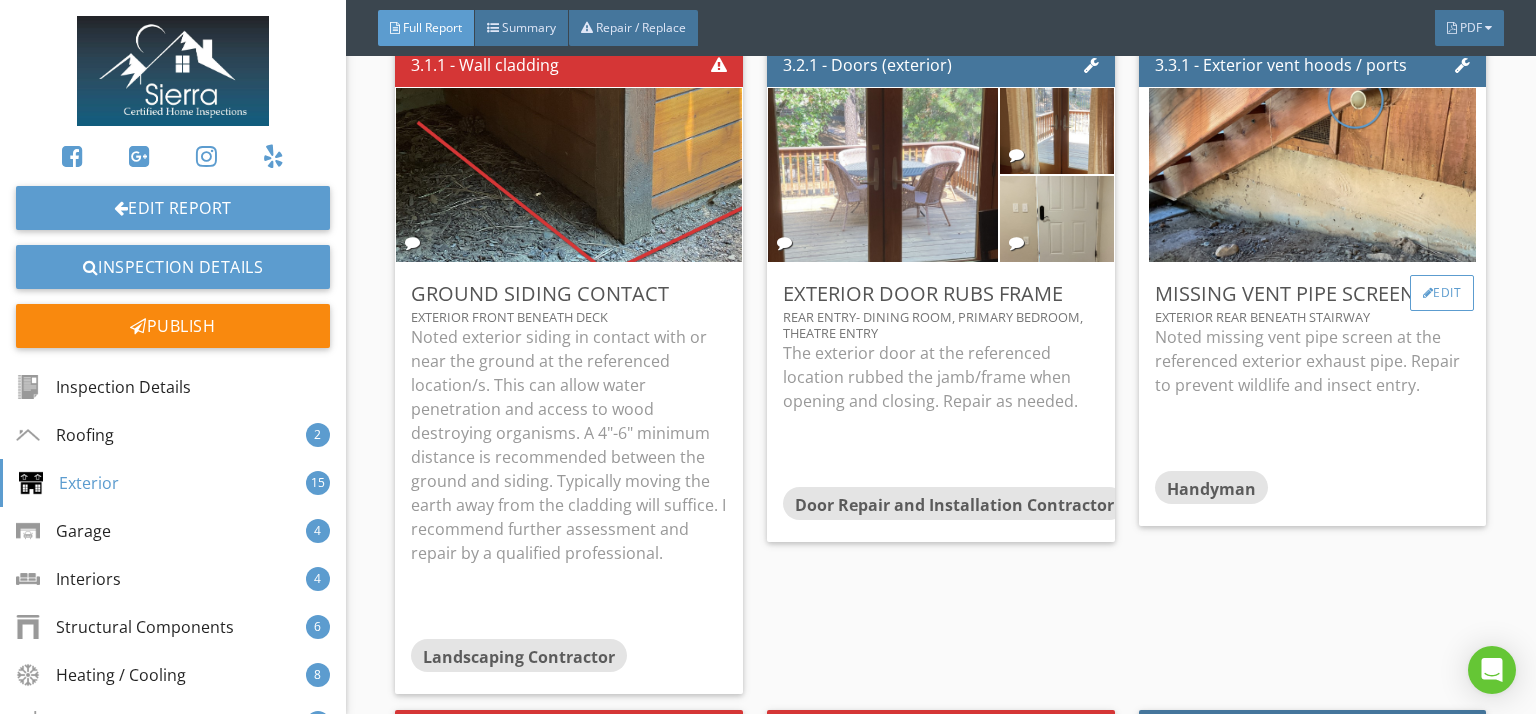 click on "Edit" at bounding box center (1442, 293) 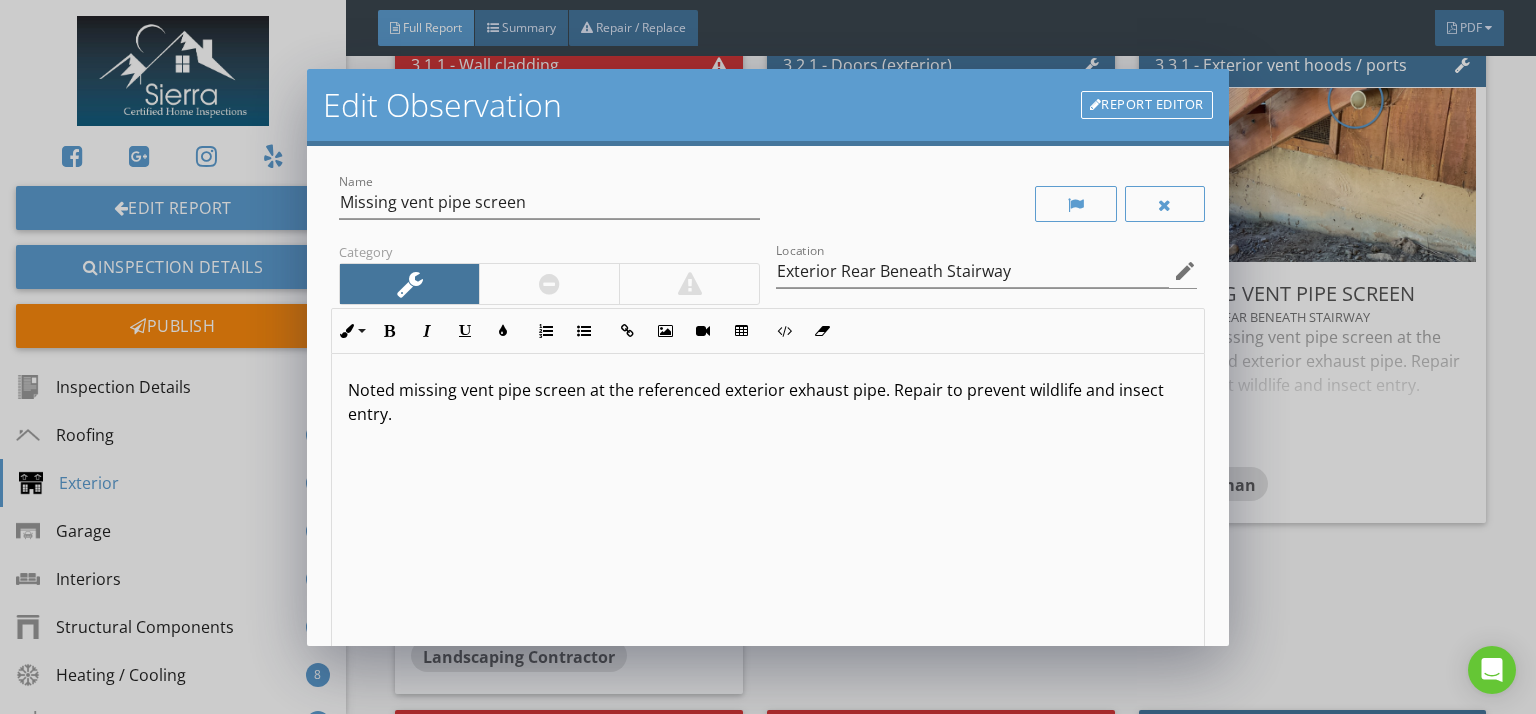 click on "Noted missing vent pipe screen at the referenced exterior exhaust pipe. Repair to prevent wildlife and insect entry." at bounding box center [768, 402] 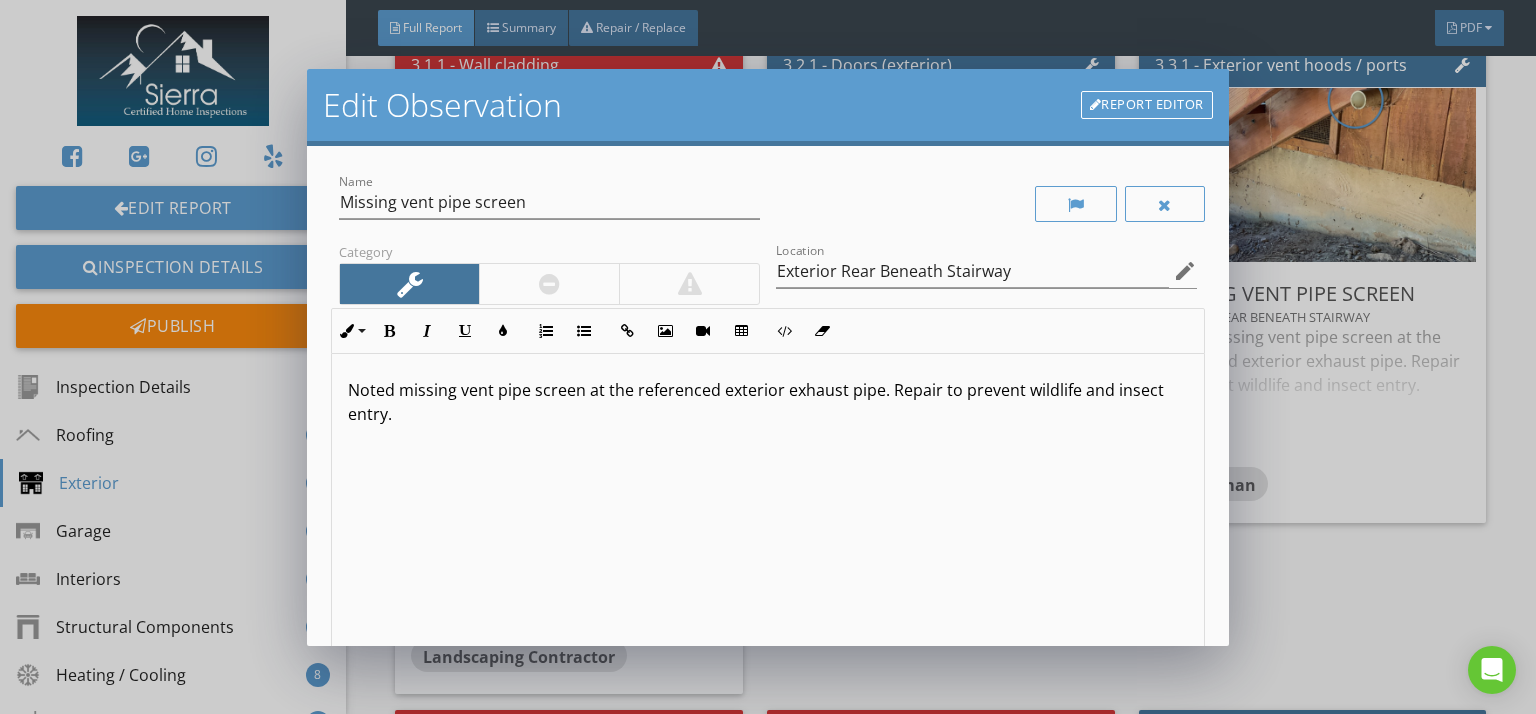 type 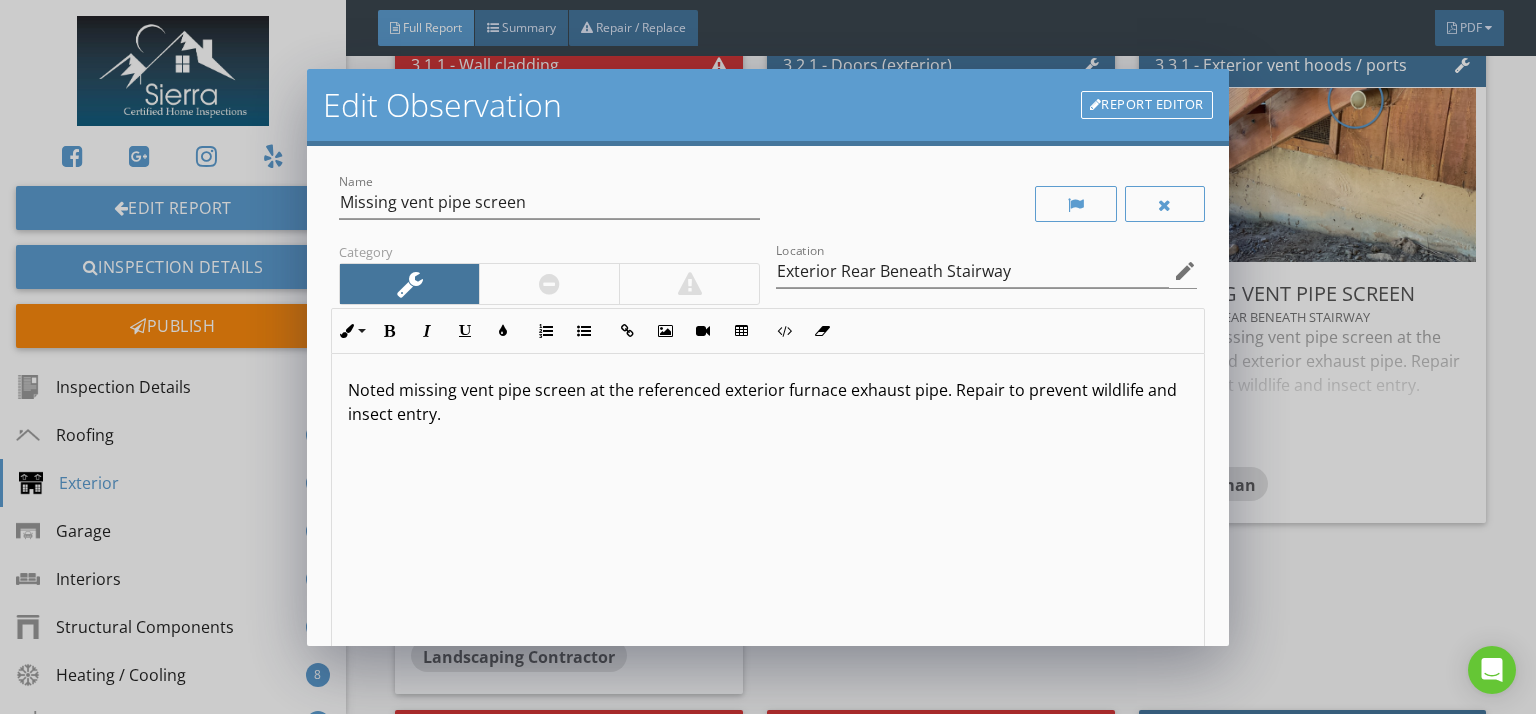 scroll, scrollTop: 0, scrollLeft: 0, axis: both 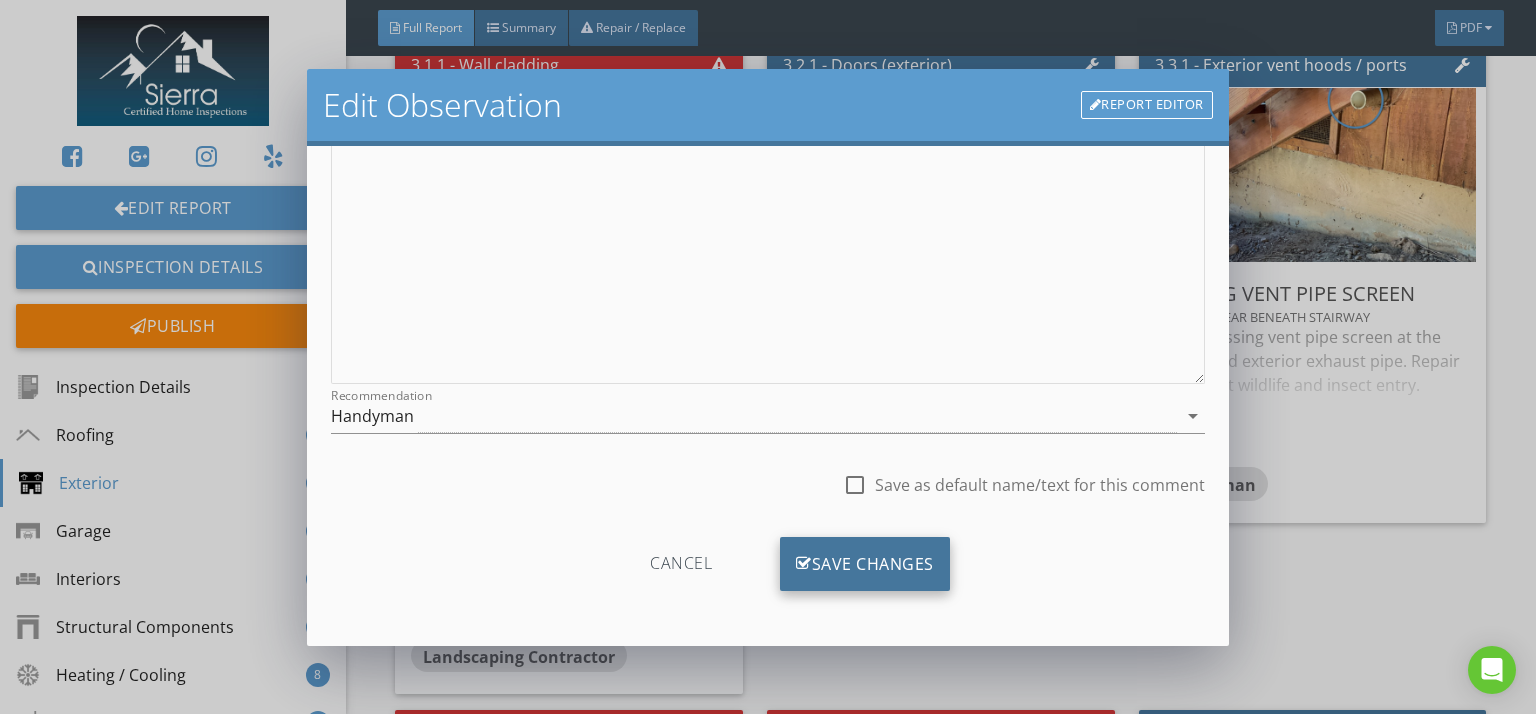 click on "Save Changes" at bounding box center (865, 564) 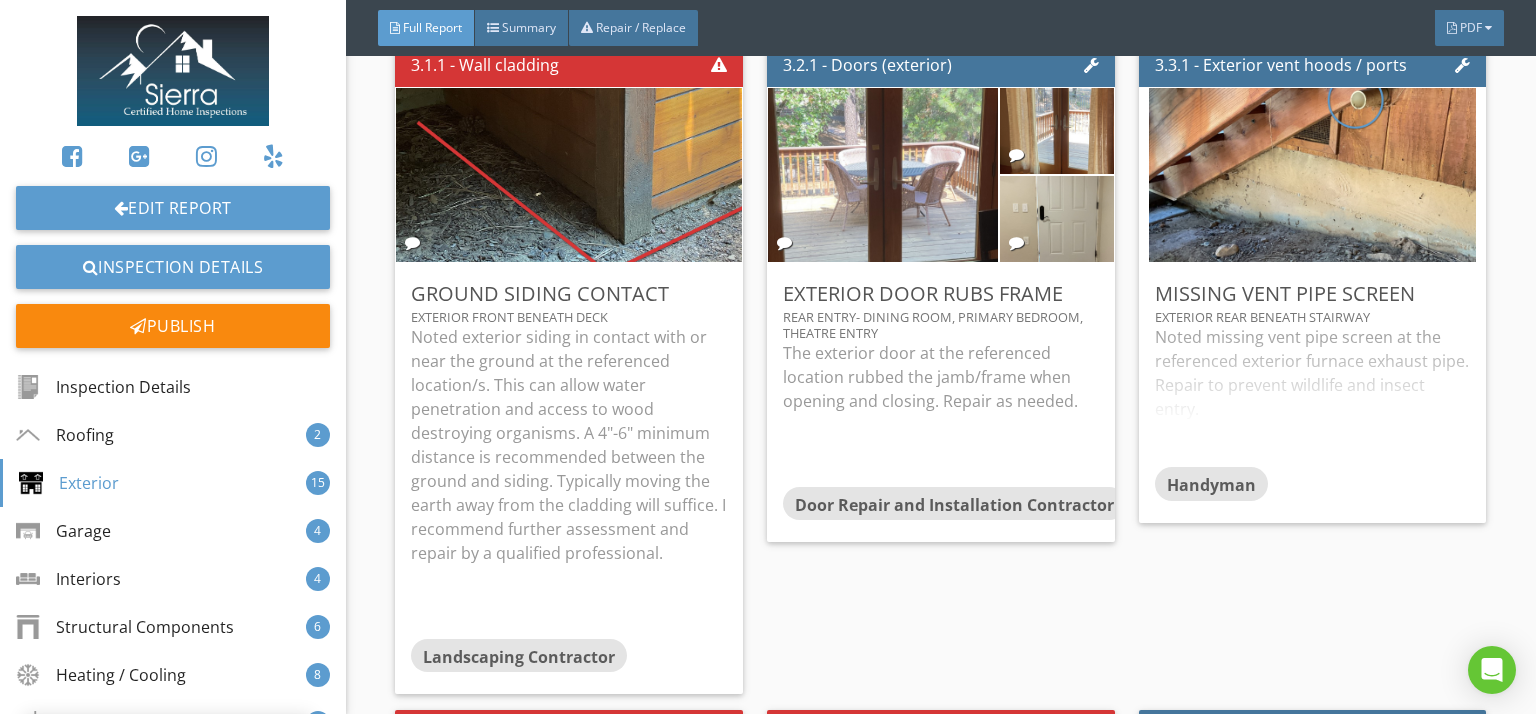 scroll, scrollTop: 50, scrollLeft: 0, axis: vertical 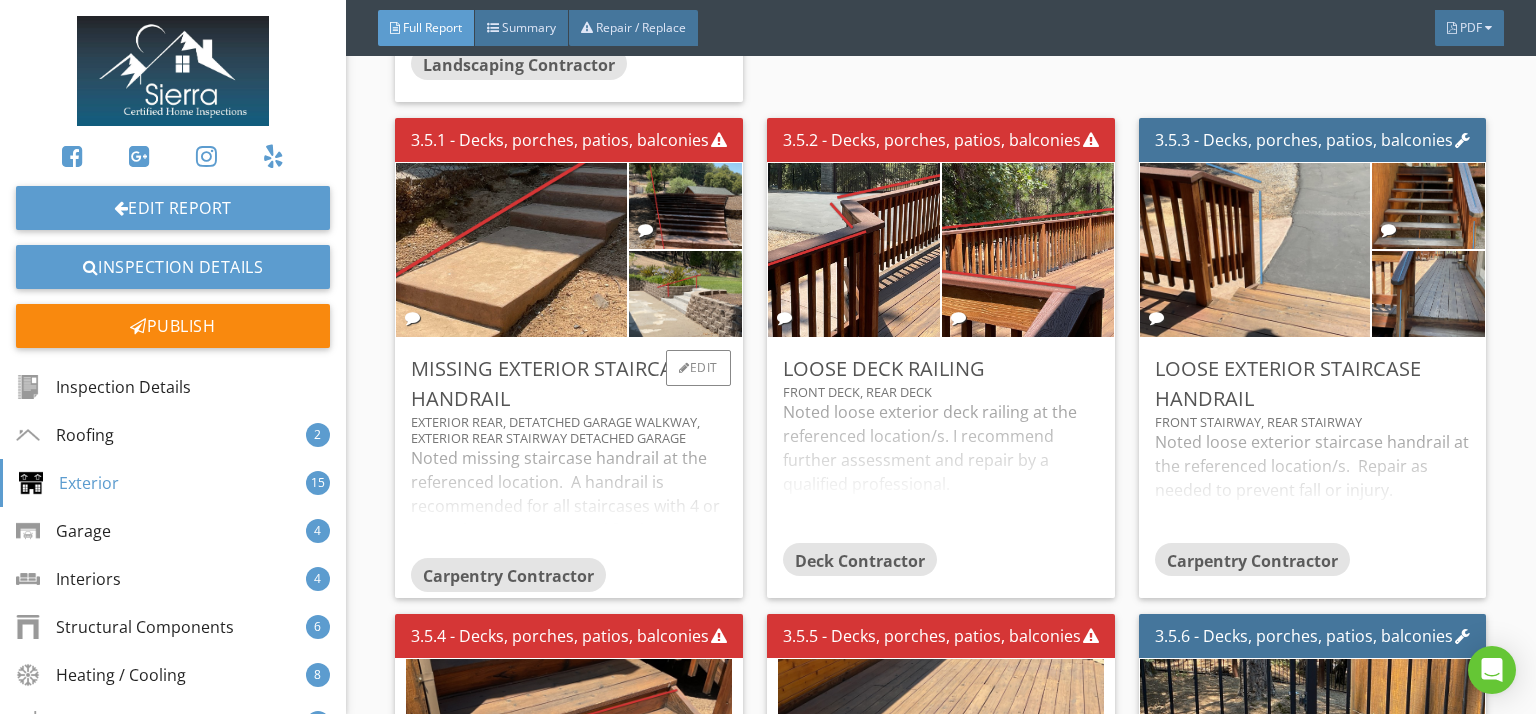 click on "Noted missing staircase handrail at the referenced location.  A handrail is recommended for all staircases with 4 or more risers. I recommend further assessment and repair by a qualified professional." at bounding box center (569, 502) 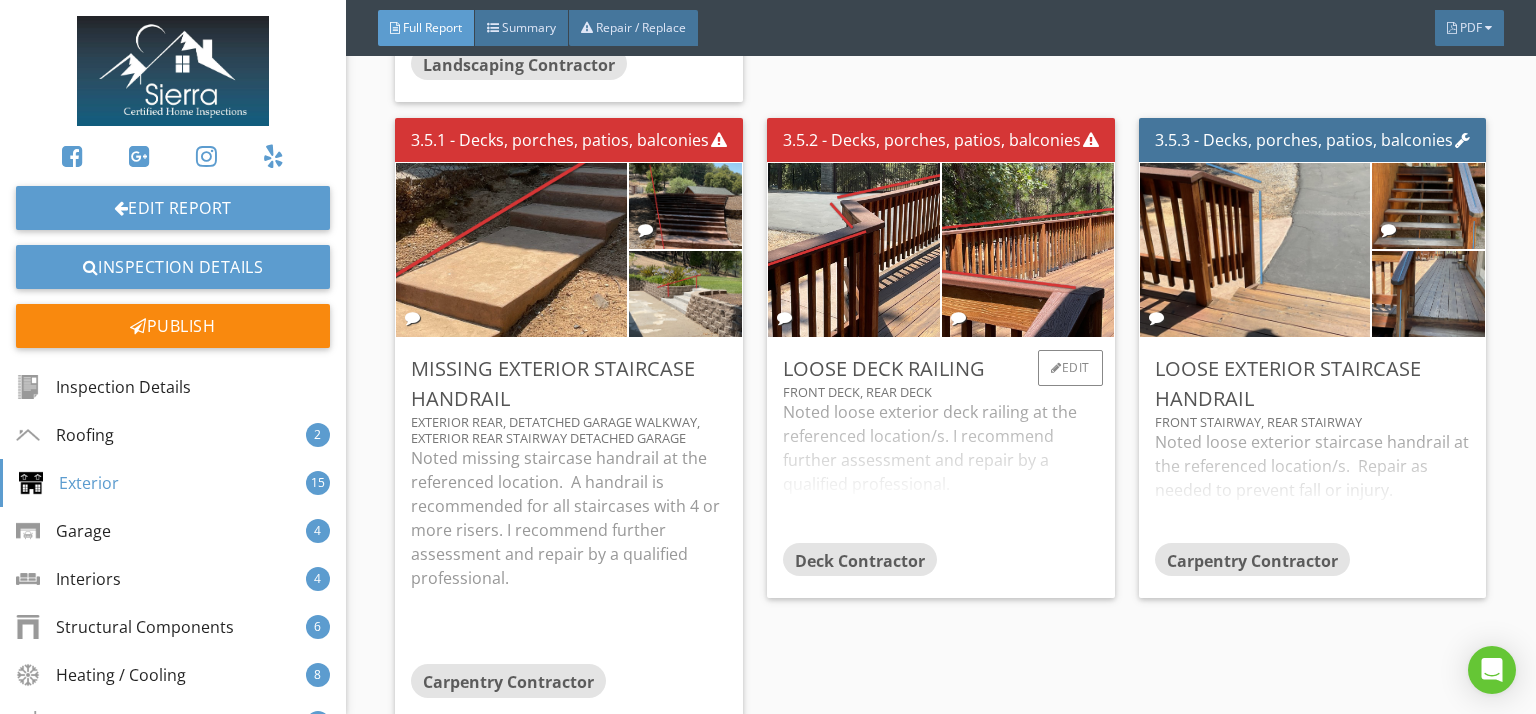 click on "Noted loose exterior deck railing at the referenced location/s. I recommend further assessment and repair by a qualified professional." at bounding box center (941, 471) 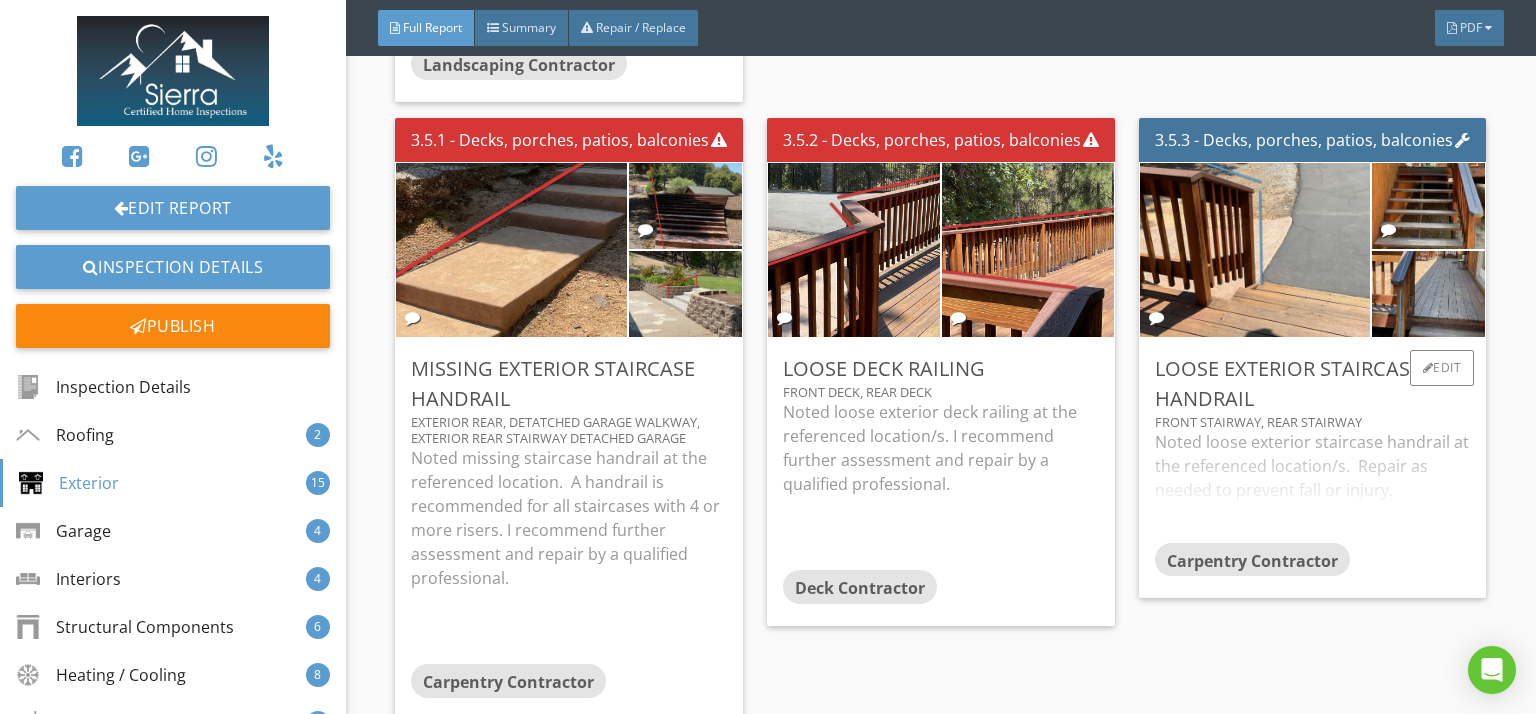 click on "Noted loose exterior staircase handrail at the referenced location/s.  Repair as needed to prevent fall or injury." at bounding box center [1313, 486] 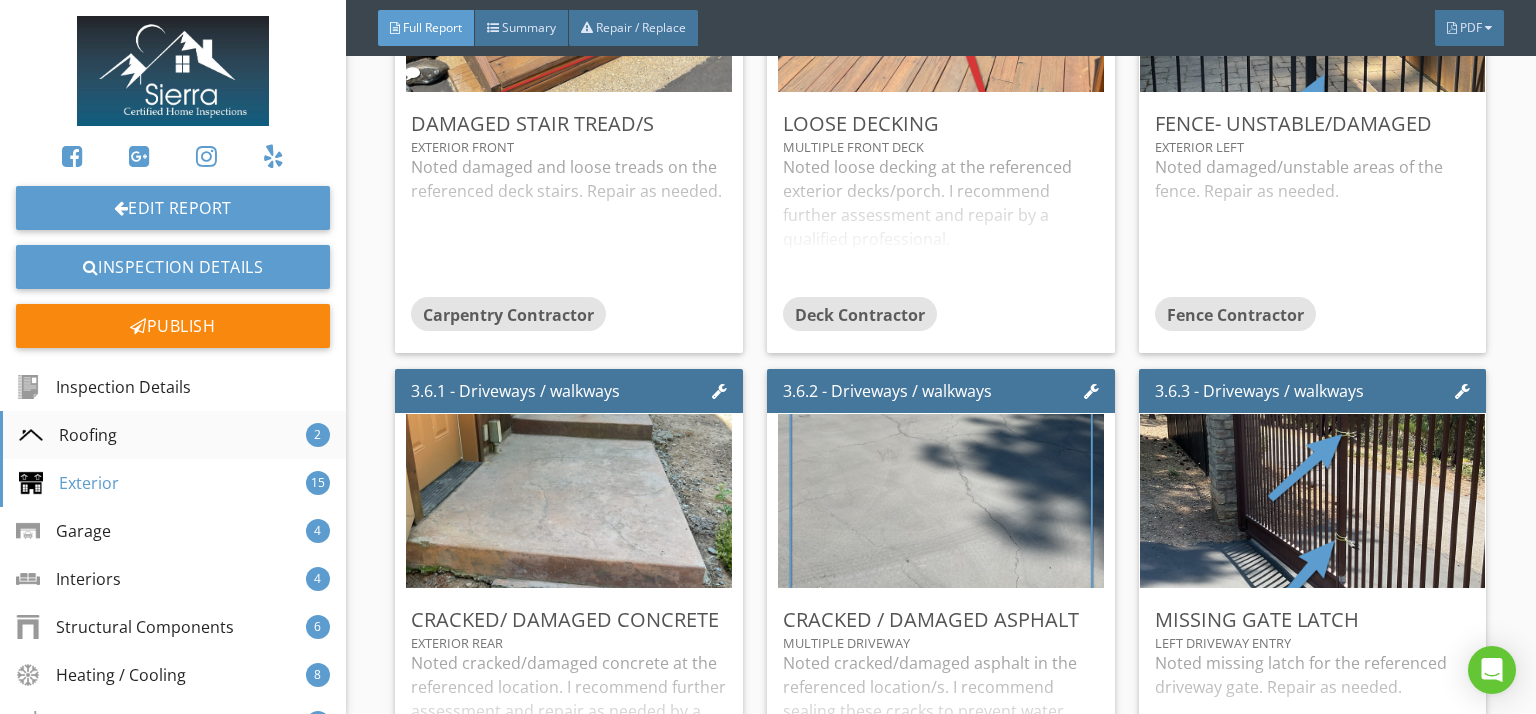 scroll, scrollTop: 7499, scrollLeft: 0, axis: vertical 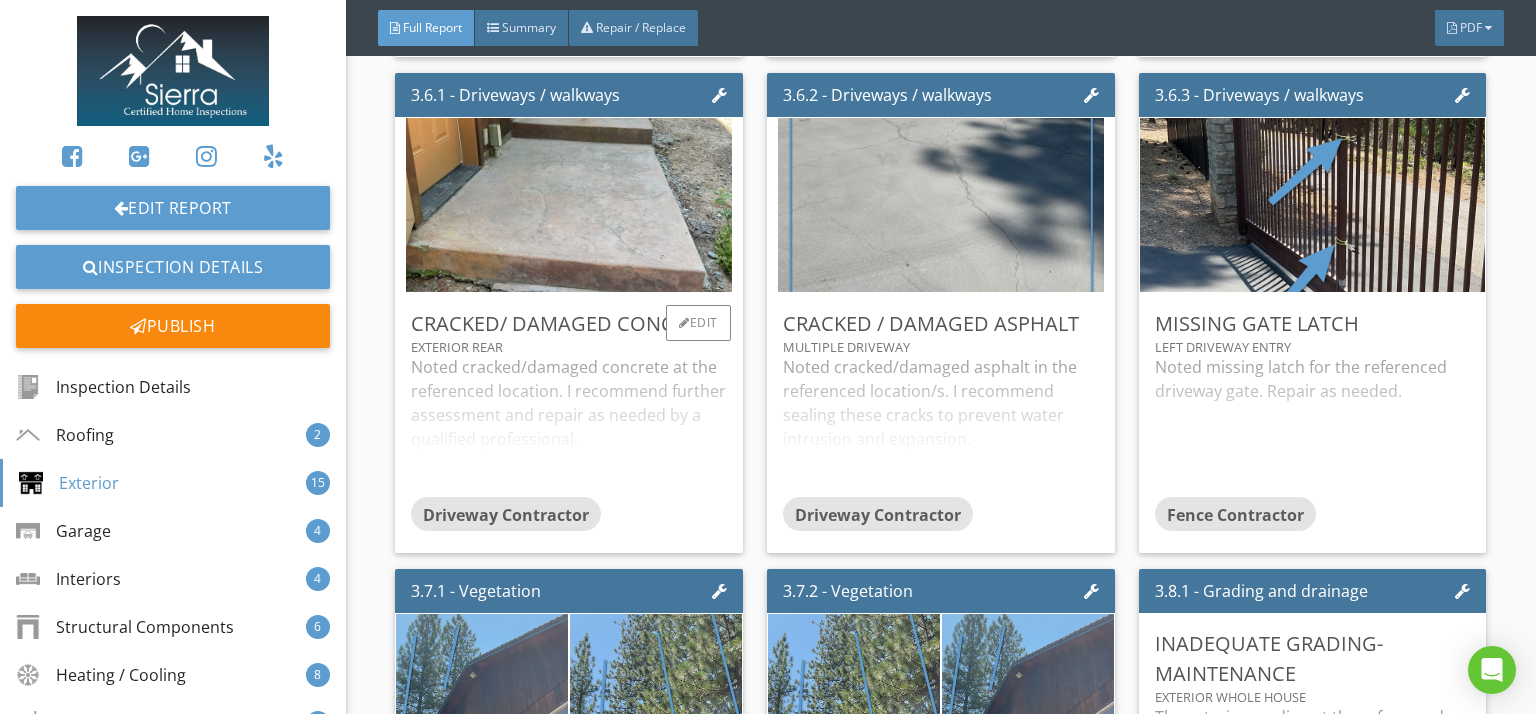 click on "Noted cracked/damaged concrete at the referenced location. I recommend further assessment and repair as needed by a qualified professional." at bounding box center [569, 426] 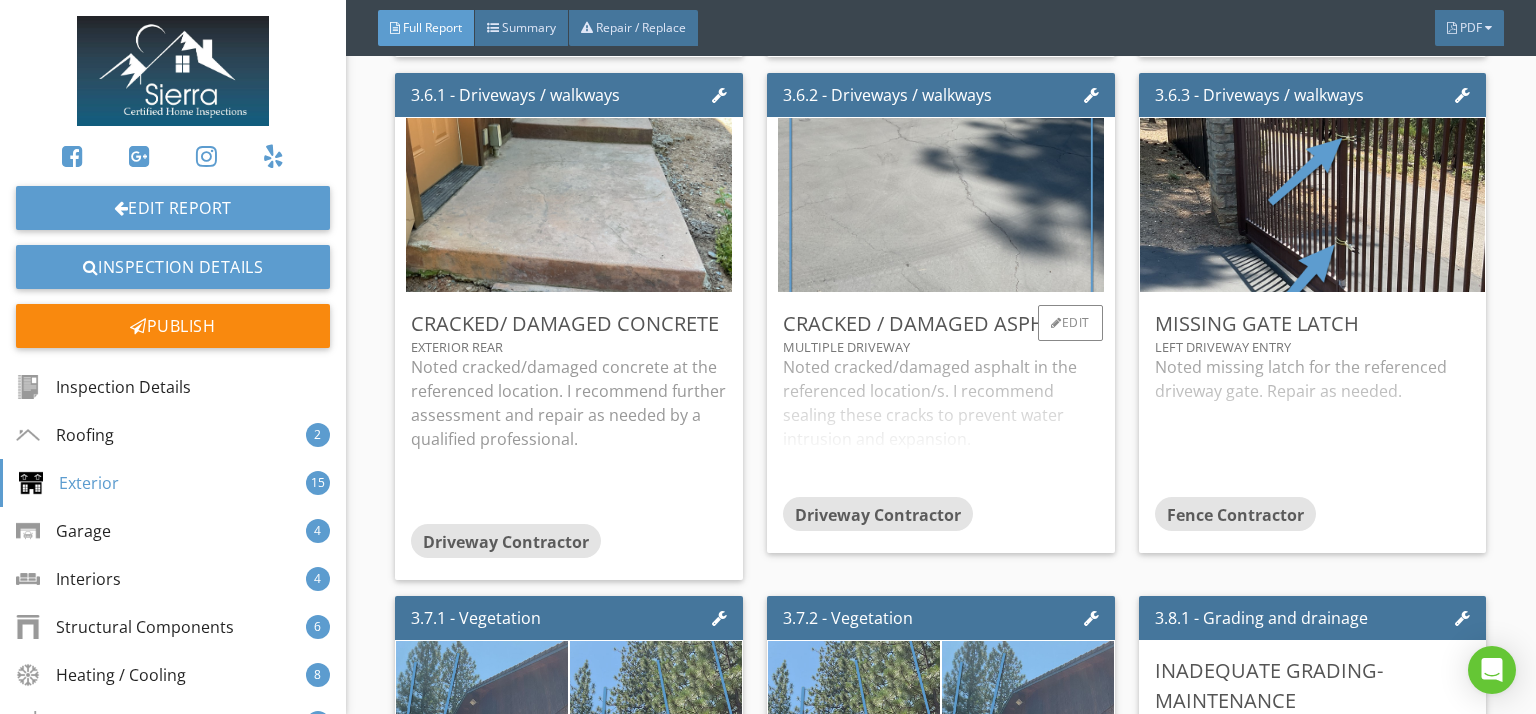 click on "Noted cracked/damaged asphalt in the referenced location/s. I recommend sealing these cracks to prevent water intrusion and expansion." at bounding box center (941, 426) 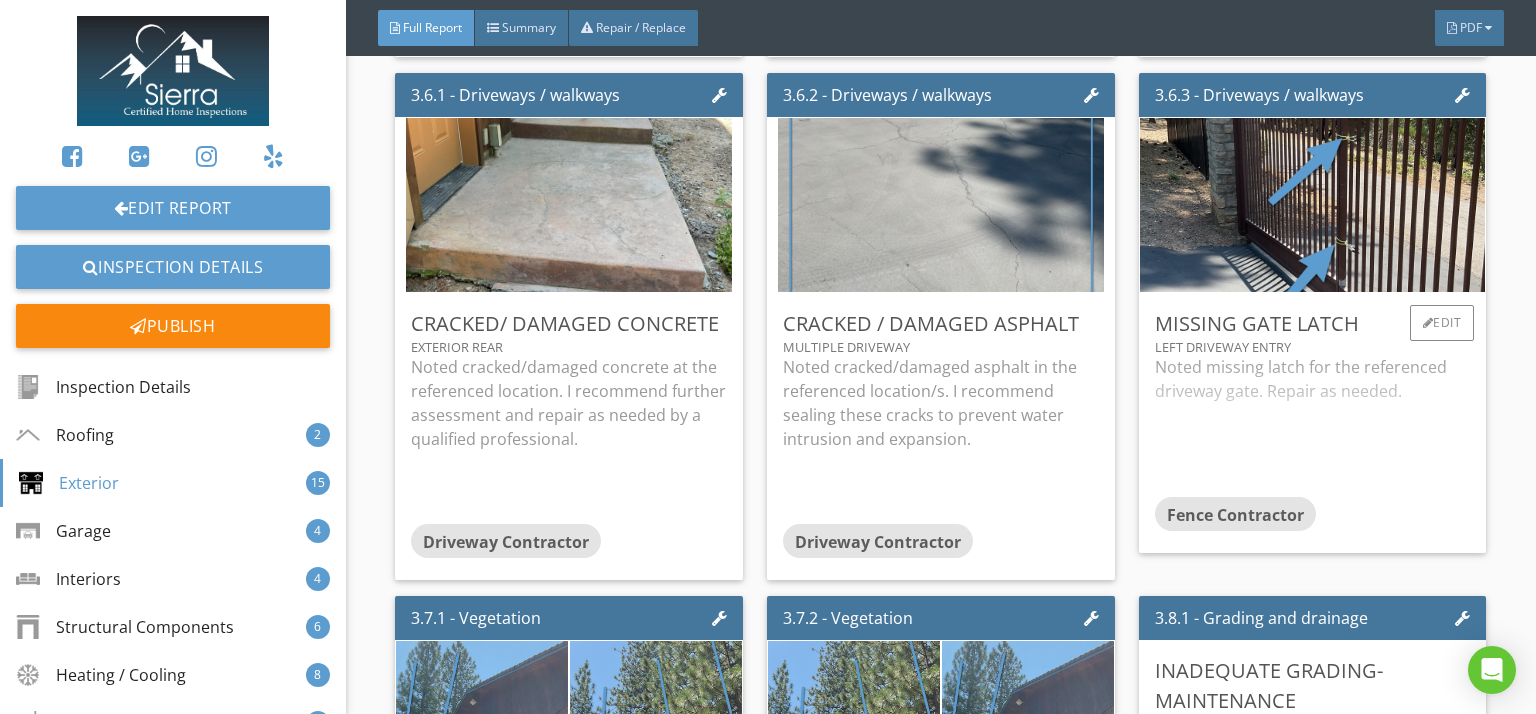 click on "Noted missing latch for the referenced driveway gate. Repair as needed." at bounding box center [1313, 426] 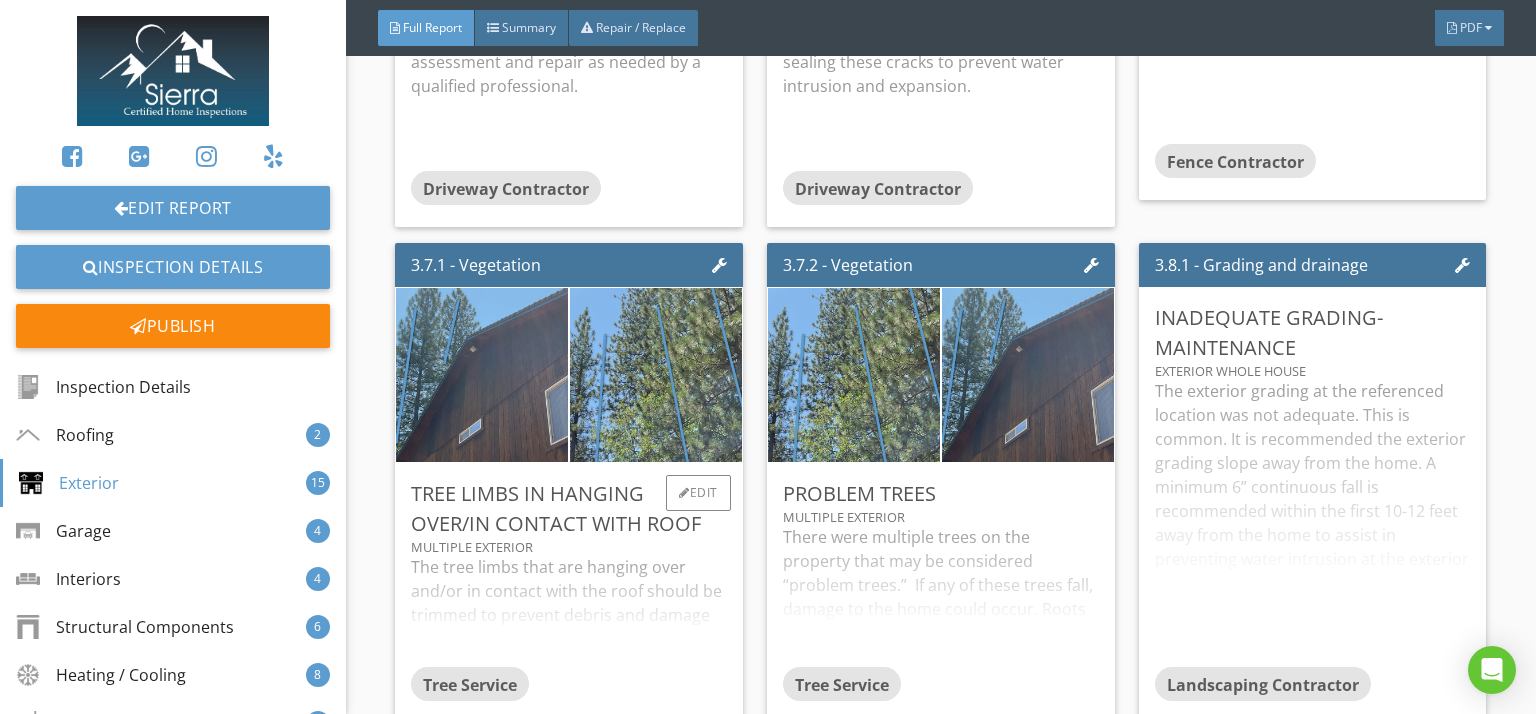 scroll, scrollTop: 7940, scrollLeft: 0, axis: vertical 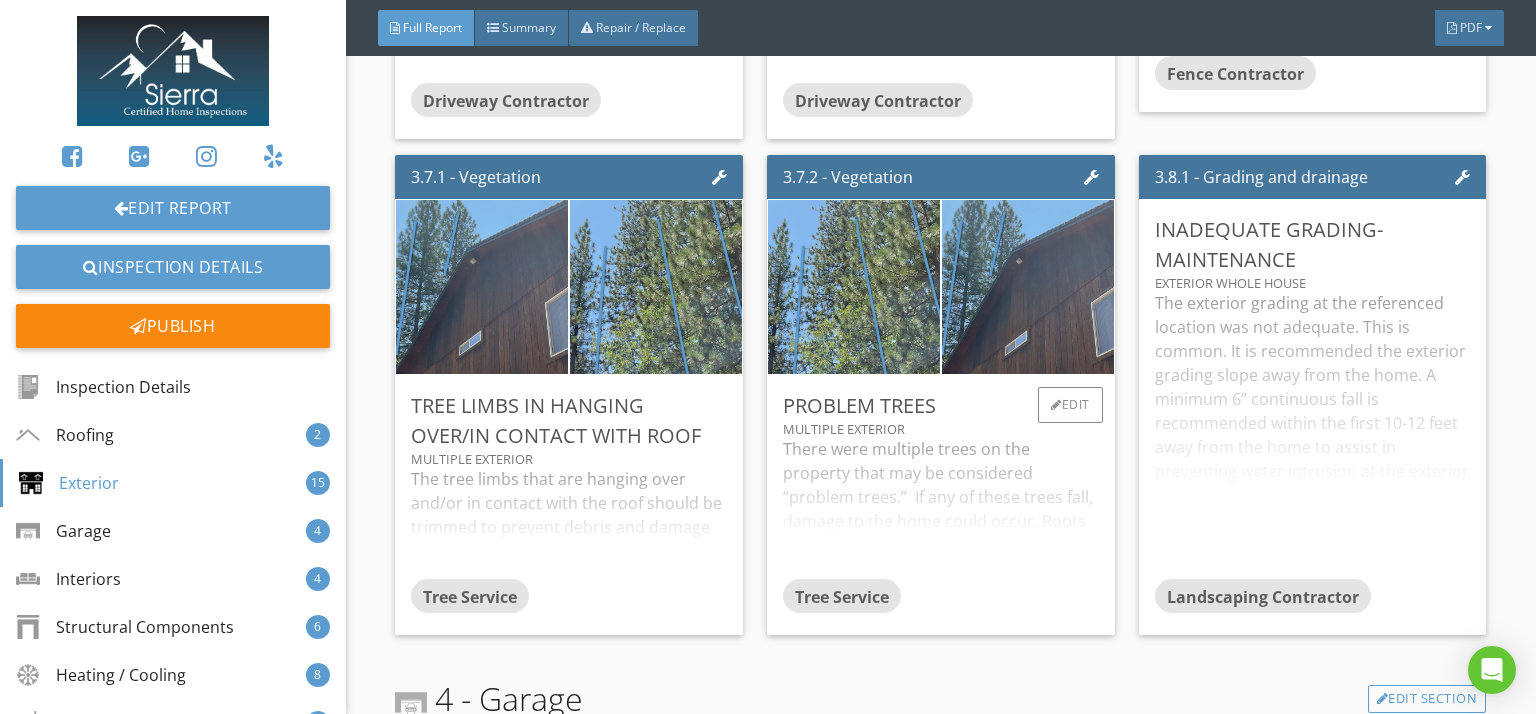 drag, startPoint x: 525, startPoint y: 511, endPoint x: 1064, endPoint y: 482, distance: 539.7796 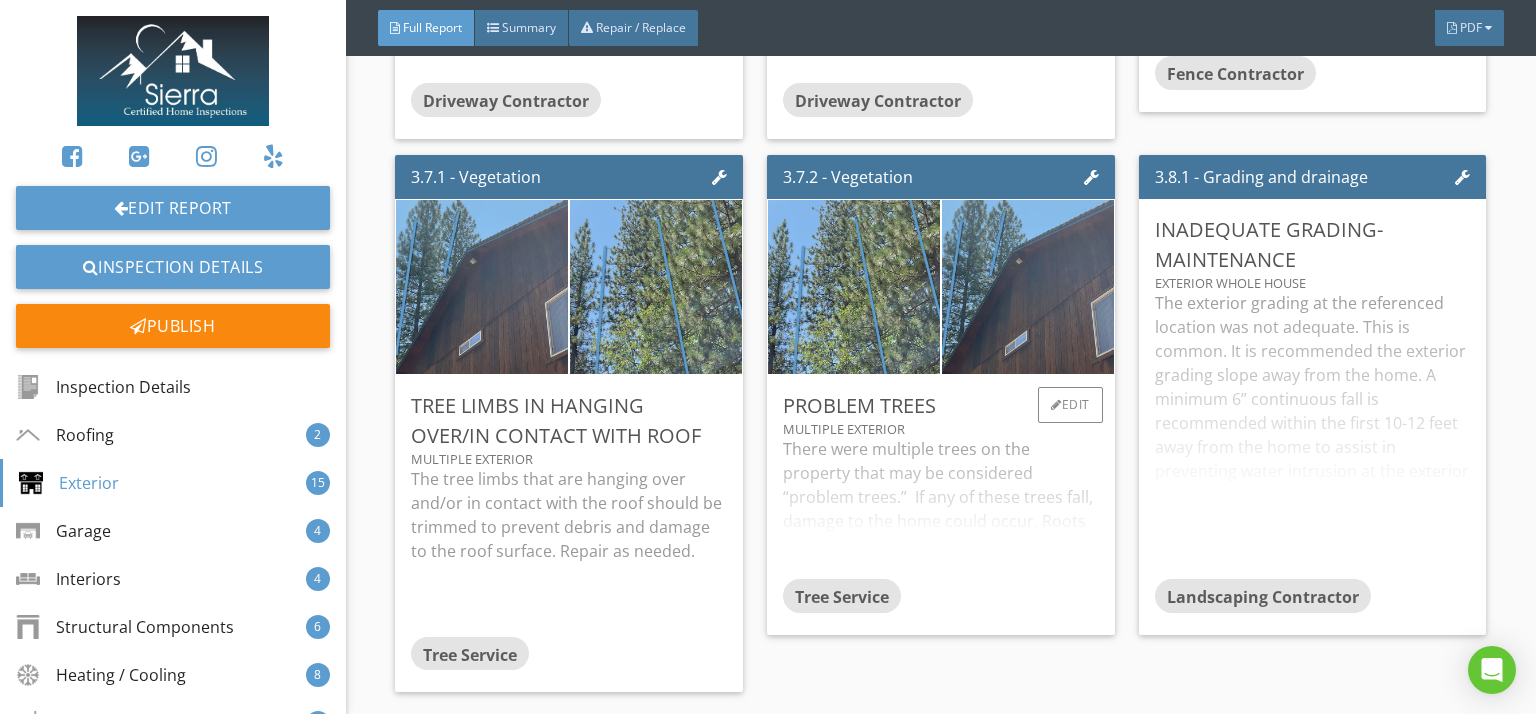 click on "There were multiple trees on the property that may be considered “problem trees.”  If any of these trees fall, damage to the home could occur. Roots from these tress could also possibly compromise underground plumbing or the foundation of the house. I cannot determine if or when the trees will fall or if the roots are problematic. These trees could also be considered a wildfire risk. If you have concerns on this issue, you should consult a qualified professional. I also recommend speaking to your agent or a contractor about Best Management Practices." at bounding box center [941, 508] 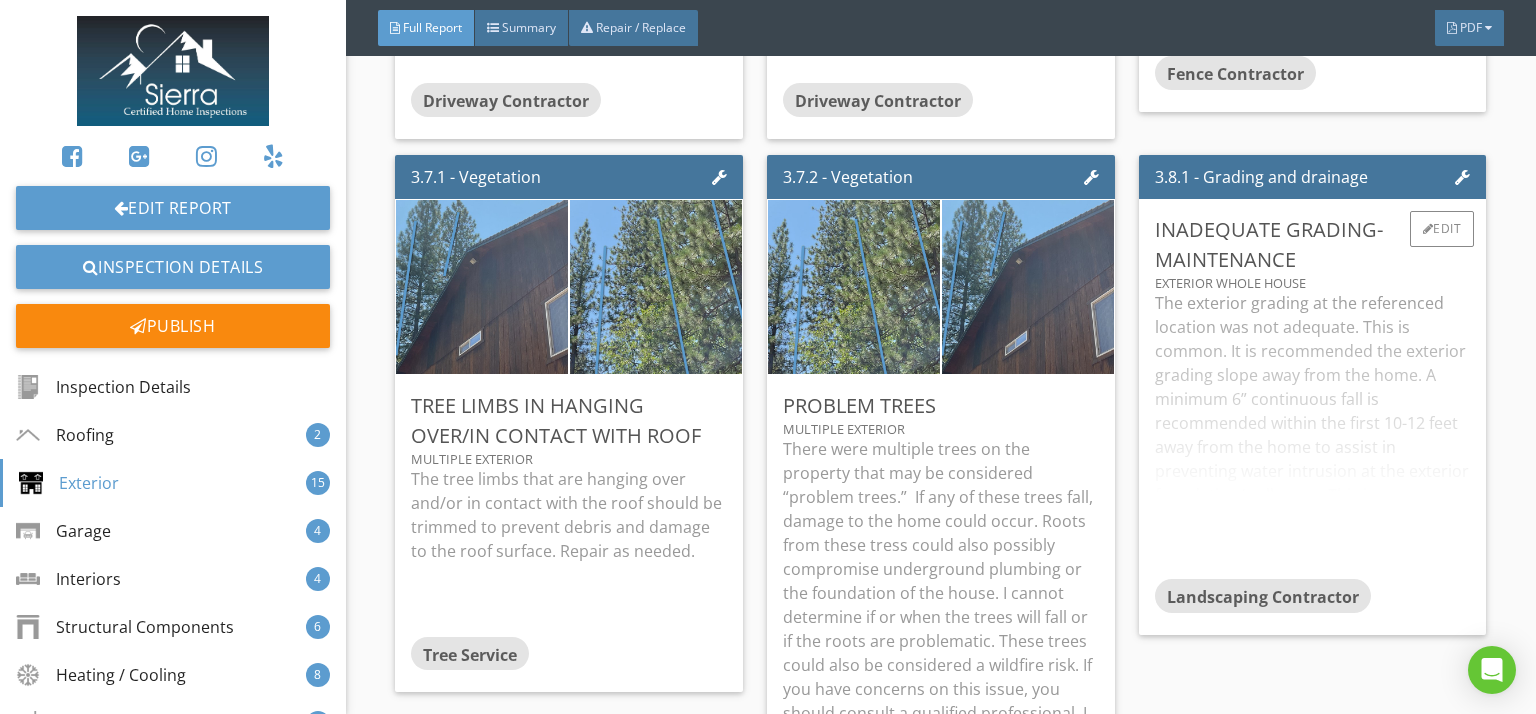 click on "The exterior grading at the referenced location was not adequate. This is common. It is recommended the exterior grading slope away from the home. A minimum 6” continuous fall is recommended within the first 10-12 feet away from the home to assist in preventing water intrusion at the exterior foundation/wall areas. This is a common observation. The “lay of the land” may prevent this from being a practical repair. Installing a drain system may be a more practical solution. I did not observe any deficiencies related to this observation at the time of the inspection. I recommend further assessment and repair as needed." at bounding box center (1313, 435) 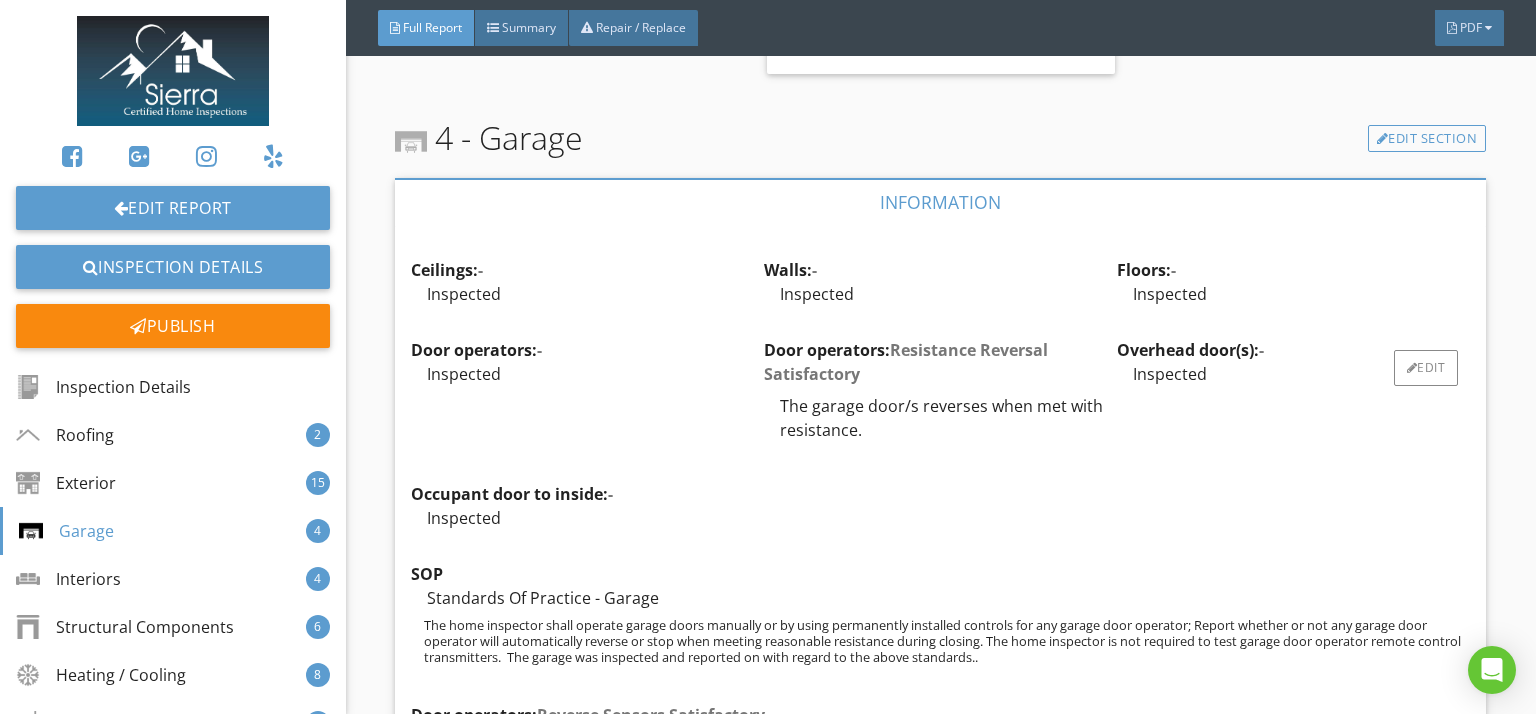 scroll, scrollTop: 8868, scrollLeft: 0, axis: vertical 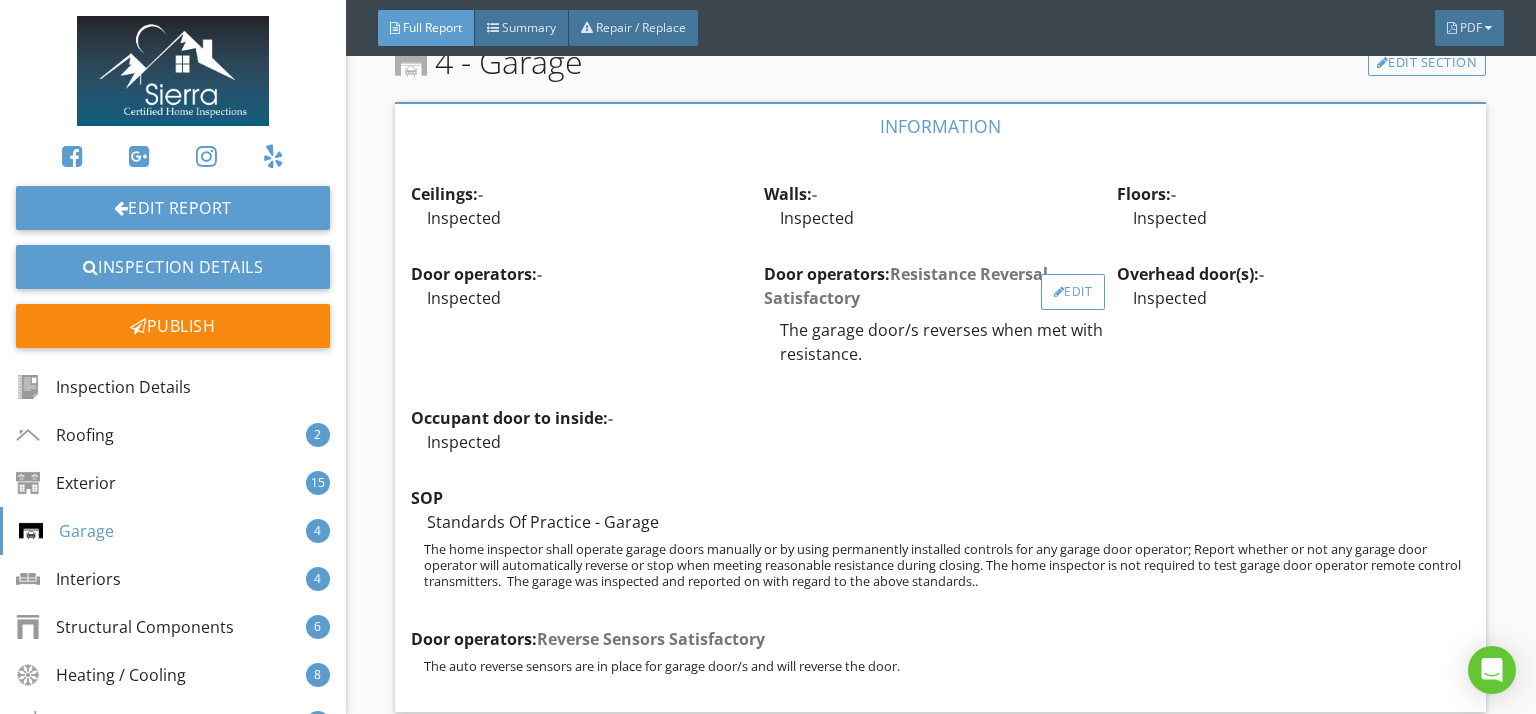 click on "Edit" at bounding box center (1073, 292) 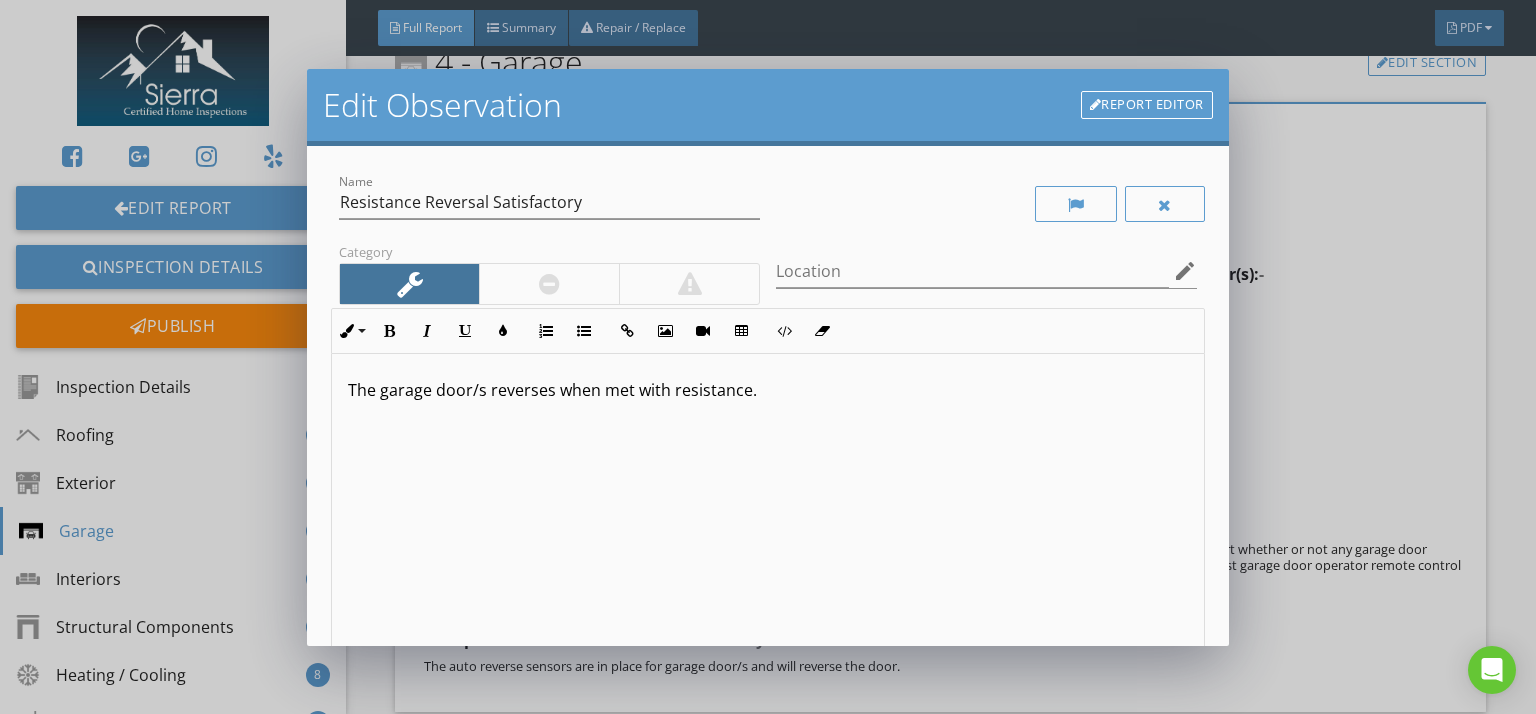 click on "Edit Observation
Report Editor
Name Resistance Reversal Satisfactory                 Category               Location edit   Inline Style XLarge Large Normal Small Light Small/Light Bold Italic Underline Colors Ordered List Unordered List Insert Link Insert Image Insert Video Insert Table Code View Clear Formatting The garage door/s reverses when met with resistance. Enter text here <p>The garage door/s reverses when met with resistance.</p>   Recommendation arrow_drop_down     check_box_outline_blank Save as default name/text for this comment   Cancel
Save Changes" at bounding box center (768, 357) 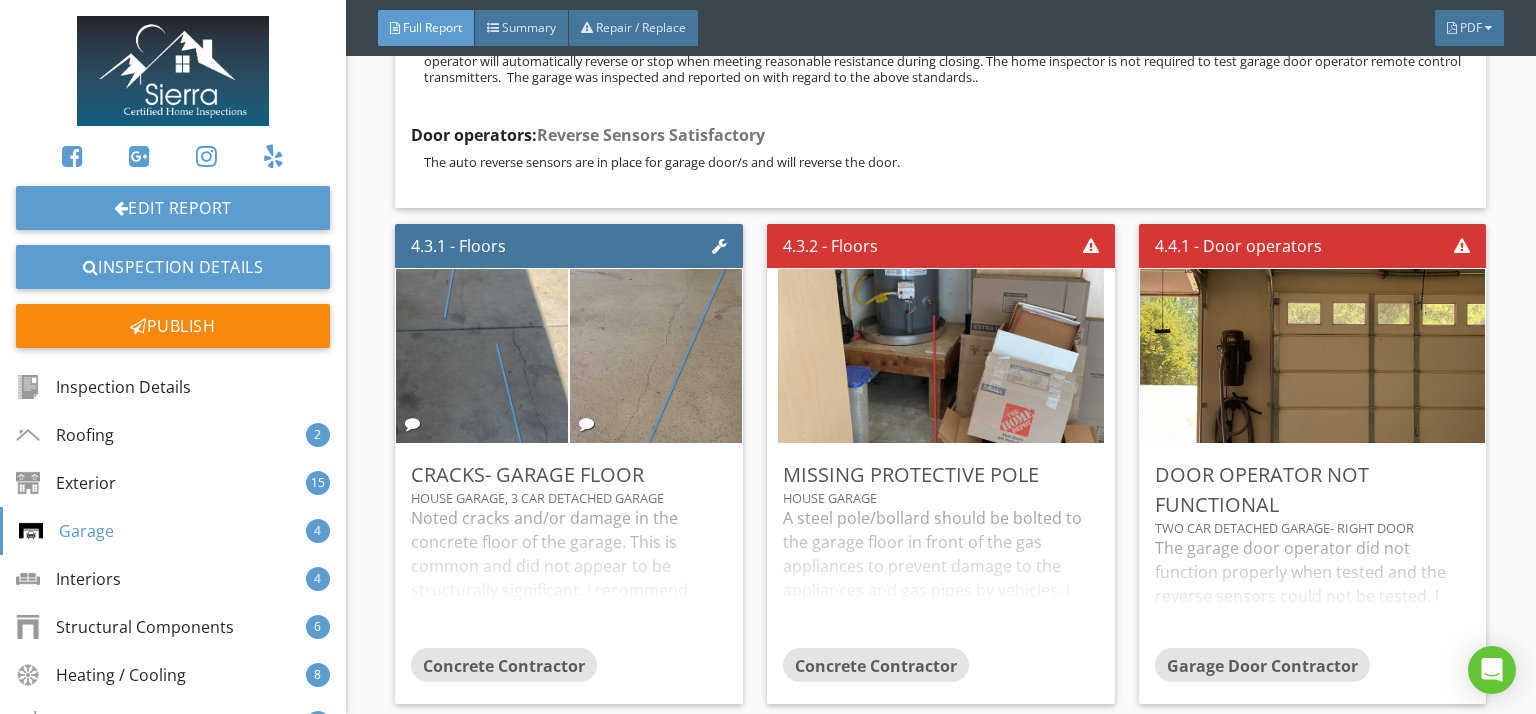 scroll, scrollTop: 9375, scrollLeft: 0, axis: vertical 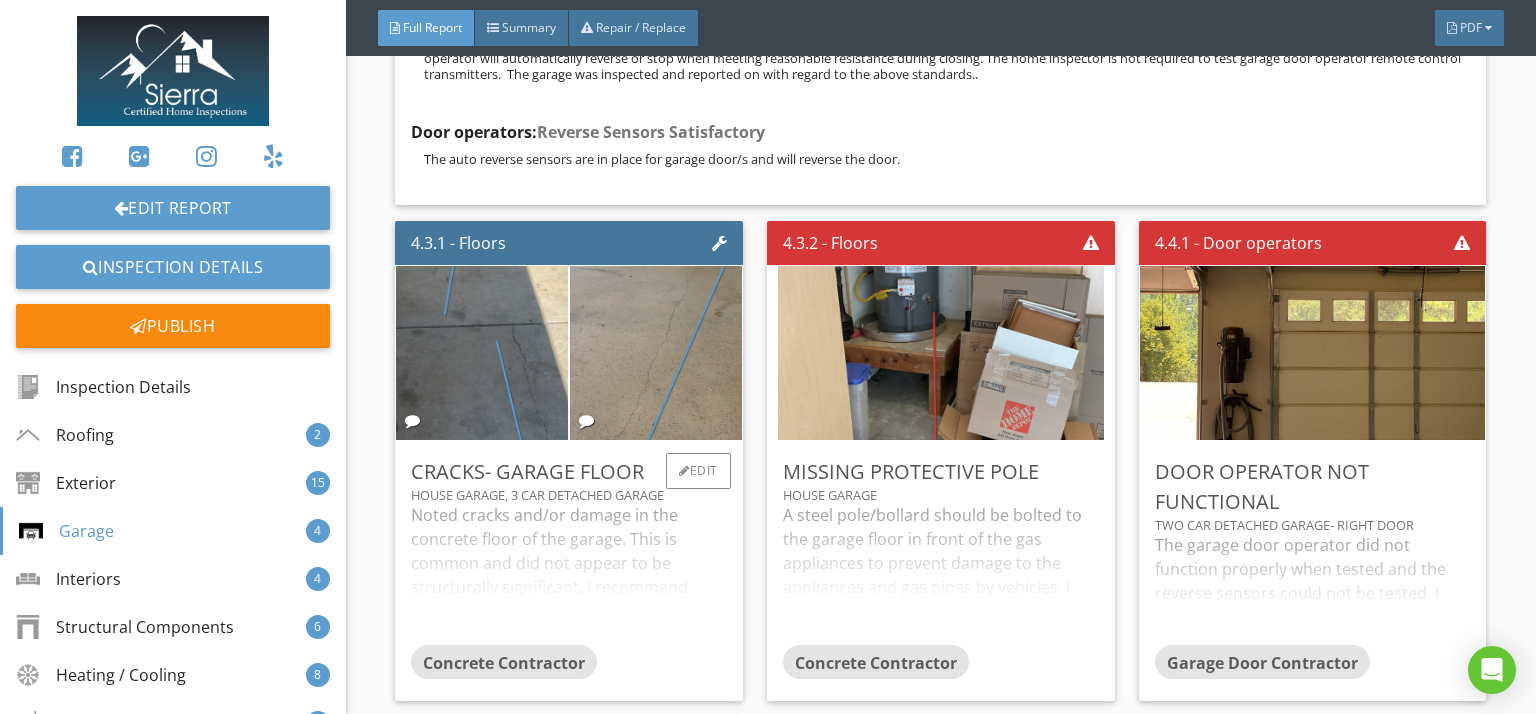 drag, startPoint x: 523, startPoint y: 543, endPoint x: 532, endPoint y: 550, distance: 11.401754 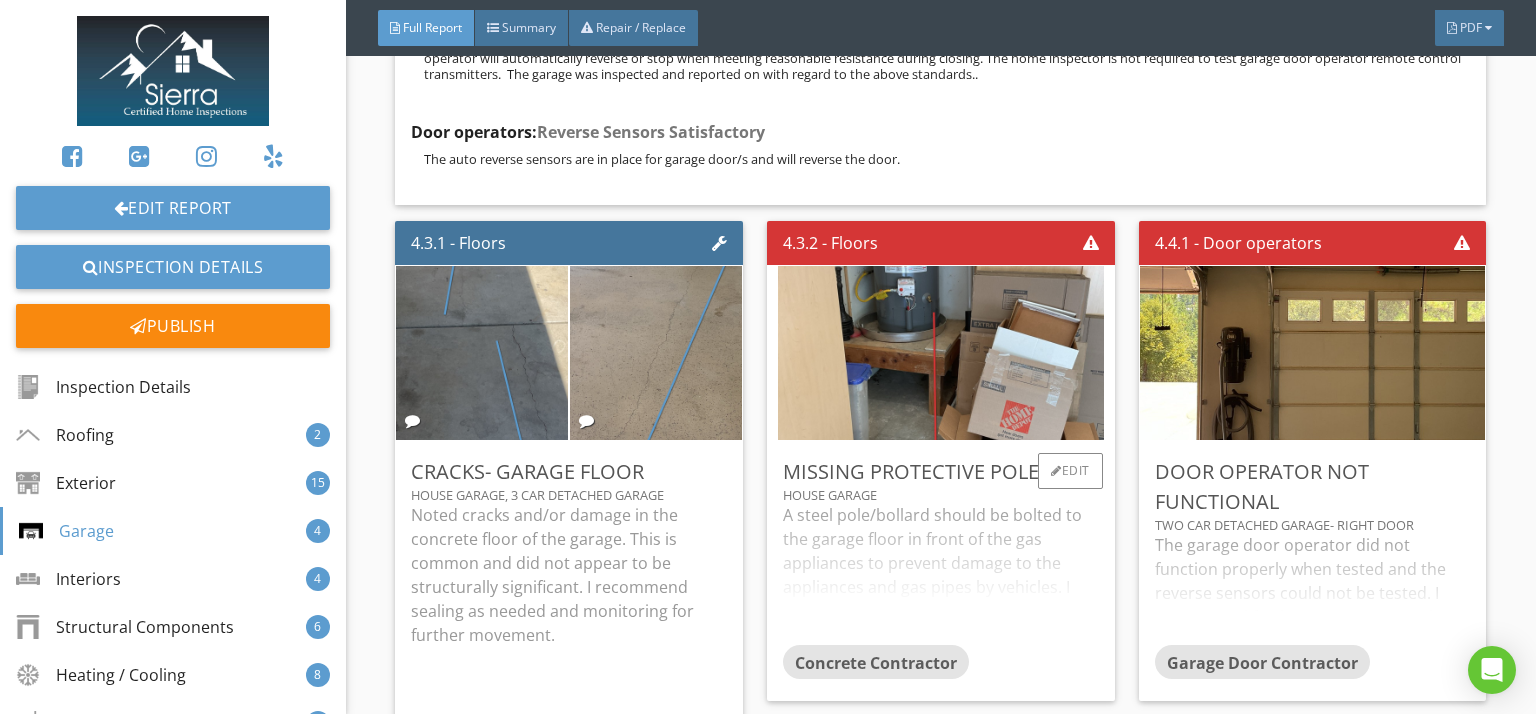 click on "A steel pole/bollard should be bolted to the garage floor in front of the gas appliances to prevent damage to the appliances and gas pipes by vehicles. I recommend further assessment and repair by a qualified professional." at bounding box center (941, 574) 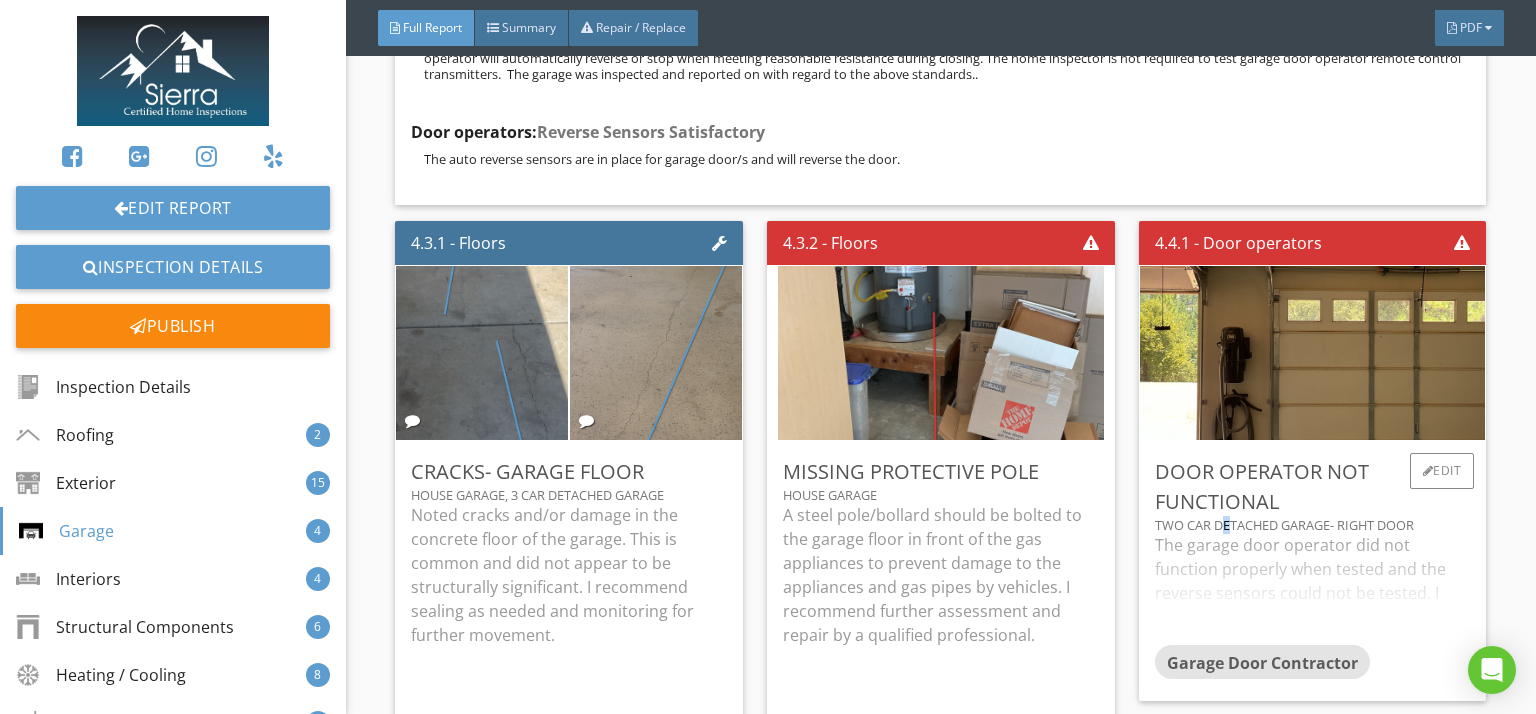 click on "Two car detached garage- right door" at bounding box center [1313, 525] 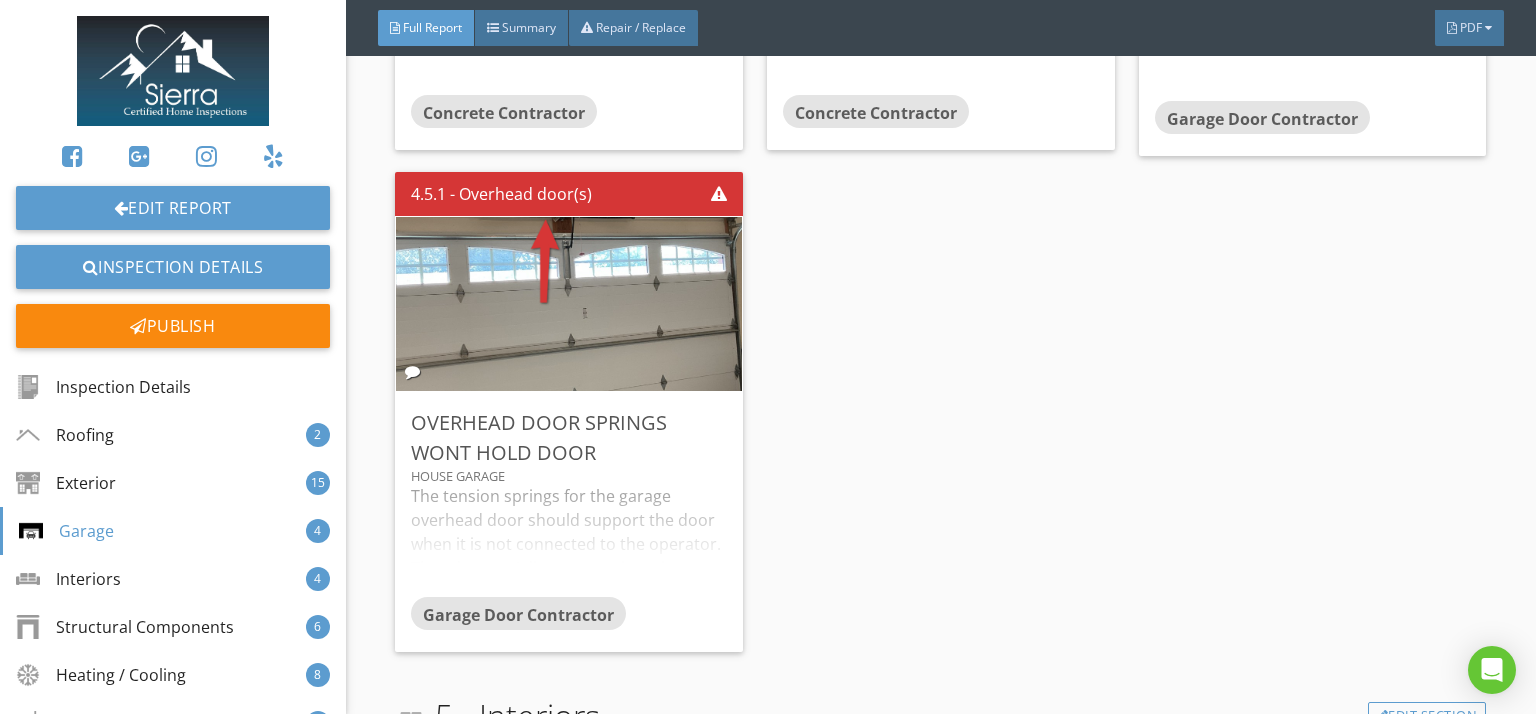 scroll, scrollTop: 10004, scrollLeft: 0, axis: vertical 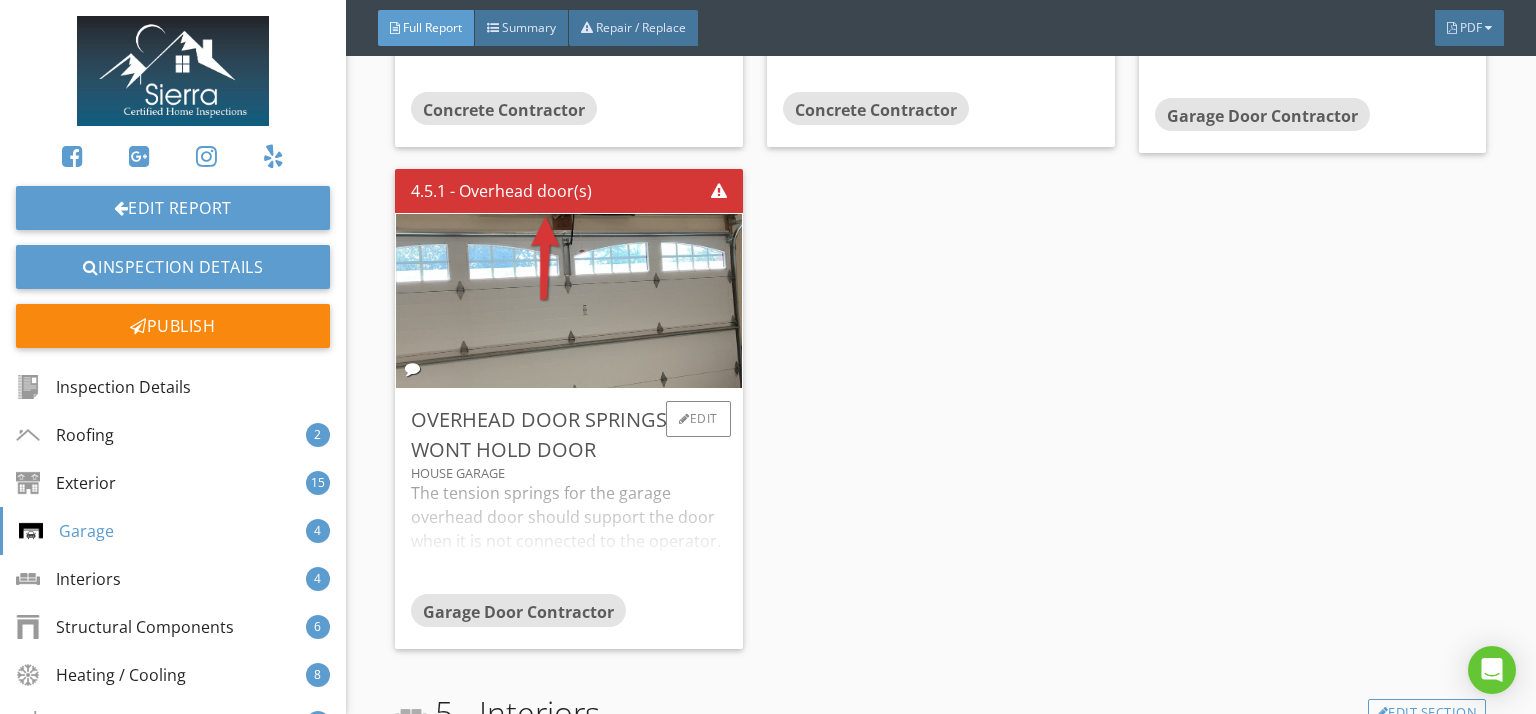 click on "The tension springs for the garage overhead door should support the door when it is not connected to the operator. They do not.  Adjust or repair springs to keep the door from falling closed when it is disconnected from the operator. I recommend further assessment and repair by a qualified professional." at bounding box center (569, 537) 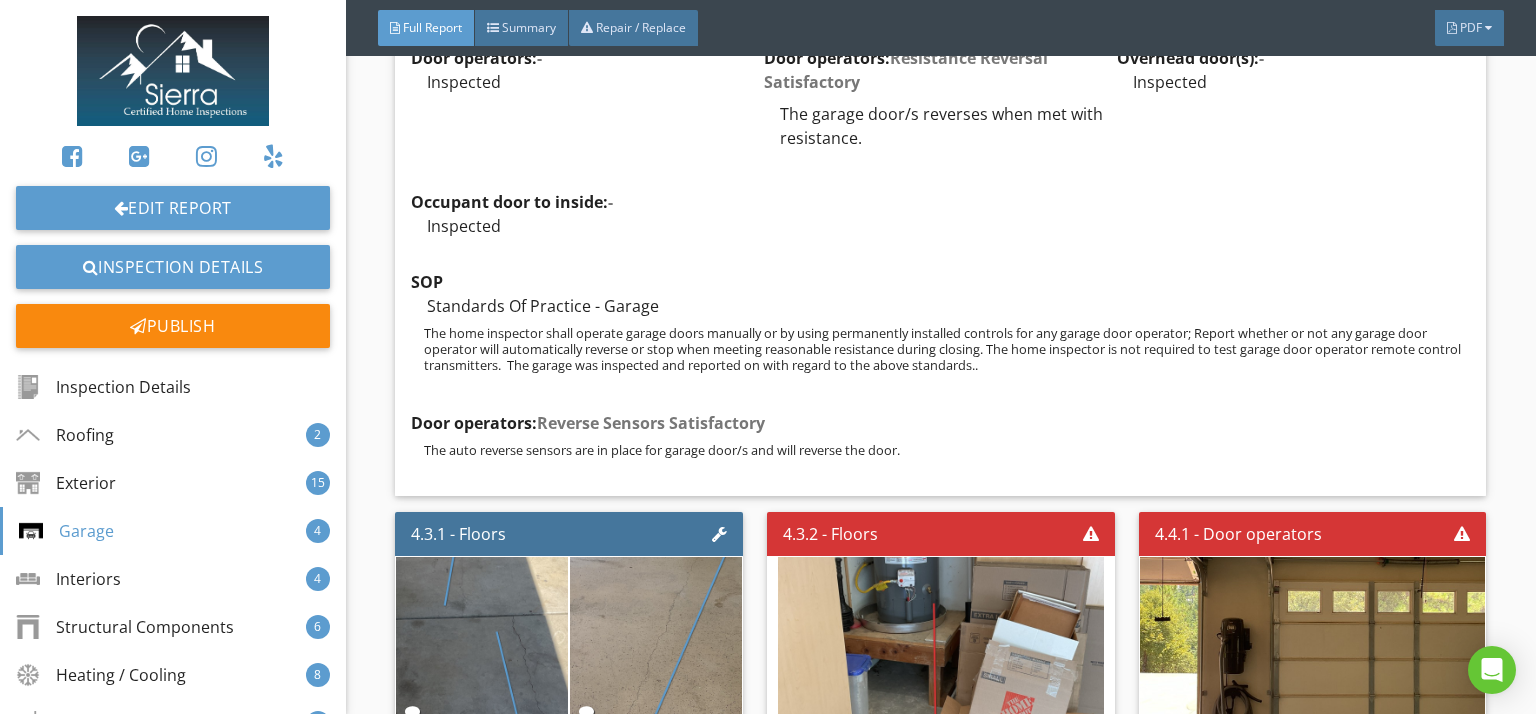 scroll, scrollTop: 9024, scrollLeft: 0, axis: vertical 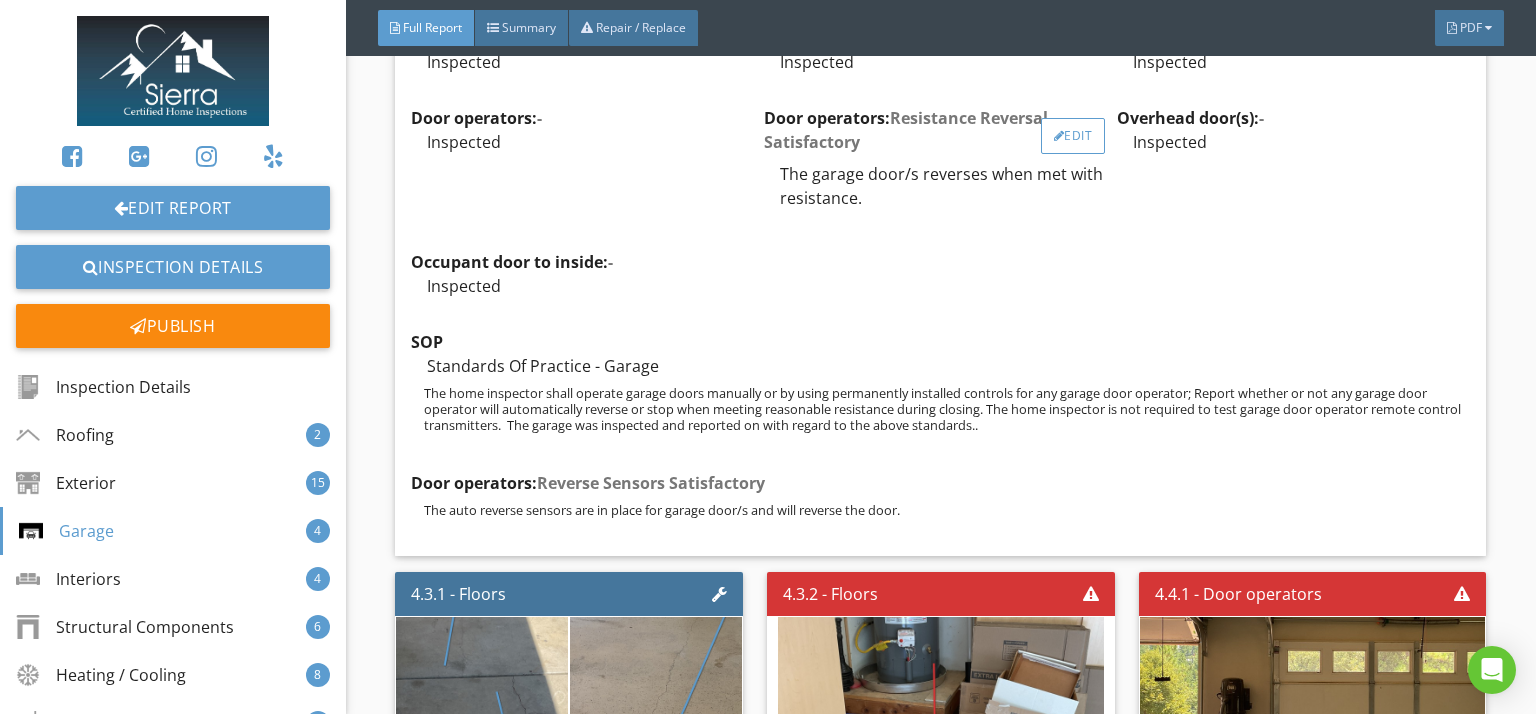 click on "Edit" at bounding box center (1073, 136) 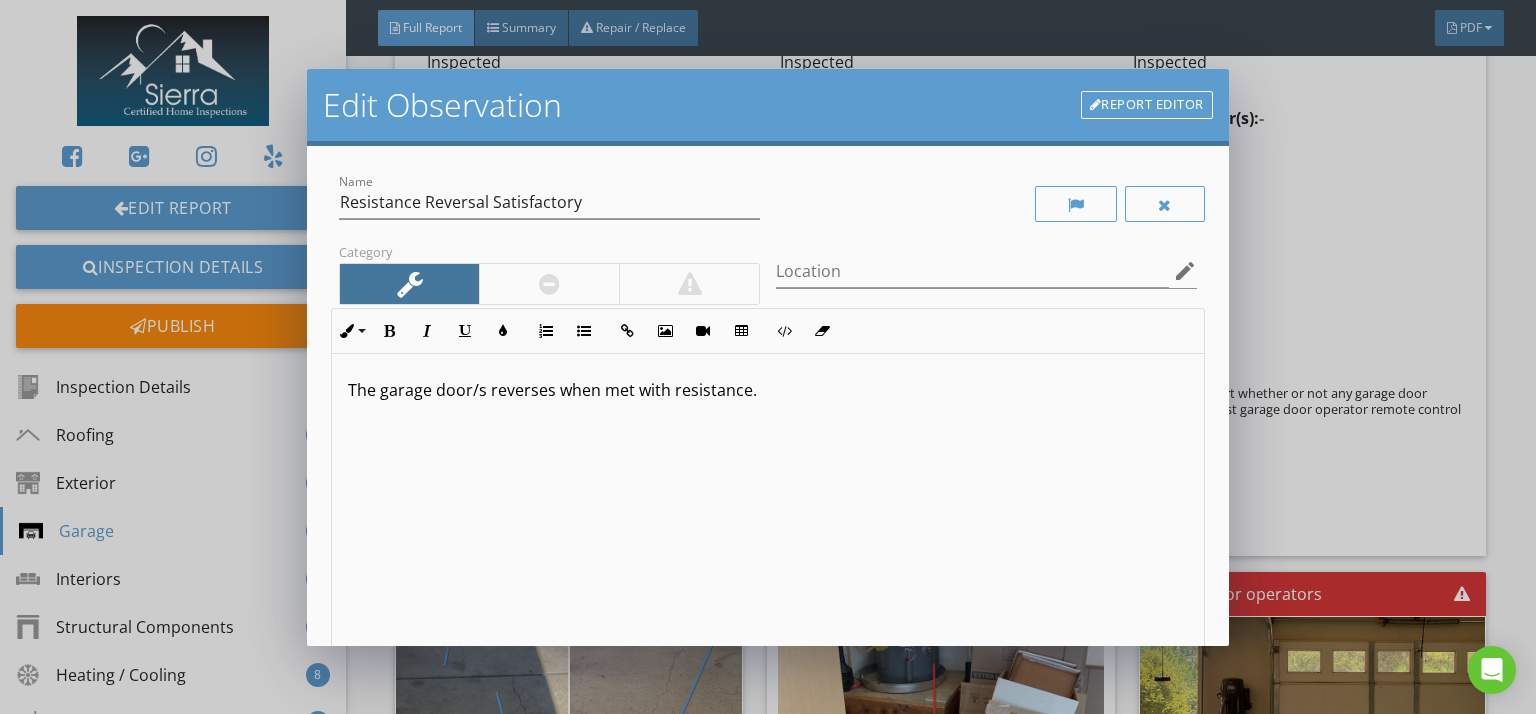 click on "The garage door/s reverses when met with resistance." at bounding box center [768, 390] 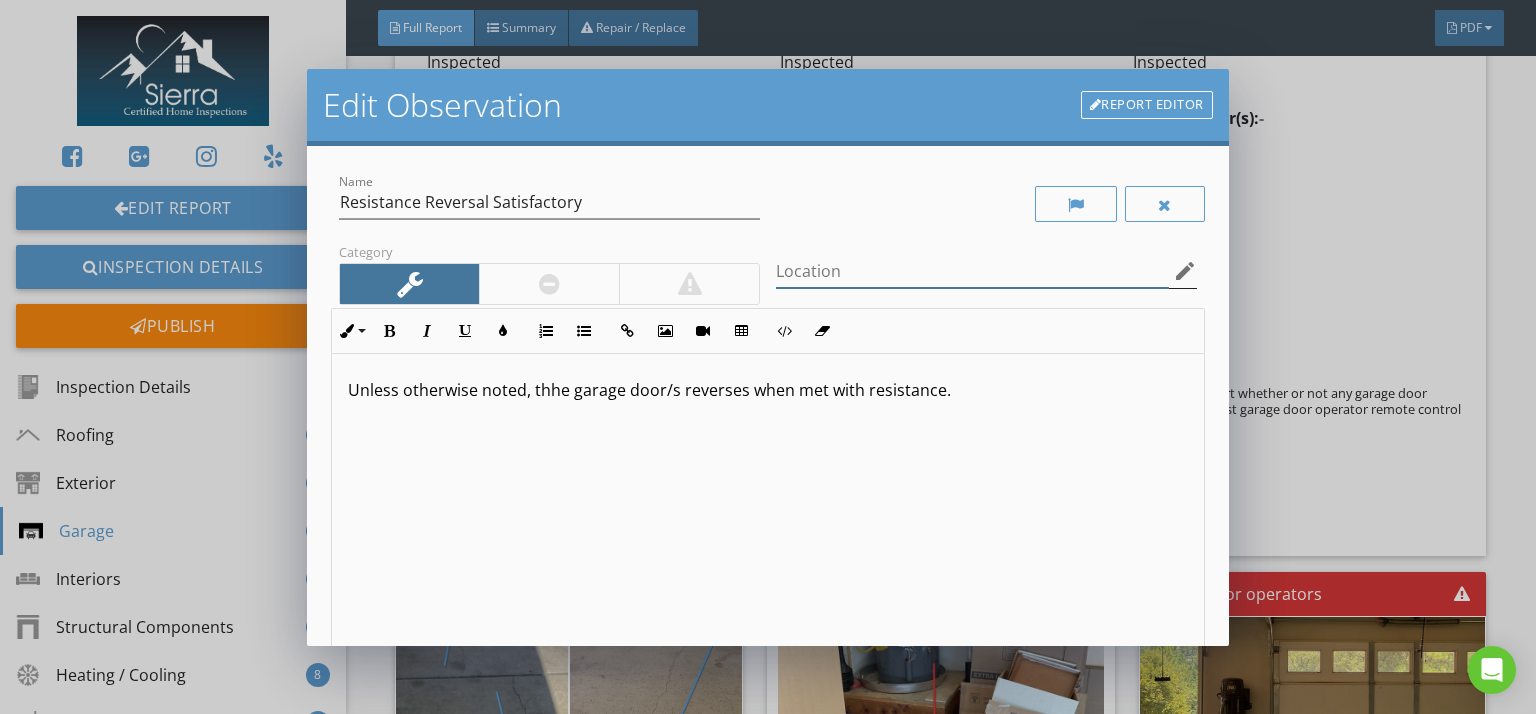 click at bounding box center (972, 271) 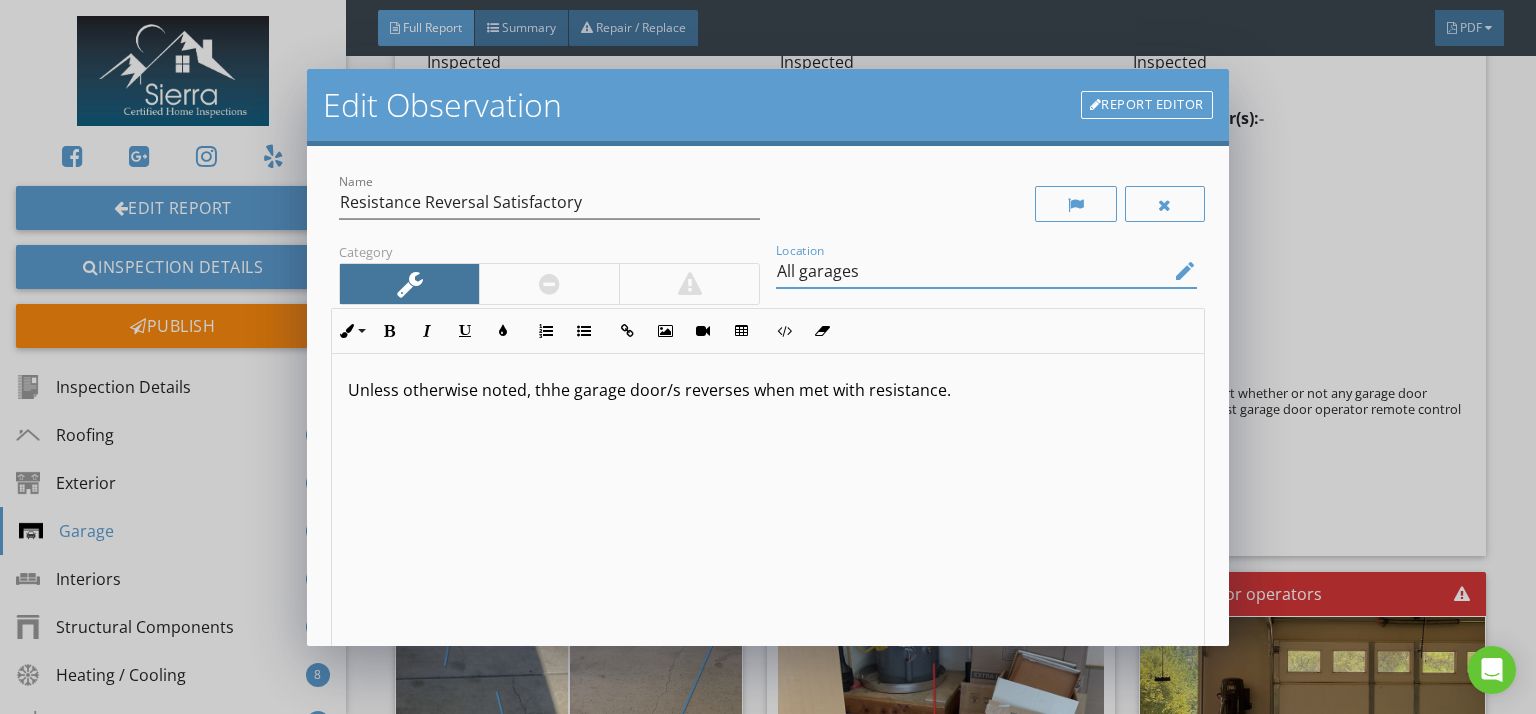 type on "All garages" 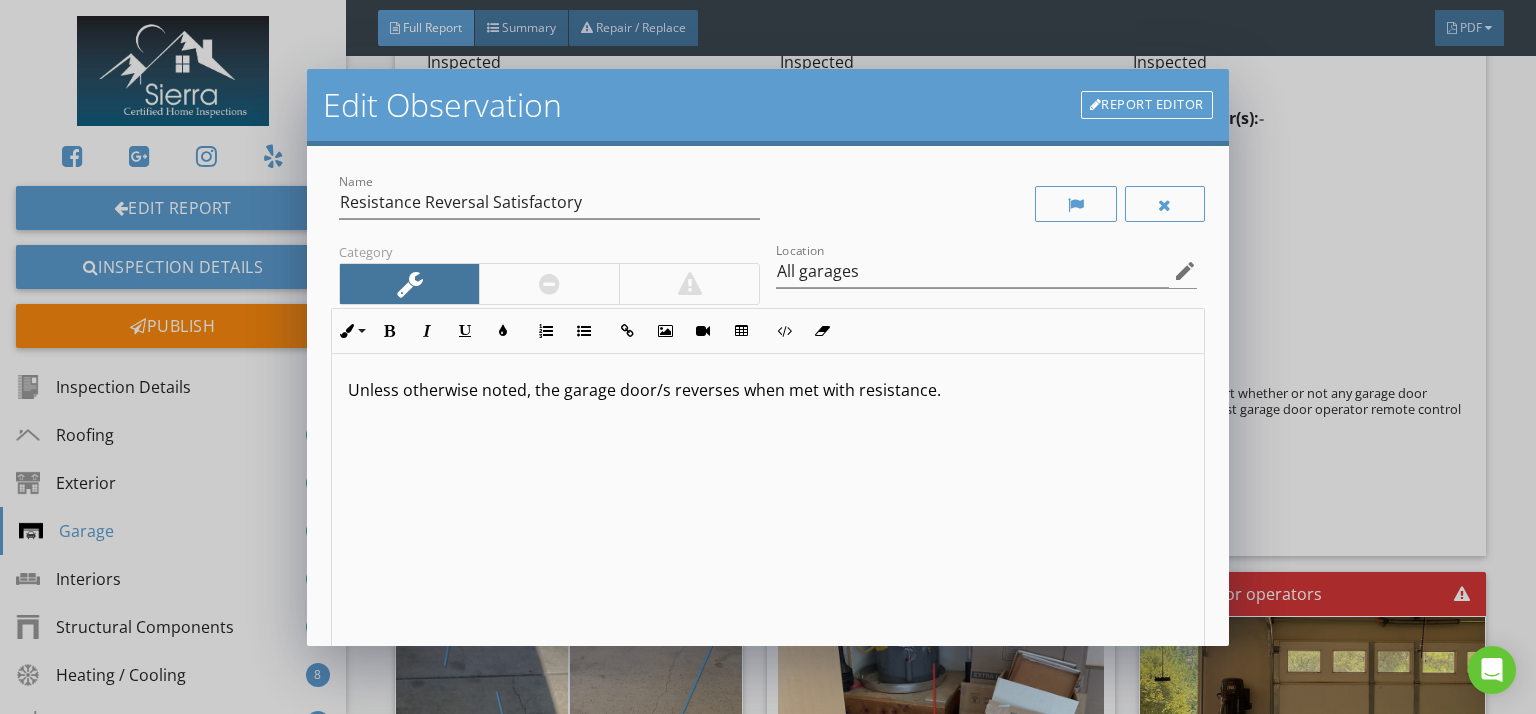 scroll, scrollTop: 0, scrollLeft: 0, axis: both 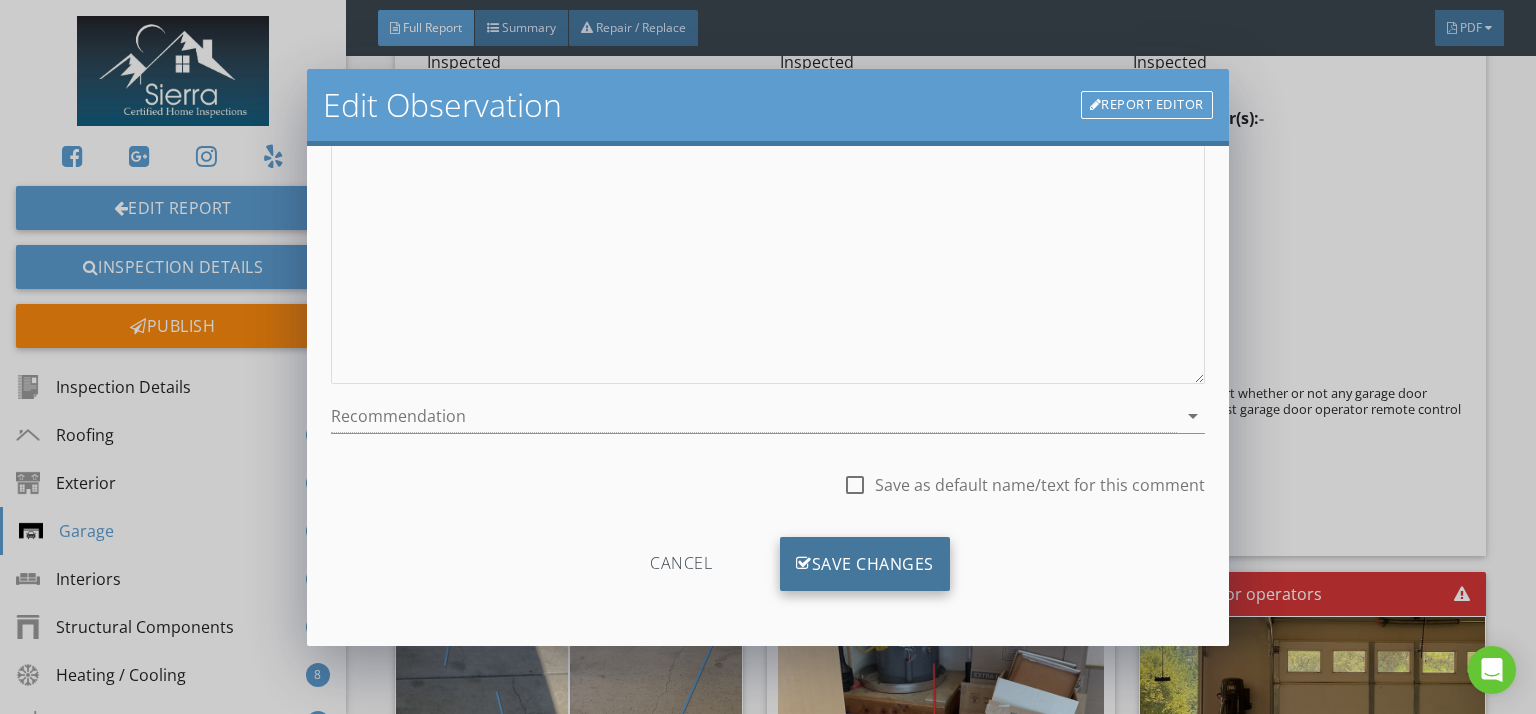click on "Save Changes" at bounding box center (865, 564) 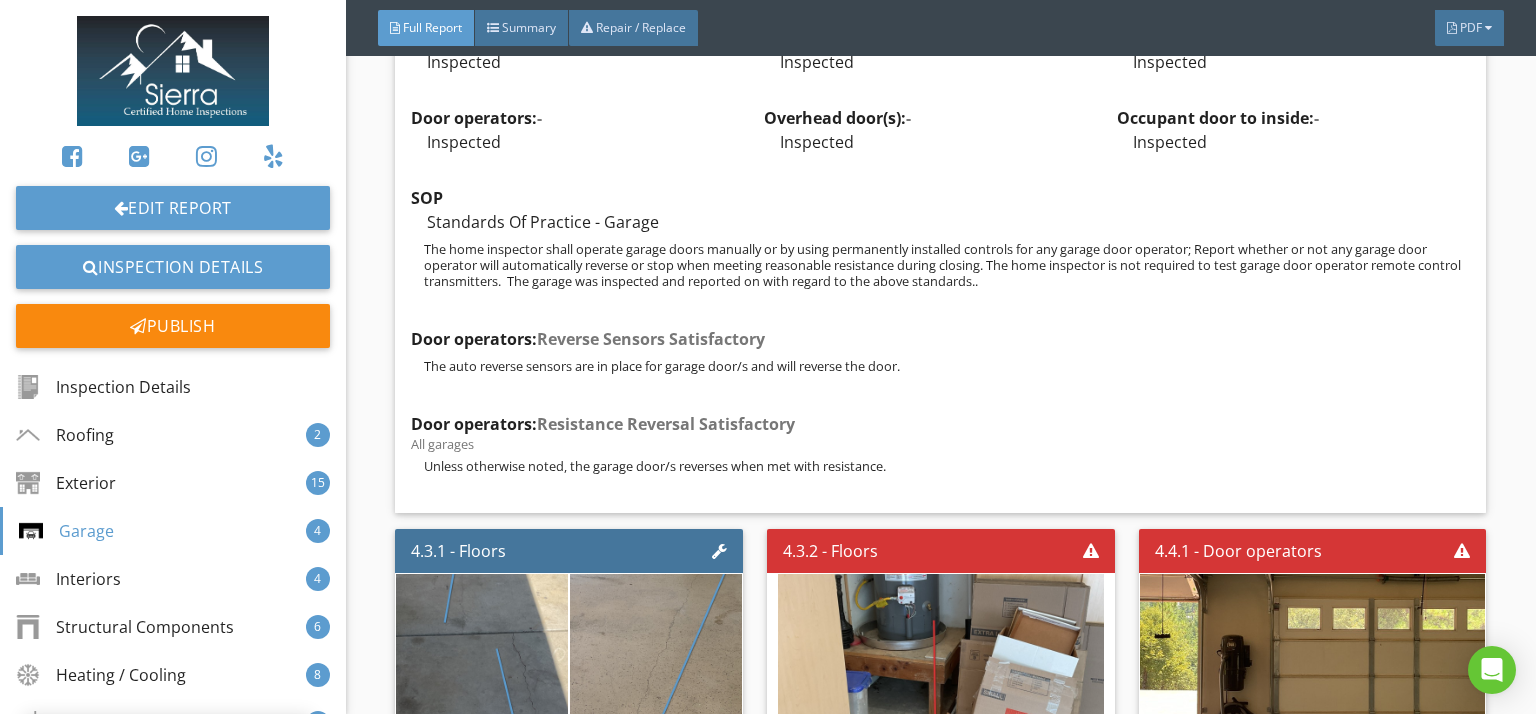 scroll, scrollTop: 50, scrollLeft: 0, axis: vertical 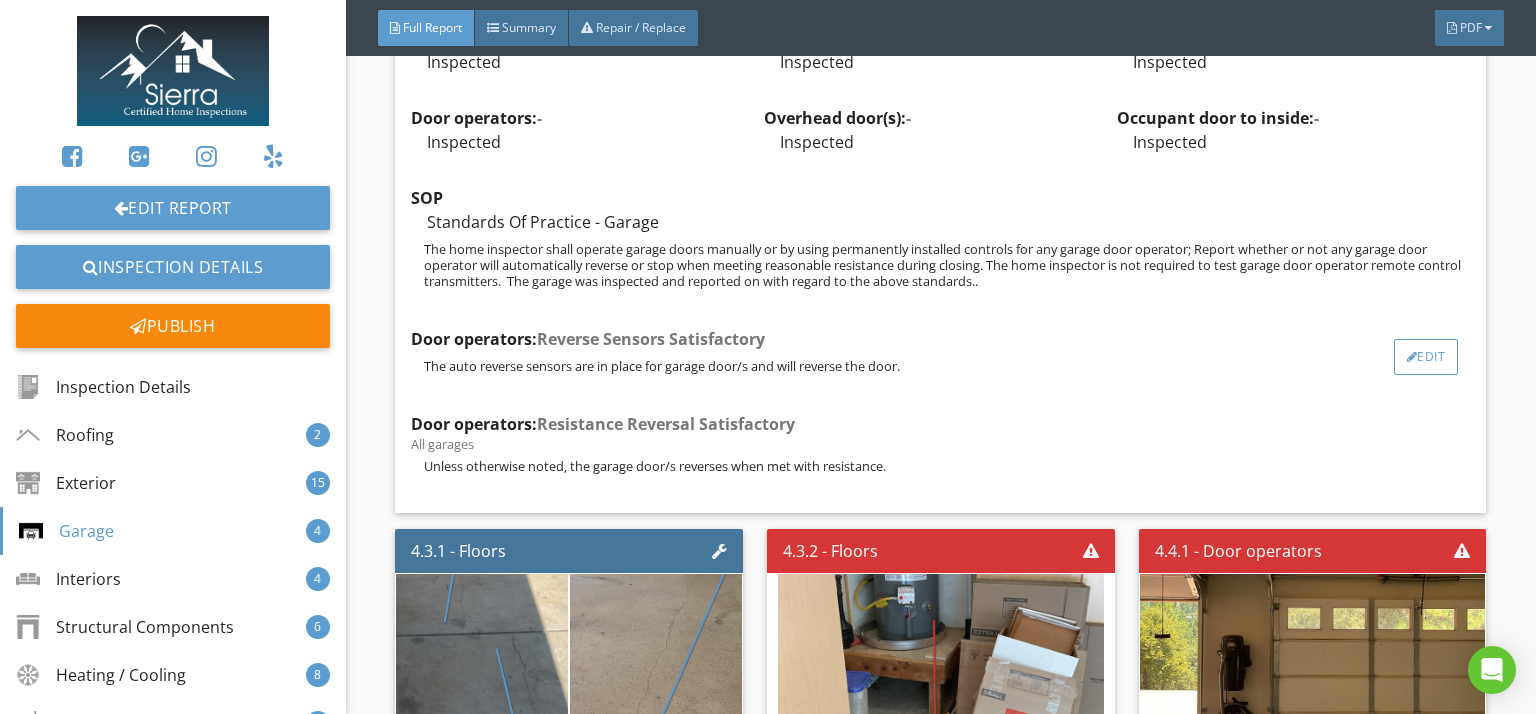 click on "Edit" at bounding box center [1426, 357] 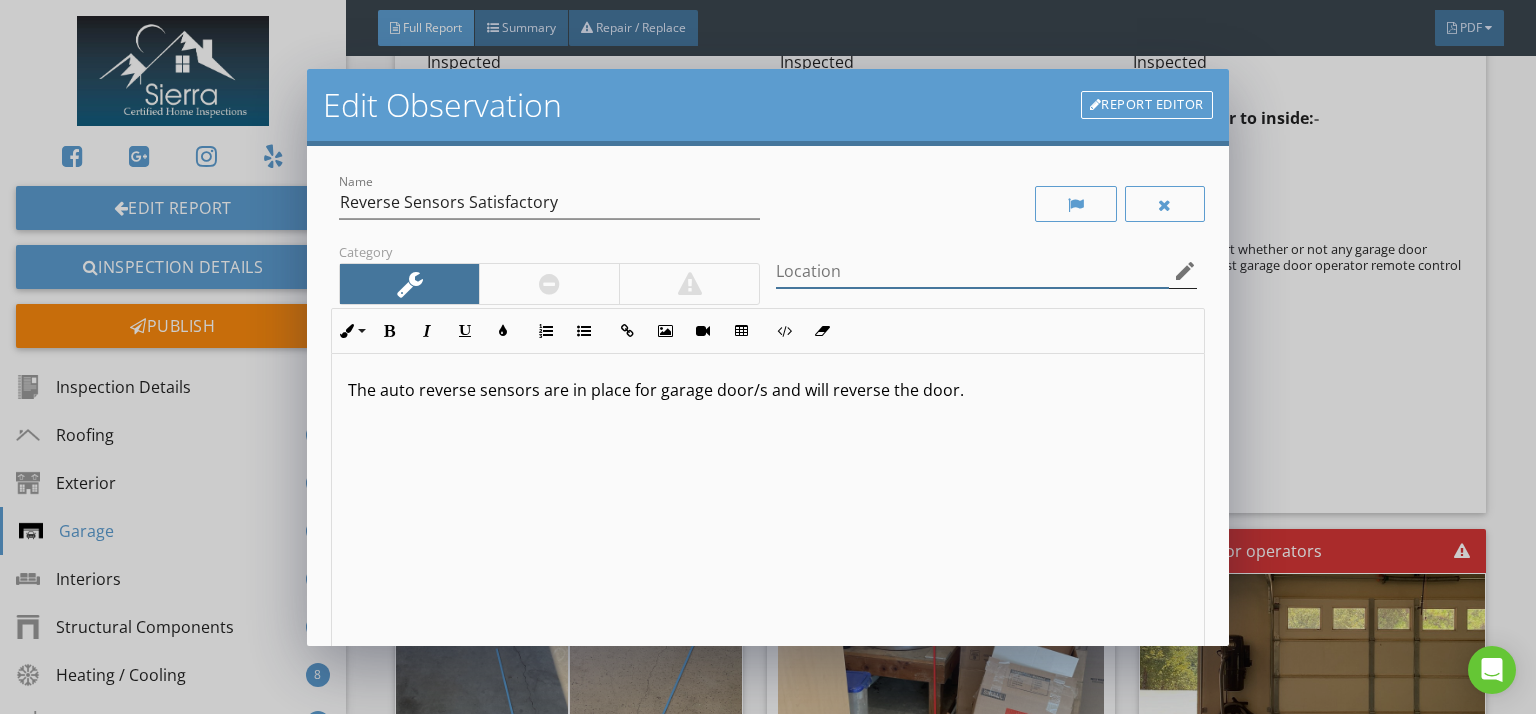 click at bounding box center (972, 271) 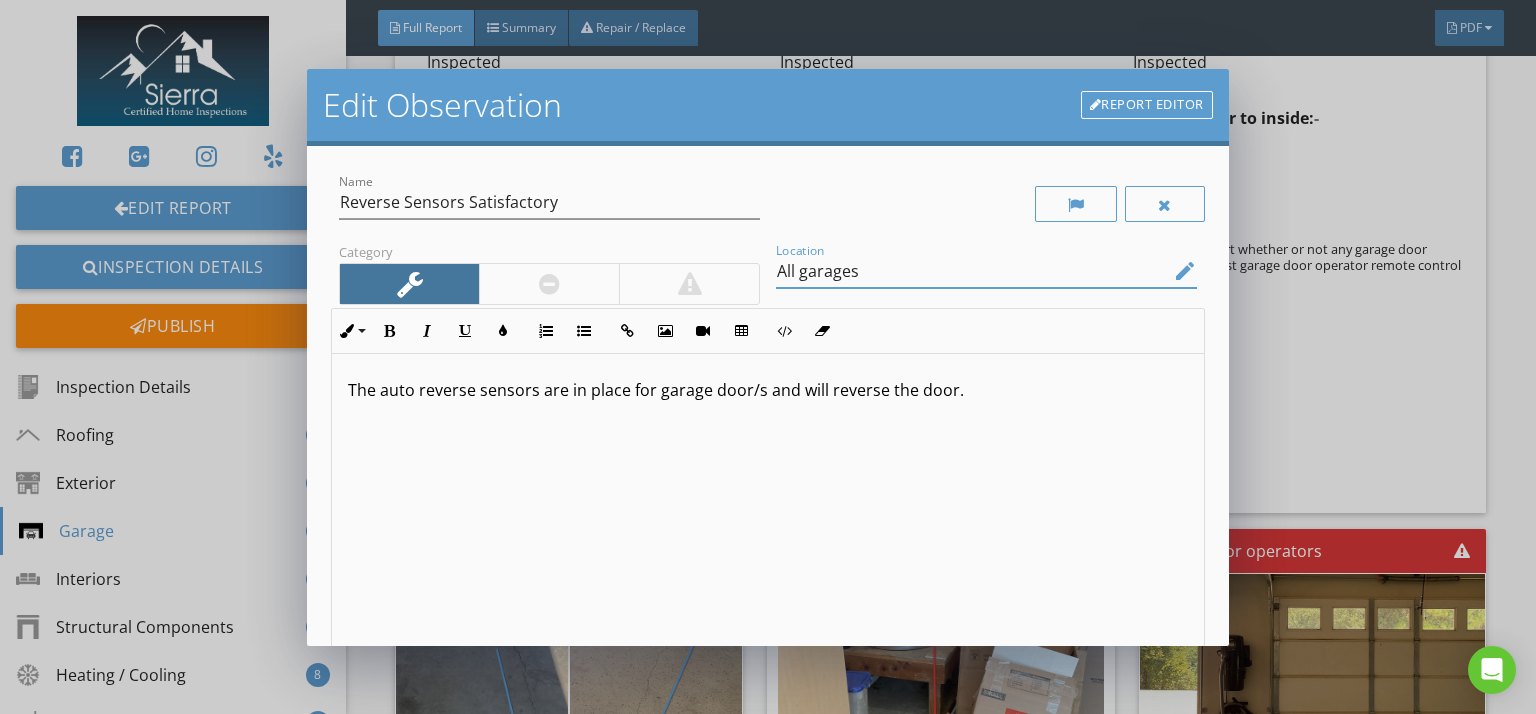 type on "All garages" 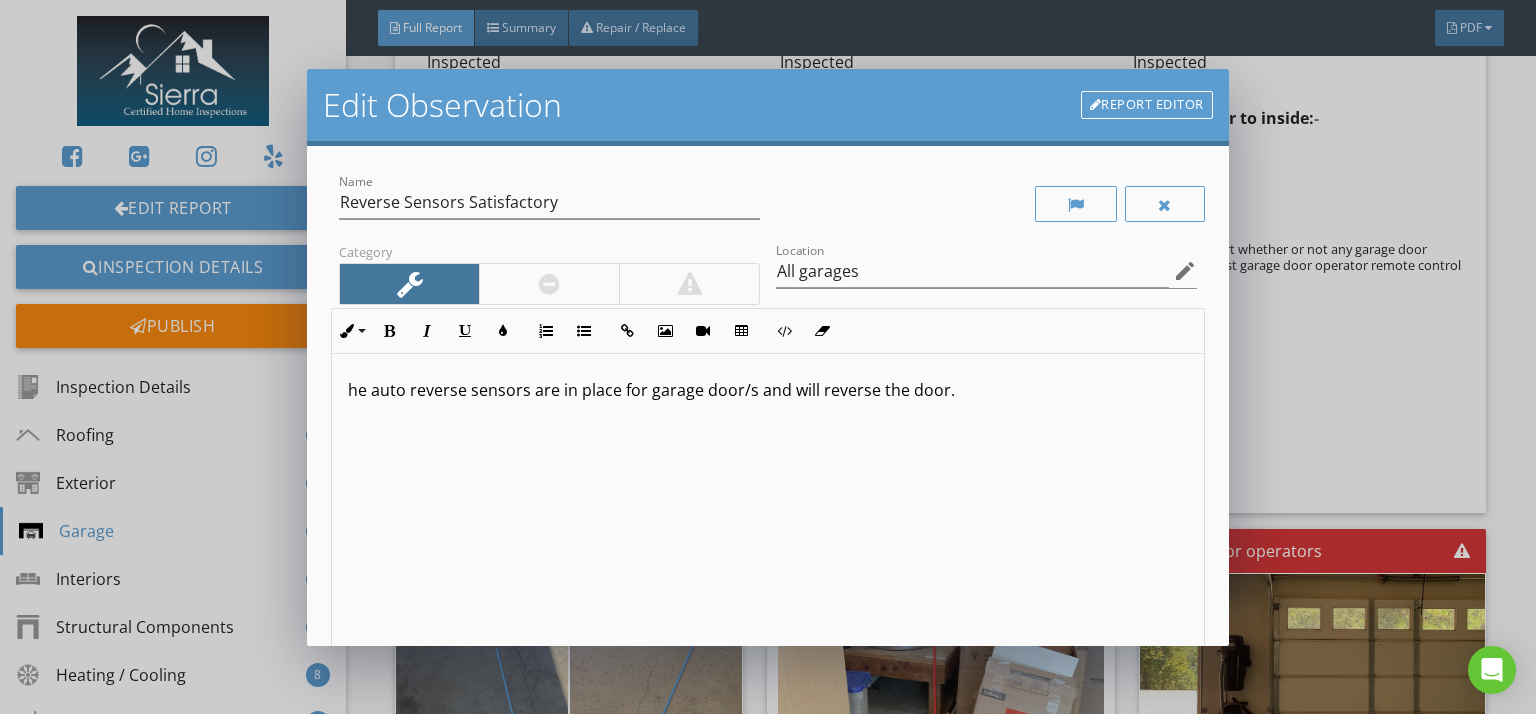 click on "he auto reverse sensors are in place for garage door/s and will reverse the door." at bounding box center [768, 390] 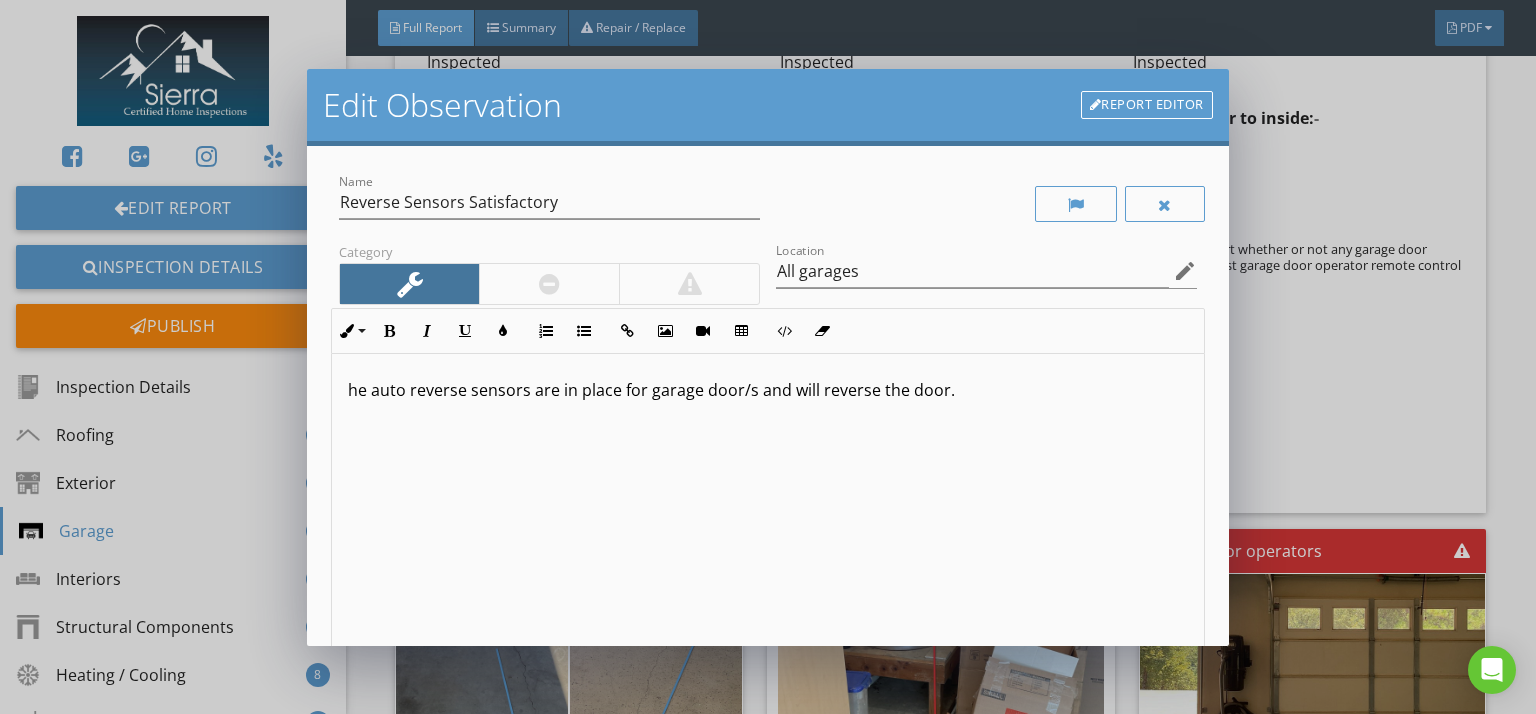 click on "he auto reverse sensors are in place for garage door/s and will reverse the door." at bounding box center (768, 512) 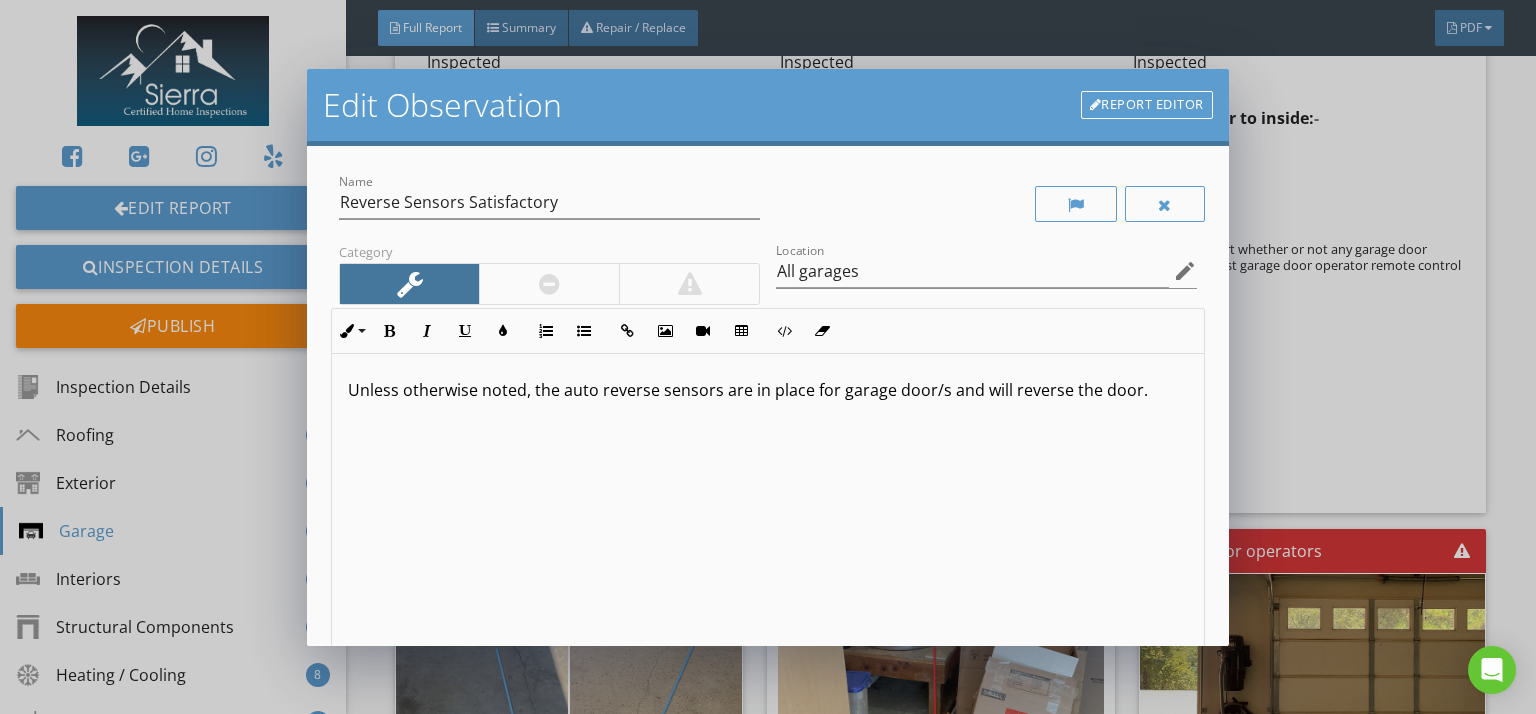 scroll, scrollTop: 0, scrollLeft: 0, axis: both 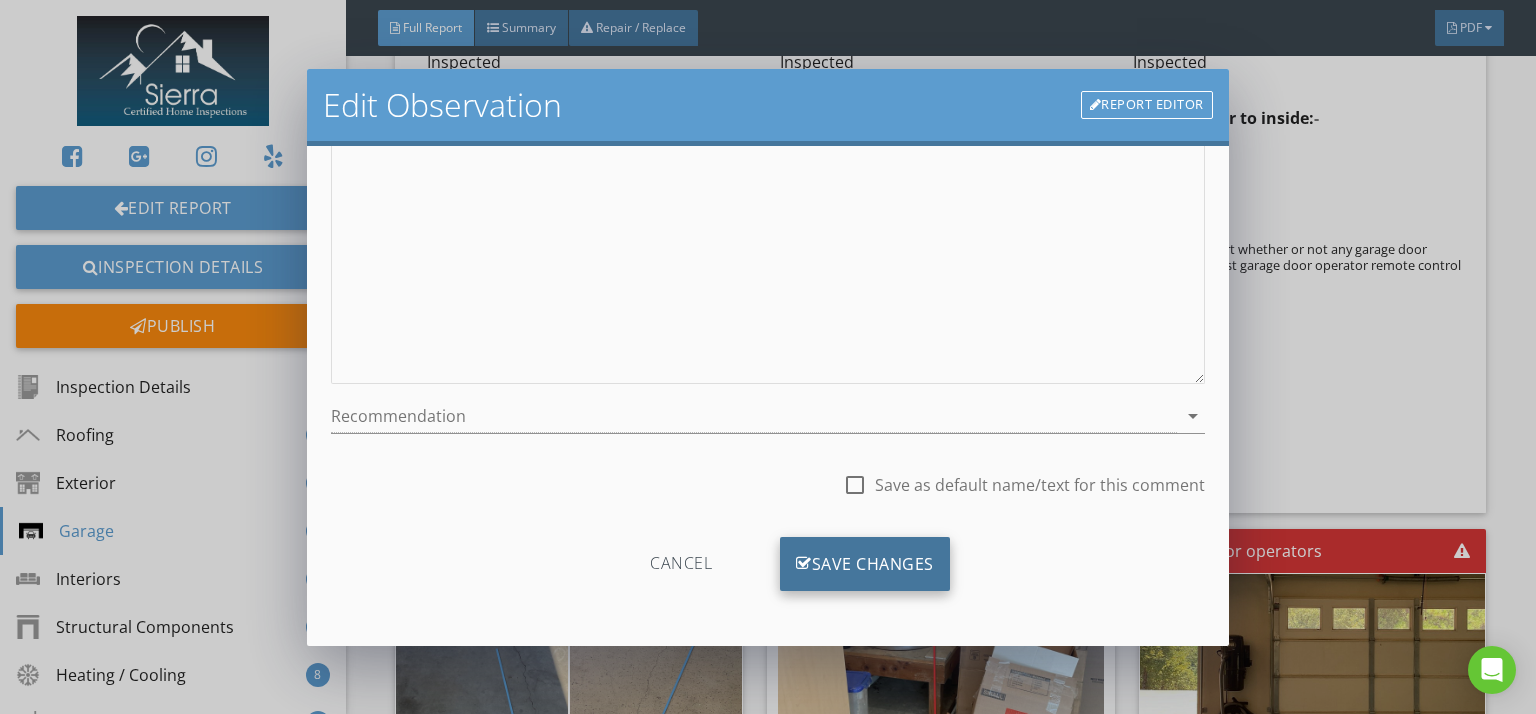 click on "Save Changes" at bounding box center [865, 564] 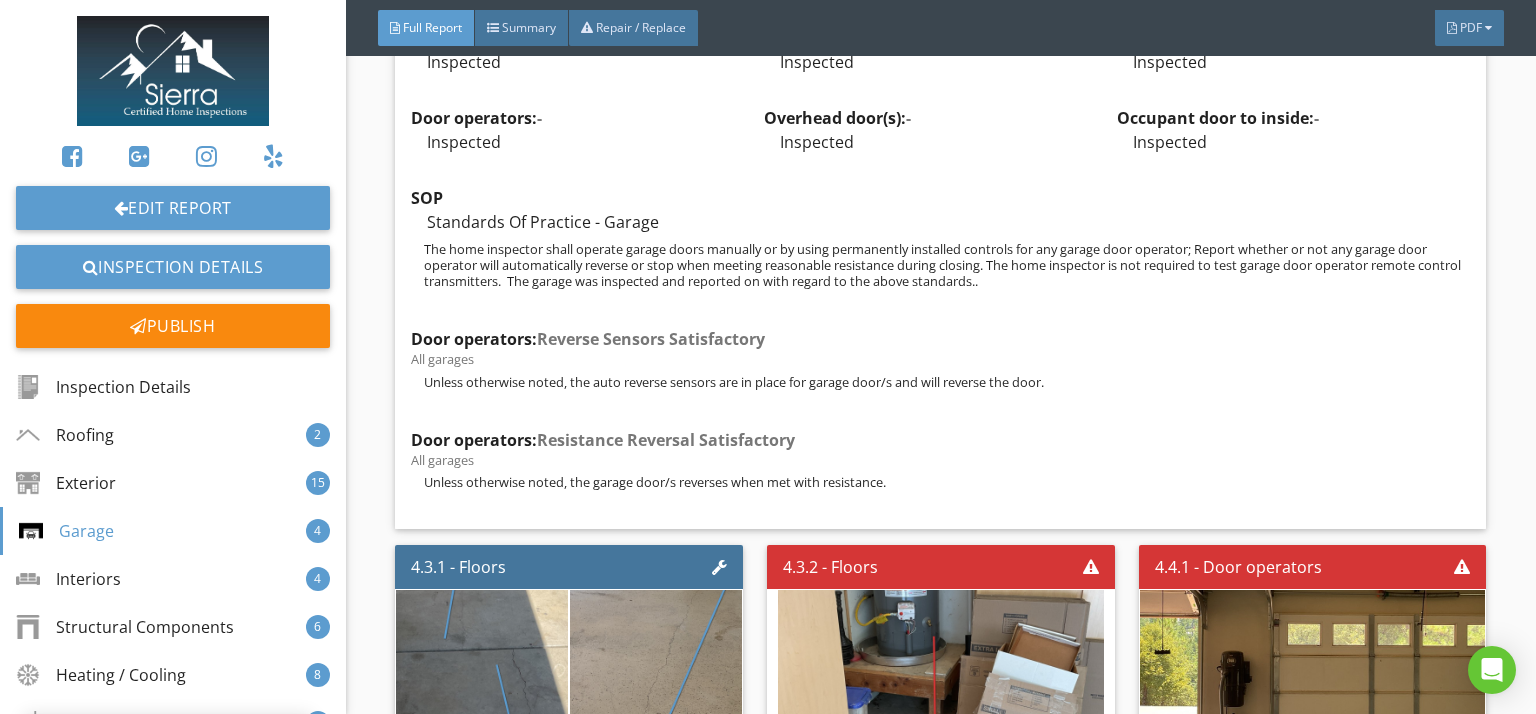 scroll, scrollTop: 50, scrollLeft: 0, axis: vertical 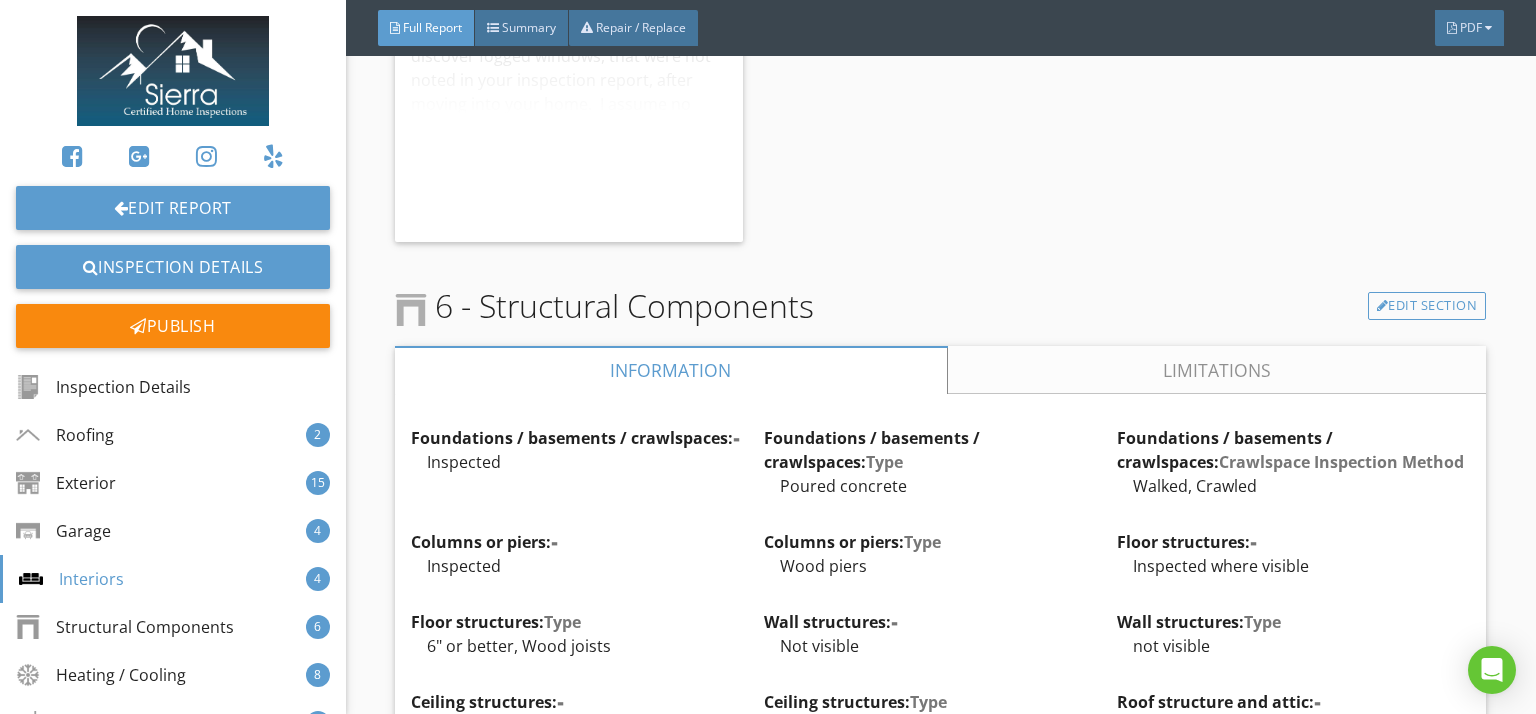 click on "Limitations" at bounding box center [1217, 370] 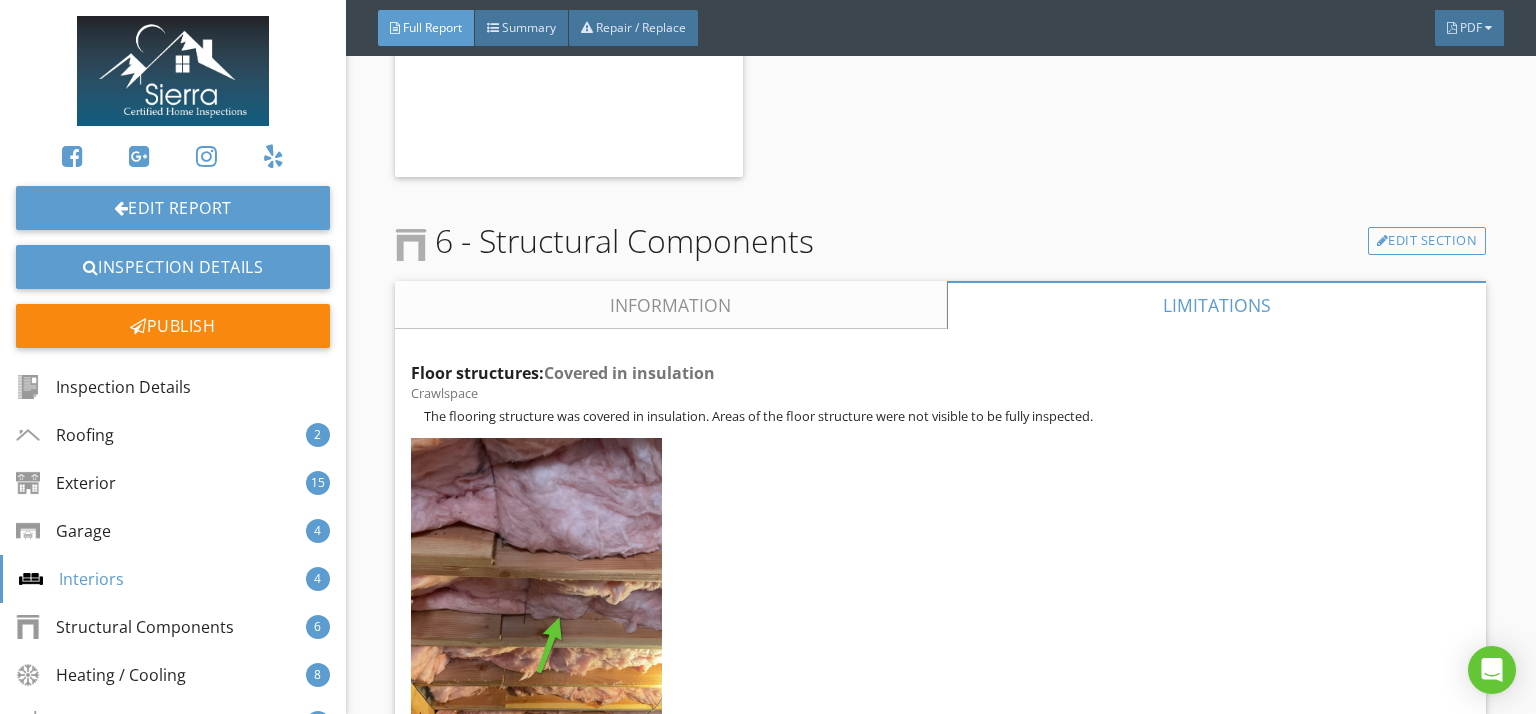 scroll, scrollTop: 12267, scrollLeft: 0, axis: vertical 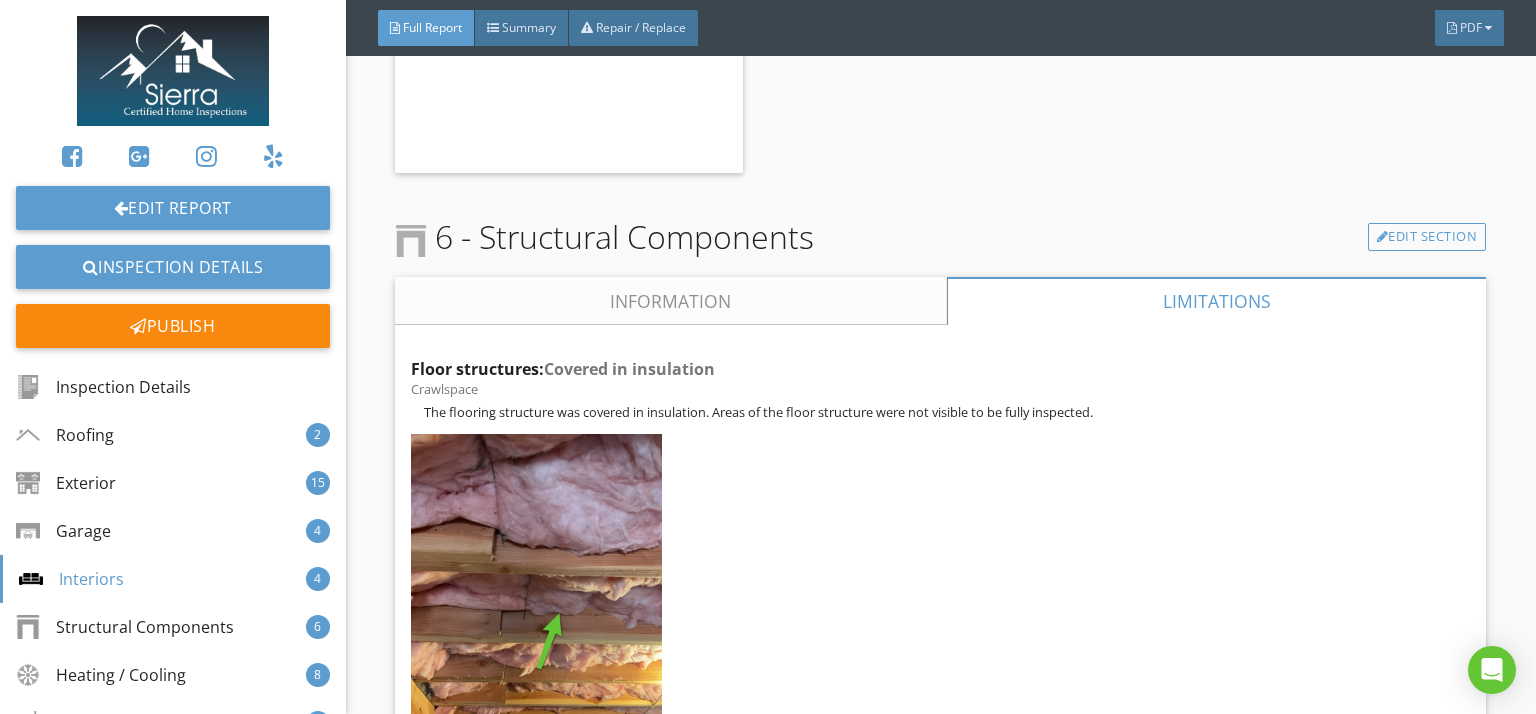 click on "Information" at bounding box center [671, 301] 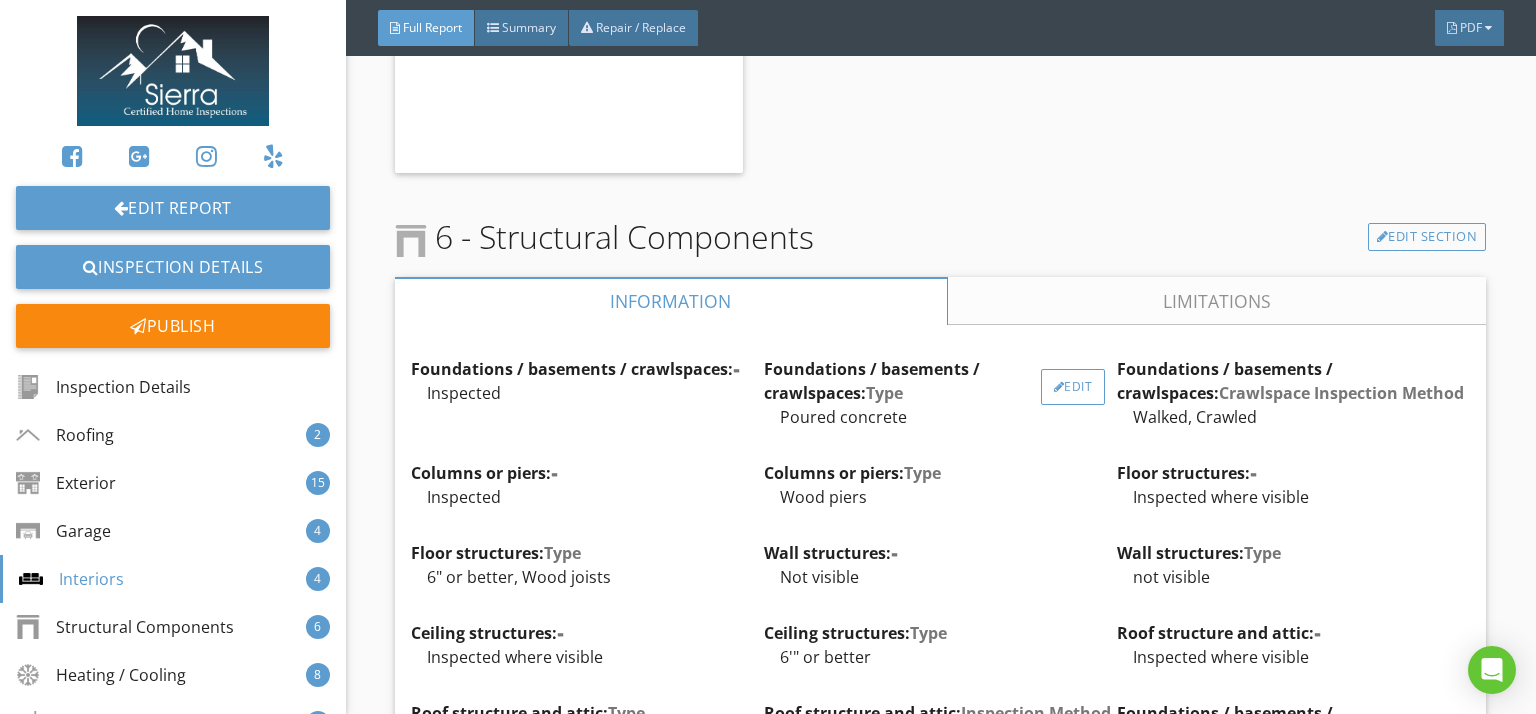 click on "Edit" at bounding box center [1073, 387] 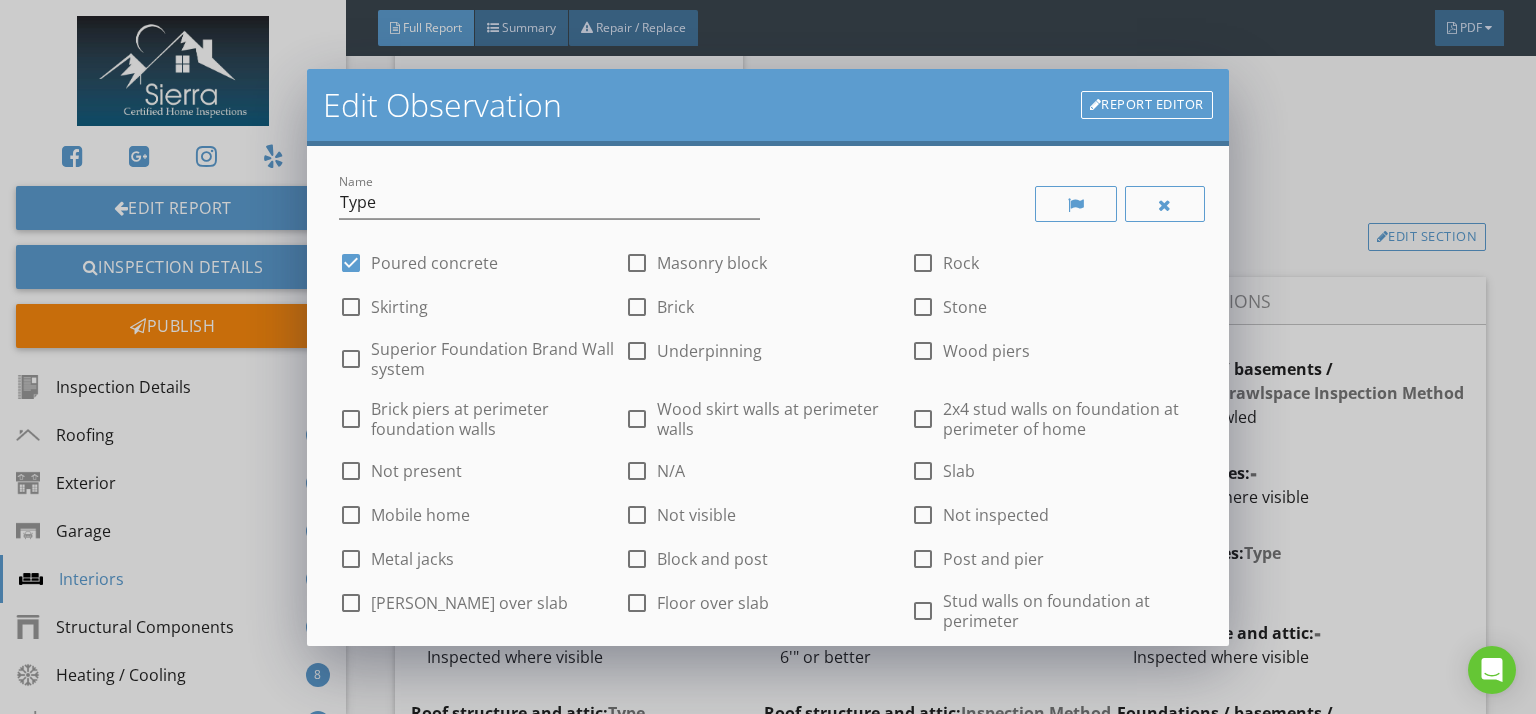 click at bounding box center [923, 471] 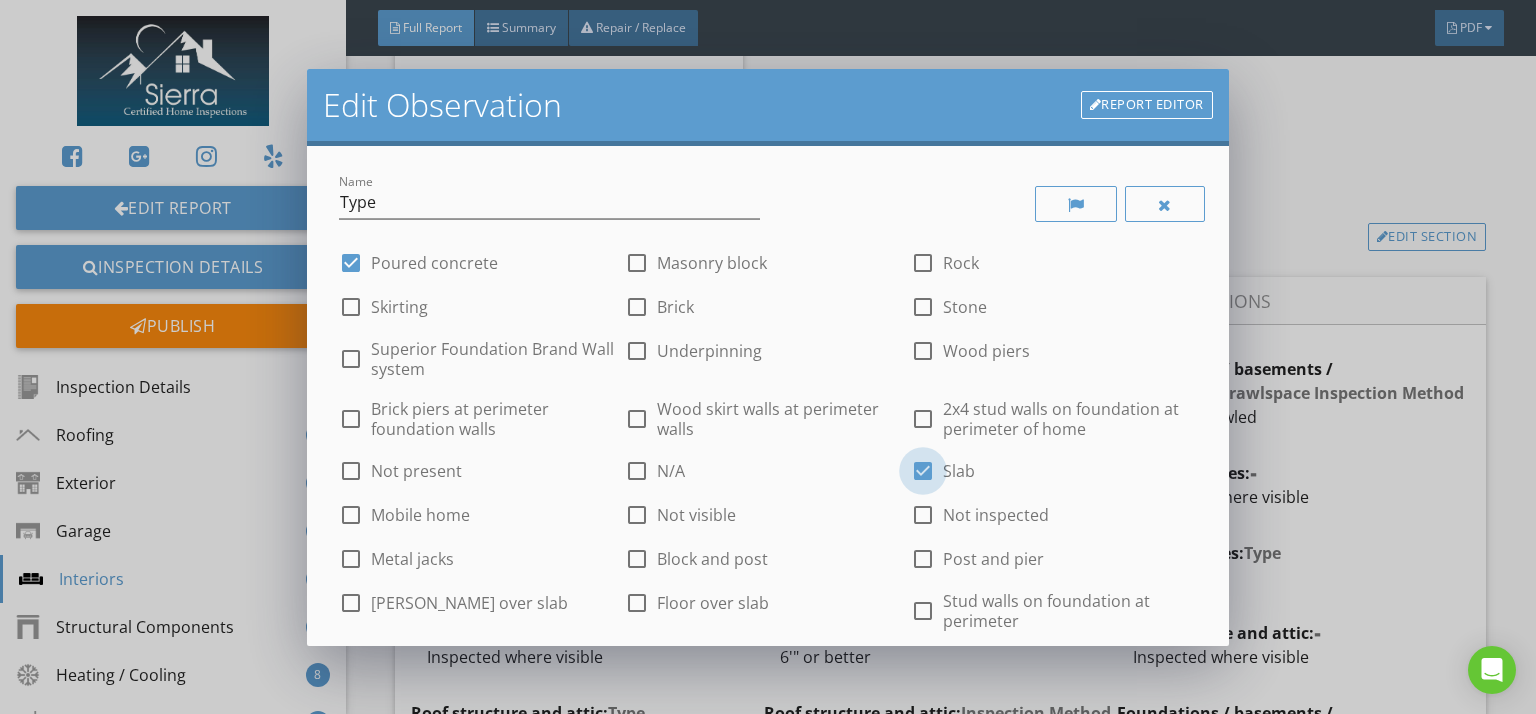 checkbox on "true" 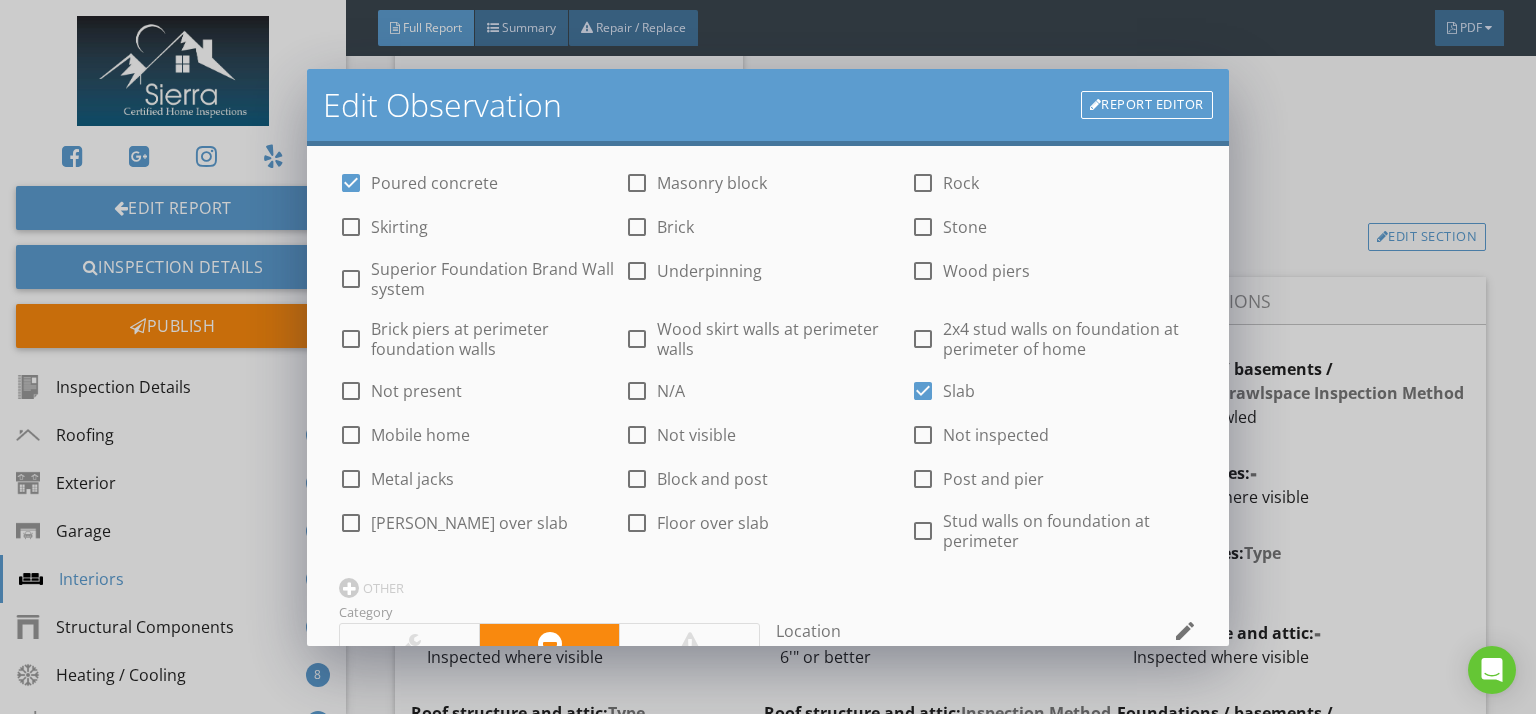 scroll, scrollTop: 484, scrollLeft: 0, axis: vertical 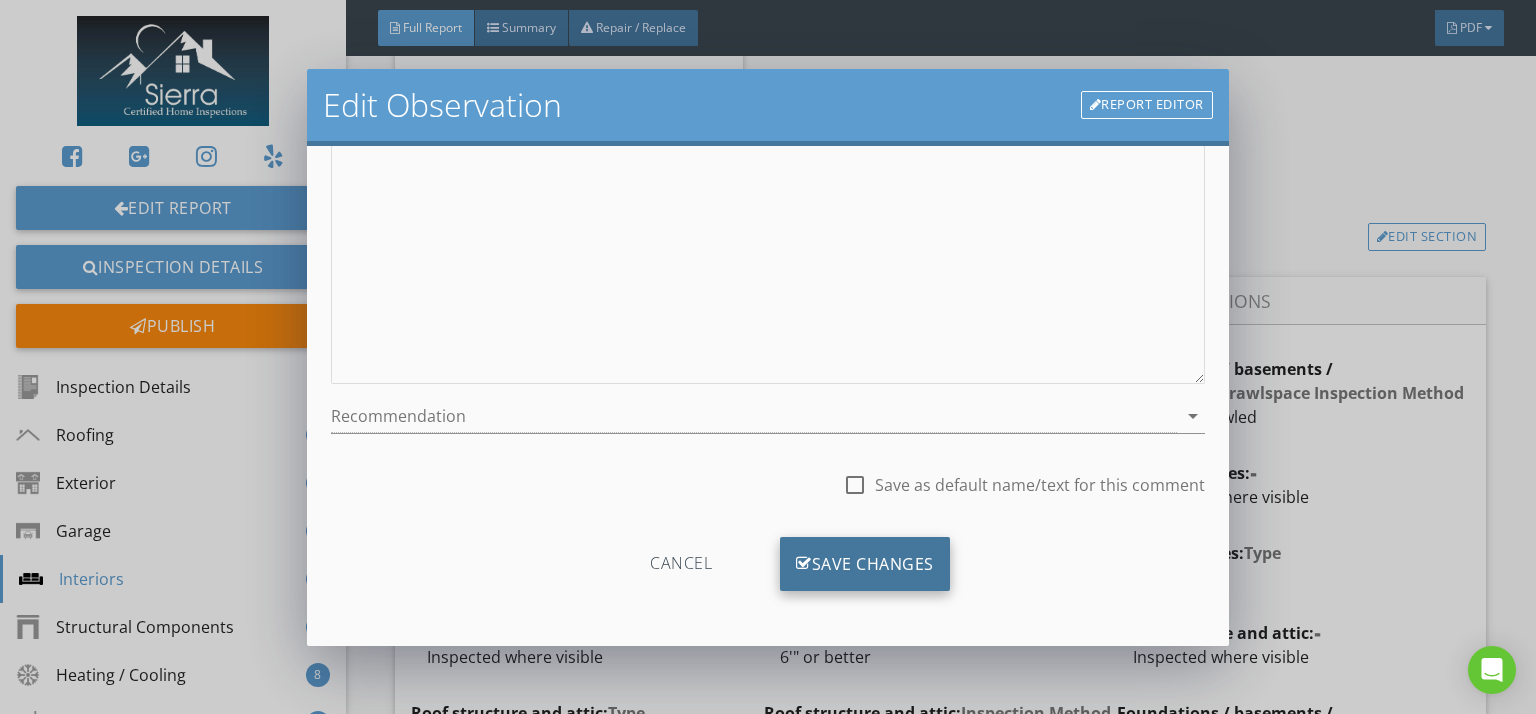 click on "Save Changes" at bounding box center [865, 564] 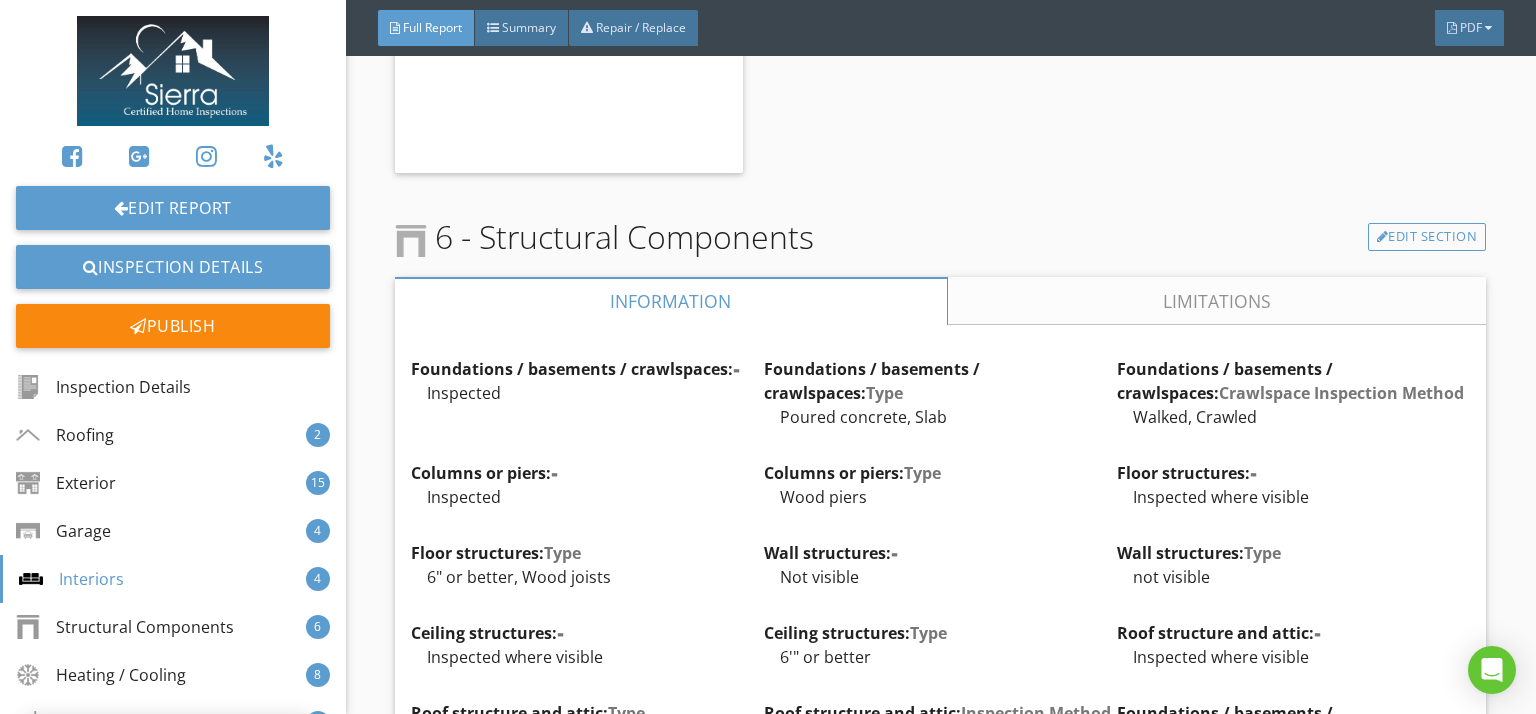scroll, scrollTop: 490, scrollLeft: 0, axis: vertical 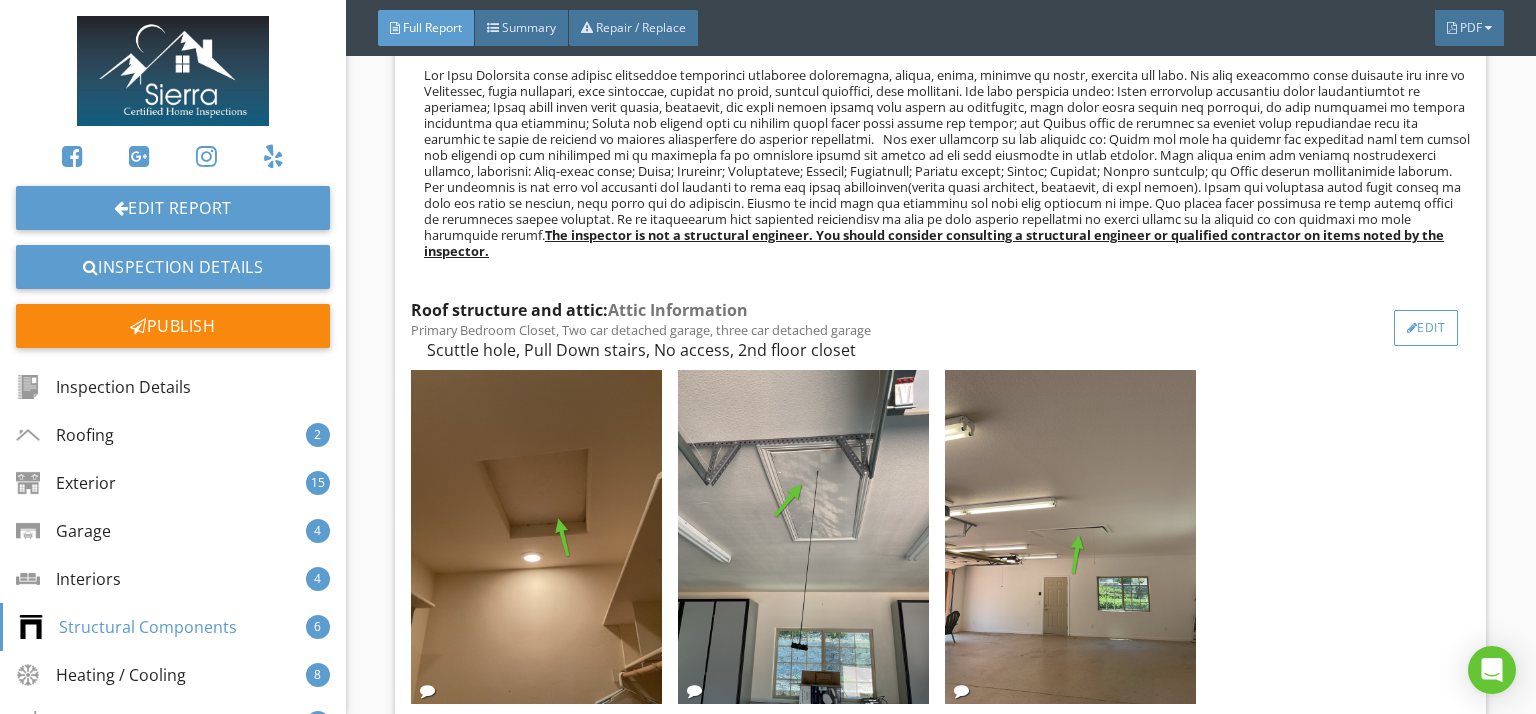click on "Edit" at bounding box center (1426, 328) 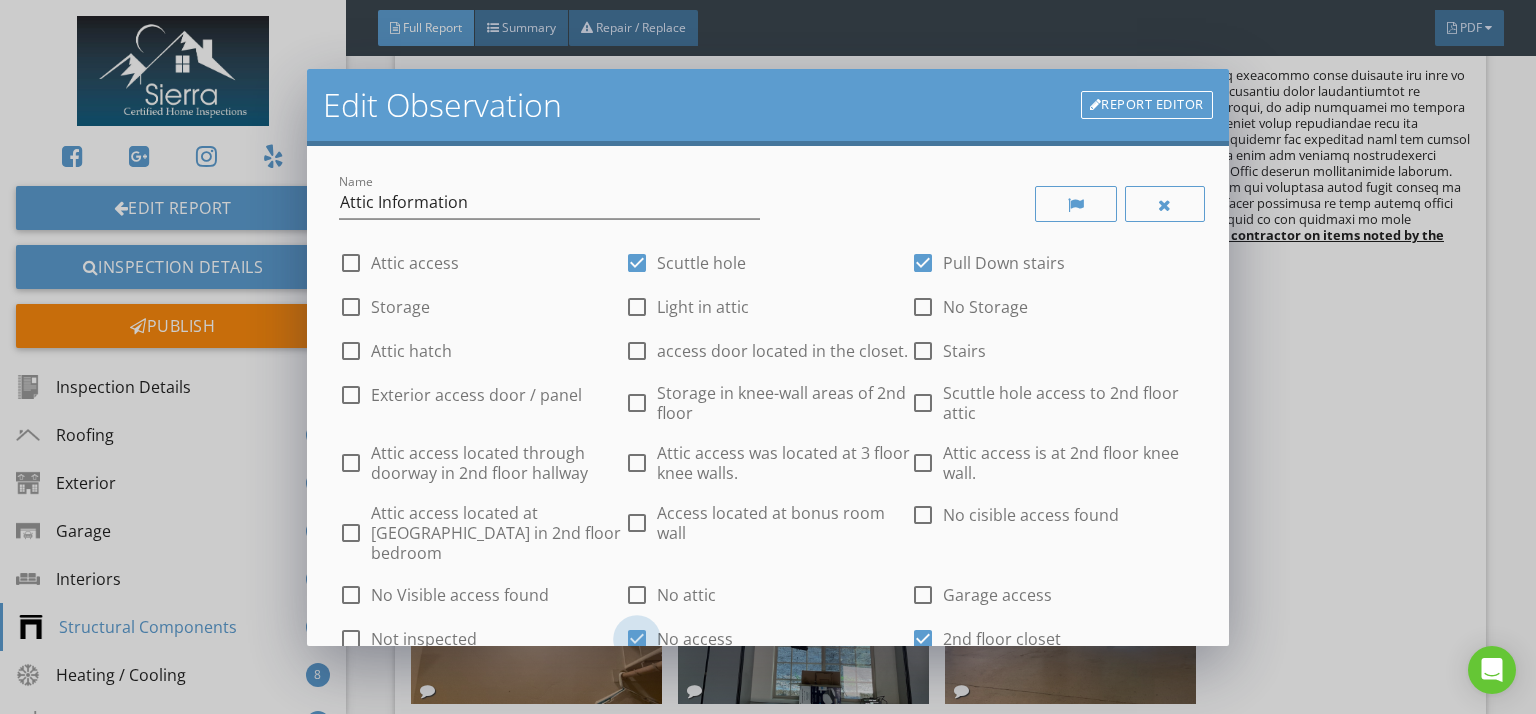 drag, startPoint x: 645, startPoint y: 614, endPoint x: 795, endPoint y: 610, distance: 150.05333 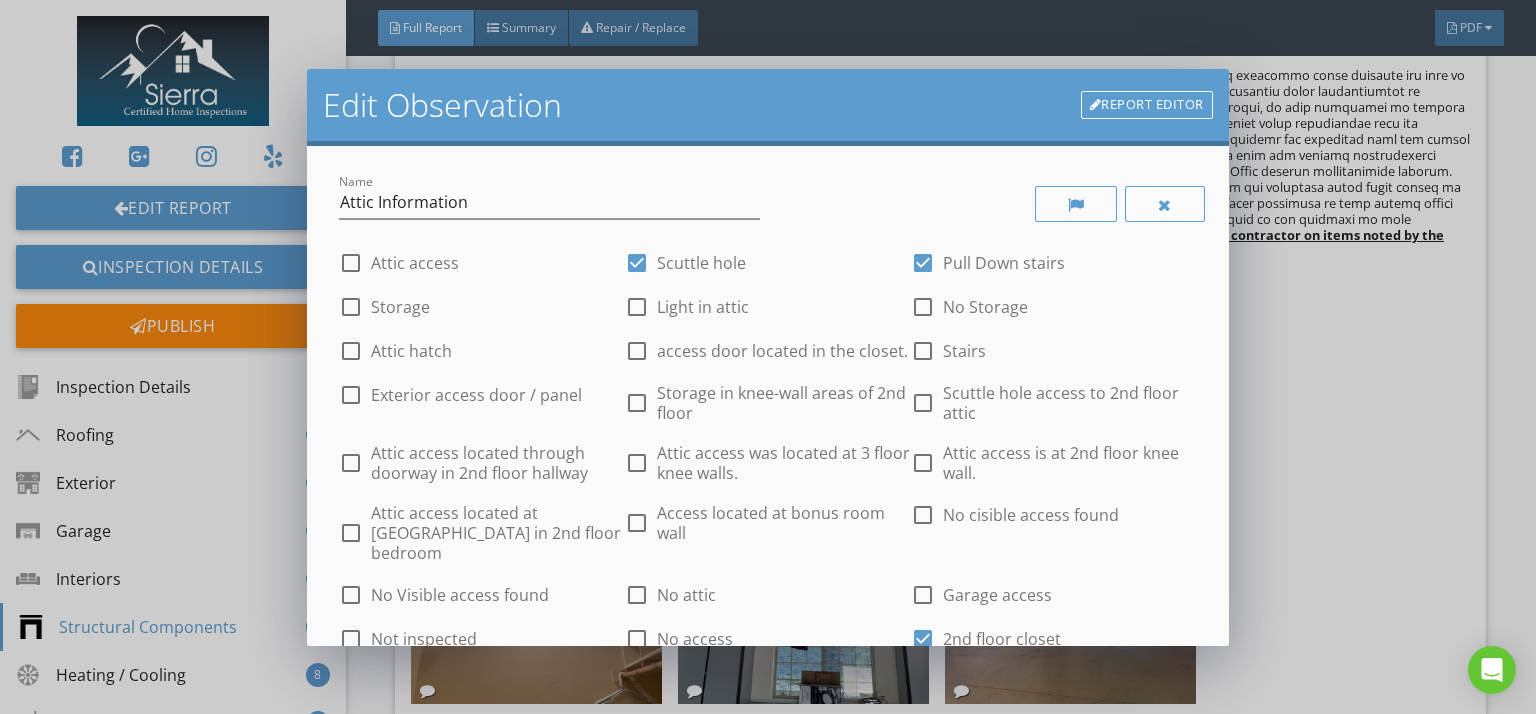 click at bounding box center (923, 639) 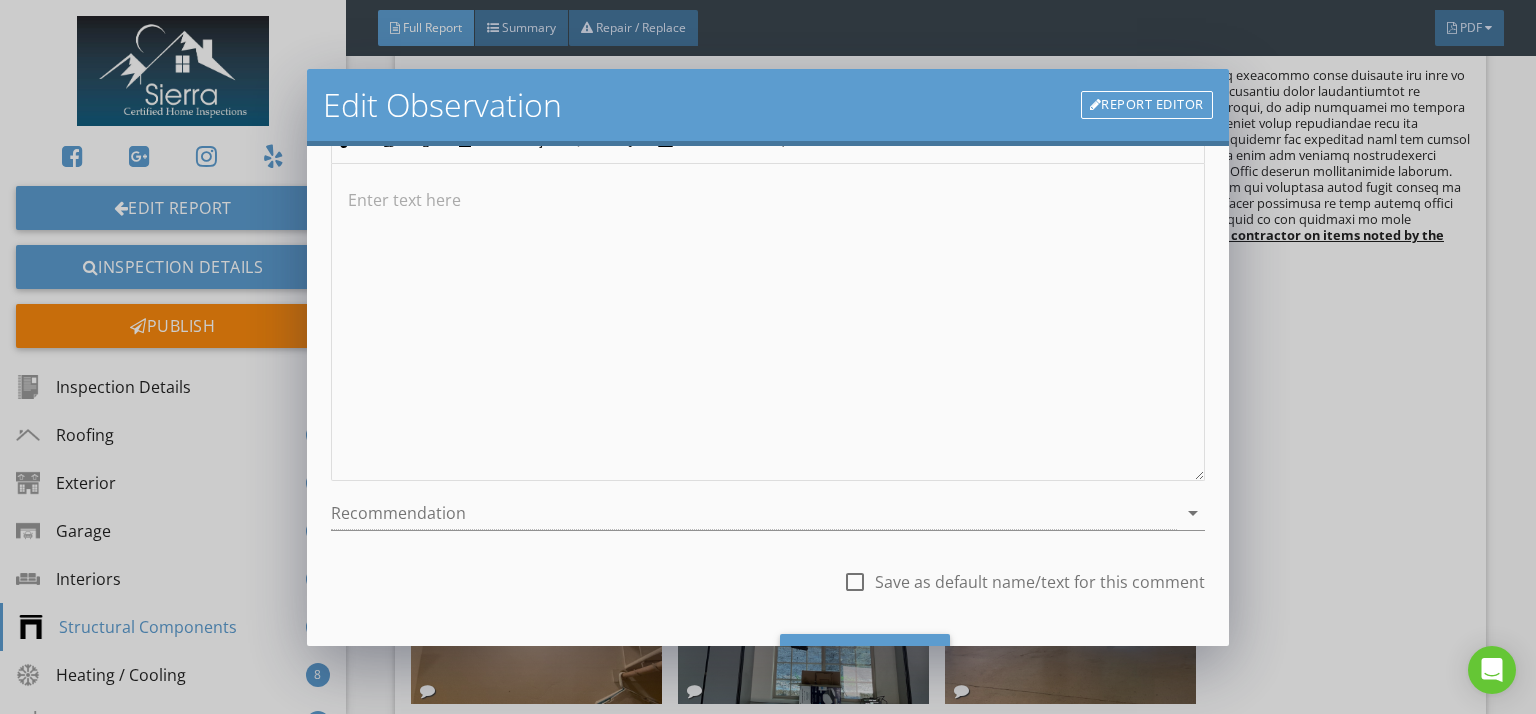 scroll, scrollTop: 727, scrollLeft: 0, axis: vertical 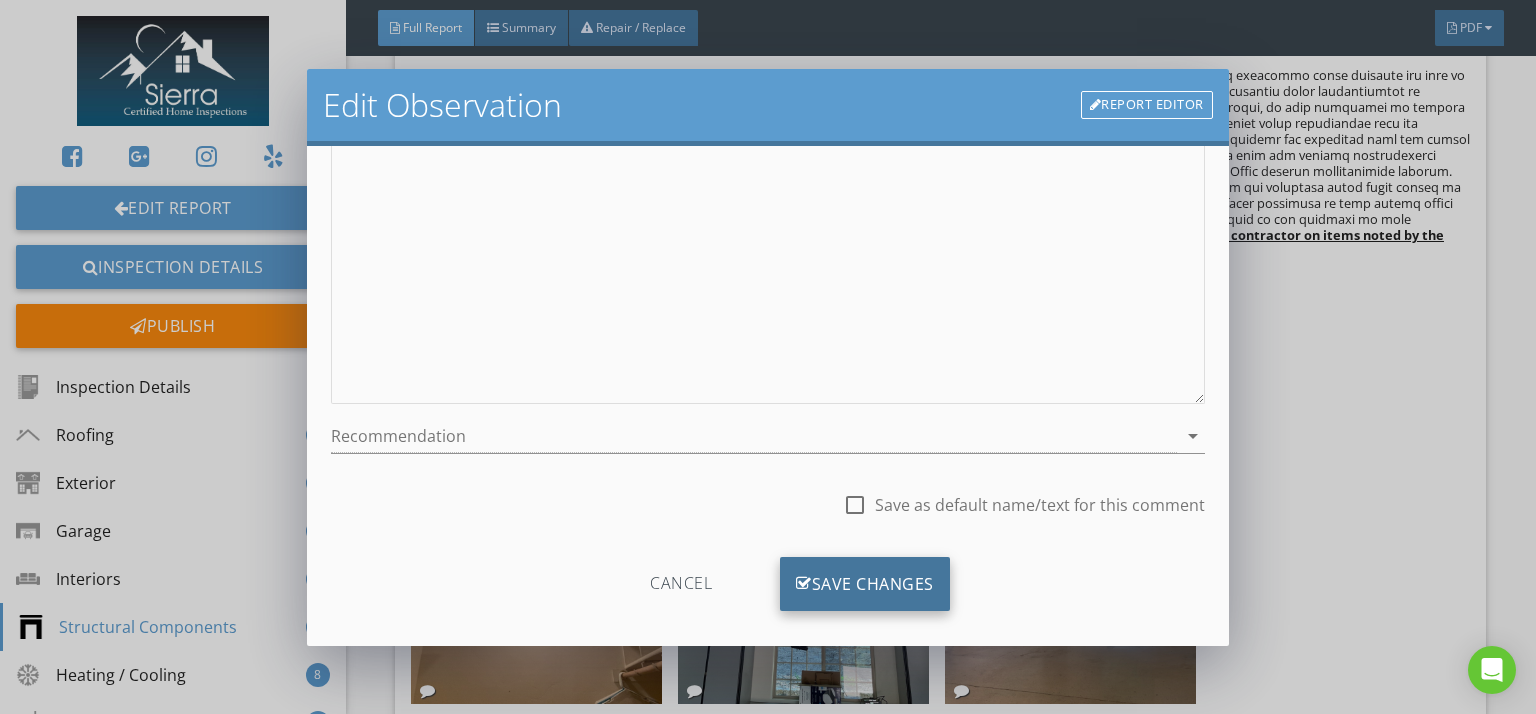 click on "Save Changes" at bounding box center [865, 584] 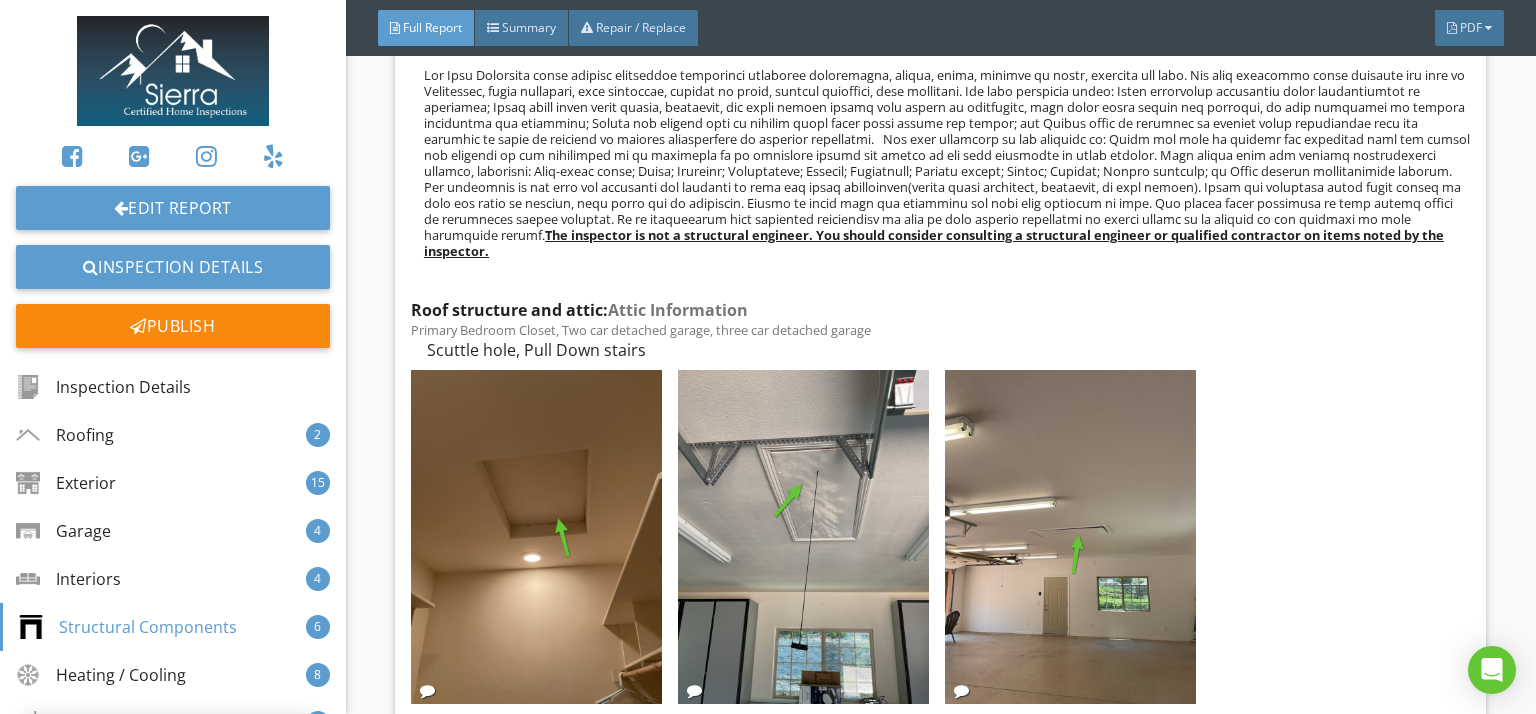scroll, scrollTop: 490, scrollLeft: 0, axis: vertical 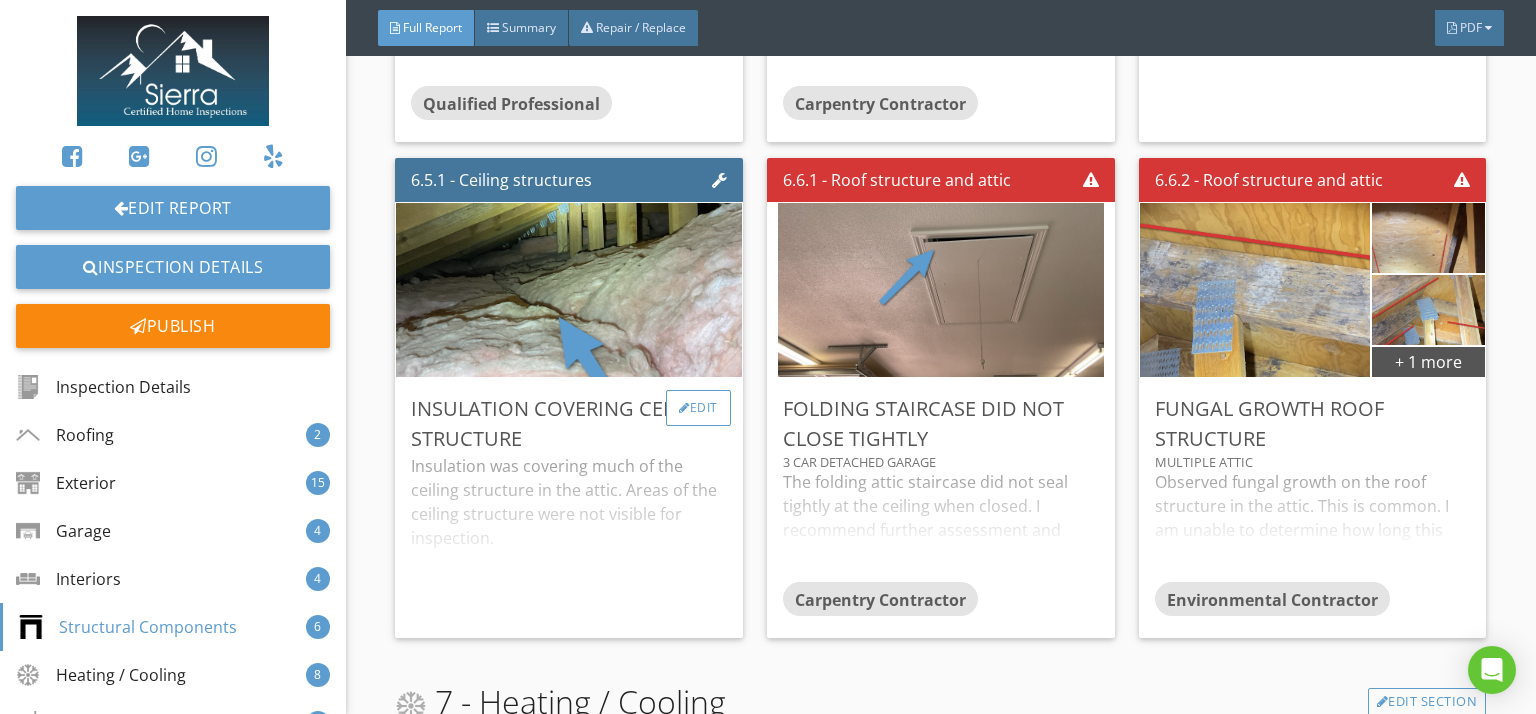 click at bounding box center [684, 408] 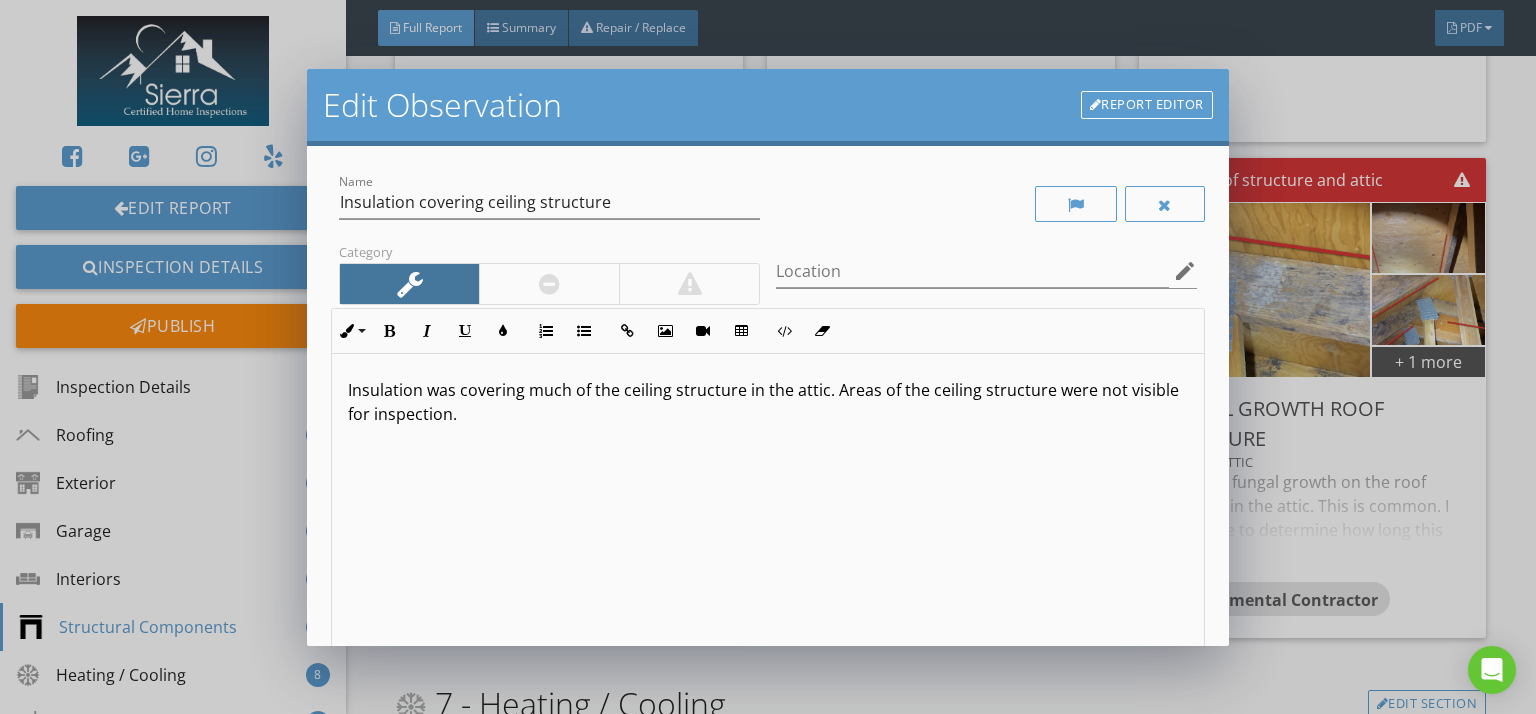 click on "Location edit" at bounding box center [986, 273] 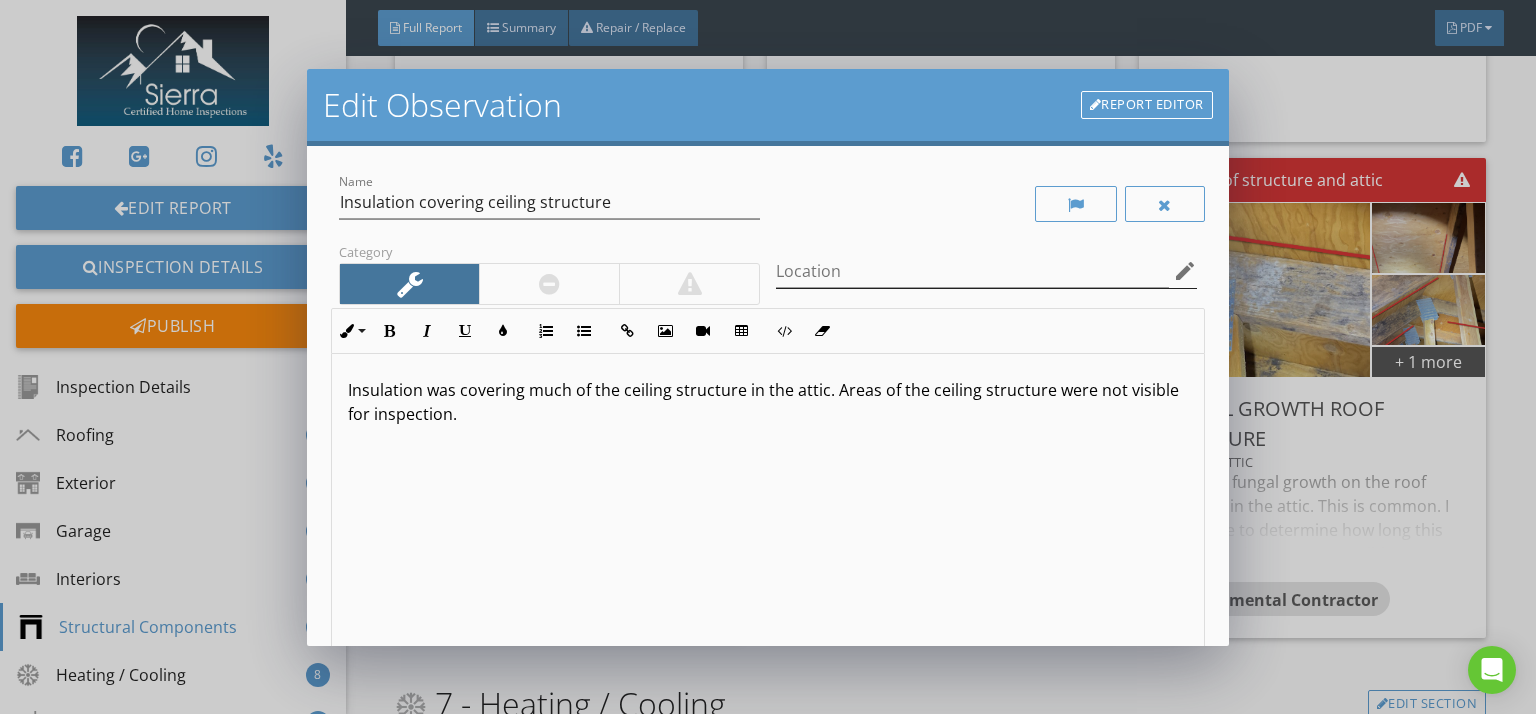 click on "edit" at bounding box center (1185, 271) 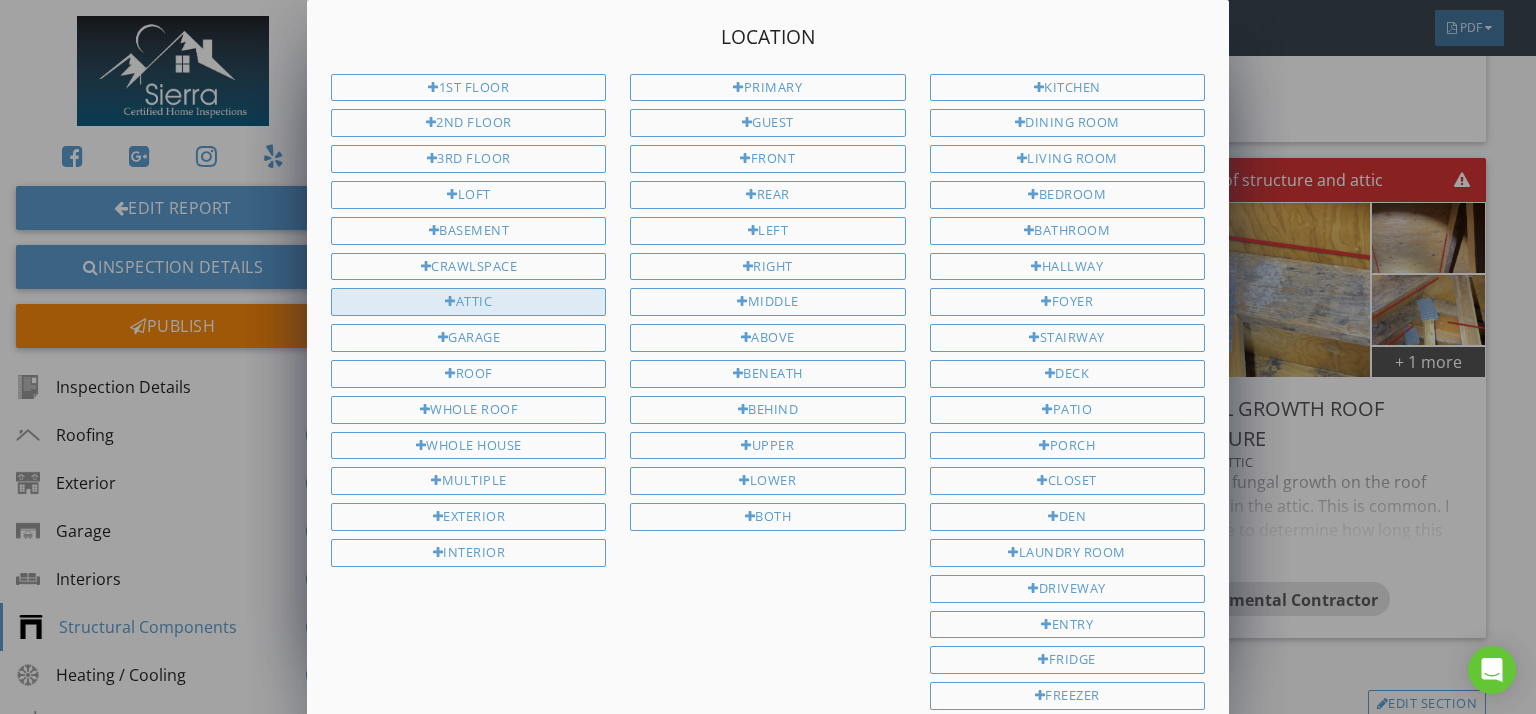 click on "Attic" at bounding box center (468, 302) 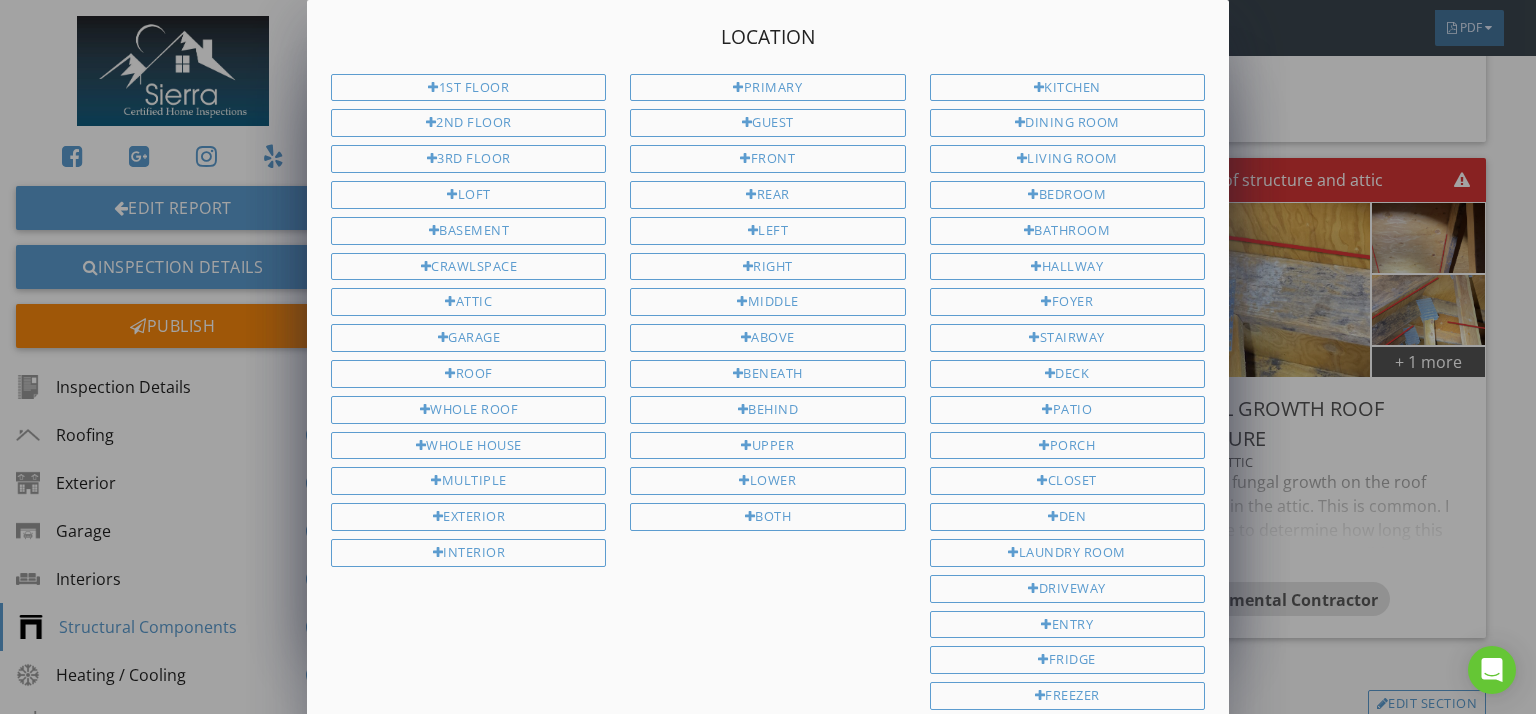 scroll, scrollTop: 427, scrollLeft: 0, axis: vertical 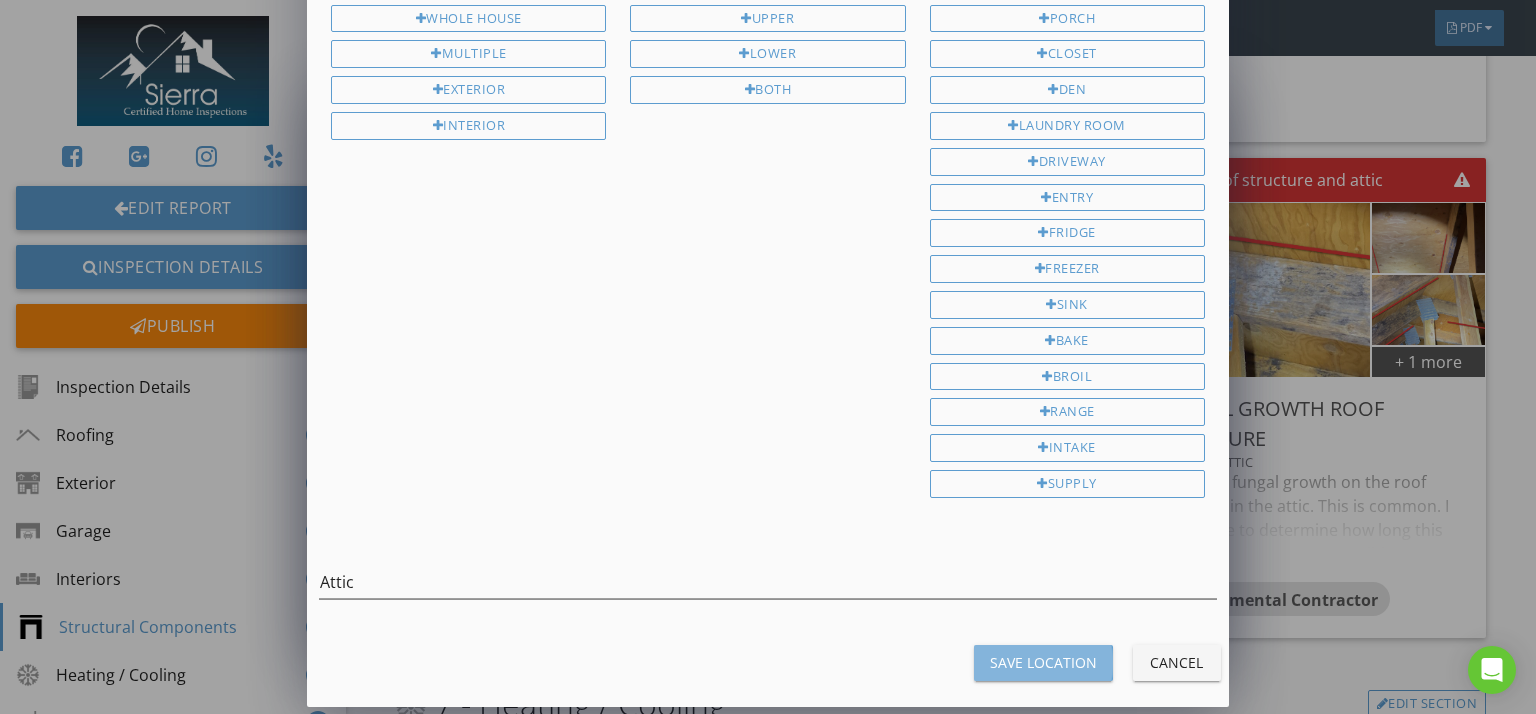 click on "Save Location" at bounding box center [1043, 662] 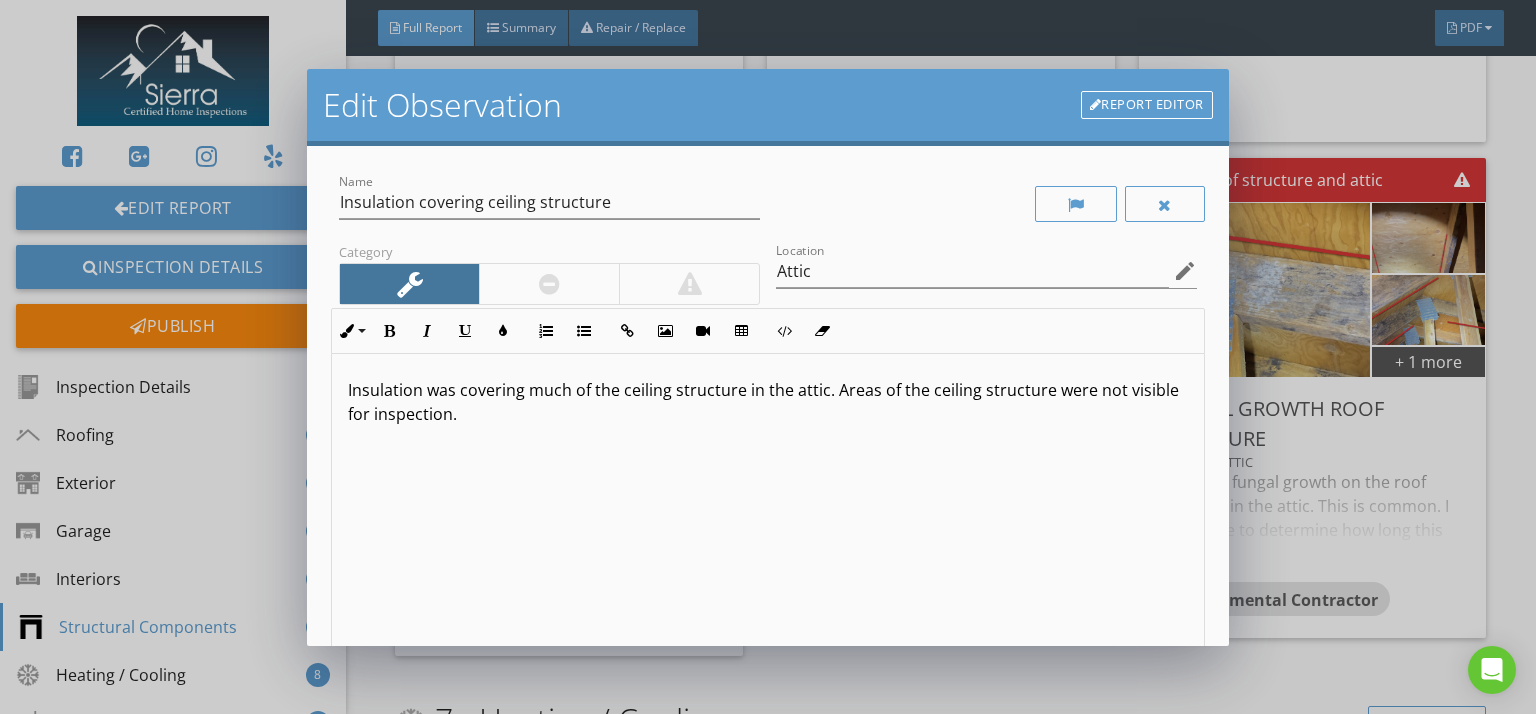 scroll, scrollTop: 0, scrollLeft: 0, axis: both 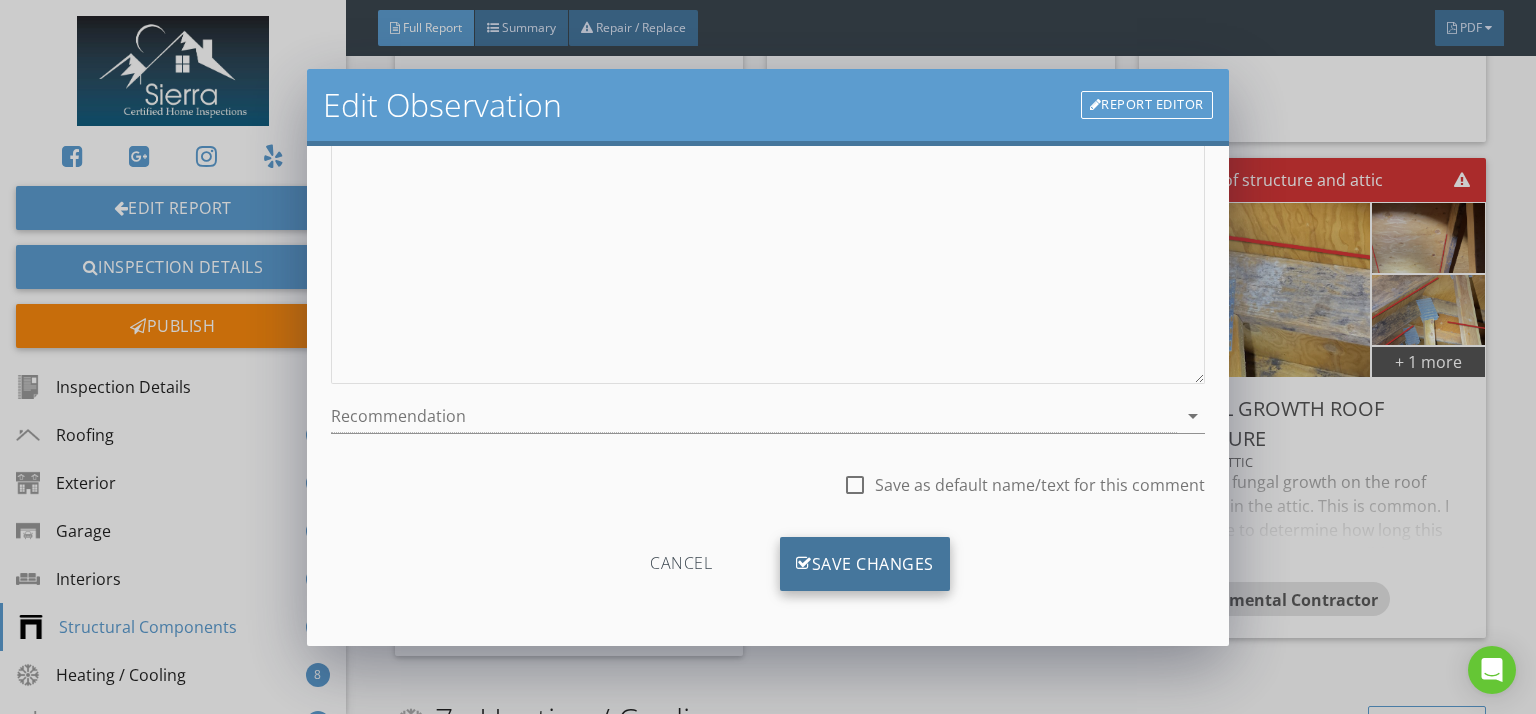 click on "Save Changes" at bounding box center [865, 564] 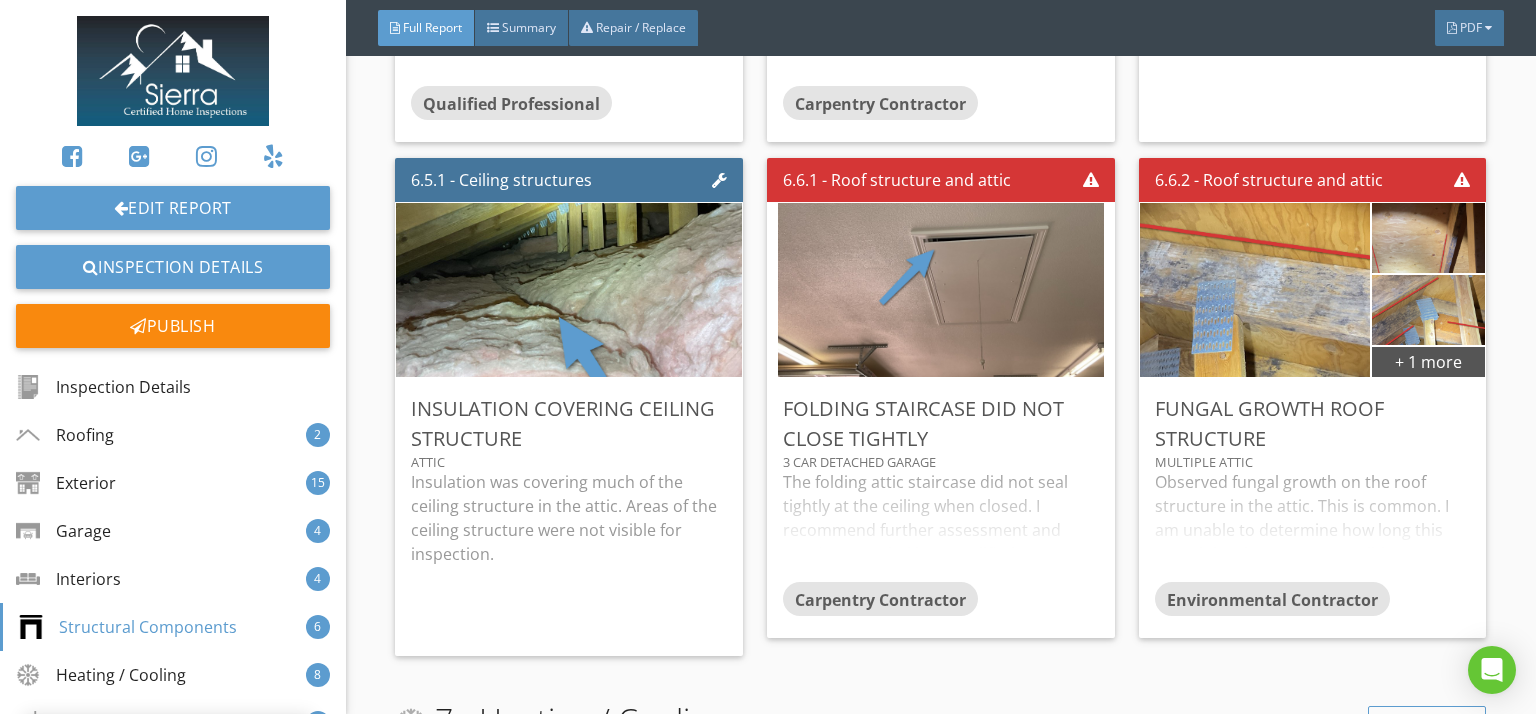 scroll, scrollTop: 50, scrollLeft: 0, axis: vertical 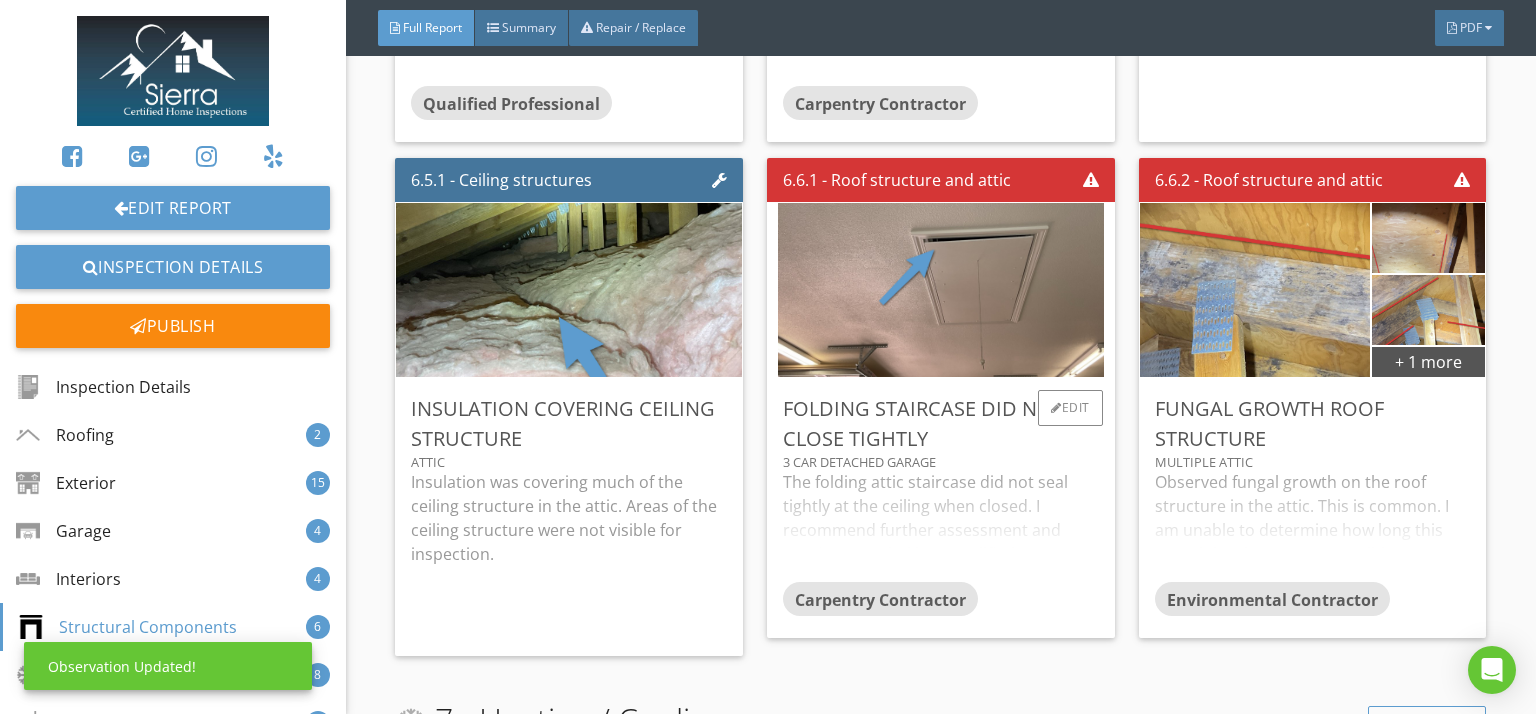 click on "The folding attic staircase did not seal tightly at the ceiling when closed. I recommend further assessment and repair as needed by a qualified professional." at bounding box center [941, 526] 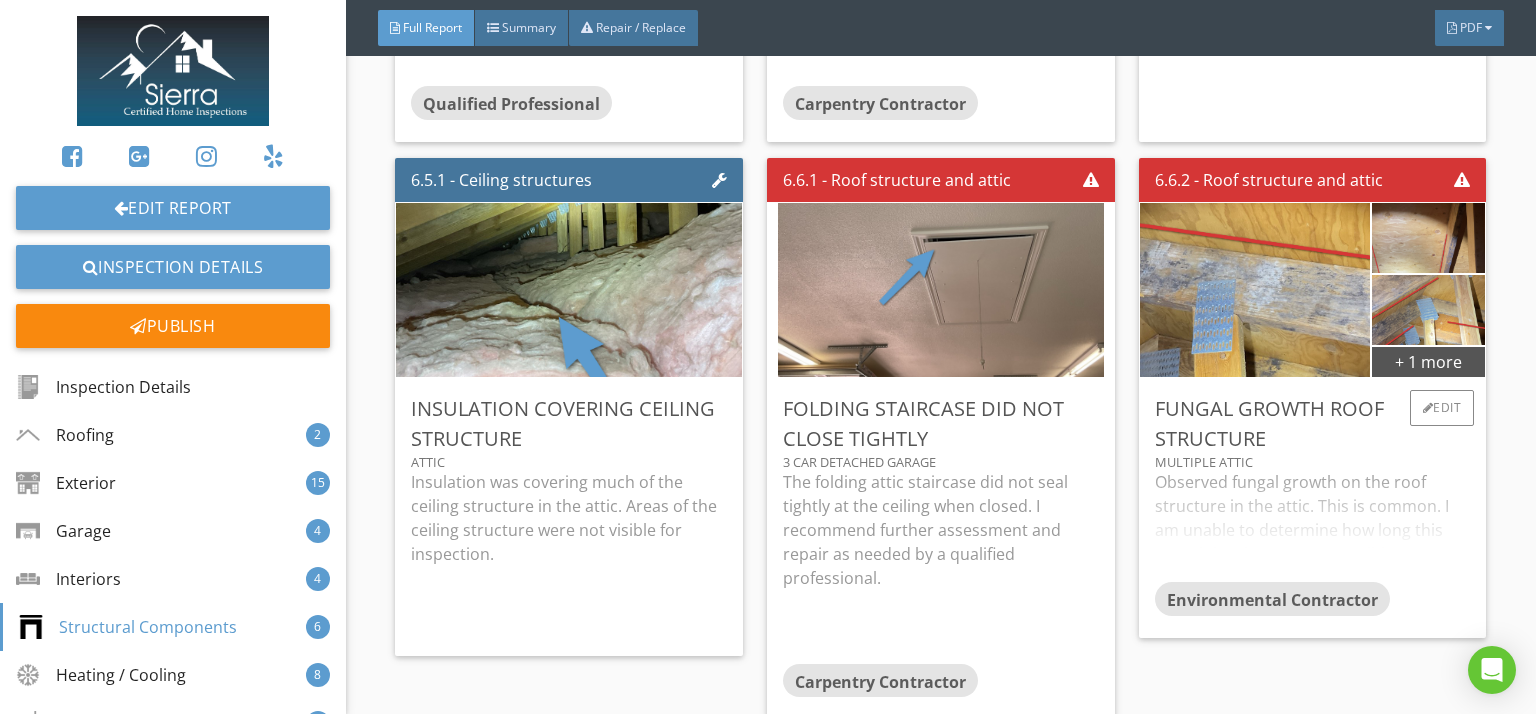 click on "Observed fungal growth on the roof structure in the attic. This is common. I am unable to determine how long this growth has been present. I did not test this growth. I recommend further assessment and repair/treatment by a qualified professional." at bounding box center (1313, 526) 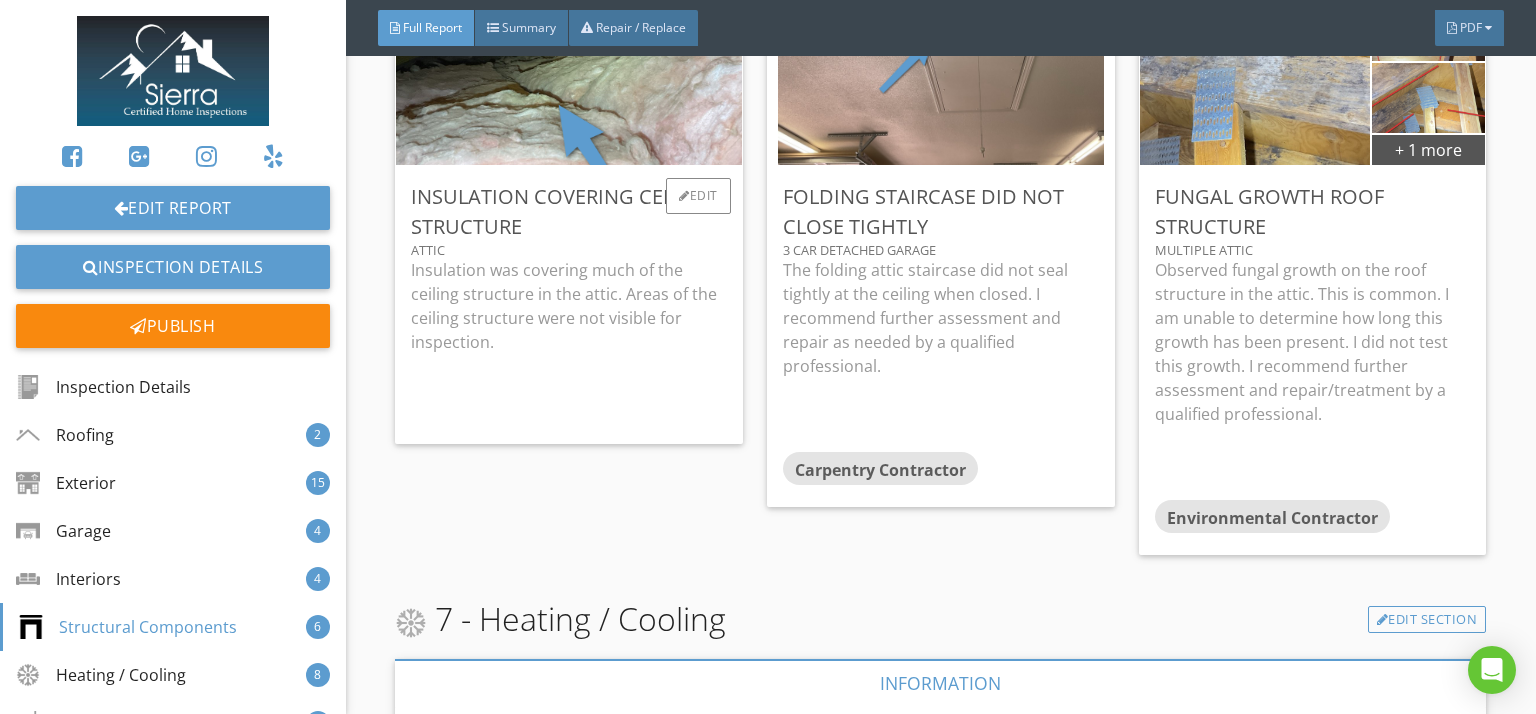 scroll, scrollTop: 14680, scrollLeft: 0, axis: vertical 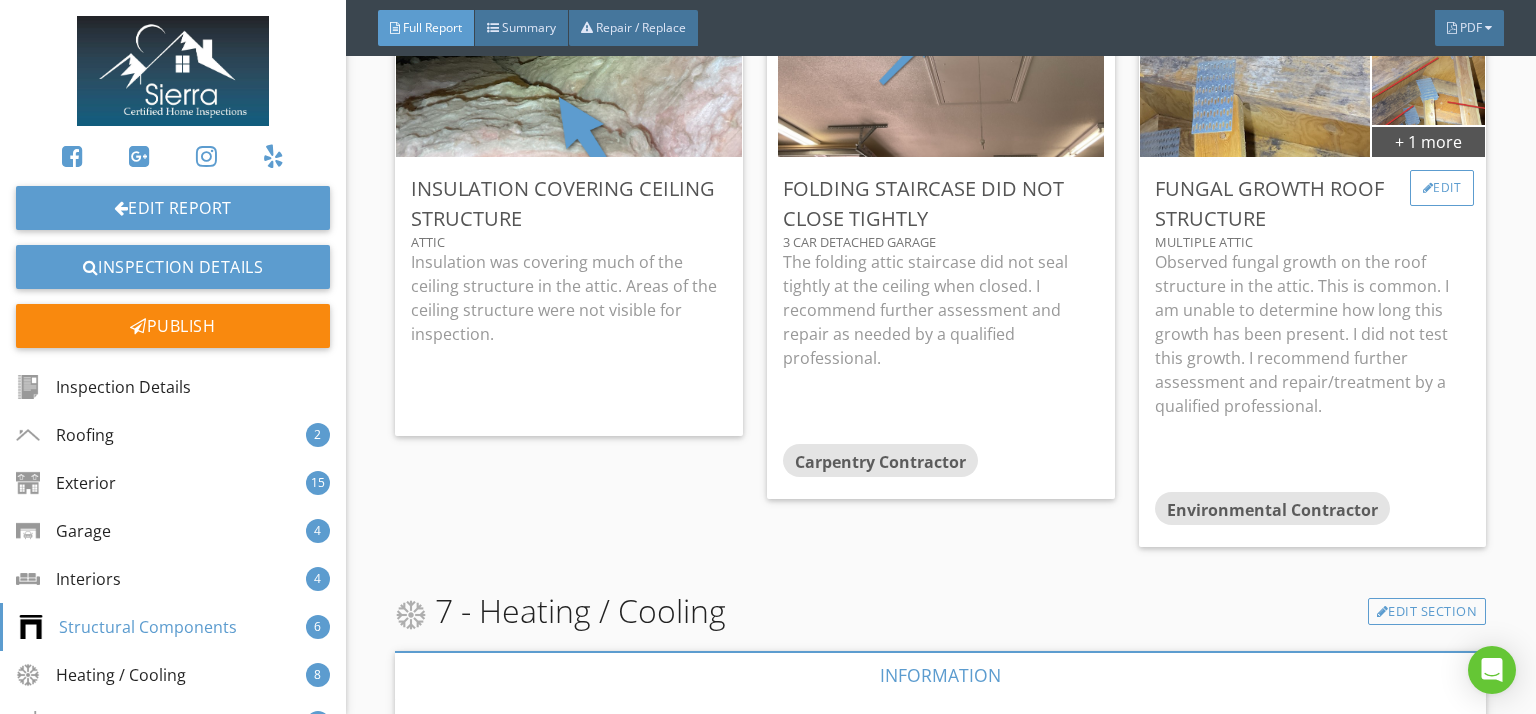 click on "Edit" at bounding box center (1442, 188) 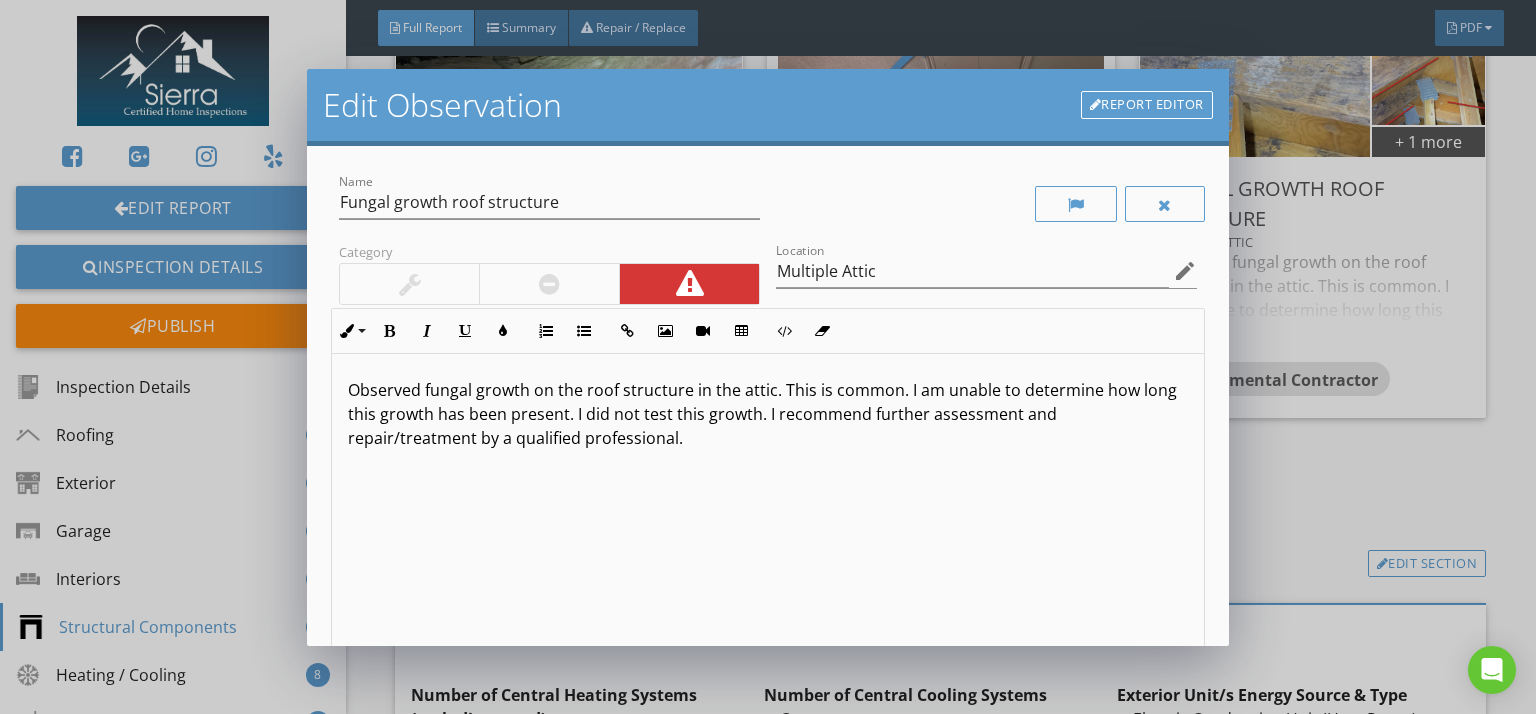 click on "Edit Observation
Report Editor
Name Fungal growth roof structure                 Category               Location Multiple Attic edit   Inline Style XLarge Large Normal Small Light Small/Light Bold Italic Underline Colors Ordered List Unordered List Insert Link Insert Image Insert Video Insert Table Code View Clear Formatting Observed fungal growth on the roof structure in the attic. This is common. I am unable to determine how long this growth has been present. I did not test this growth. I recommend further assessment and repair/treatment by a qualified professional. Enter text here <p>Observed fungal growth on the roof structure in the attic. This is common. I am unable to determine how long this growth has been present. I did not test this growth. I recommend further assessment and repair/treatment by a qualified professional.</p>   Recommendation Environmental Contractor arrow_drop_down     check_box_outline_blank Save as default name/text for this comment   Cancel" at bounding box center (768, 357) 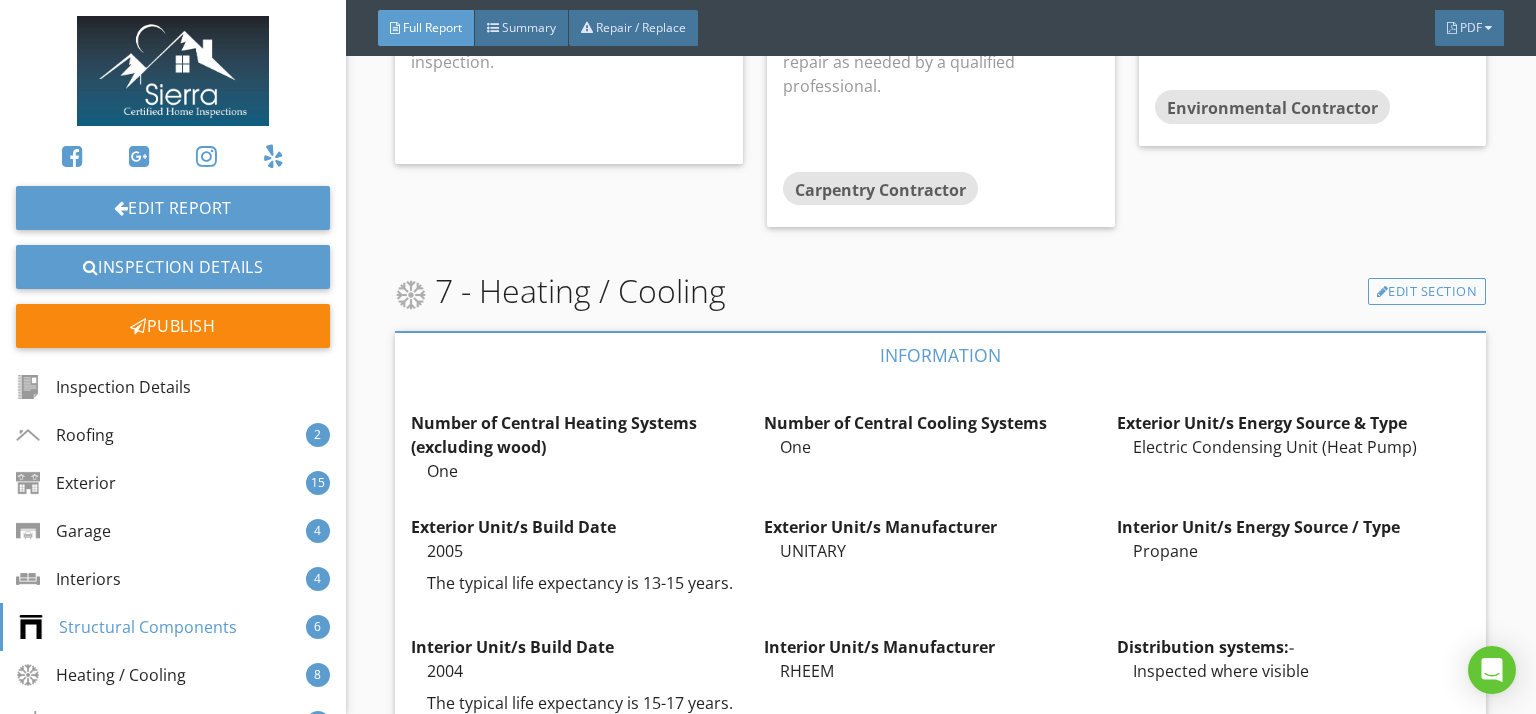 scroll, scrollTop: 14980, scrollLeft: 0, axis: vertical 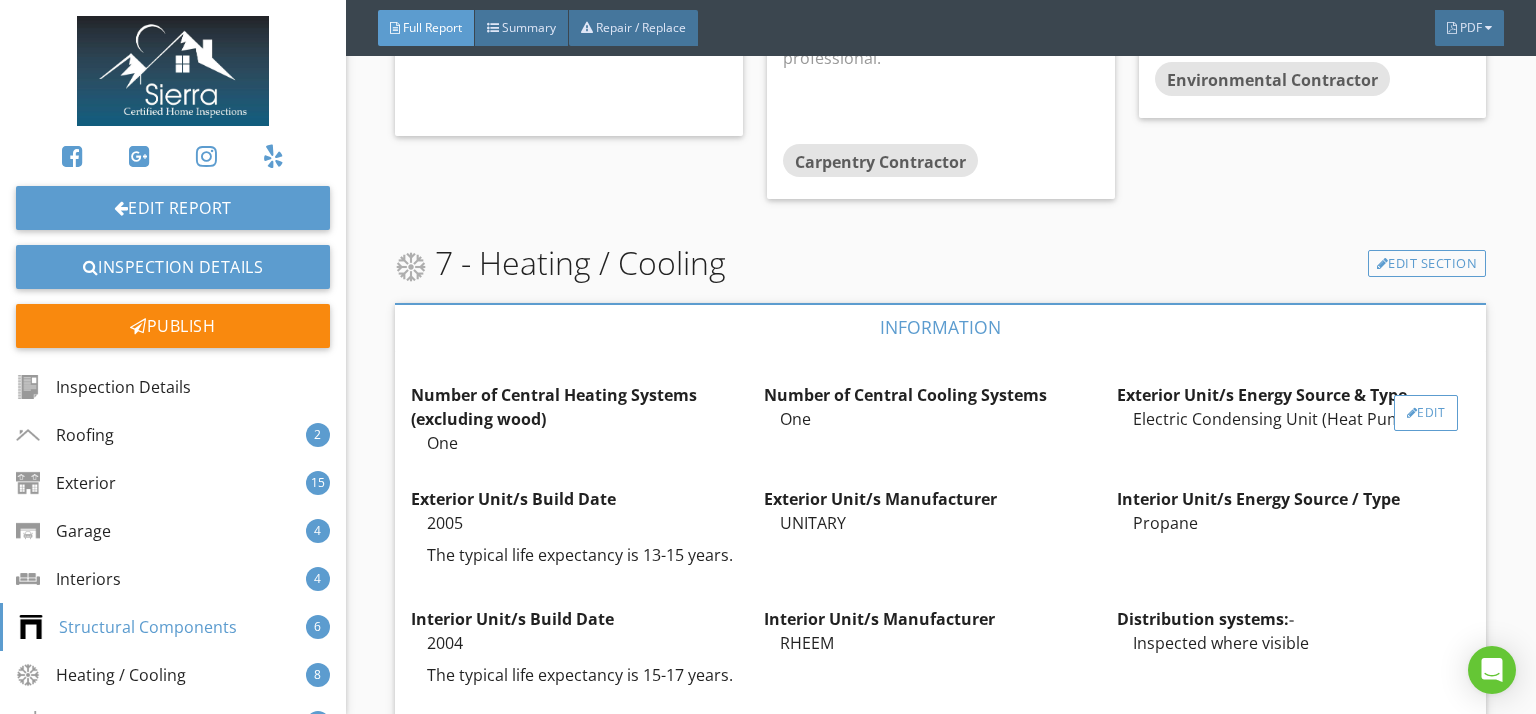 click on "Edit" at bounding box center (1426, 413) 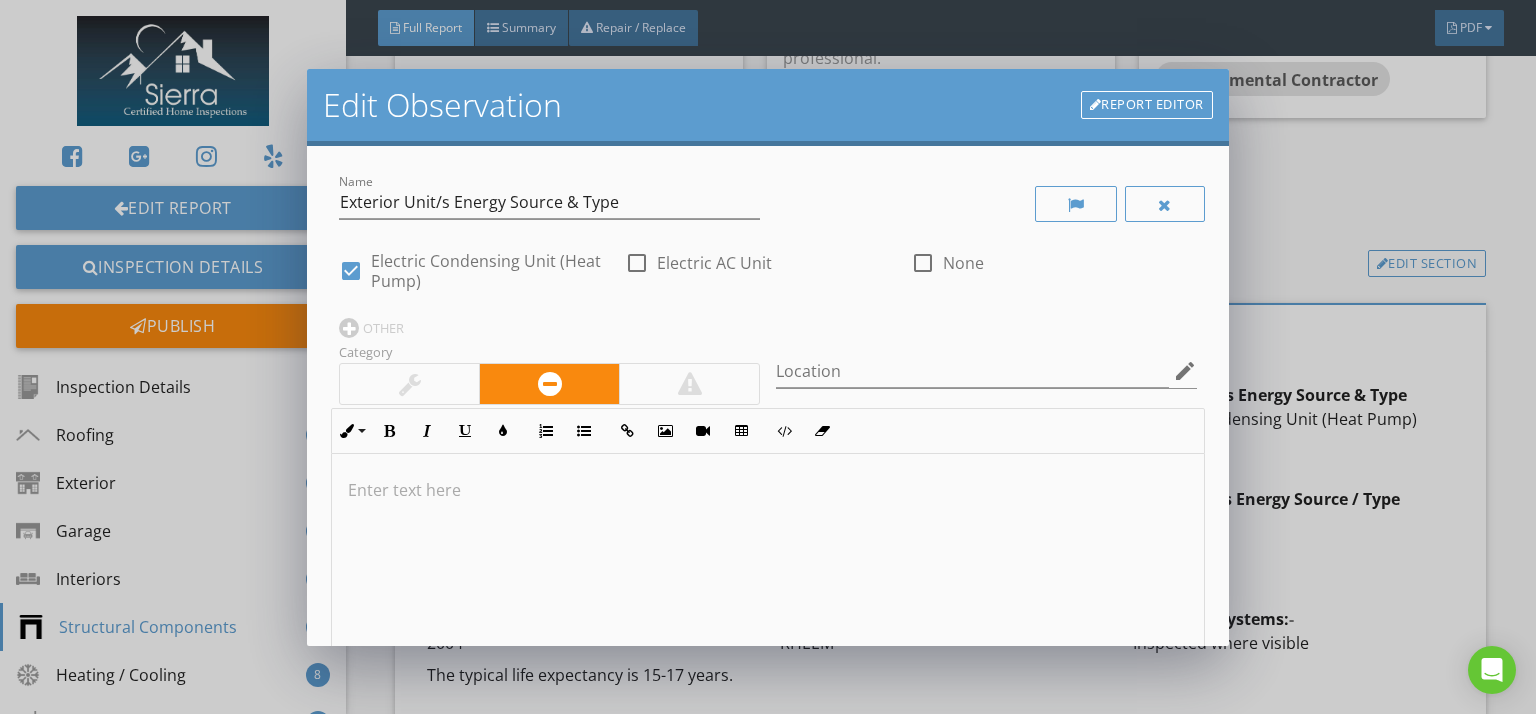 click at bounding box center (637, 263) 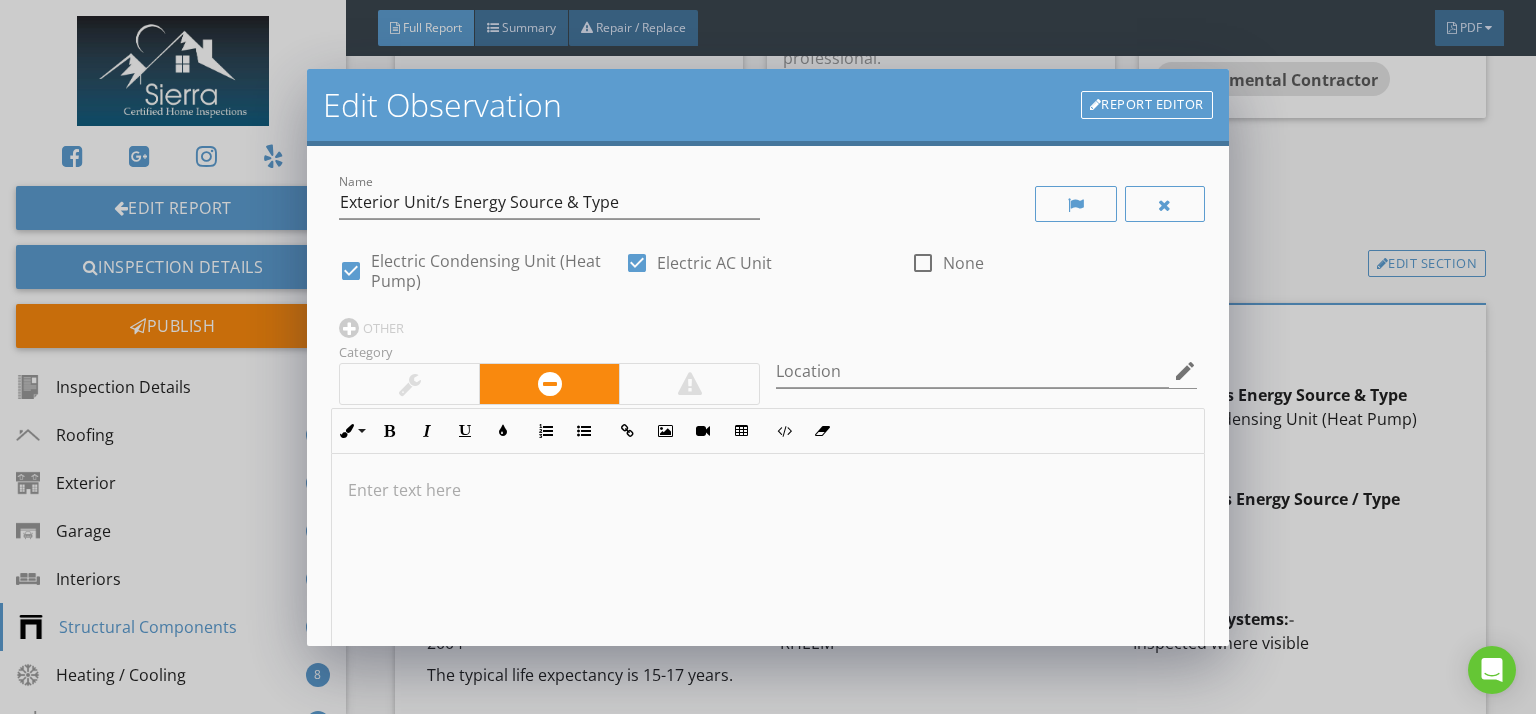 click at bounding box center (351, 271) 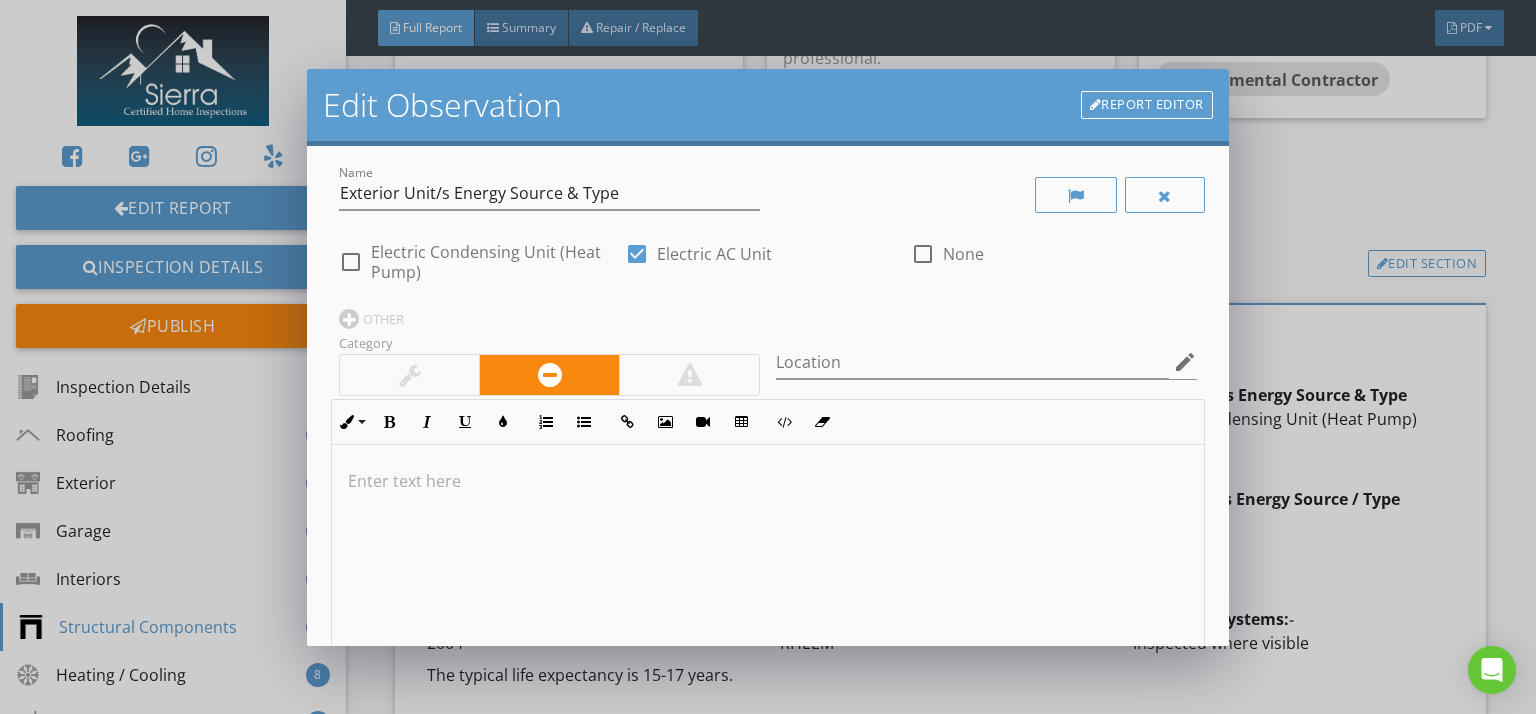 scroll, scrollTop: 387, scrollLeft: 0, axis: vertical 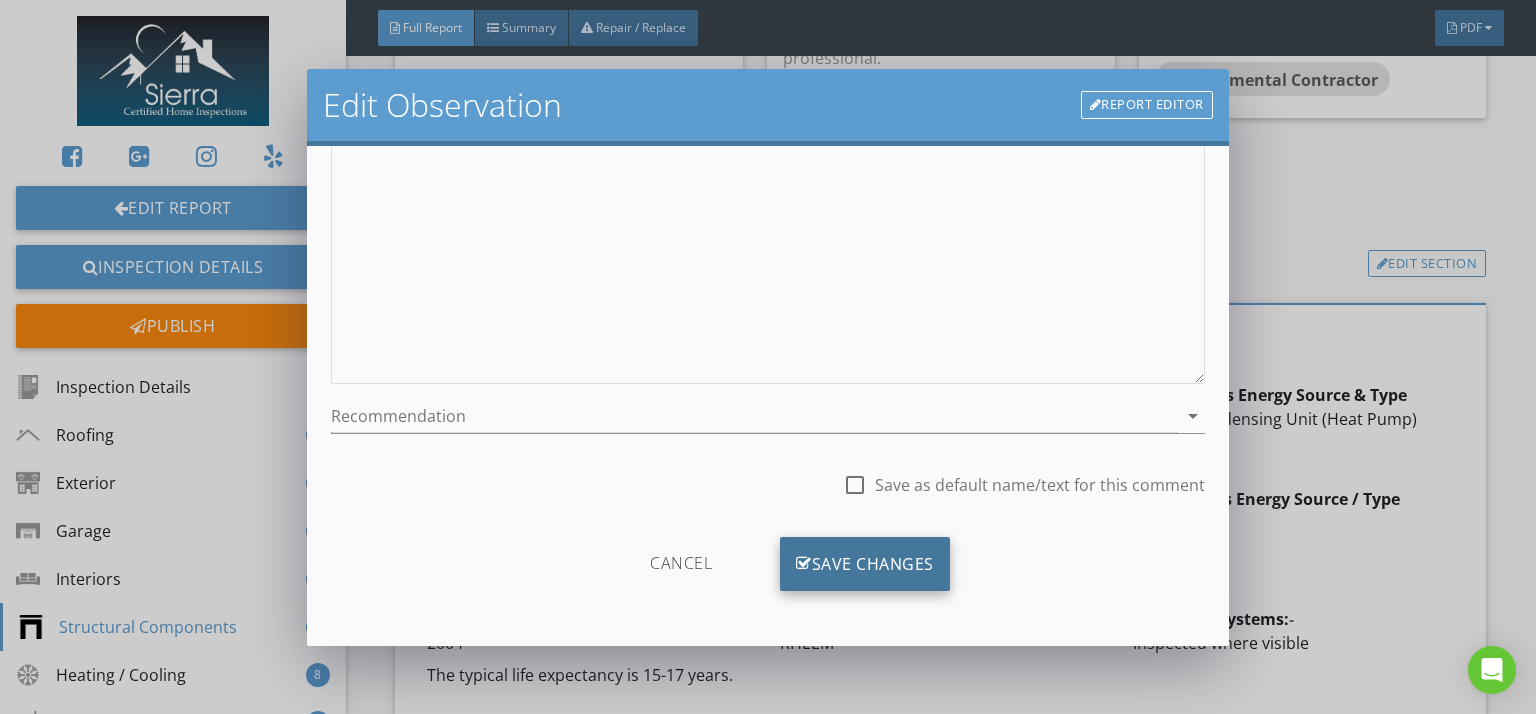 click on "Save Changes" at bounding box center (865, 564) 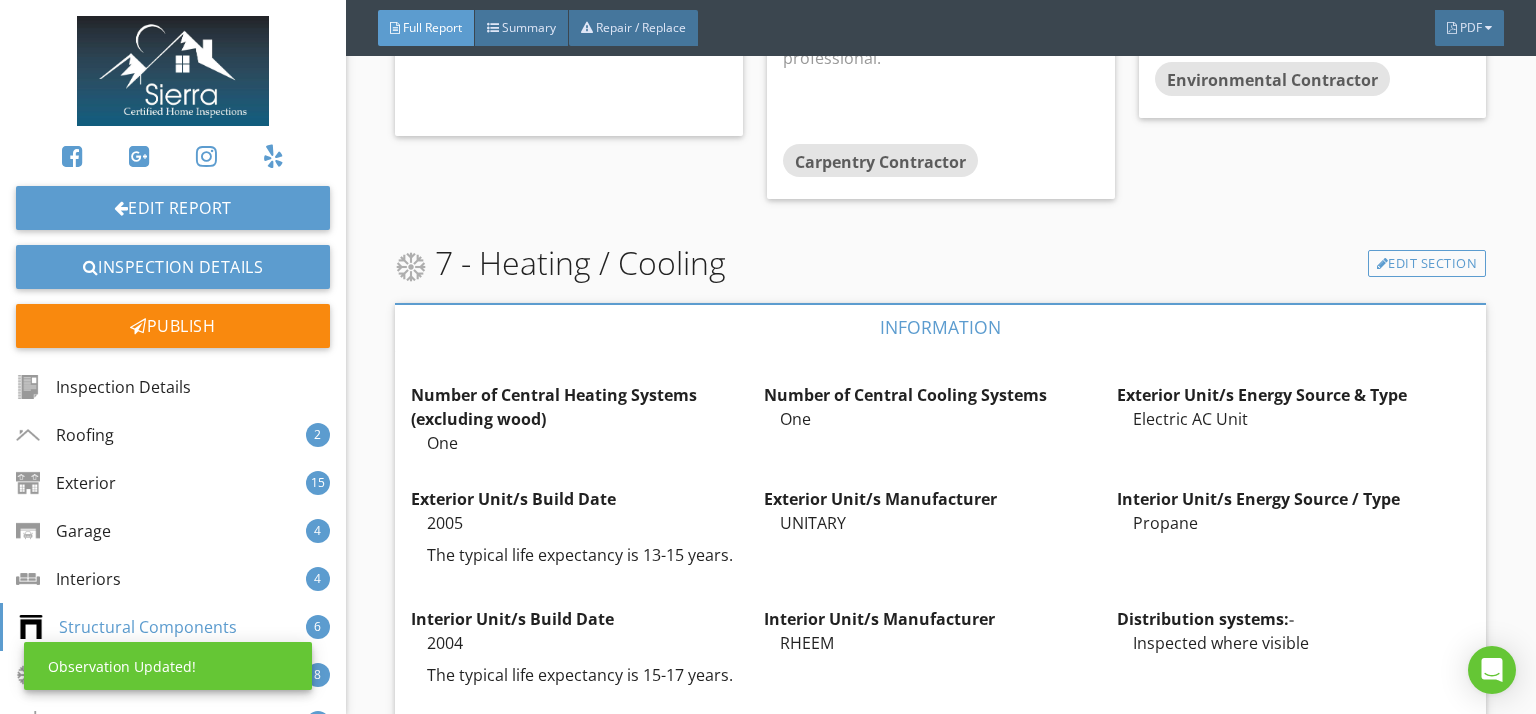 scroll, scrollTop: 150, scrollLeft: 0, axis: vertical 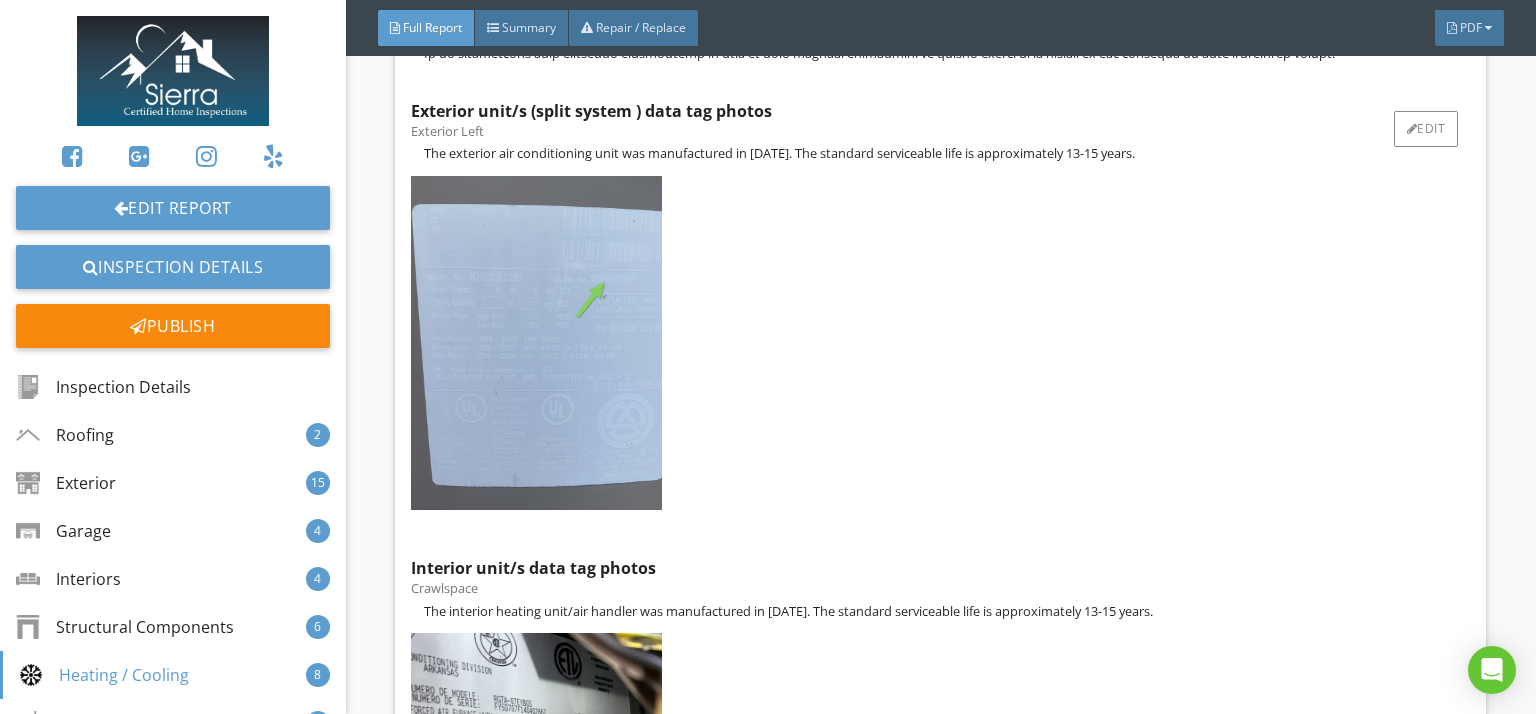 click at bounding box center (536, 343) 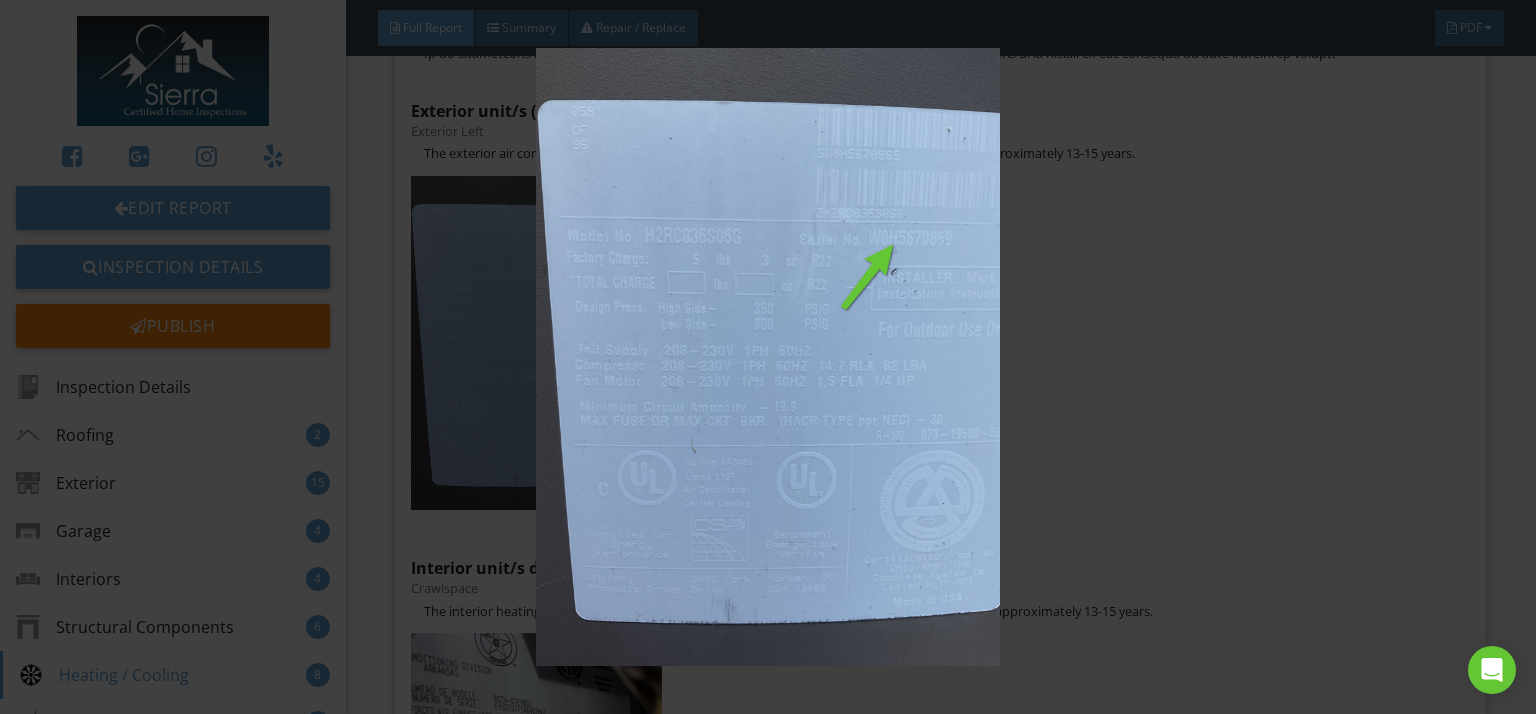 click at bounding box center (768, 357) 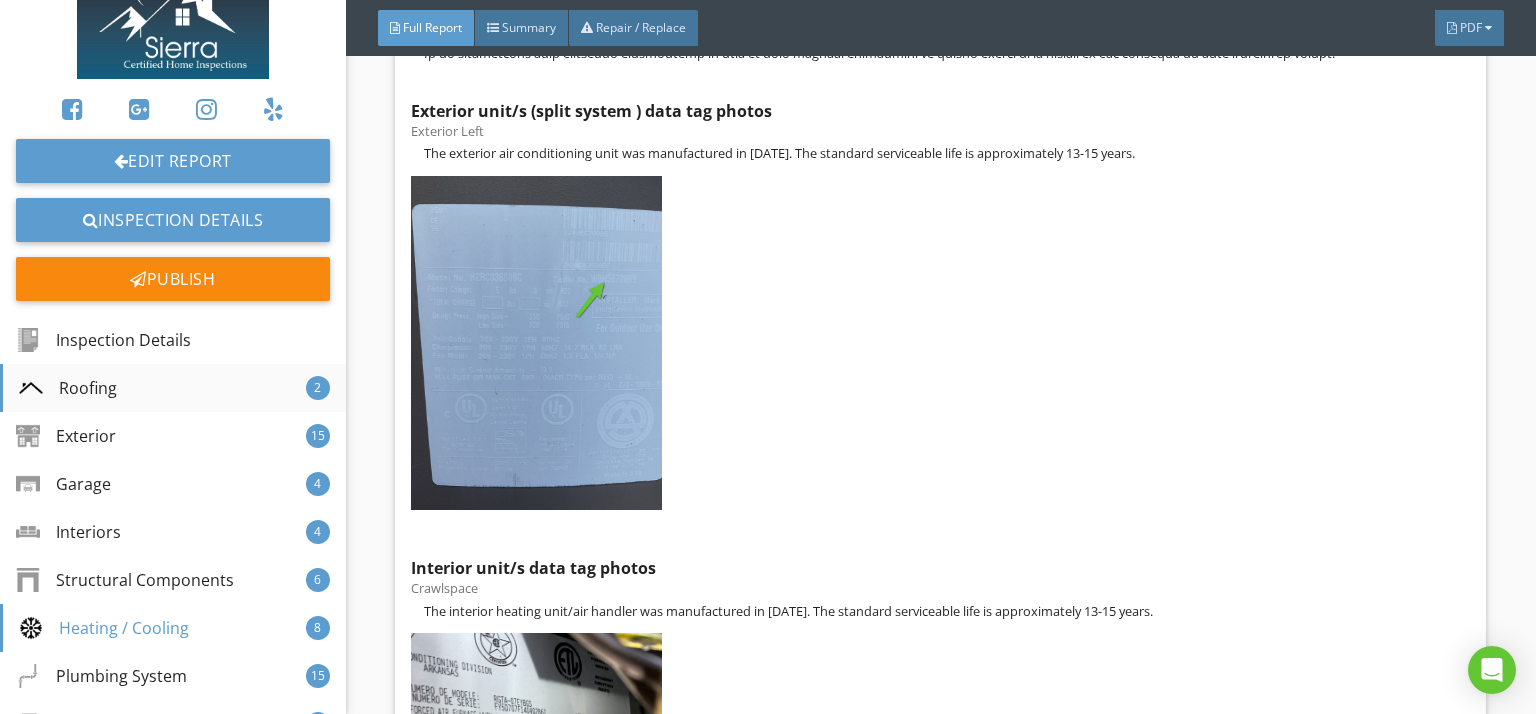 scroll, scrollTop: 92, scrollLeft: 0, axis: vertical 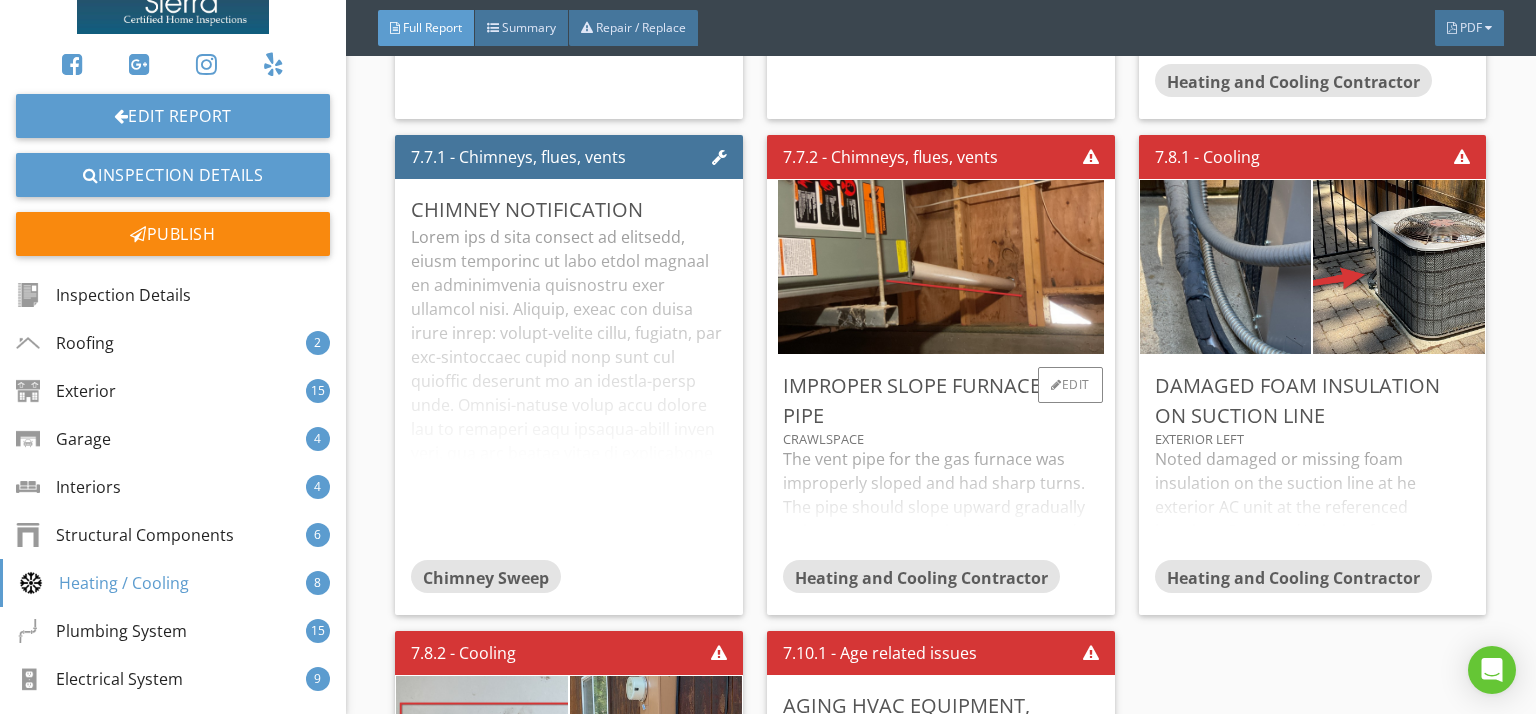 click on "The vent pipe for the gas furnace was improperly sloped and had sharp turns. The pipe should slope upward gradually to insure proper venting. I recommend further assessment and repair by a qualified professional." at bounding box center (941, 503) 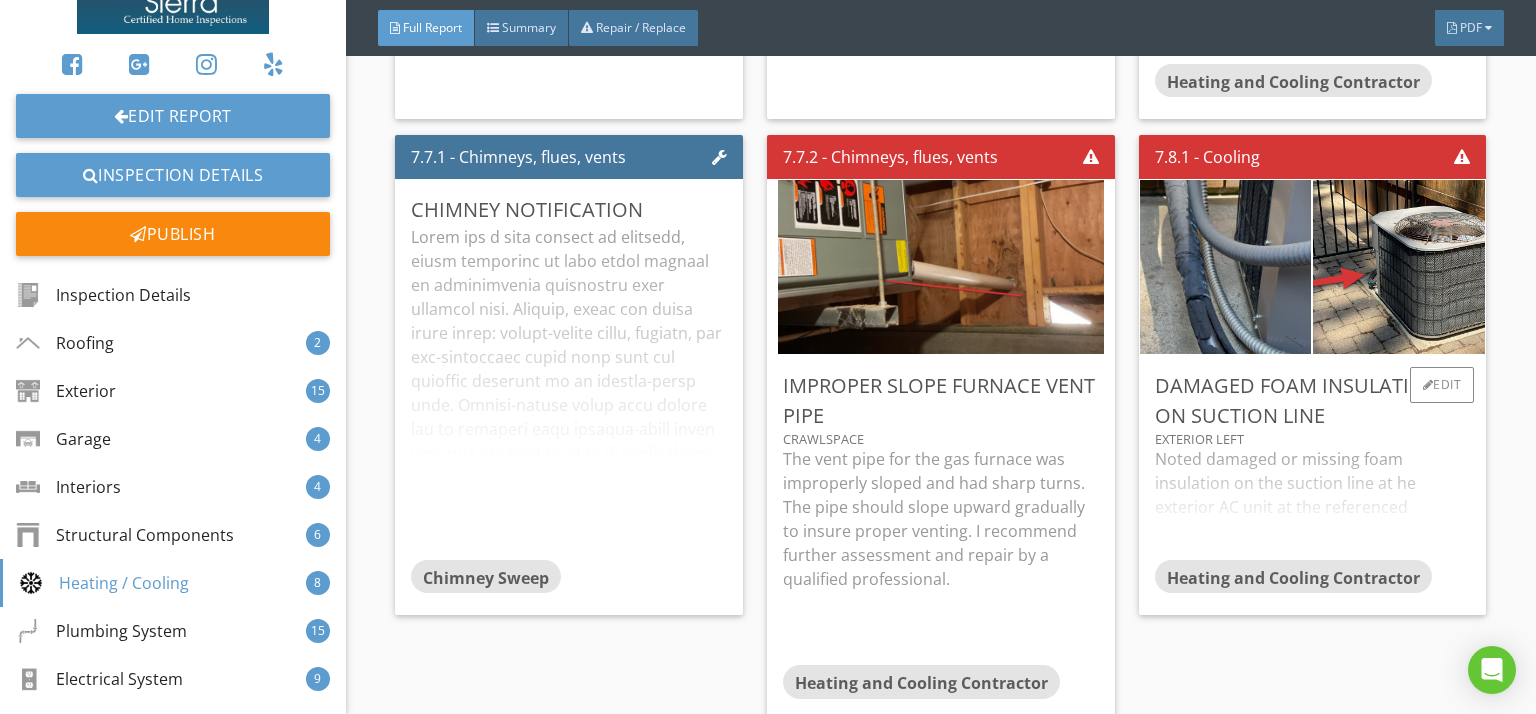 click on "Noted damaged or missing foam insulation on the suction line at he exterior AC unit at the referenced location.  Damaged/missing foam on suction line can cause energy loss and condensation damage or freezing. I recommend further assessment and repair by a qualified professional." at bounding box center (1313, 503) 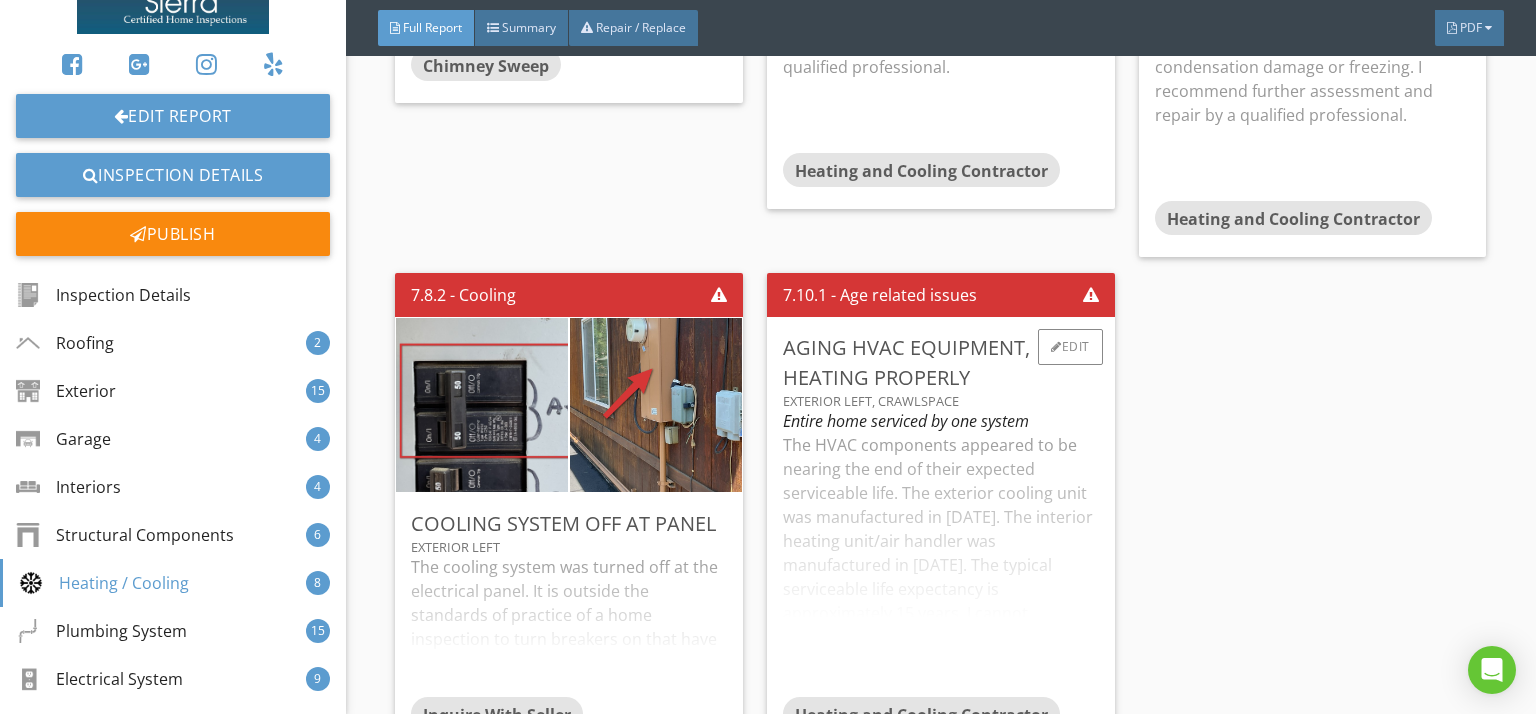 scroll, scrollTop: 18911, scrollLeft: 0, axis: vertical 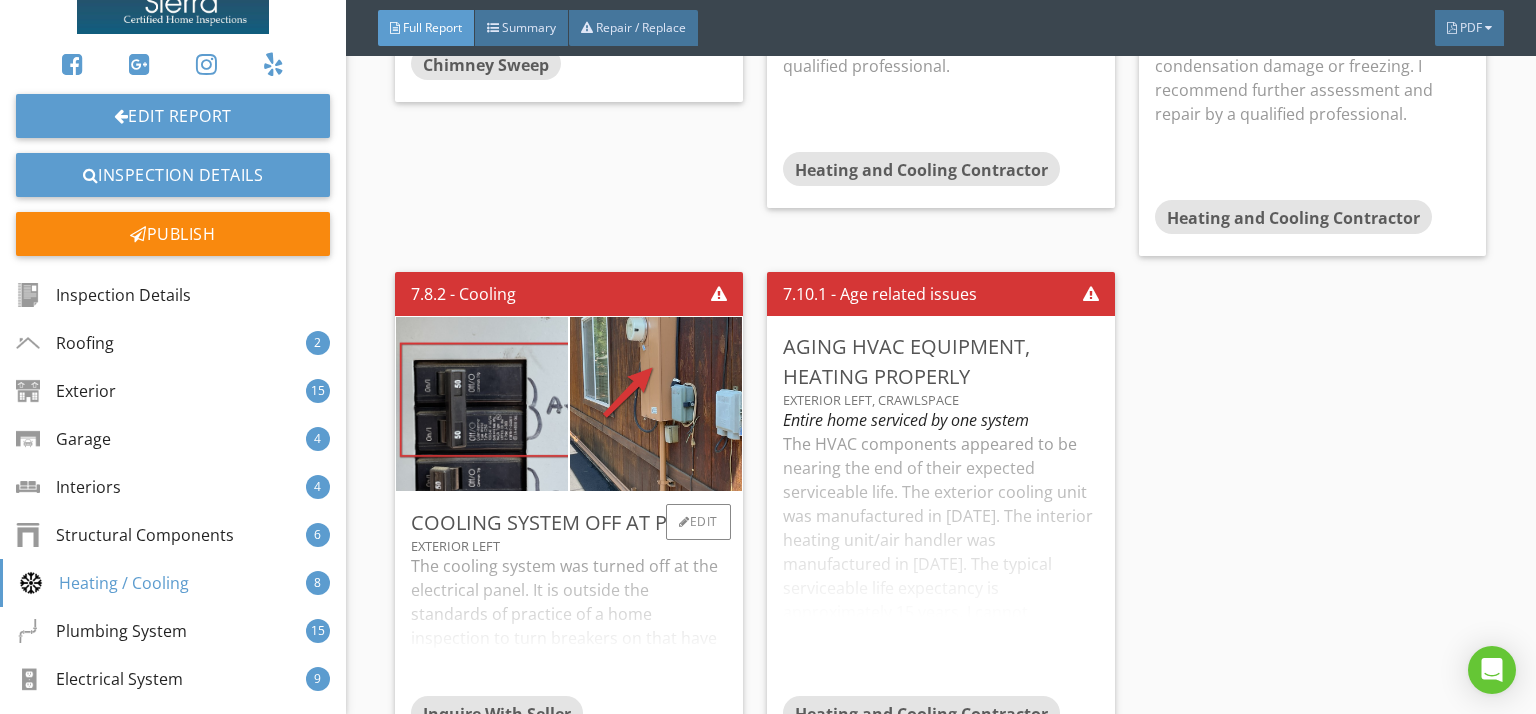 click on "The cooling system was turned off at the electrical panel. It is outside the standards of practice of a home inspection to turn breakers on that have been turned off. I did not test the function of the cooling system. According to the seller the AC breaker is bypassed to power the generator plug. I recommend consulting with the seller about this and asses,ent and repair if planning on using the AC." at bounding box center (569, 625) 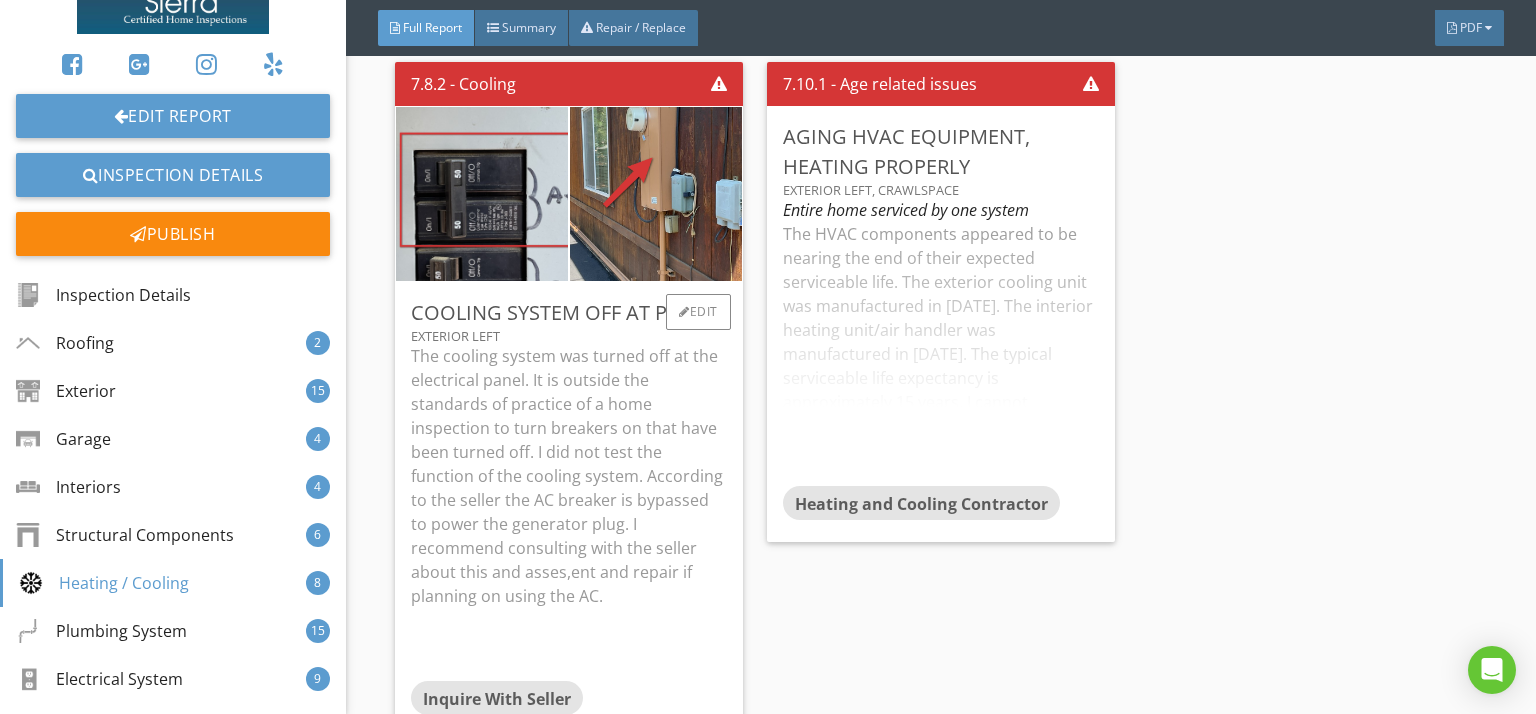 scroll, scrollTop: 19122, scrollLeft: 0, axis: vertical 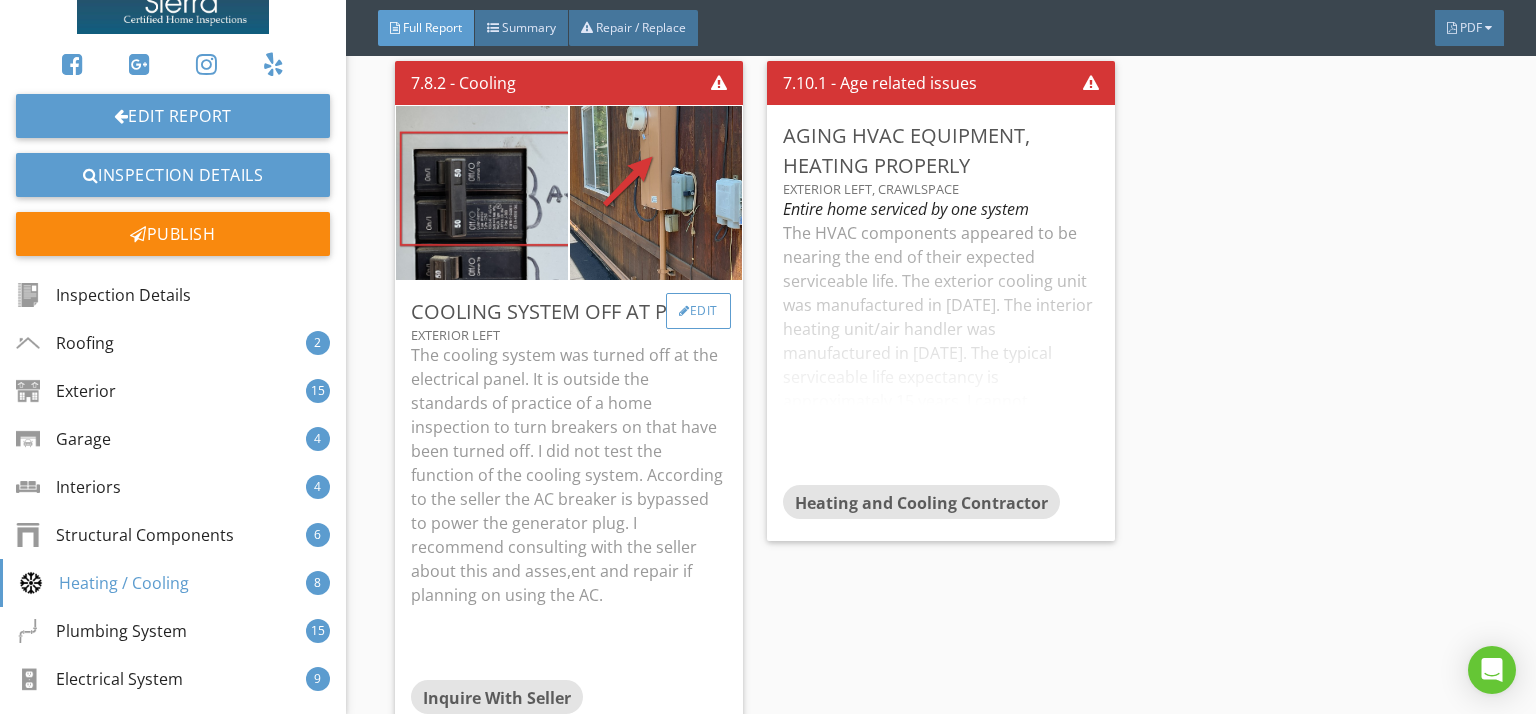 click on "Edit" at bounding box center (698, 311) 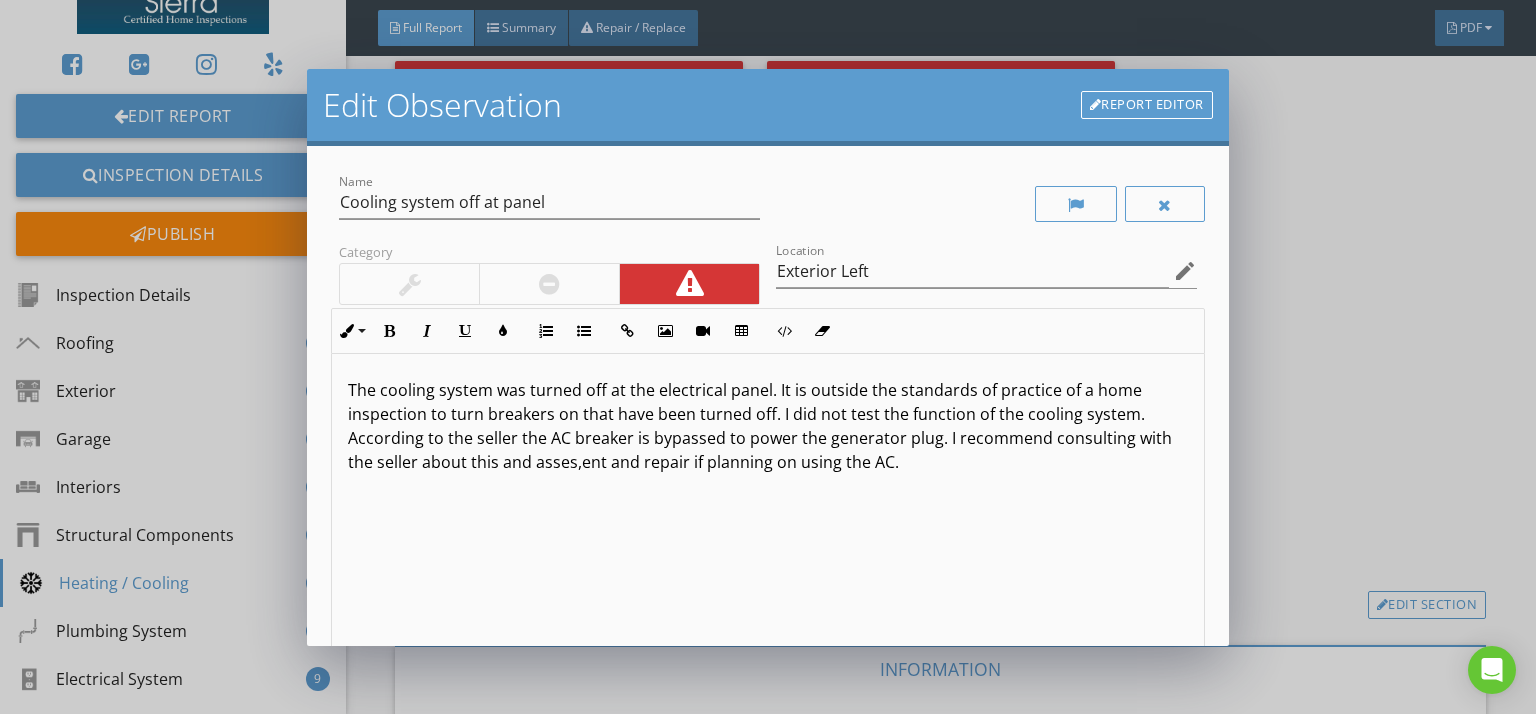click on "The cooling system was turned off at the electrical panel. It is outside the standards of practice of a home inspection to turn breakers on that have been turned off. I did not test the function of the cooling system. According to the seller the AC breaker is bypassed to power the generator plug. I recommend consulting with the seller about this and asses,ent and repair if planning on using the AC." at bounding box center [768, 426] 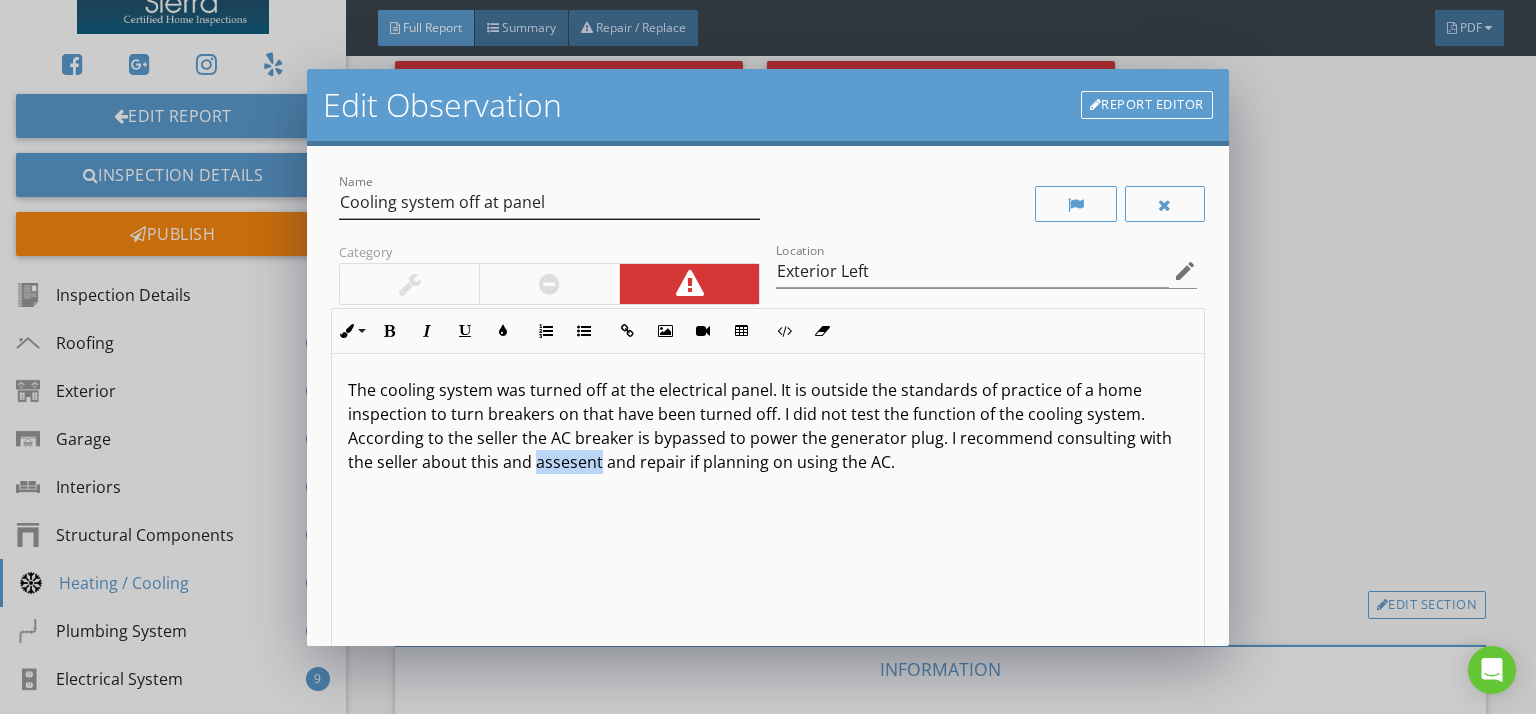 type 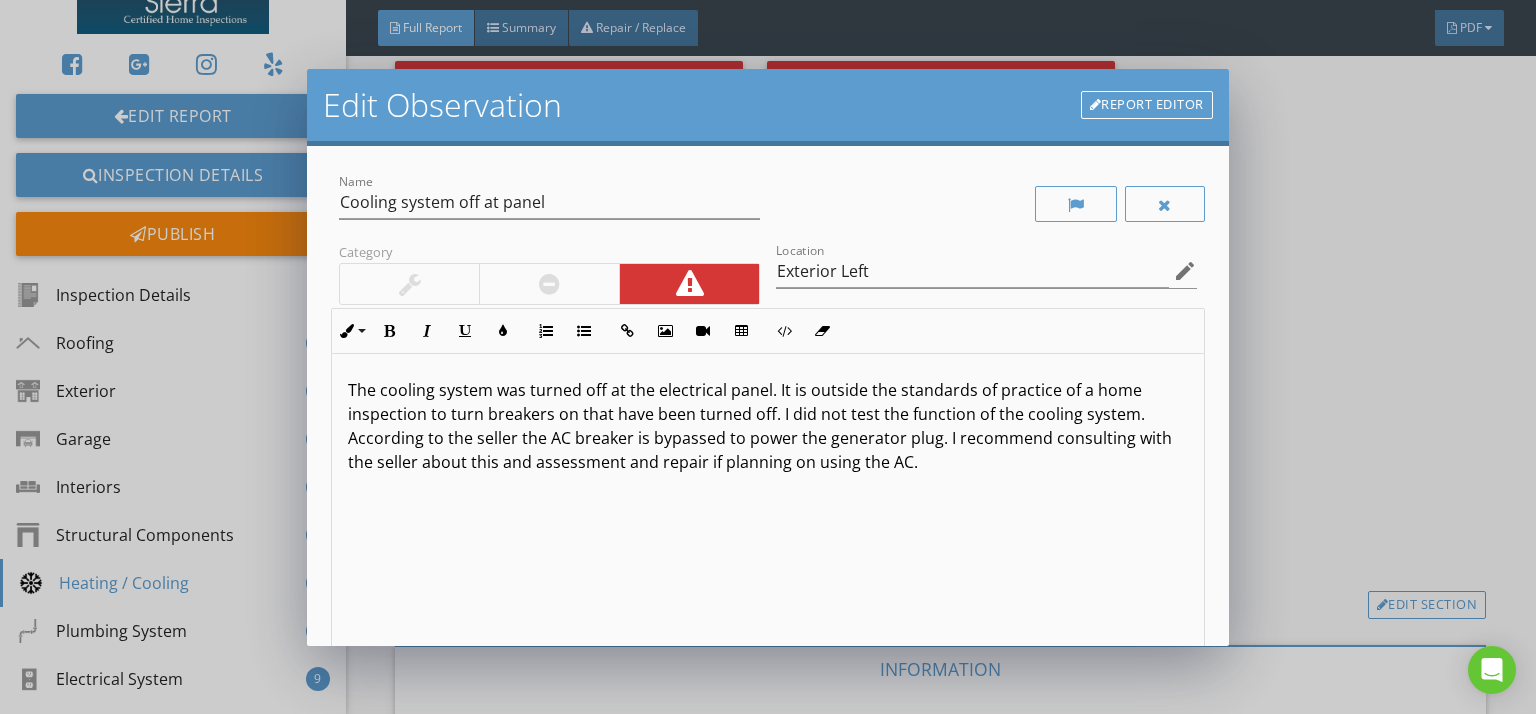 click on "The cooling system was turned off at the electrical panel. It is outside the standards of practice of a home inspection to turn breakers on that have been turned off. I did not test the function of the cooling system. According to the seller the AC breaker is bypassed to power the generator plug. I recommend consulting with the seller about this and assessment and repair if planning on using the AC." at bounding box center [768, 426] 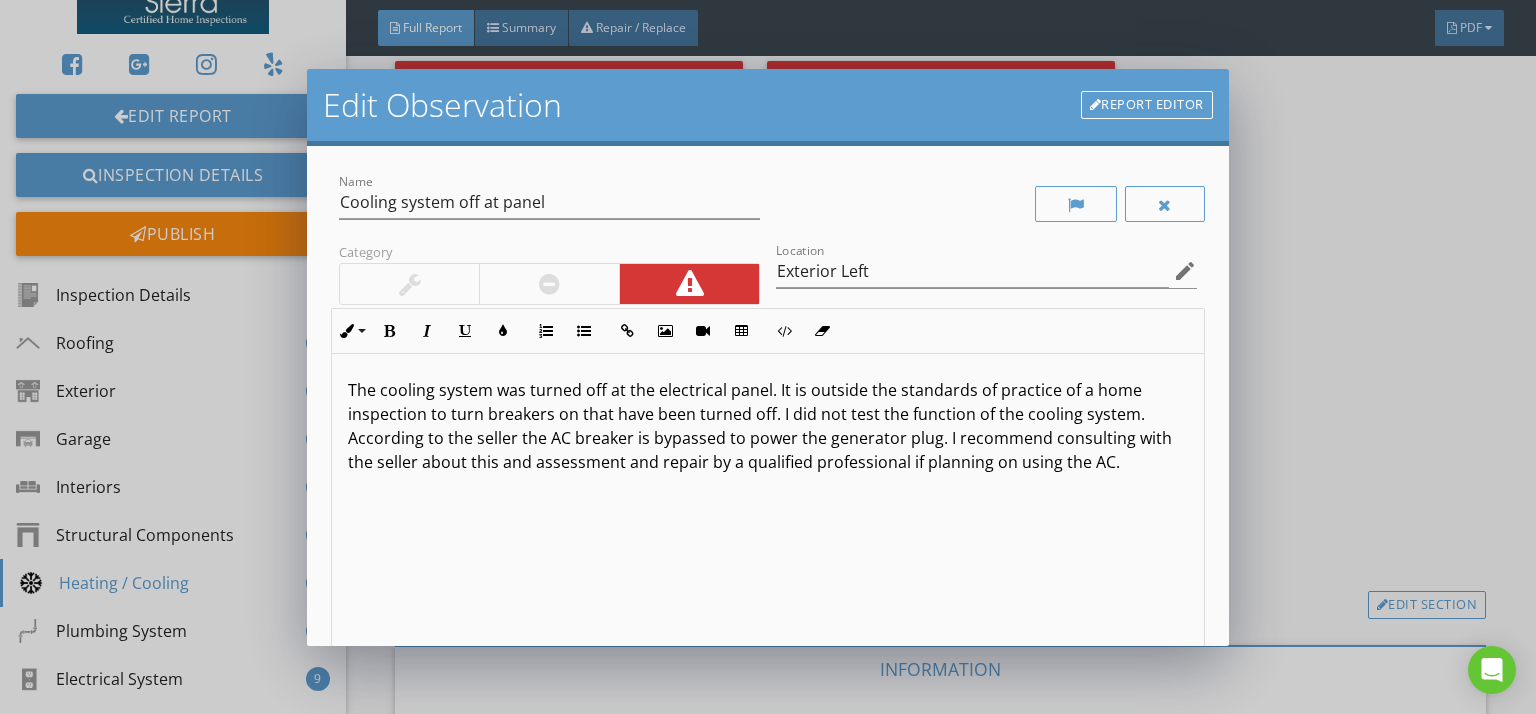 scroll, scrollTop: 0, scrollLeft: 0, axis: both 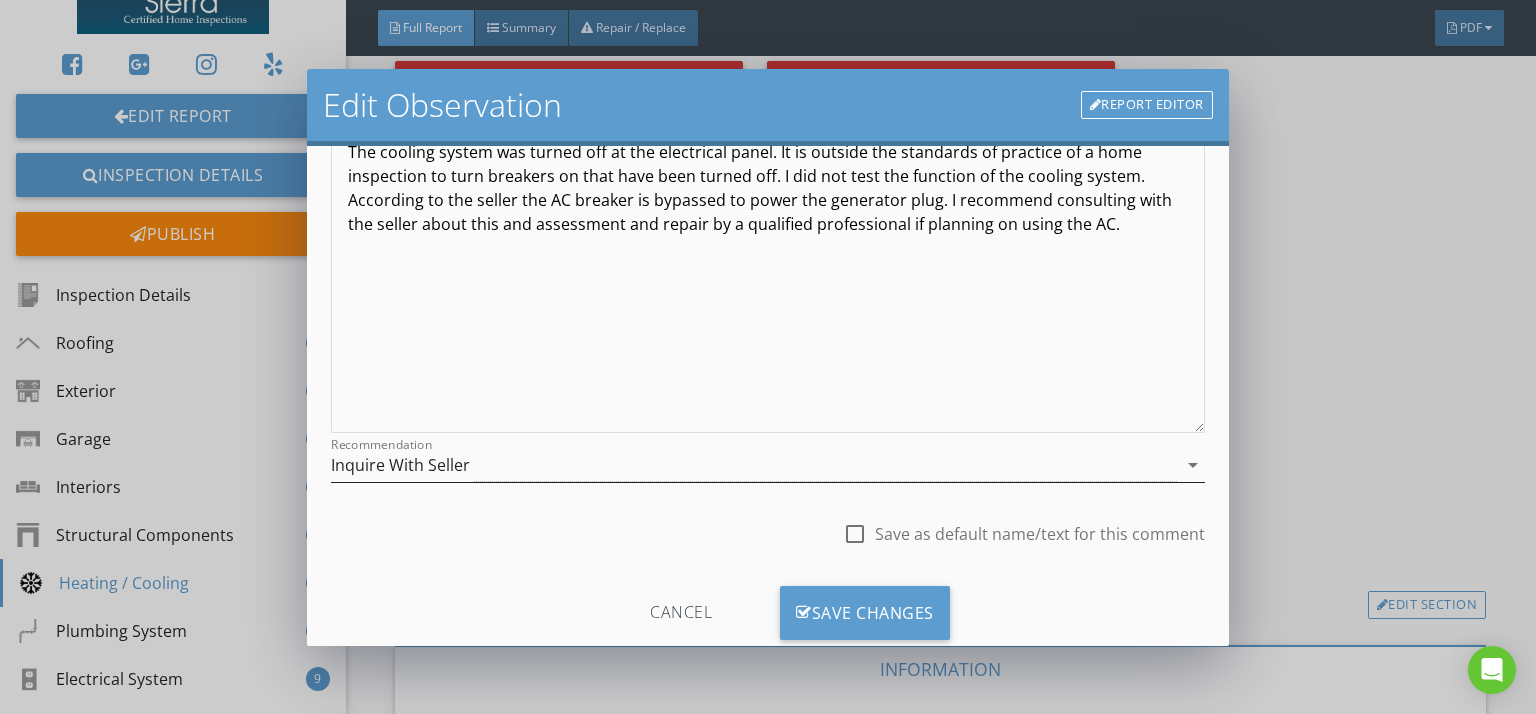 click on "Inquire With Seller" at bounding box center (754, 465) 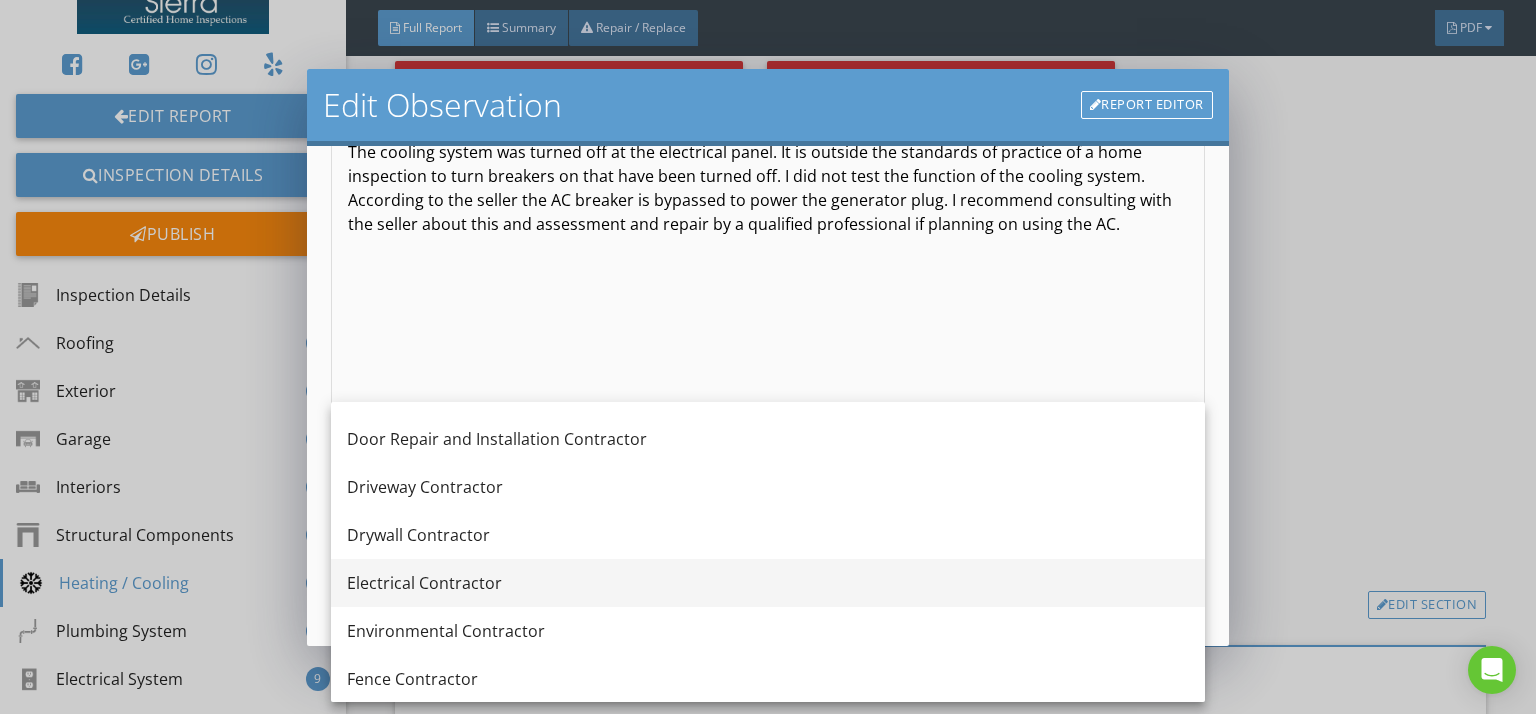 scroll, scrollTop: 648, scrollLeft: 0, axis: vertical 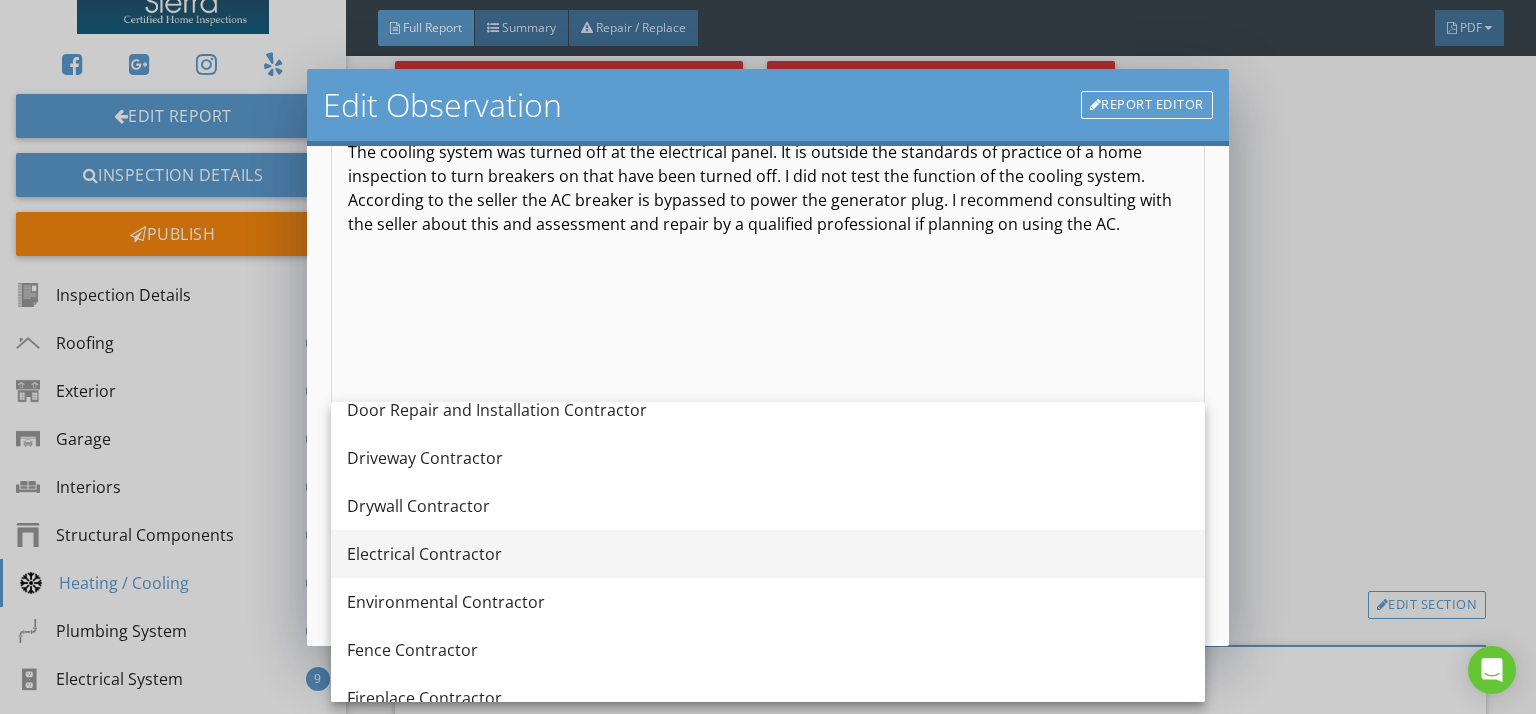 click on "Electrical Contractor" at bounding box center (768, 554) 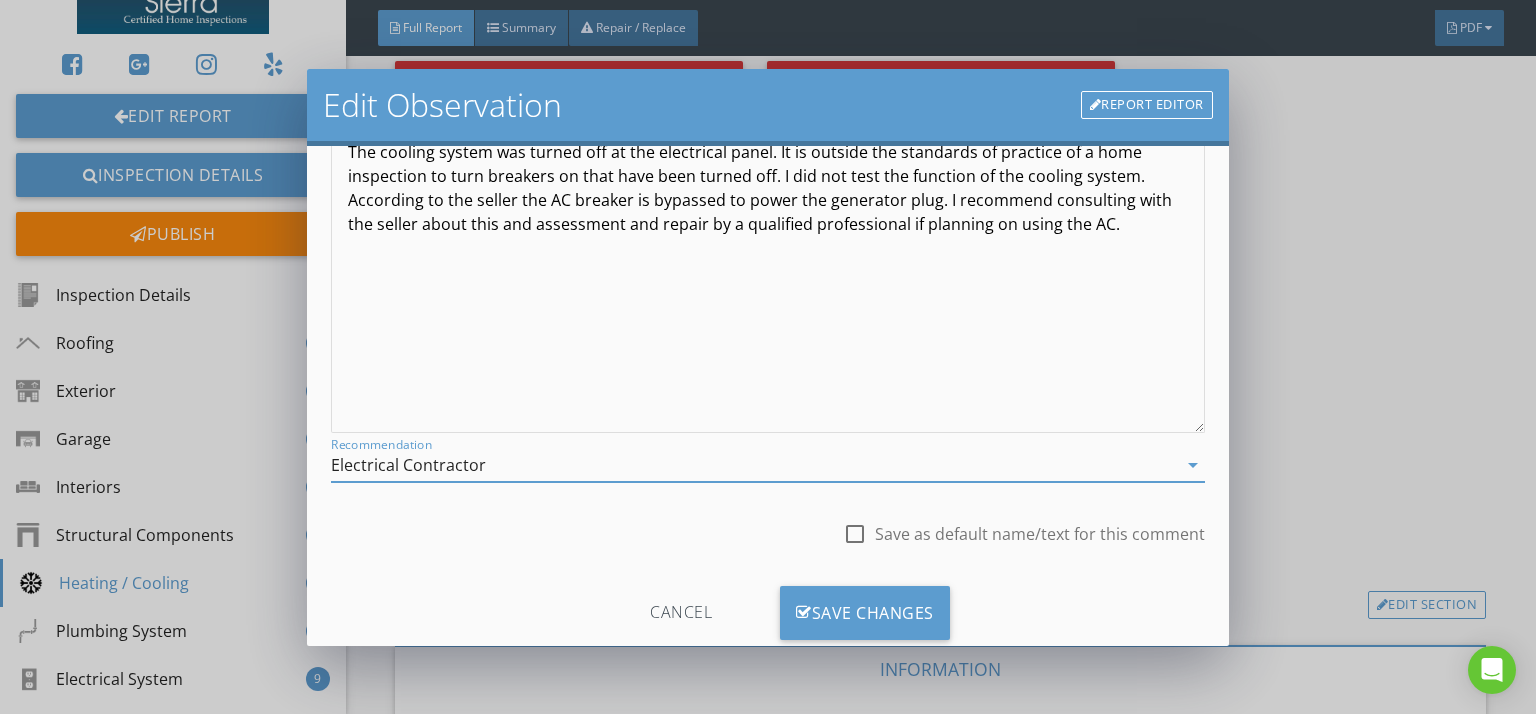 click on "Electrical Contractor" at bounding box center [408, 465] 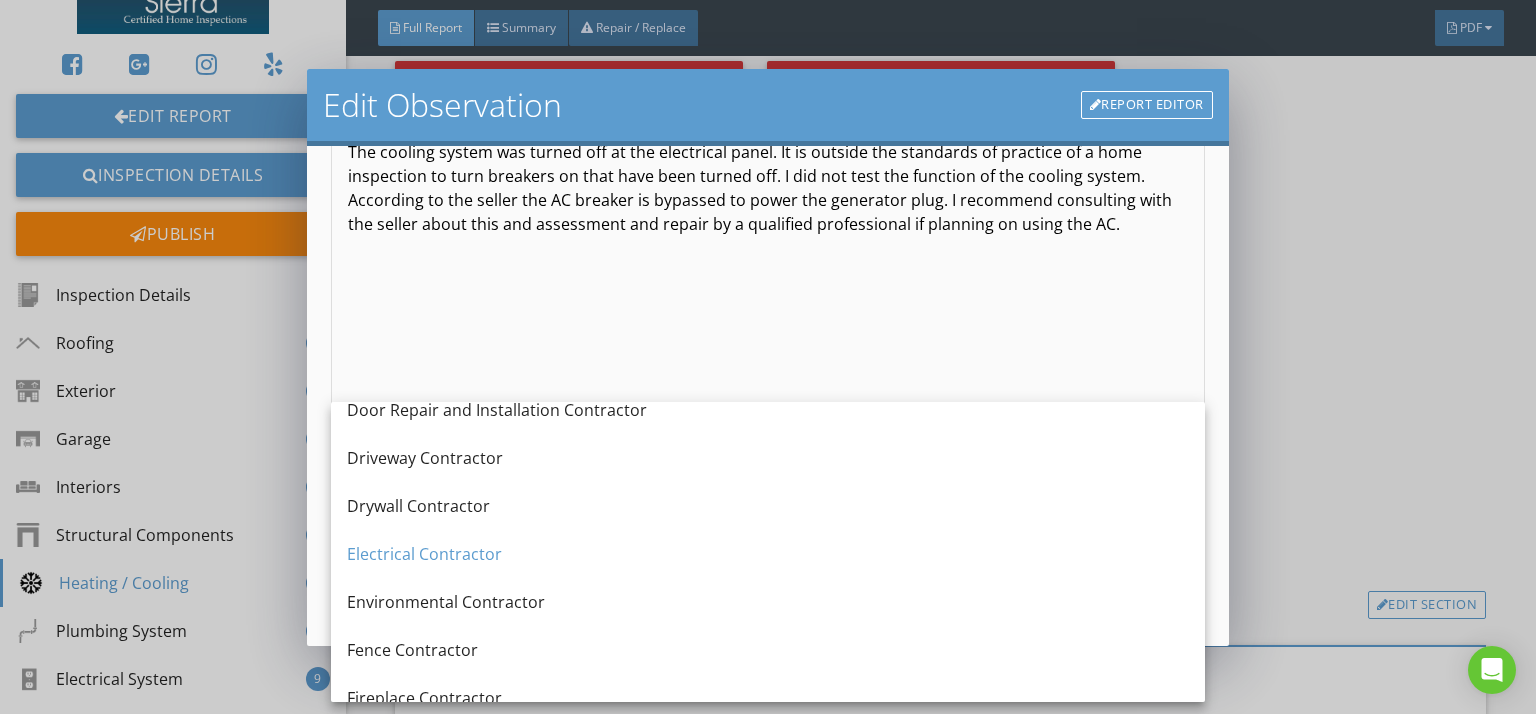 click on "The cooling system was turned off at the electrical panel. It is outside the standards of practice of a home inspection to turn breakers on that have been turned off. I did not test the function of the cooling system. According to the seller the AC breaker is bypassed to power the generator plug. I recommend consulting with the seller about this and assessment and repair by a qualified professional if planning on using the AC." at bounding box center [768, 274] 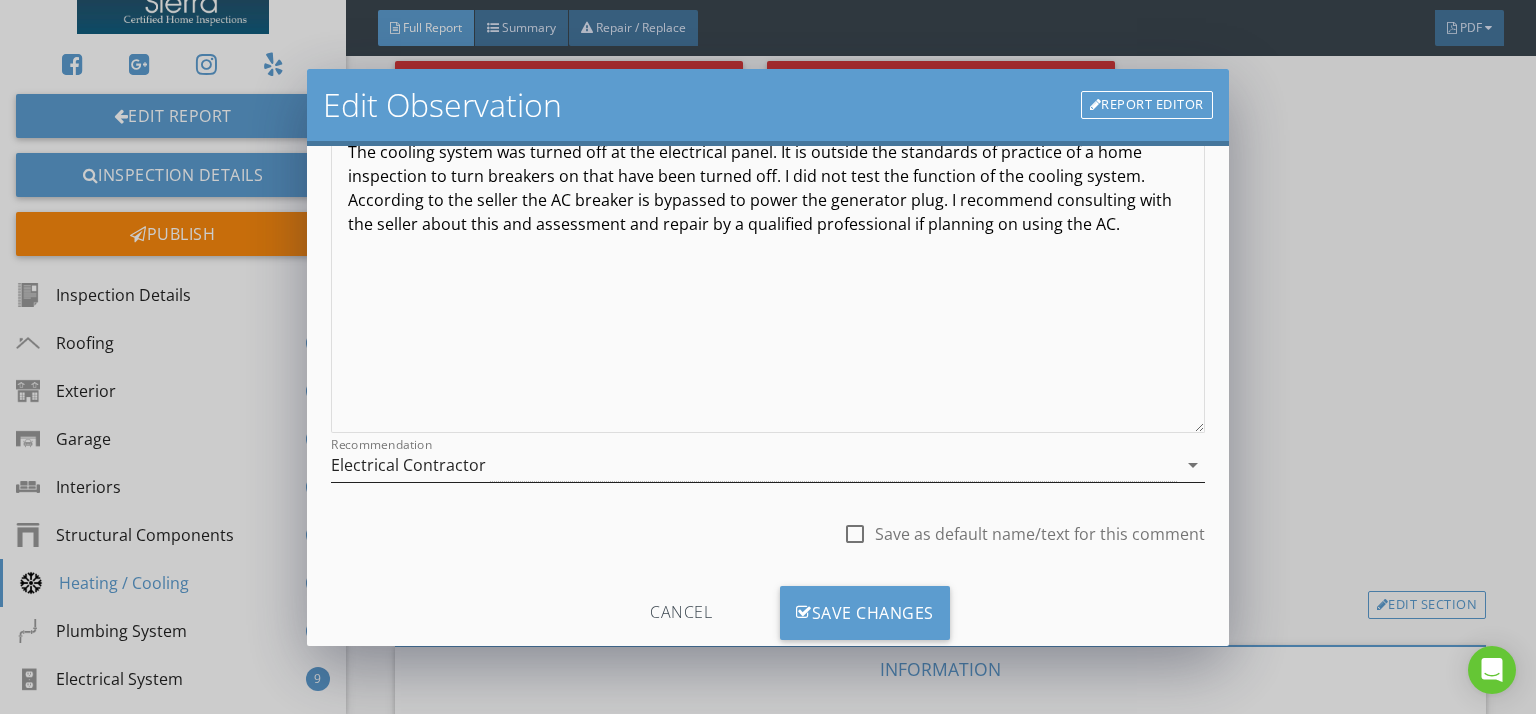 click on "Electrical Contractor" at bounding box center [754, 465] 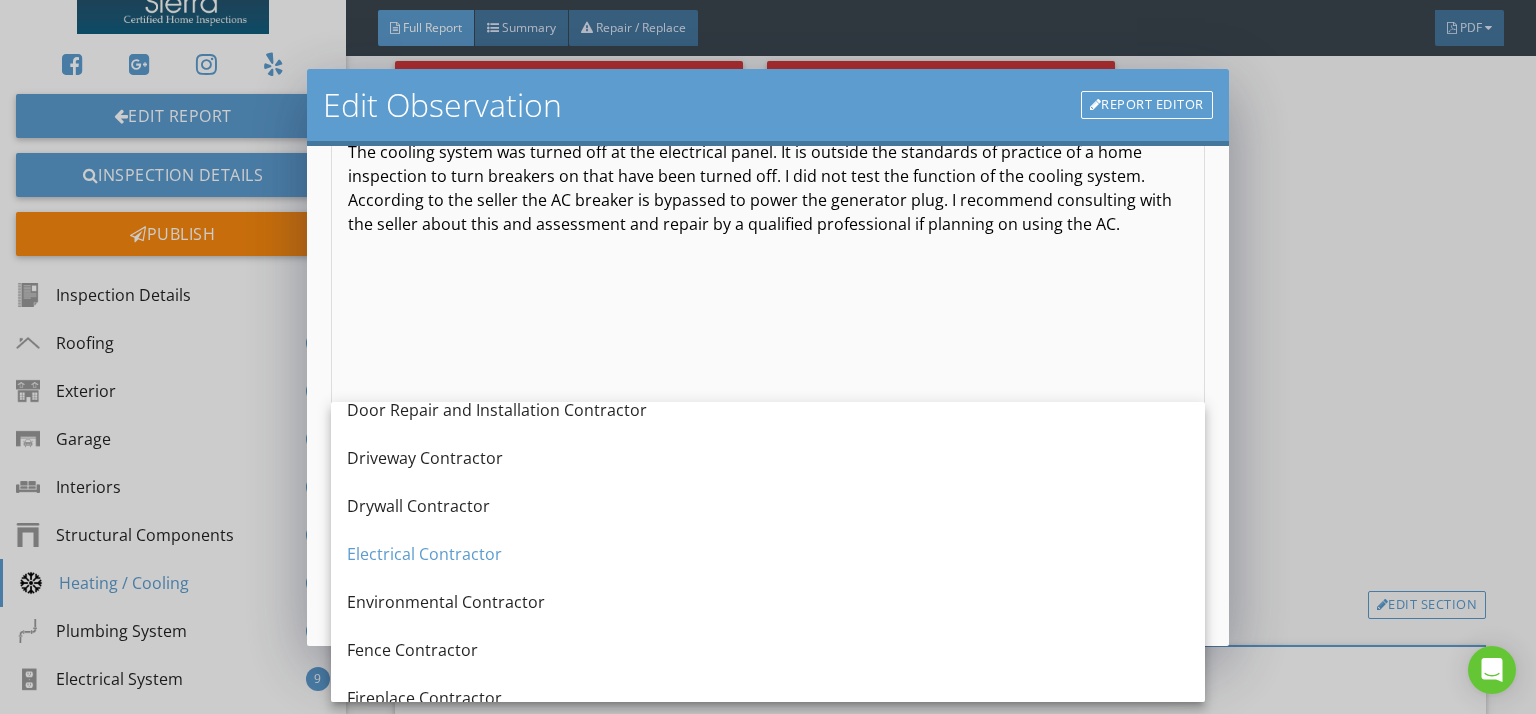 click on "The cooling system was turned off at the electrical panel. It is outside the standards of practice of a home inspection to turn breakers on that have been turned off. I did not test the function of the cooling system. According to the seller the AC breaker is bypassed to power the generator plug. I recommend consulting with the seller about this and assessment and repair by a qualified professional if planning on using the AC." at bounding box center (768, 274) 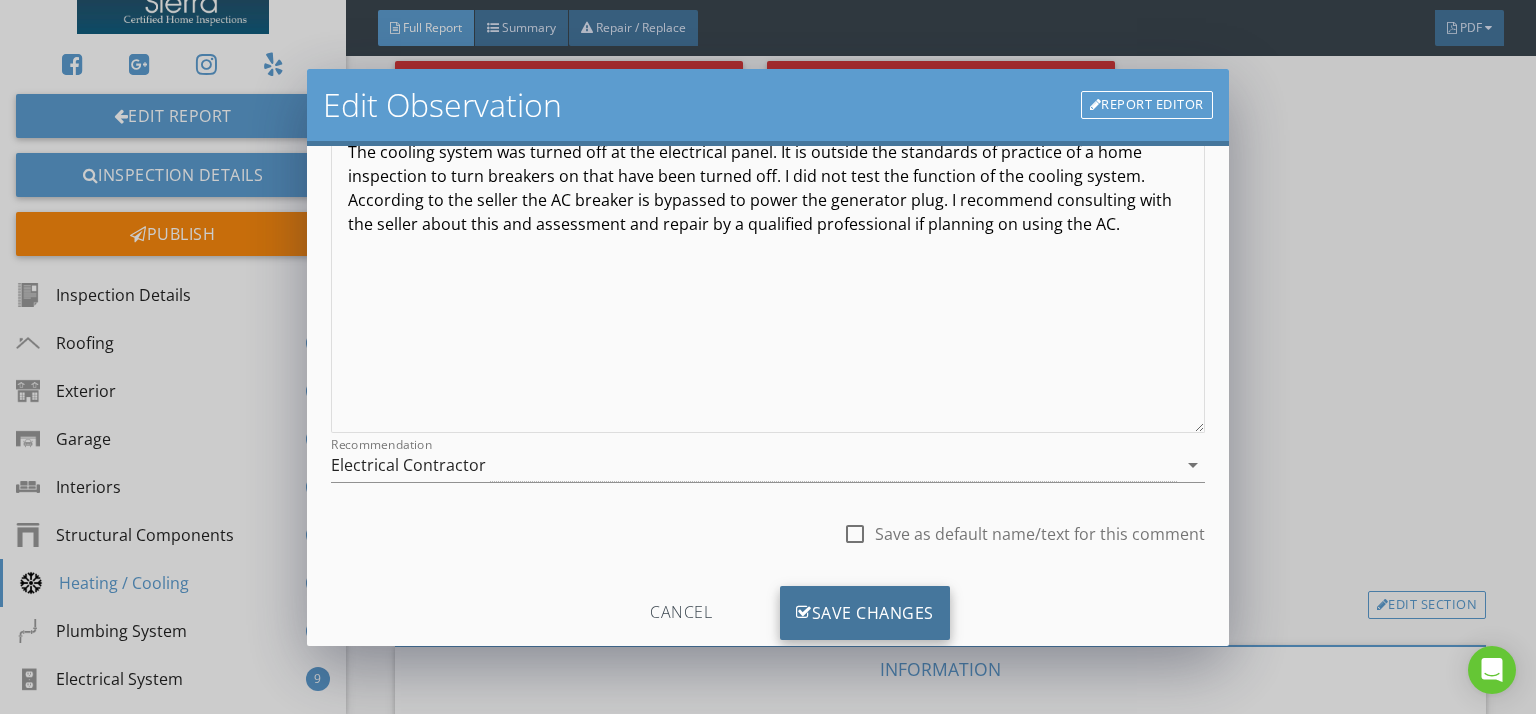 click on "Save Changes" at bounding box center [865, 613] 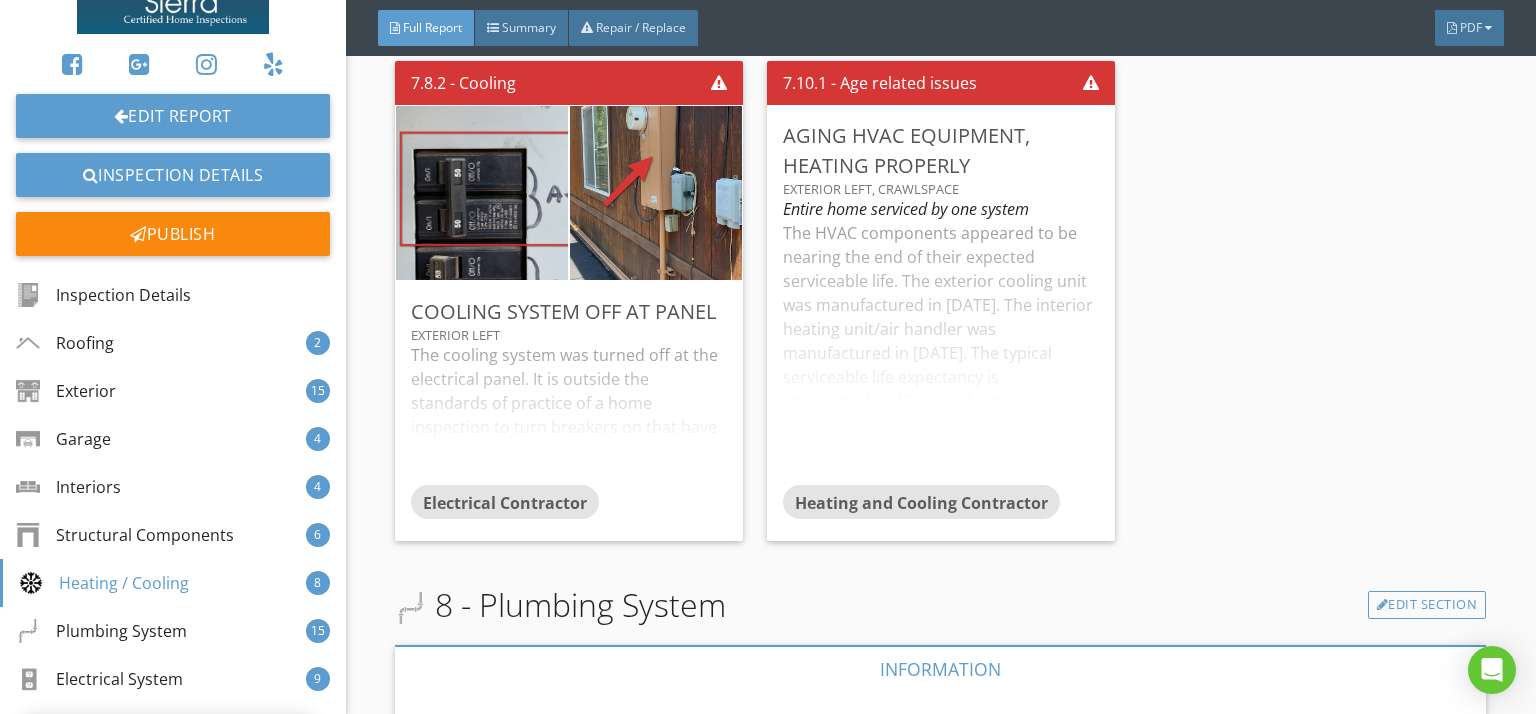 scroll, scrollTop: 50, scrollLeft: 0, axis: vertical 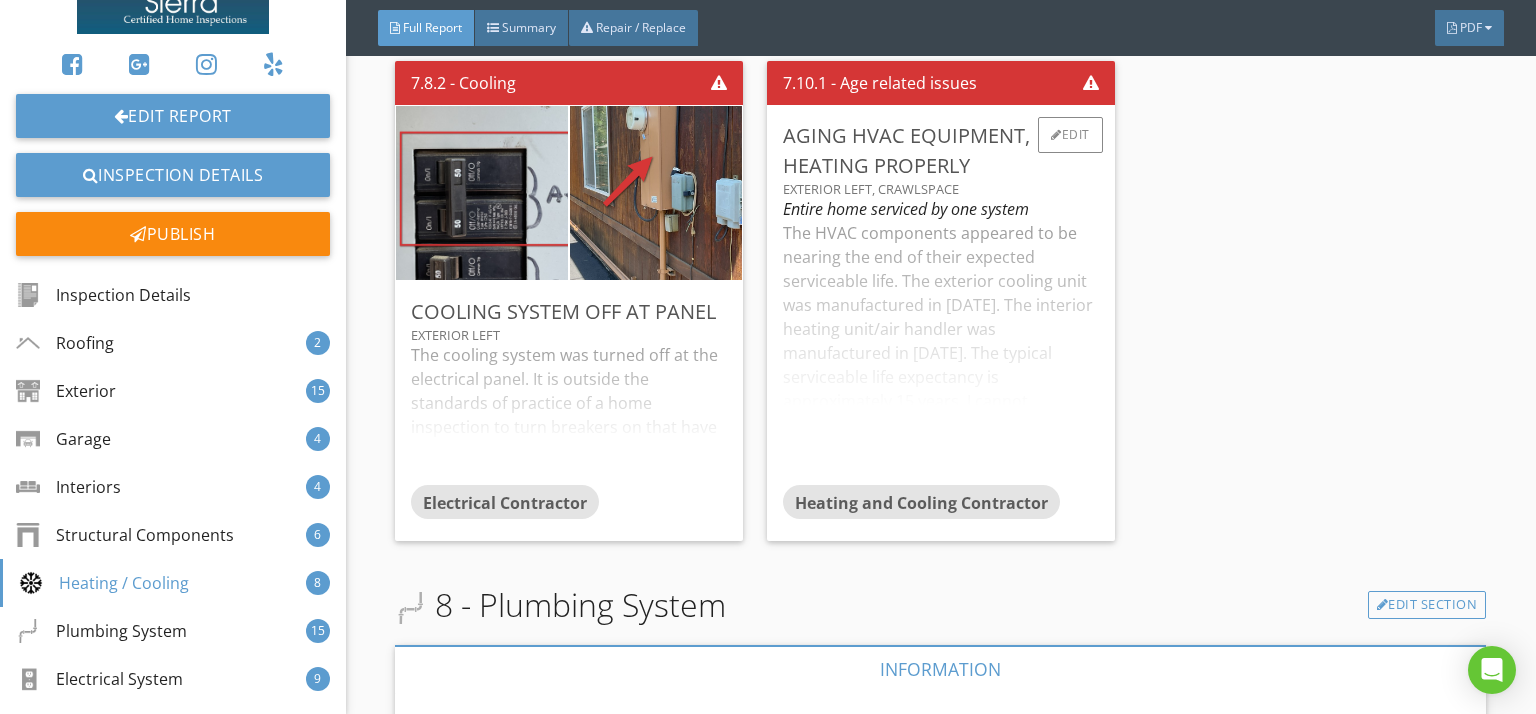 click on "The HVAC components appeared to be nearing the end of their expected serviceable life. The exterior cooling unit was manufactured in [DATE]. The interior heating unit/air handler was manufactured in [DATE]. The typical serviceable life expectancy is approximately 15 years. I cannot determine the remaining life of this equipment. This equipment was heating properly at the time of the inspection. Due the age and reported observation, I recommend standard service by an HVAC Professional." at bounding box center (941, 353) 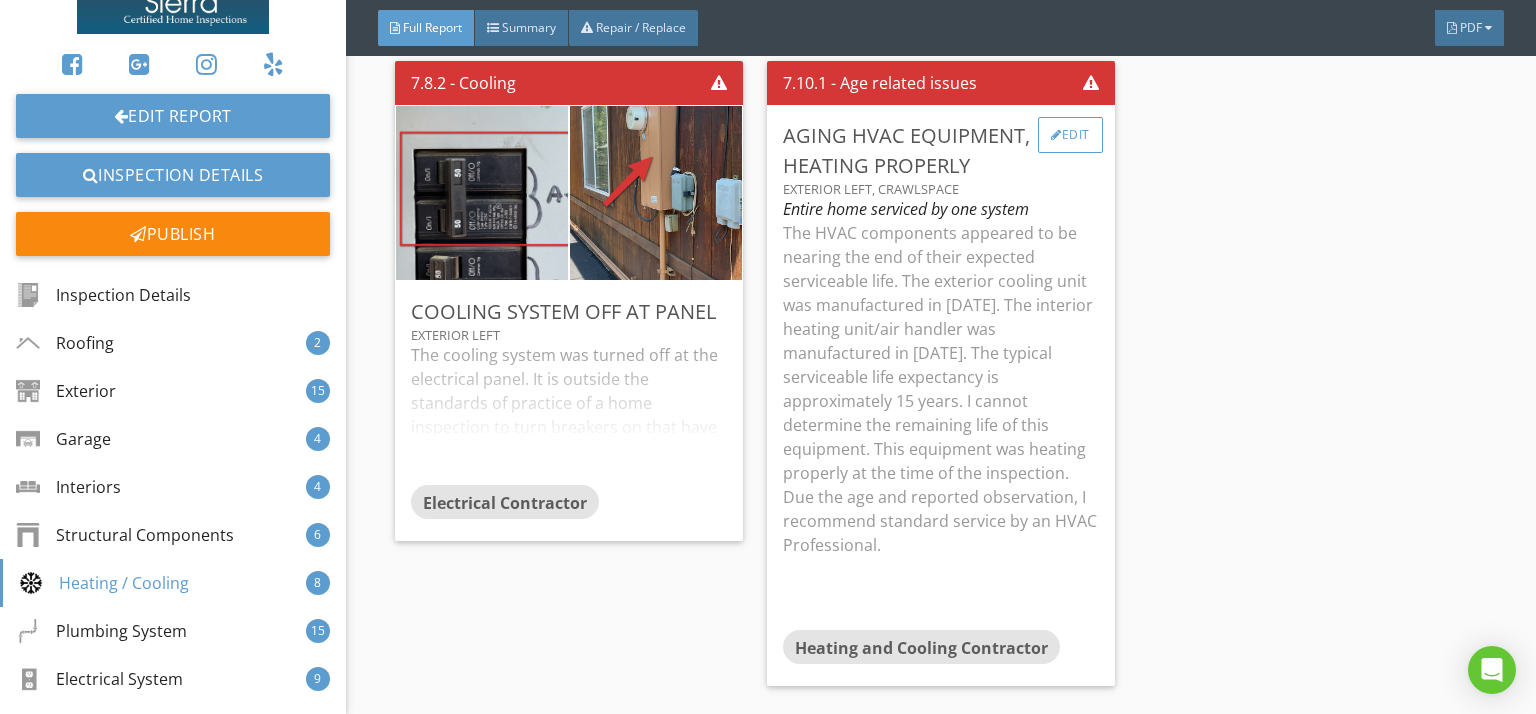 click on "Edit" at bounding box center [1070, 135] 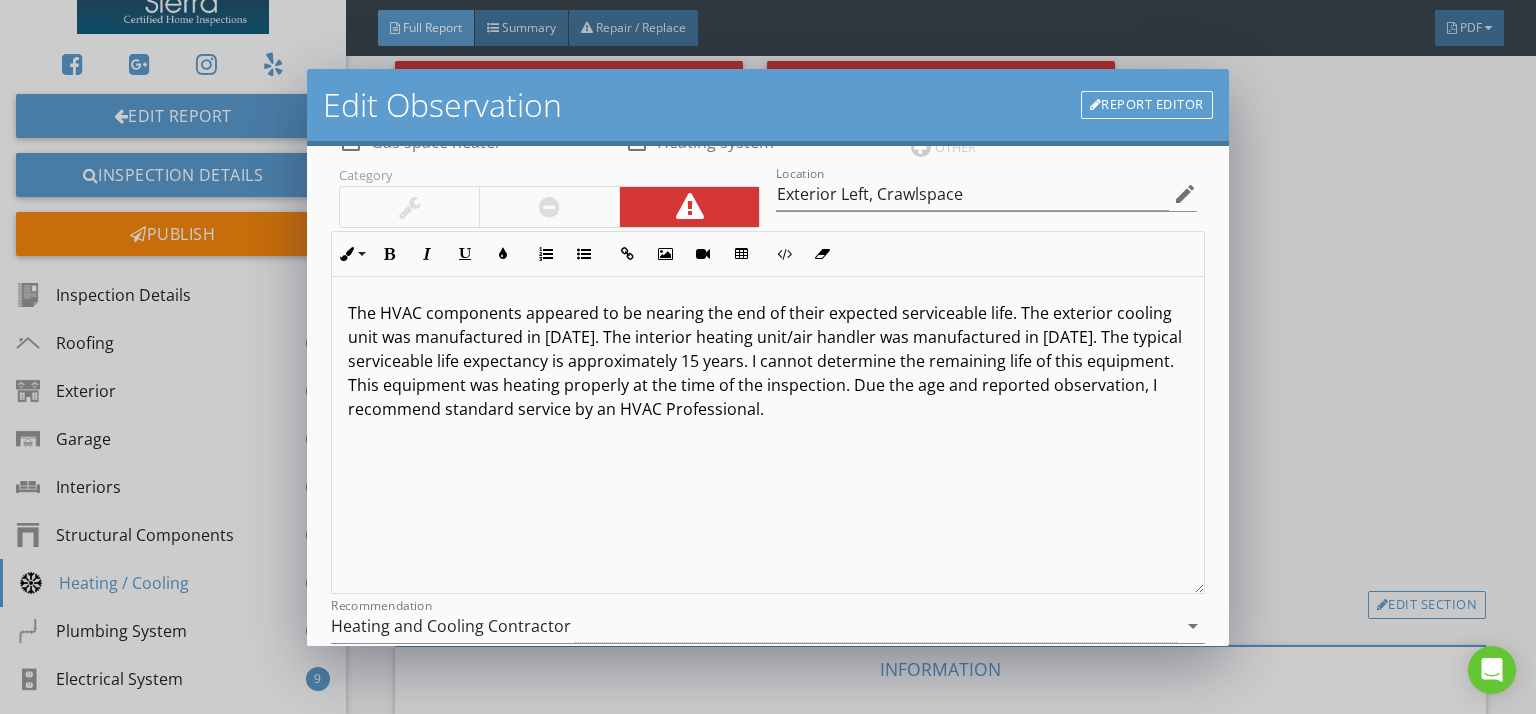 scroll, scrollTop: 491, scrollLeft: 0, axis: vertical 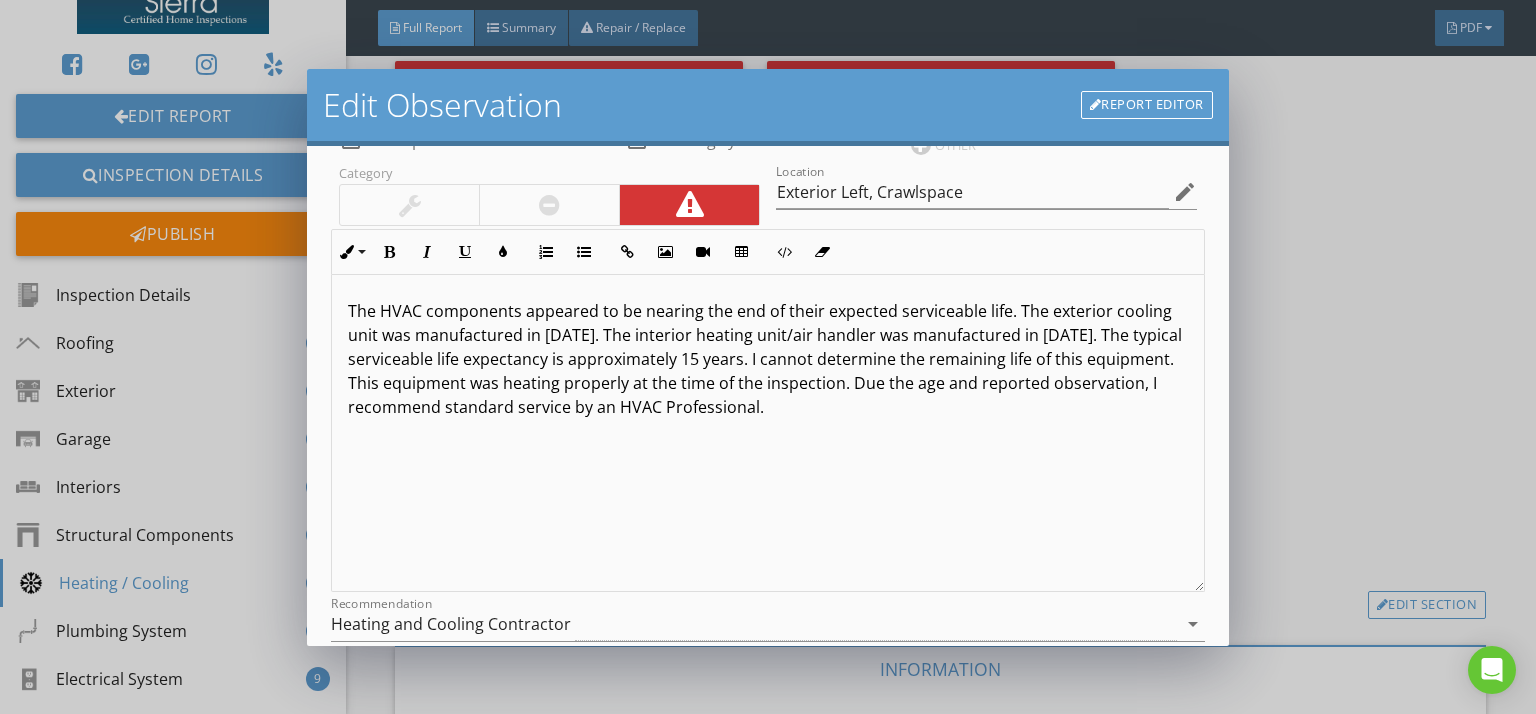 click on "The HVAC components appeared to be nearing the end of their expected serviceable life. The exterior cooling unit was manufactured in [DATE]. The interior heating unit/air handler was manufactured in [DATE]. The typical serviceable life expectancy is approximately 15 years. I cannot determine the remaining life of this equipment. This equipment was heating properly at the time of the inspection. Due the age and reported observation, I recommend standard service by an HVAC Professional." at bounding box center [768, 359] 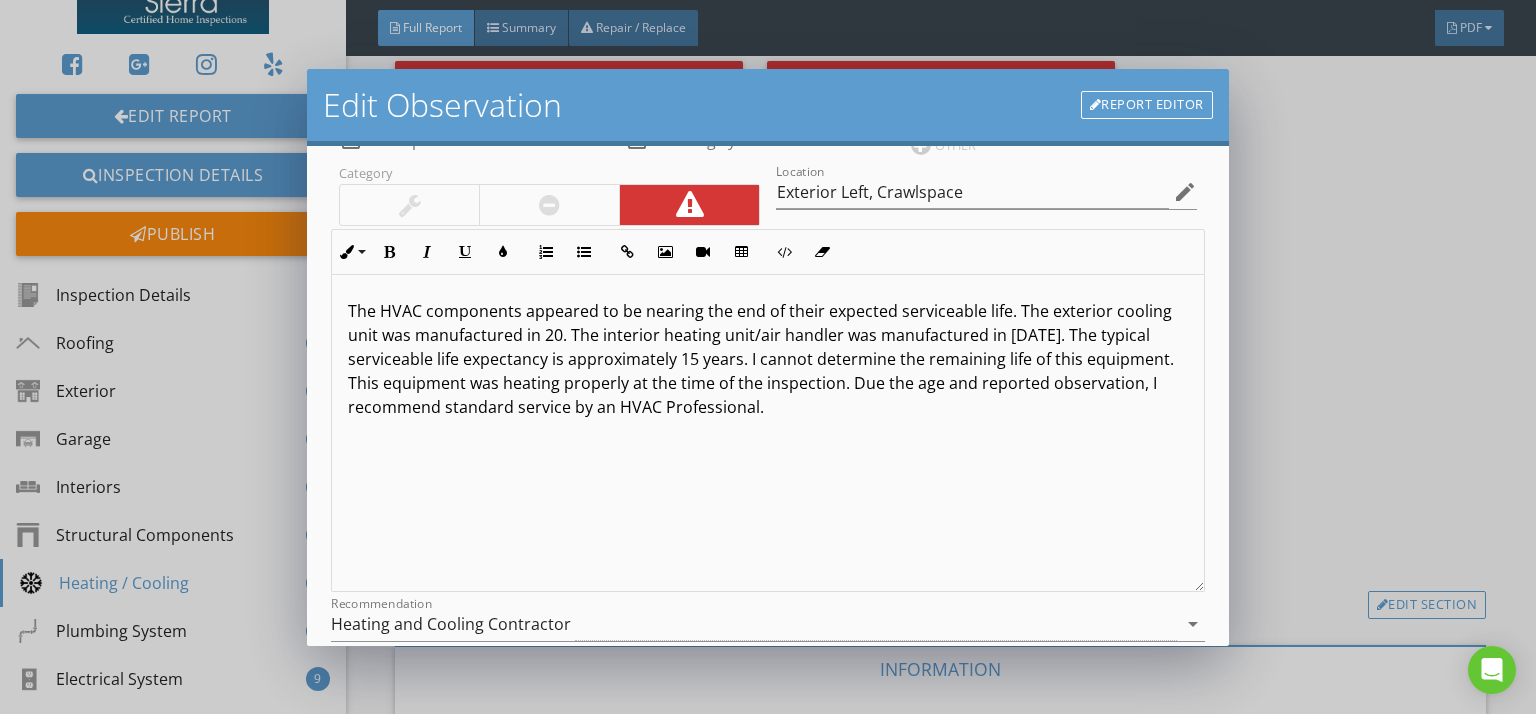 type 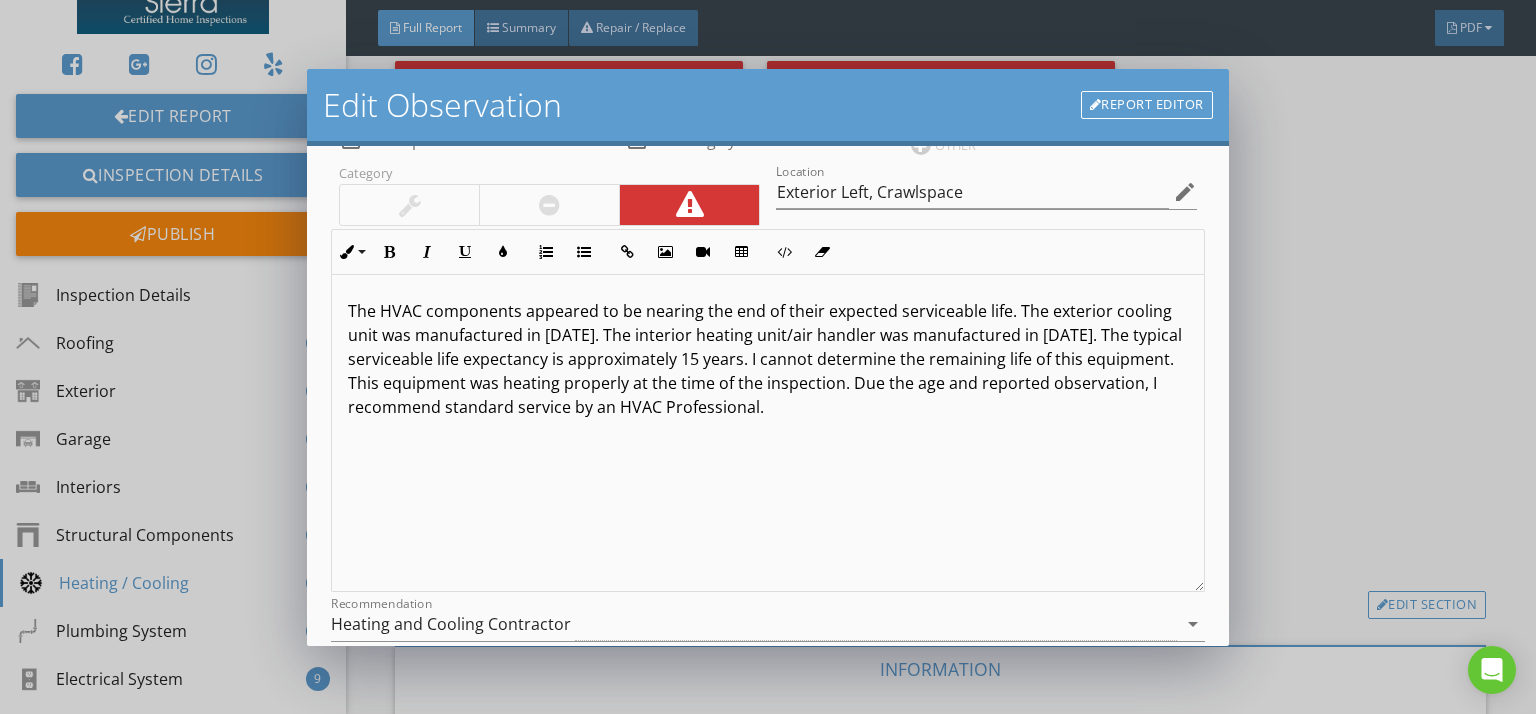 scroll, scrollTop: 0, scrollLeft: 0, axis: both 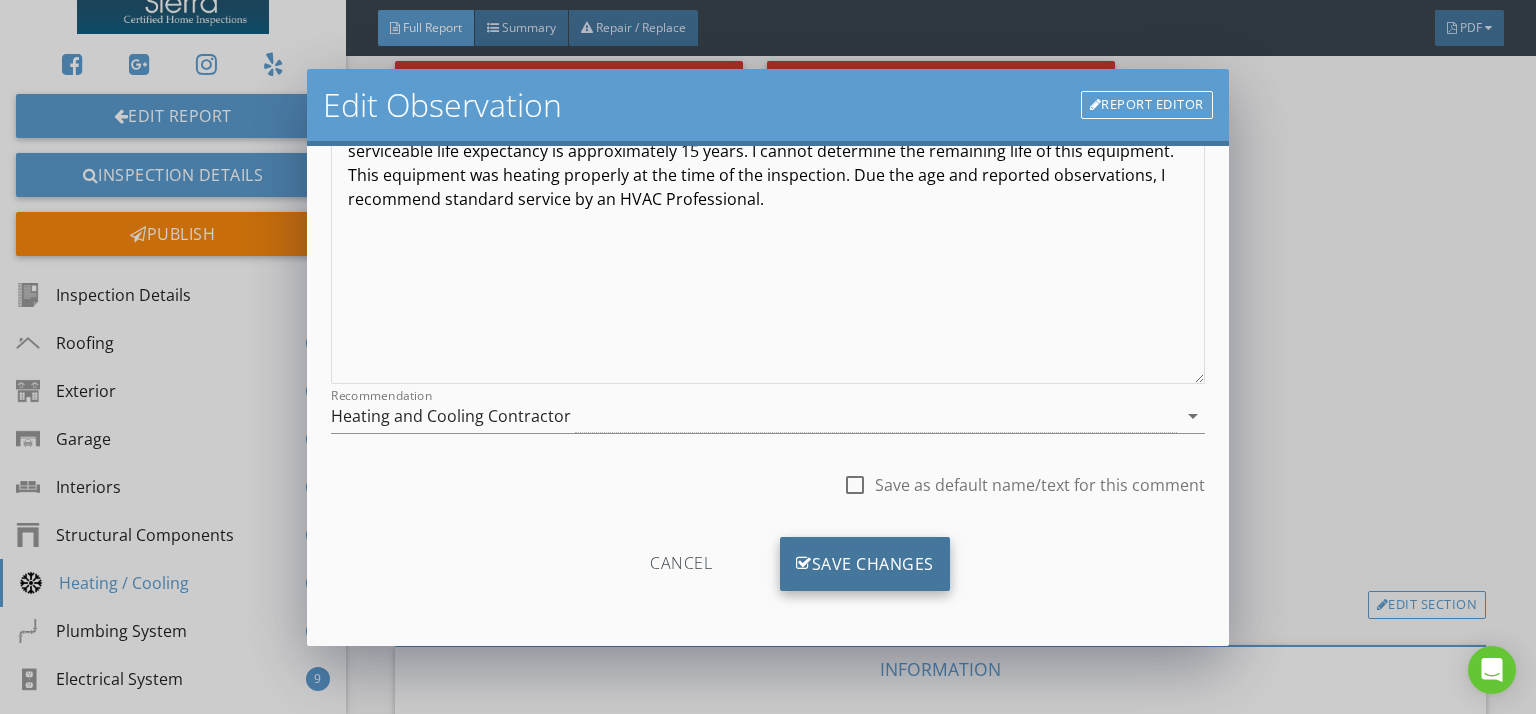 click on "Save Changes" at bounding box center (865, 564) 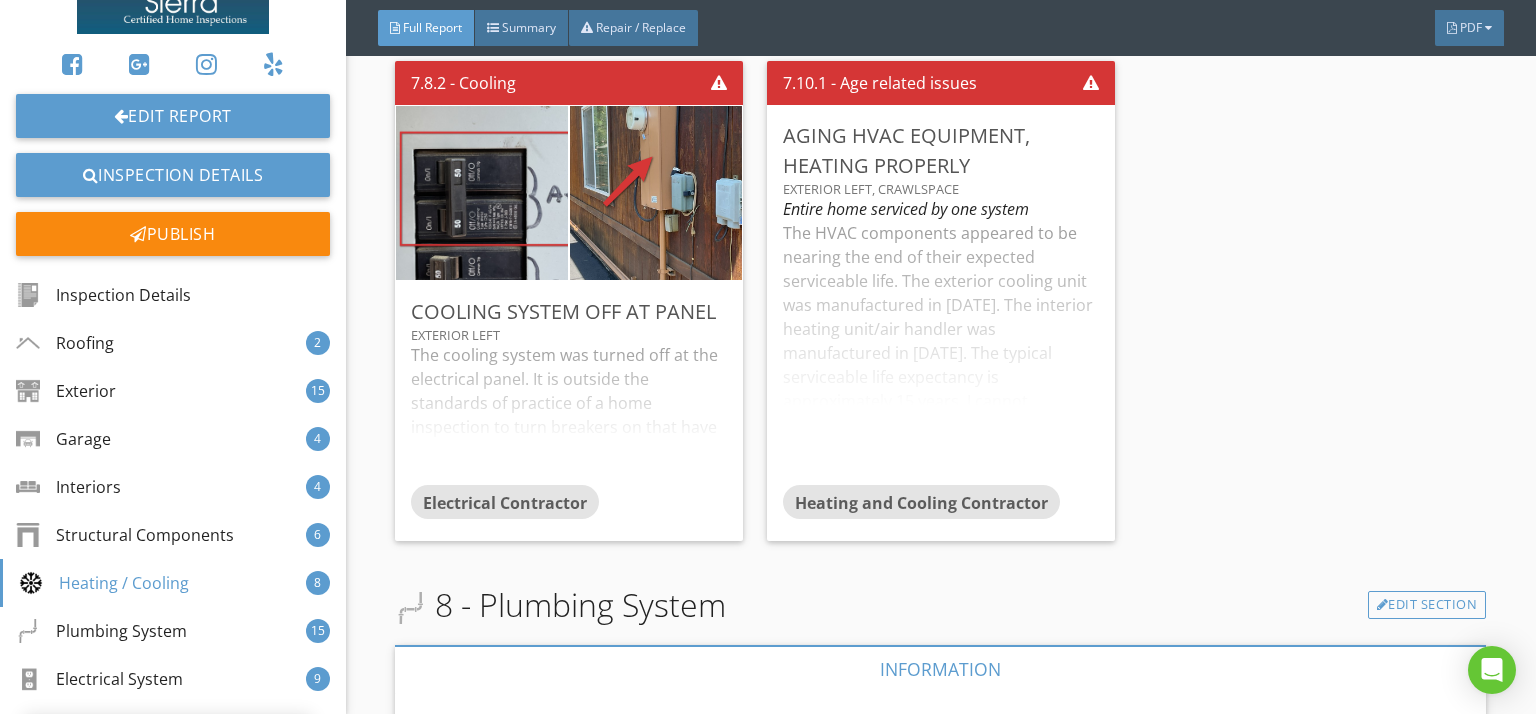 scroll, scrollTop: 462, scrollLeft: 0, axis: vertical 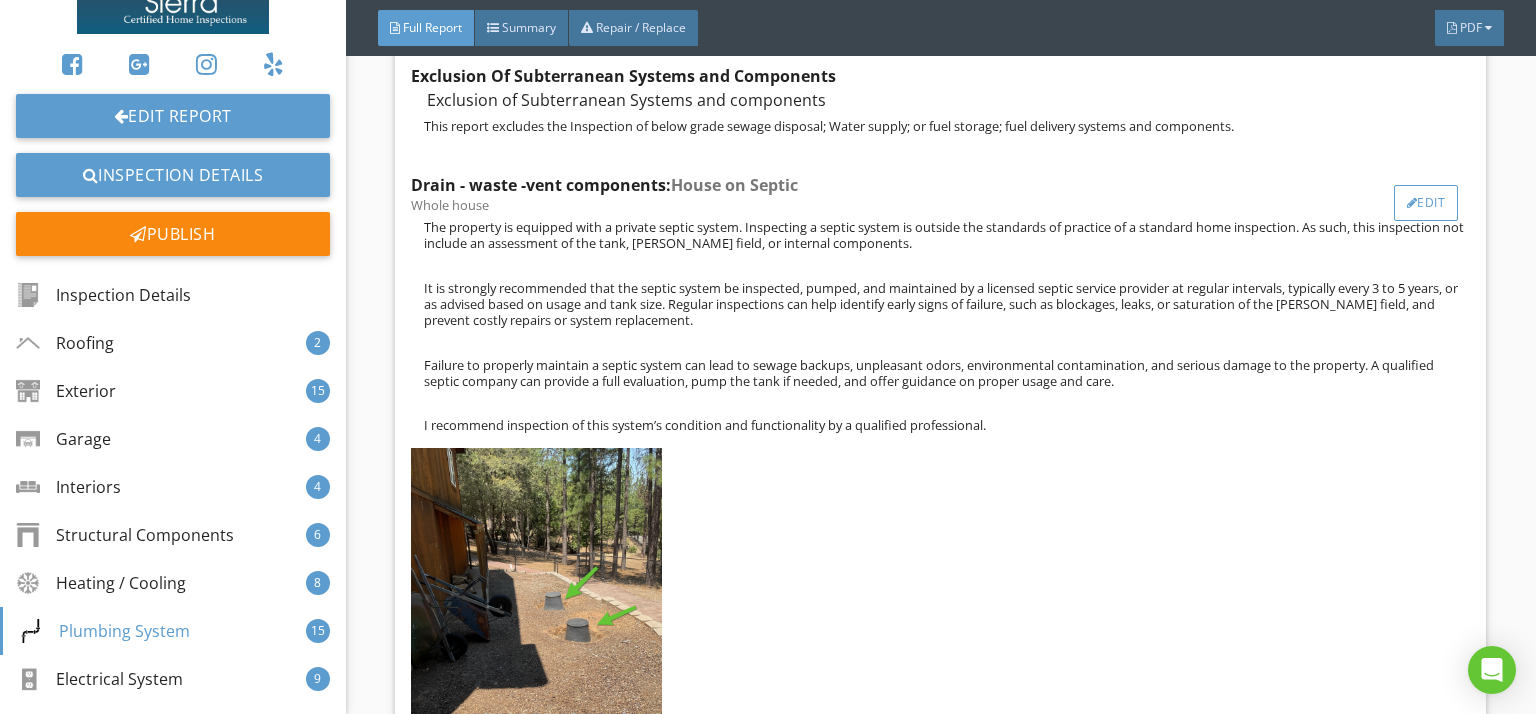 click at bounding box center (1412, 203) 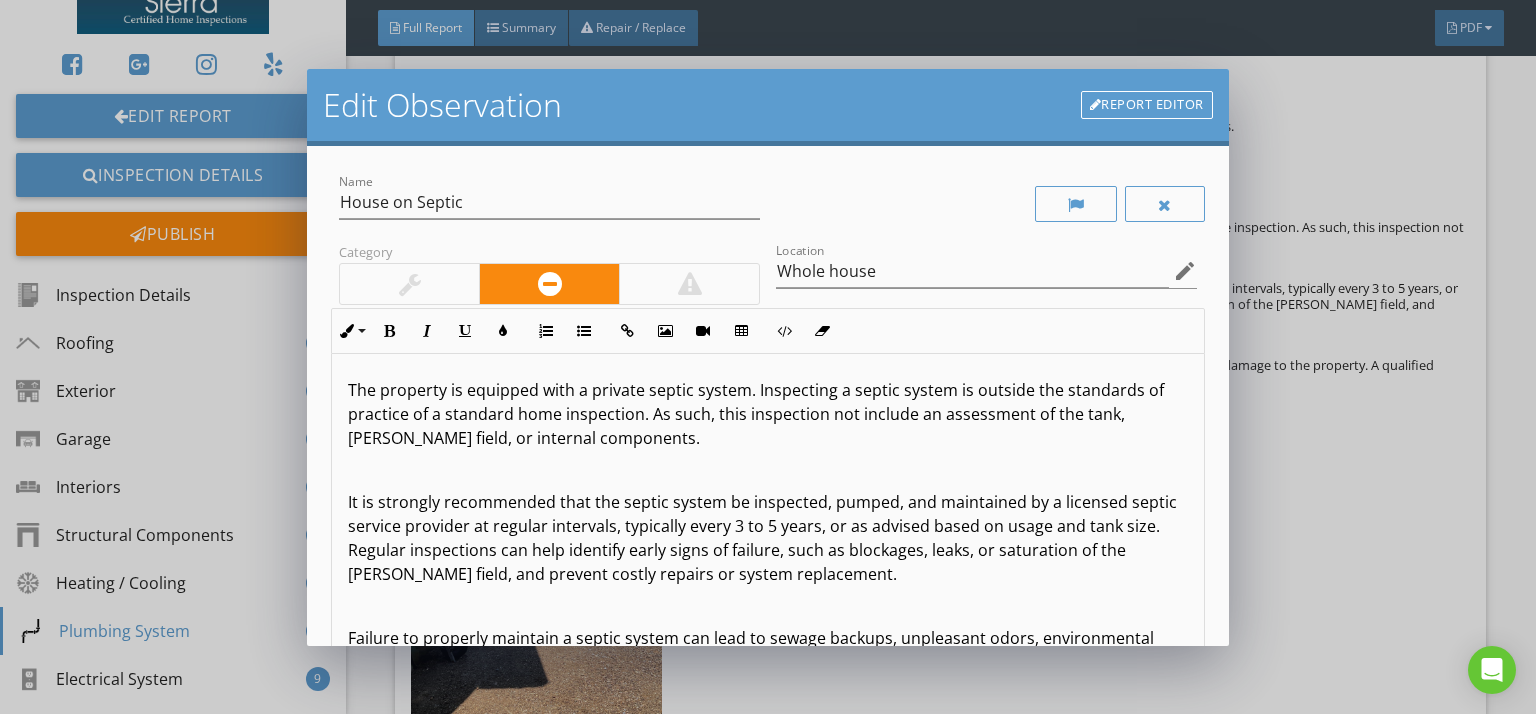 click on "It is strongly recommended that the septic system be inspected, pumped, and maintained by a licensed septic service provider at regular intervals, typically every 3 to 5 years, or as advised based on usage and tank size. Regular inspections can help identify early signs of failure, such as blockages, leaks, or saturation of the [PERSON_NAME] field, and prevent costly repairs or system replacement." at bounding box center (768, 538) 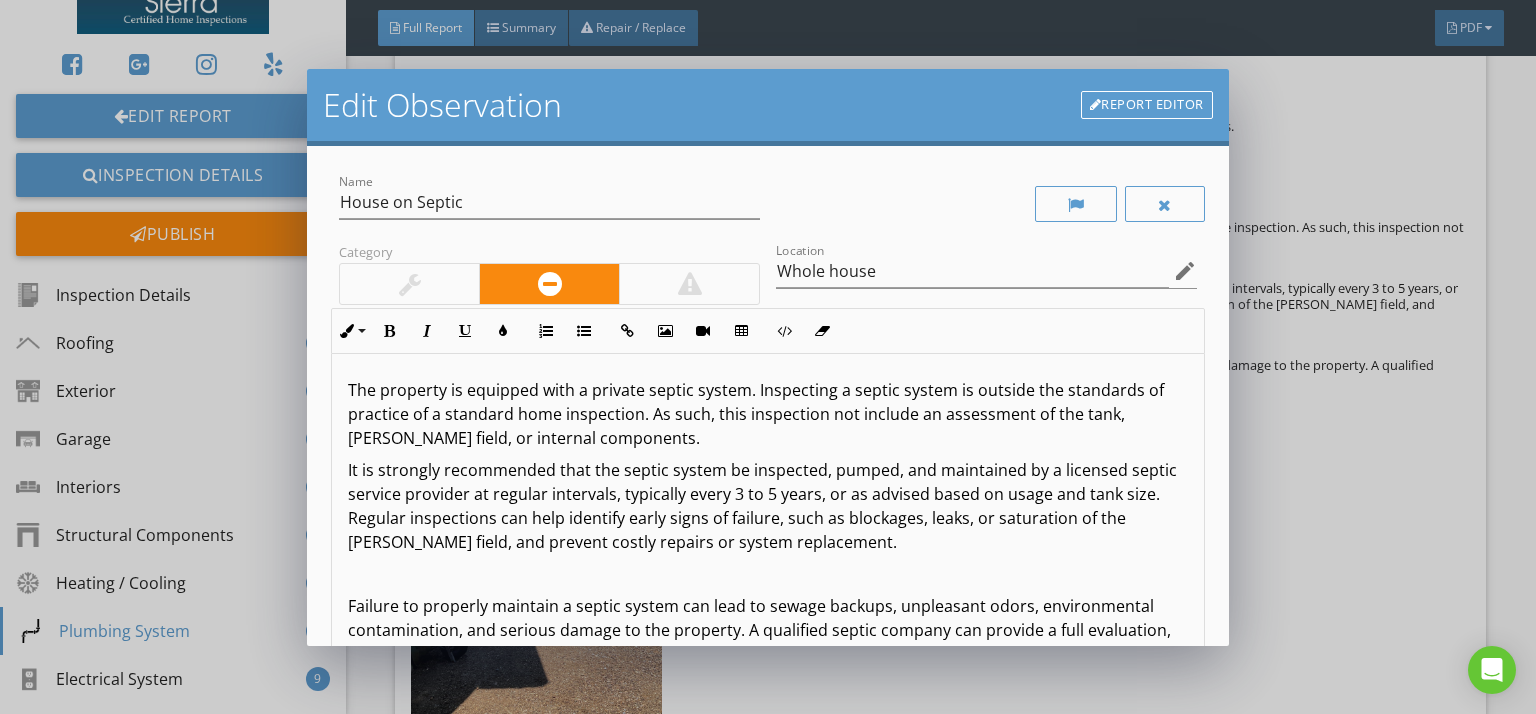 click on "The property is equipped with a private septic system. Inspecting a septic system is outside the standards of practice of a standard home inspection. As such, this inspection not include an assessment of the tank, [PERSON_NAME] field, or internal components. It is strongly recommended that the septic system be inspected, pumped, and maintained by a licensed septic service provider at regular intervals, typically every 3 to 5 years, or as advised based on usage and tank size. Regular inspections can help identify early signs of failure, such as blockages, leaks, or saturation of the [PERSON_NAME] field, and prevent costly repairs or system replacement. Failure to properly maintain a septic system can lead to sewage backups, unpleasant odors, environmental contamination, and serious damage to the property. A qualified septic company can provide a full evaluation, pump the tank if needed, and offer guidance on proper usage and care." at bounding box center (768, 554) 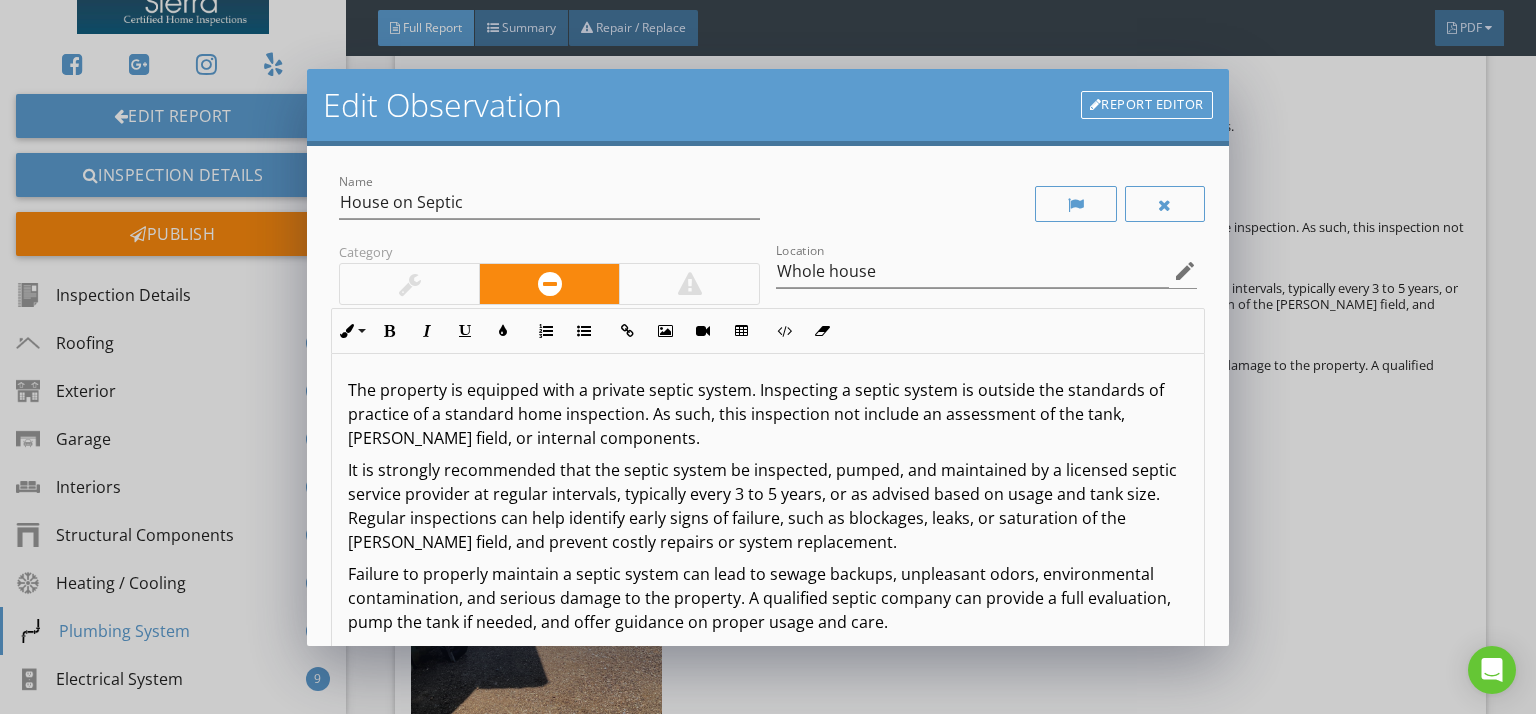 scroll, scrollTop: 52, scrollLeft: 0, axis: vertical 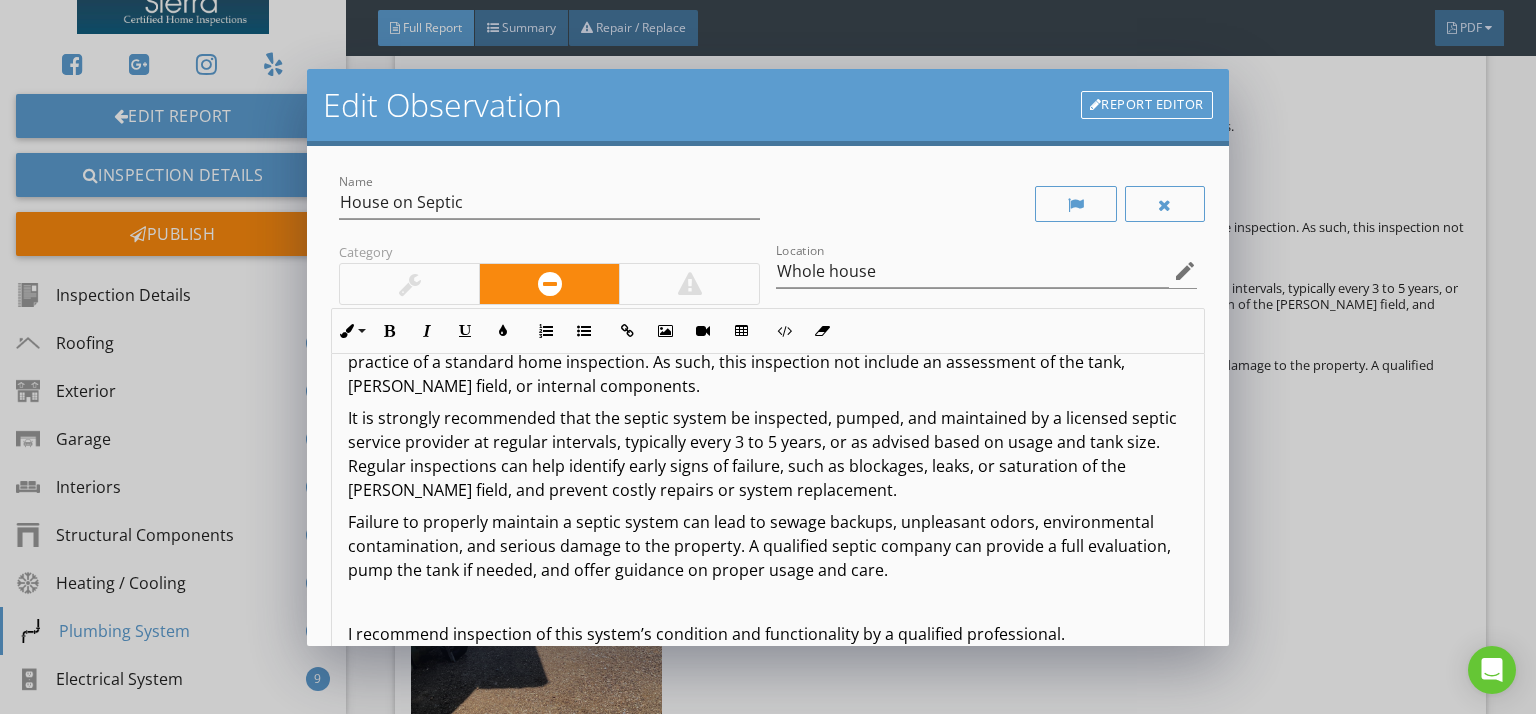 click on "The property is equipped with a private septic system. Inspecting a septic system is outside the standards of practice of a standard home inspection. As such, this inspection not include an assessment of the tank, [PERSON_NAME] field, or internal components. It is strongly recommended that the septic system be inspected, pumped, and maintained by a licensed septic service provider at regular intervals, typically every 3 to 5 years, or as advised based on usage and tank size. Regular inspections can help identify early signs of failure, such as blockages, leaks, or saturation of the [PERSON_NAME] field, and prevent costly repairs or system replacement. Failure to properly maintain a septic system can lead to sewage backups, unpleasant odors, environmental contamination, and serious damage to the property. A qualified septic company can provide a full evaluation, pump the tank if needed, and offer guidance on proper usage and care." at bounding box center (768, 486) 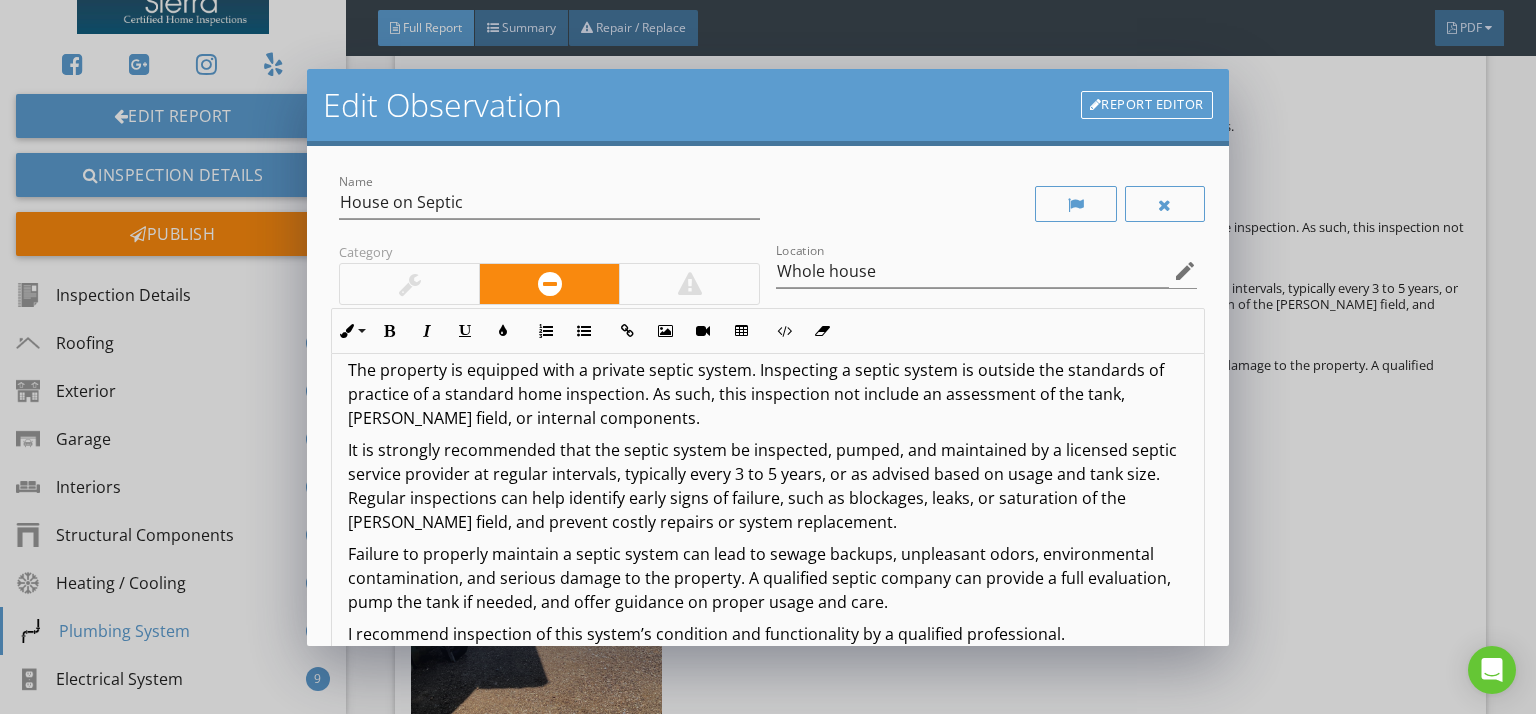 scroll, scrollTop: 20, scrollLeft: 0, axis: vertical 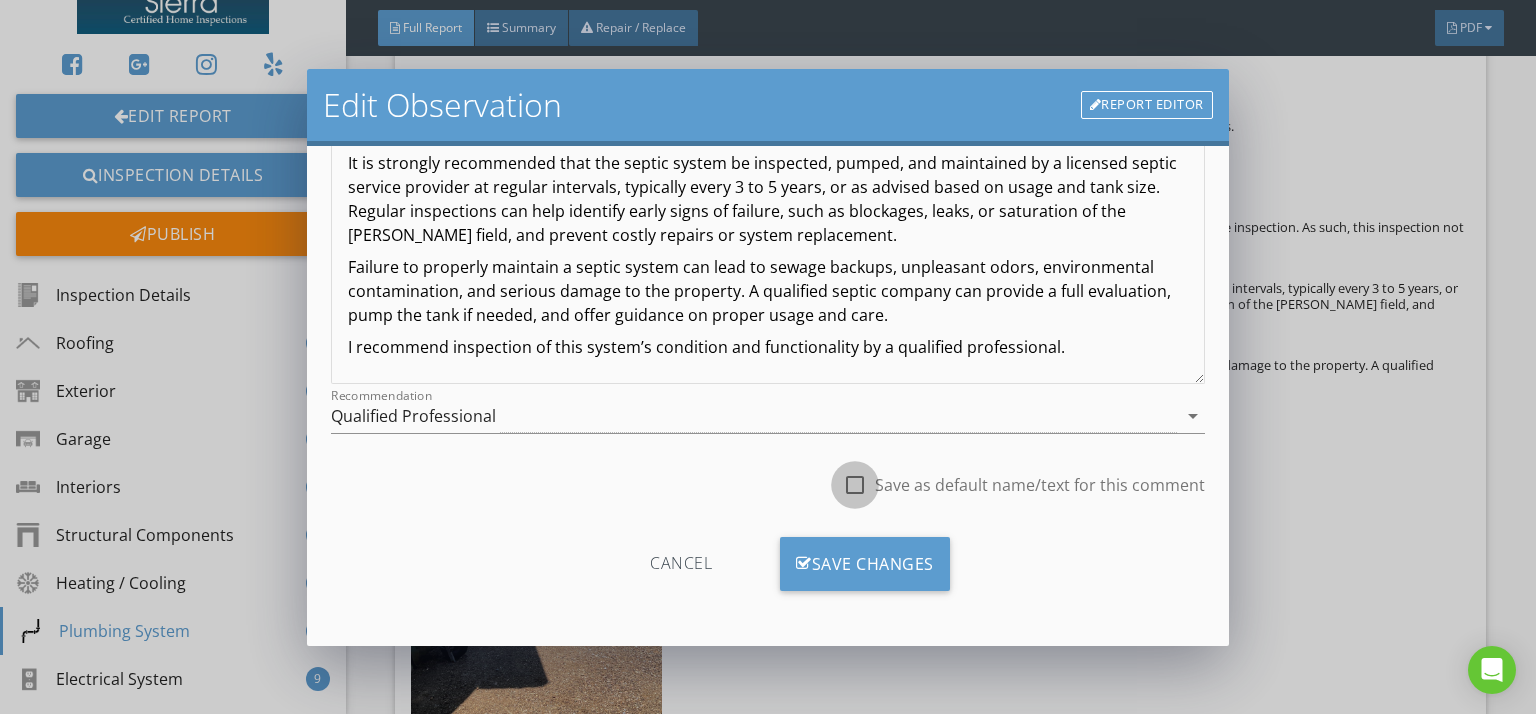 click at bounding box center [855, 485] 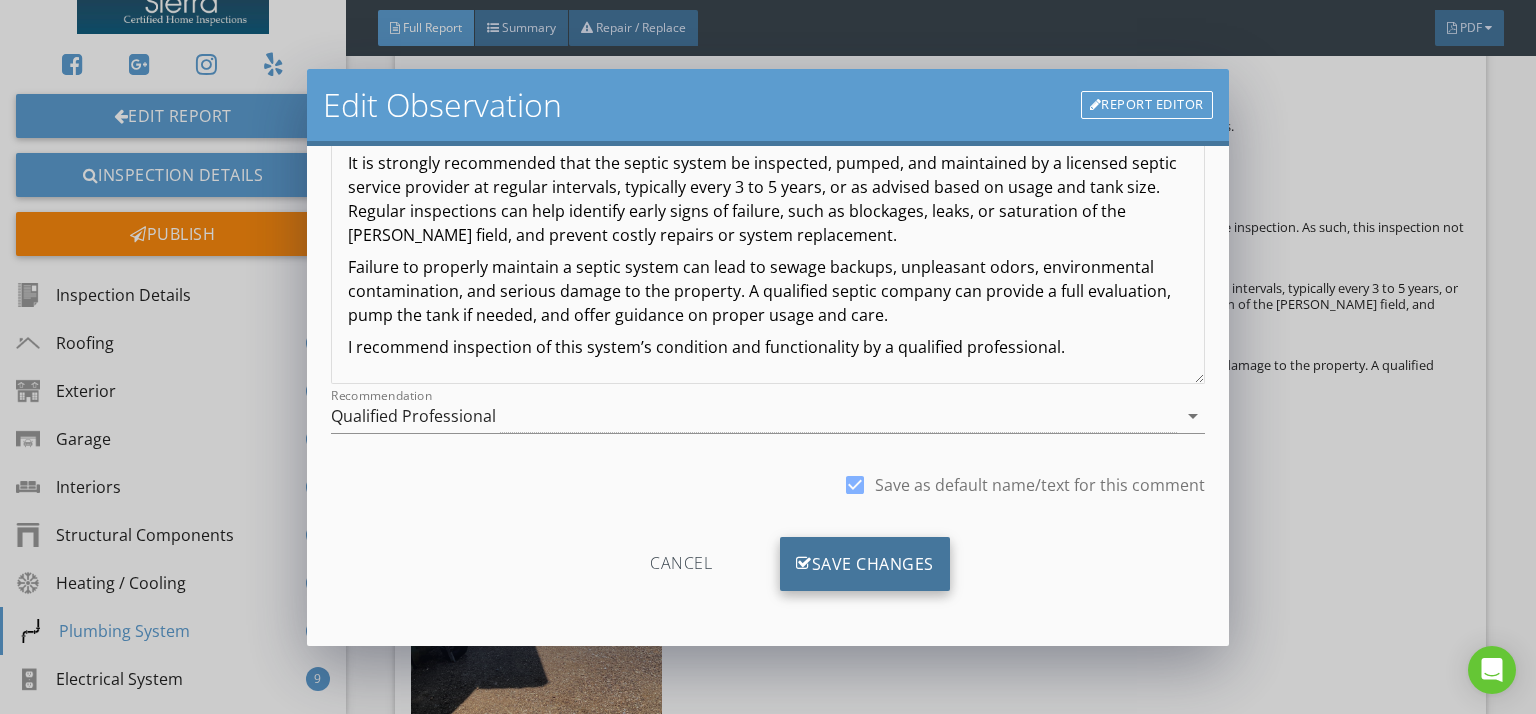 click on "Save Changes" at bounding box center (865, 564) 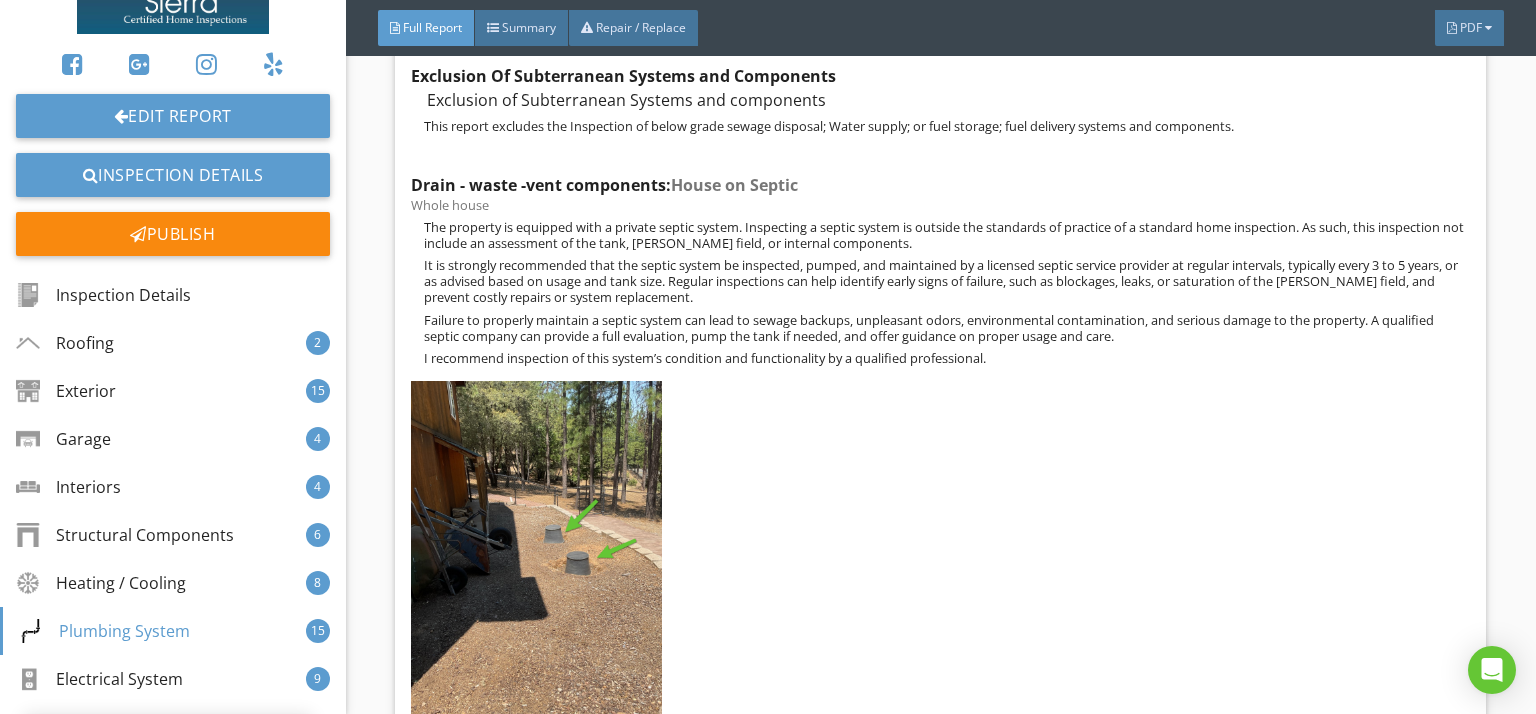 scroll, scrollTop: 50, scrollLeft: 0, axis: vertical 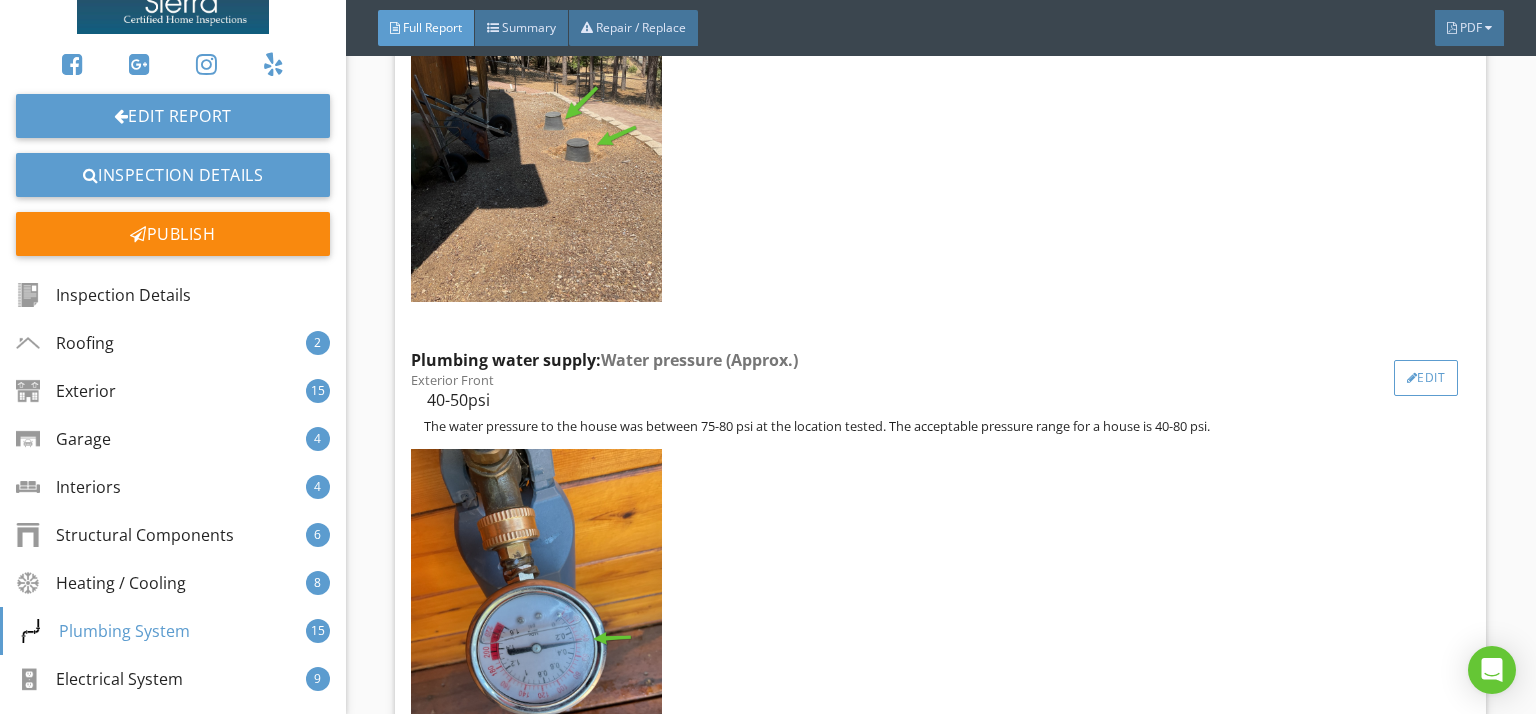 click on "Edit" at bounding box center [1426, 378] 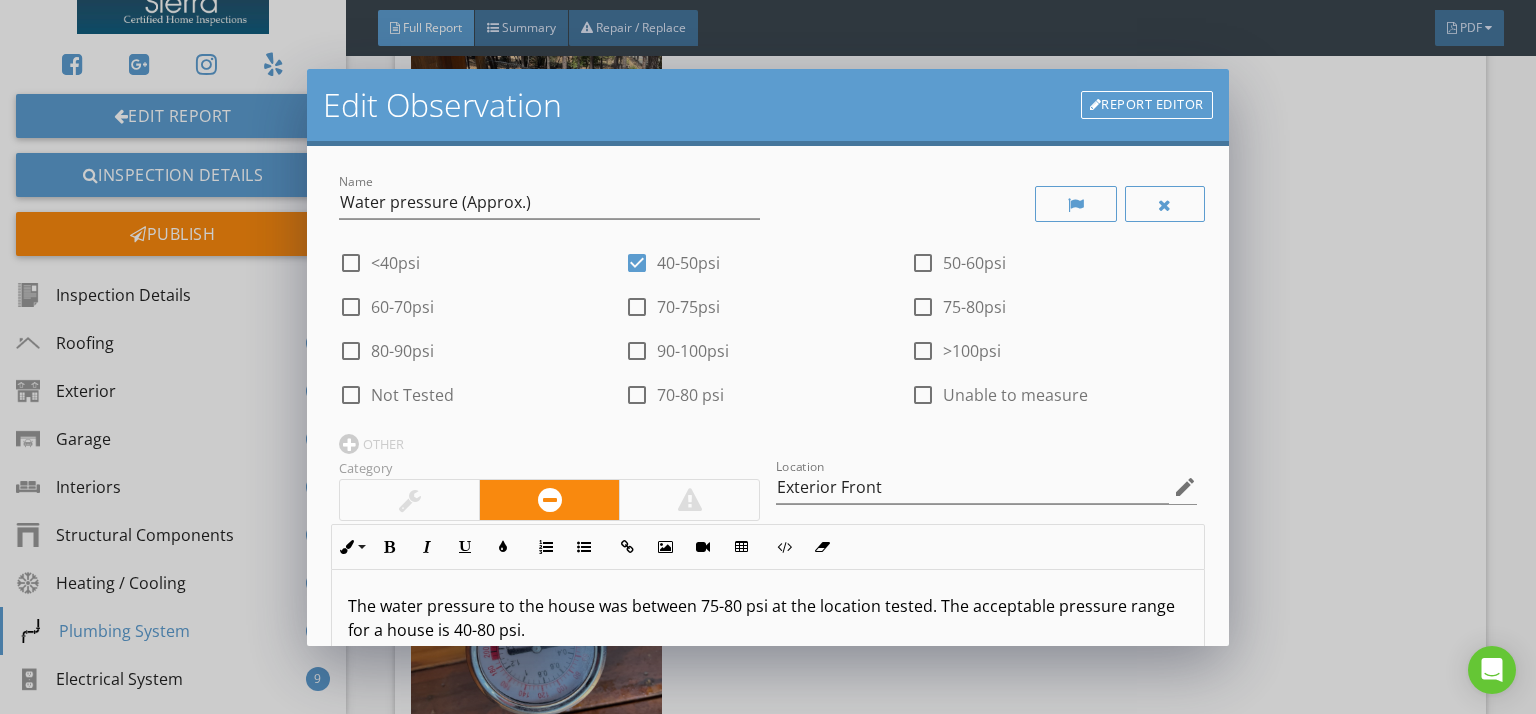 click on "The water pressure to the house was between 75-80 psi at the location tested. The acceptable pressure range for a house is 40-80 psi." at bounding box center [768, 618] 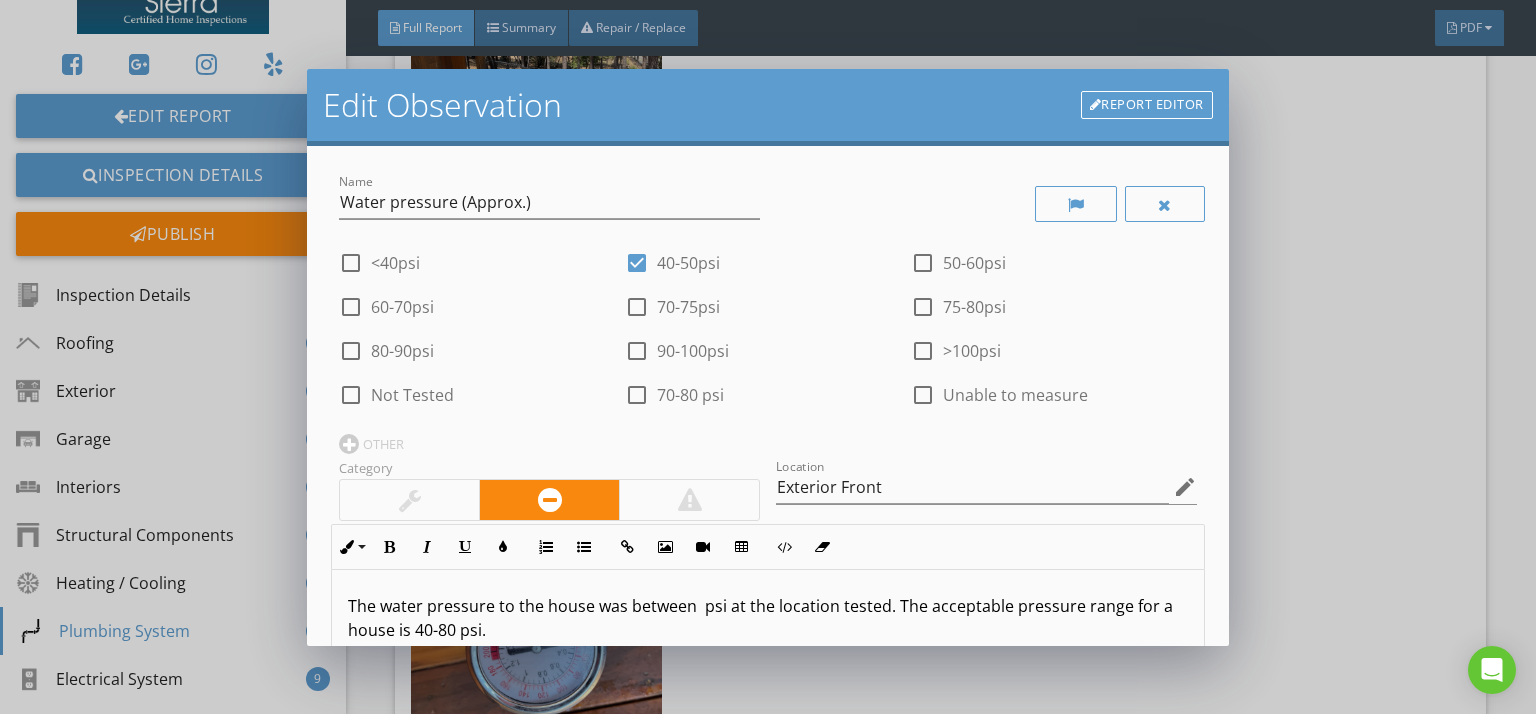 type 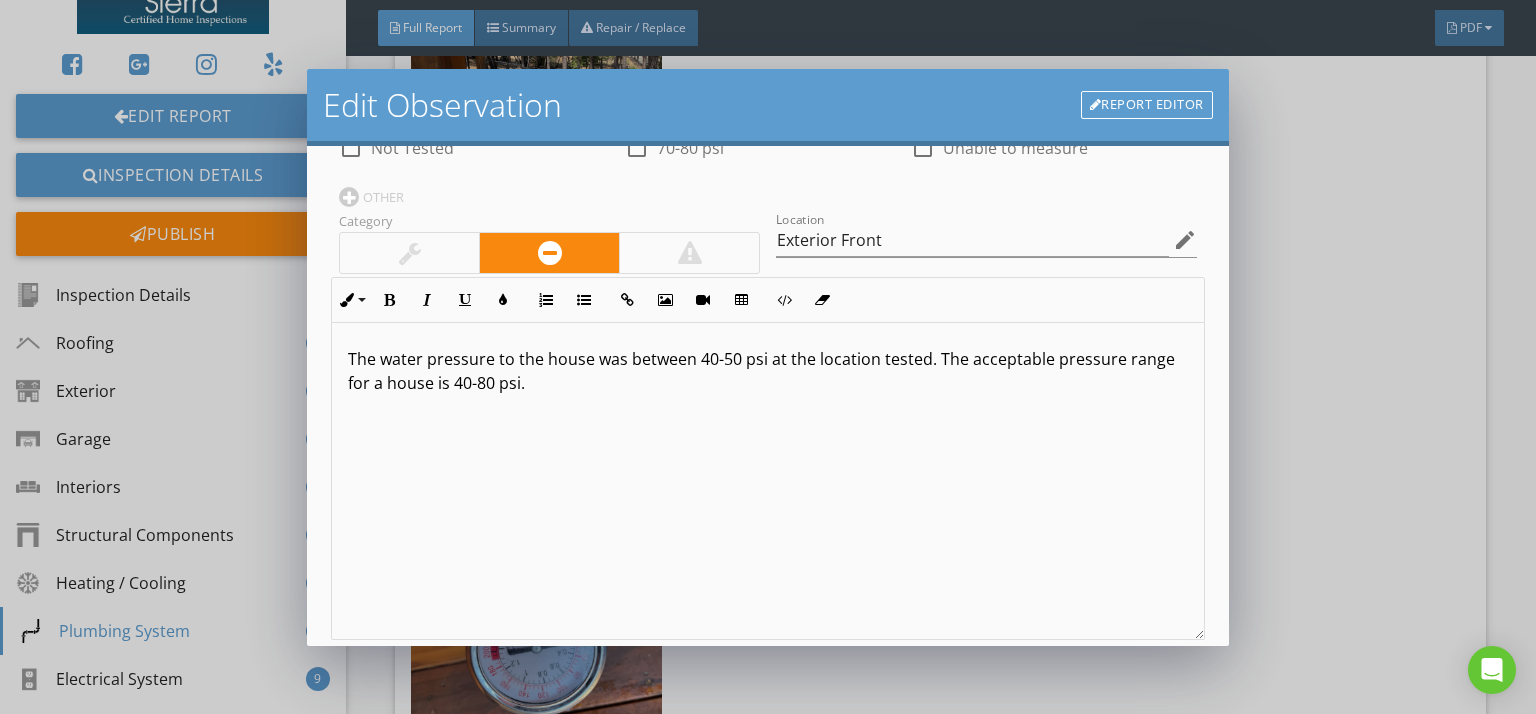 scroll, scrollTop: 259, scrollLeft: 0, axis: vertical 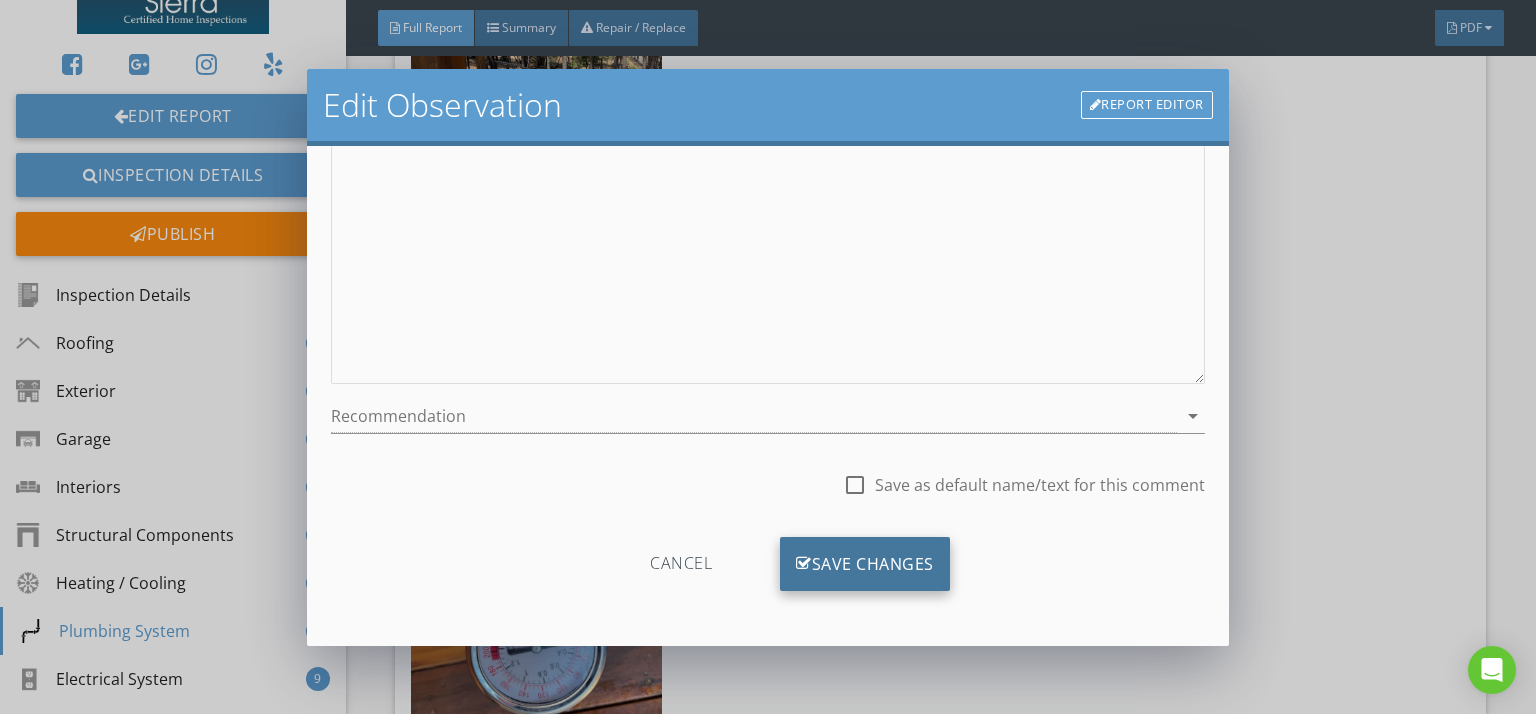 click on "Save Changes" at bounding box center (865, 564) 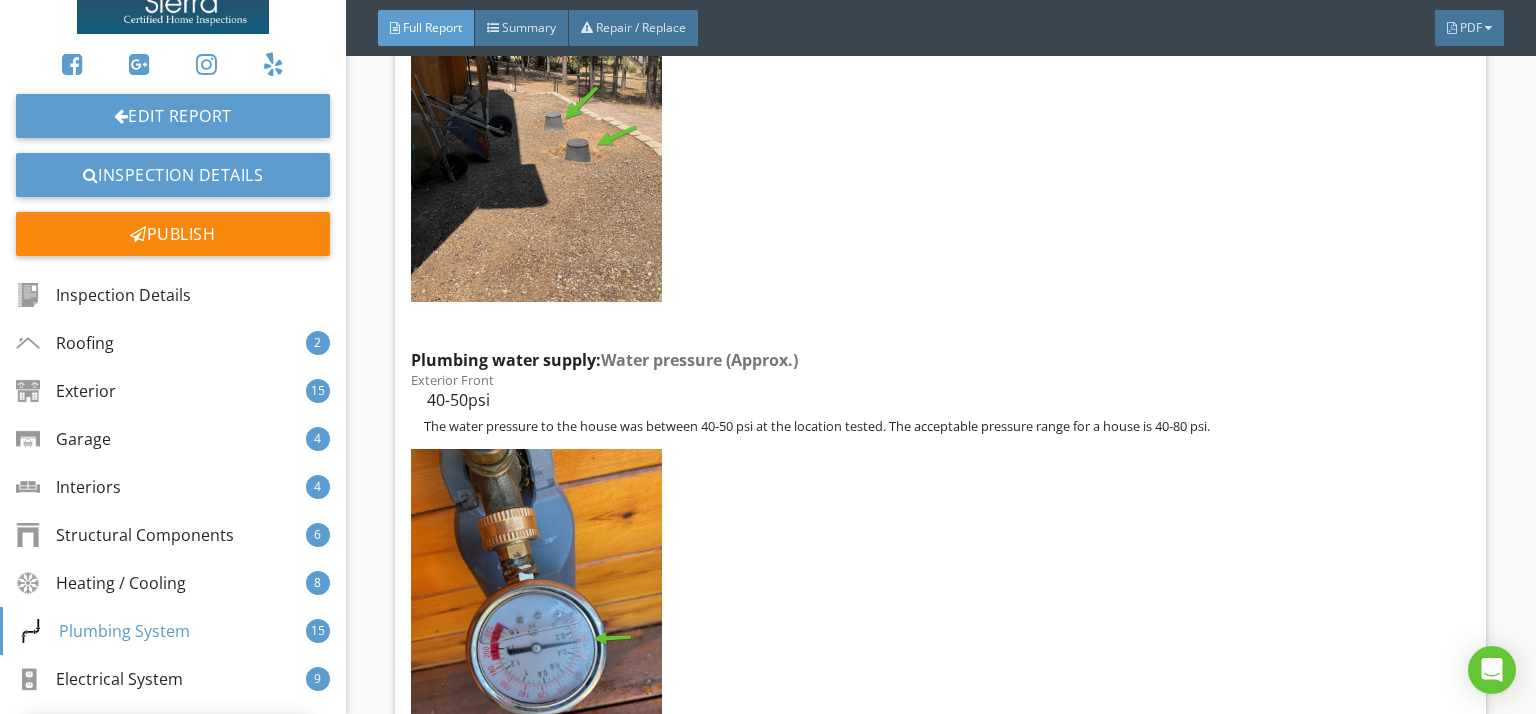 scroll, scrollTop: 266, scrollLeft: 0, axis: vertical 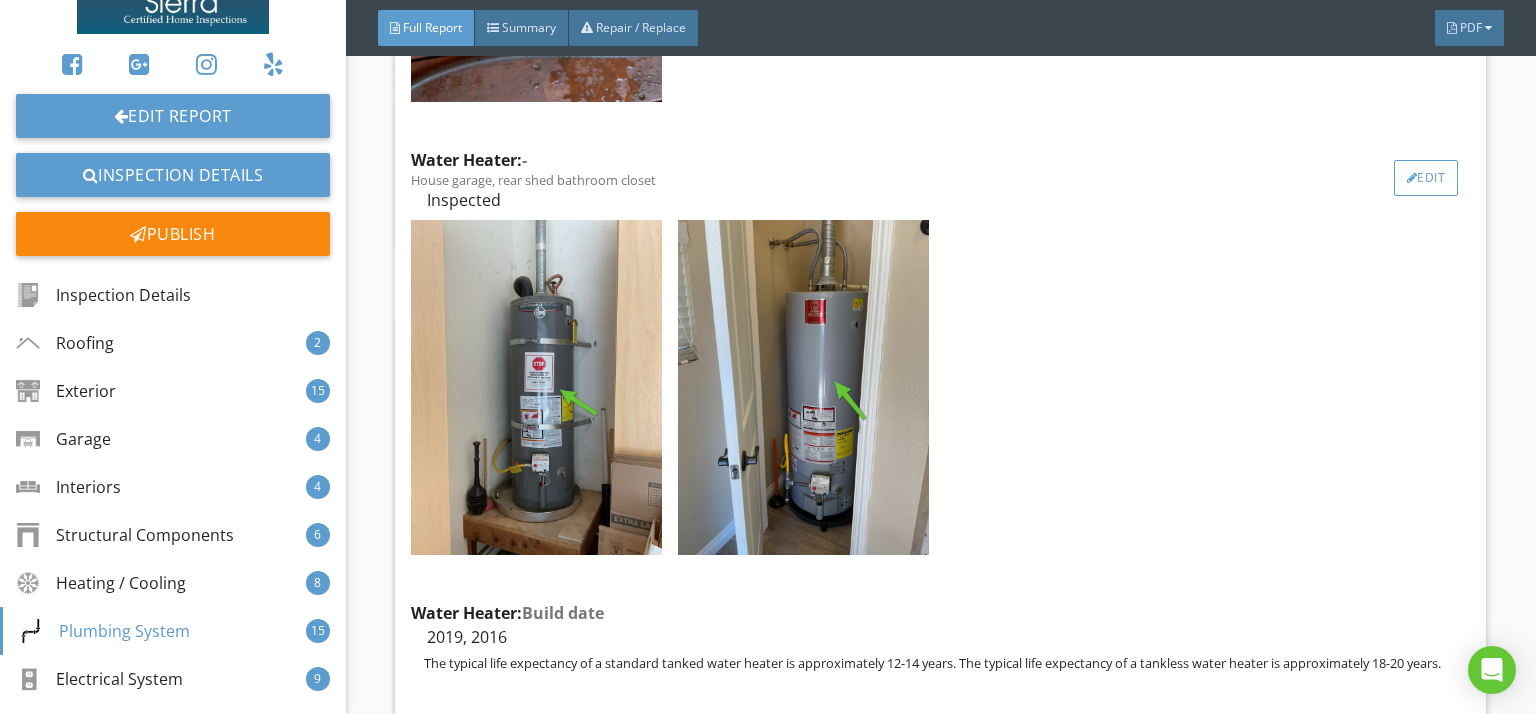 click on "Edit" at bounding box center (1426, 178) 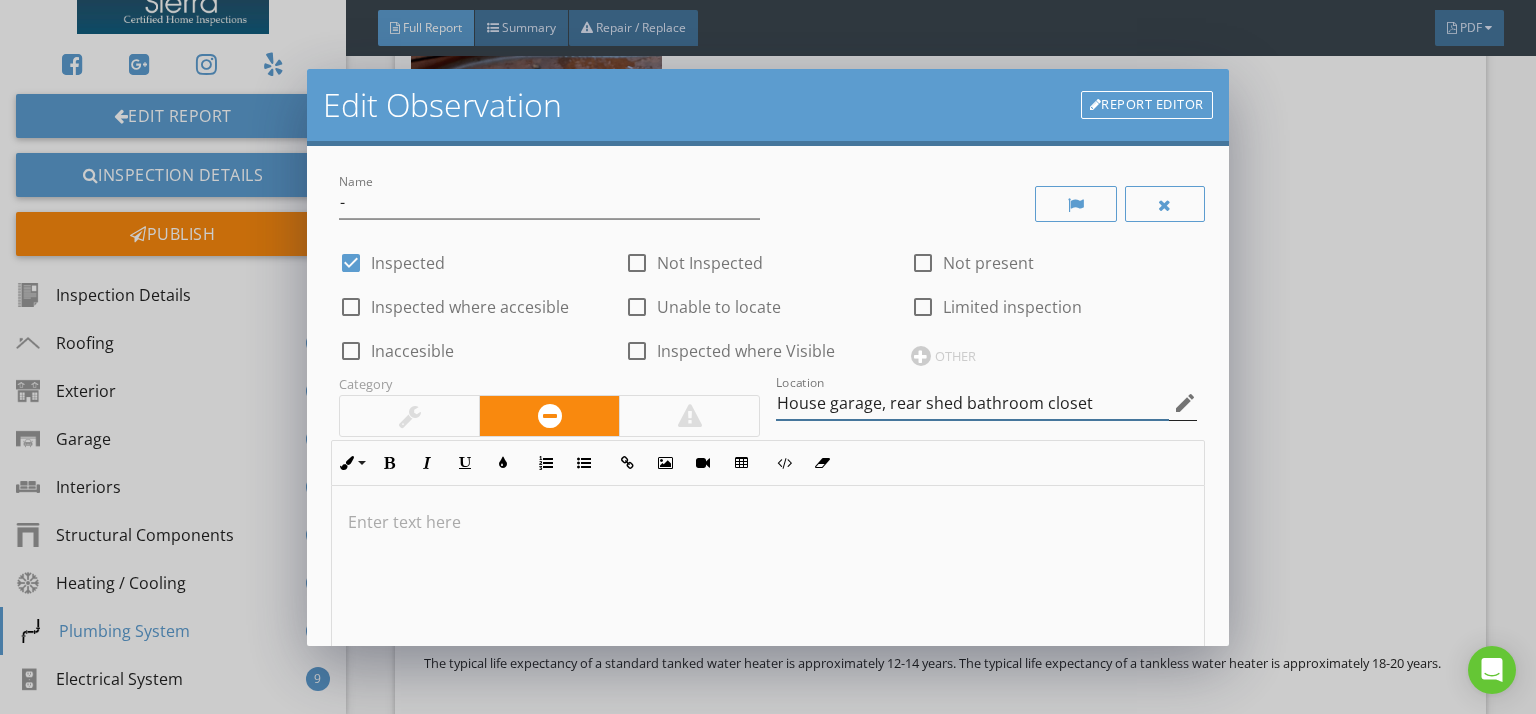 click on "House garage, rear shed bathroom closet" at bounding box center (972, 403) 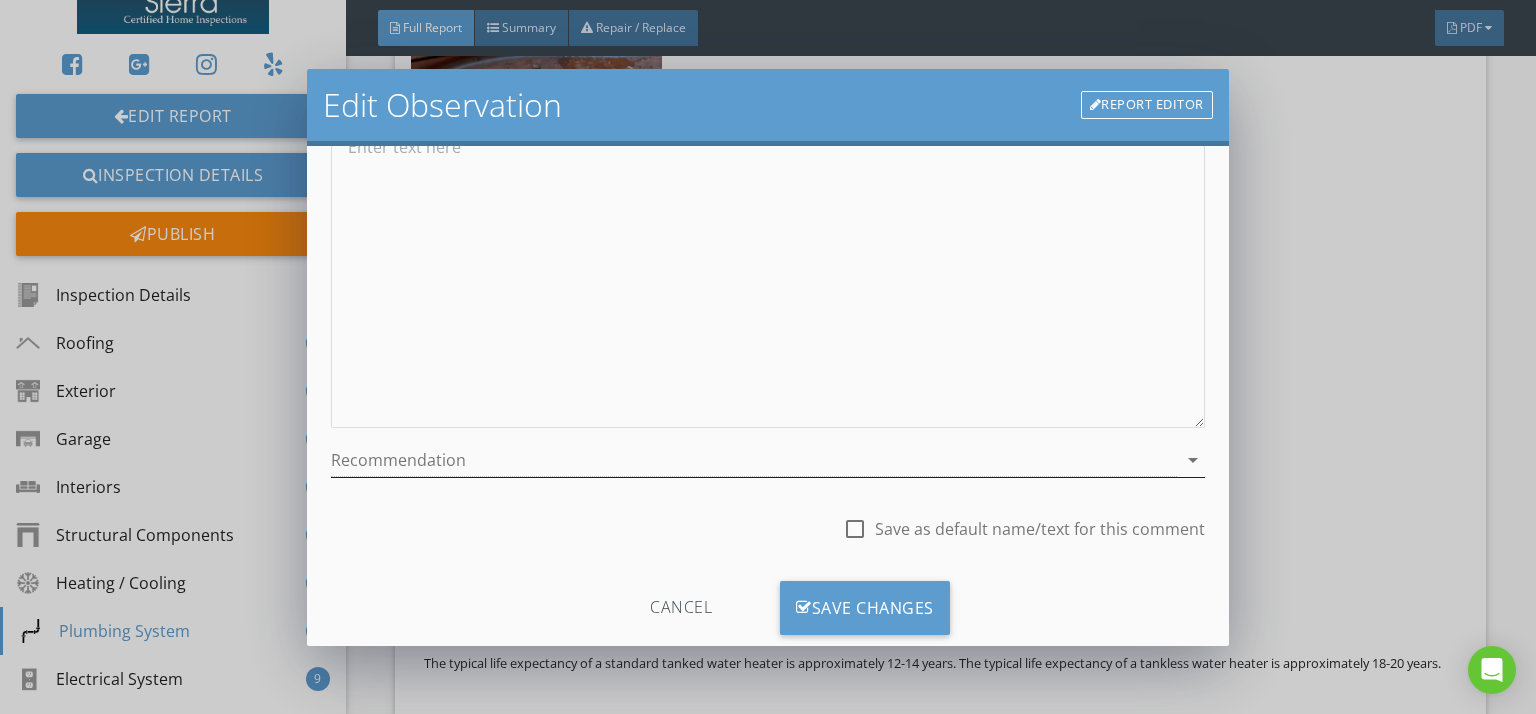 scroll, scrollTop: 419, scrollLeft: 0, axis: vertical 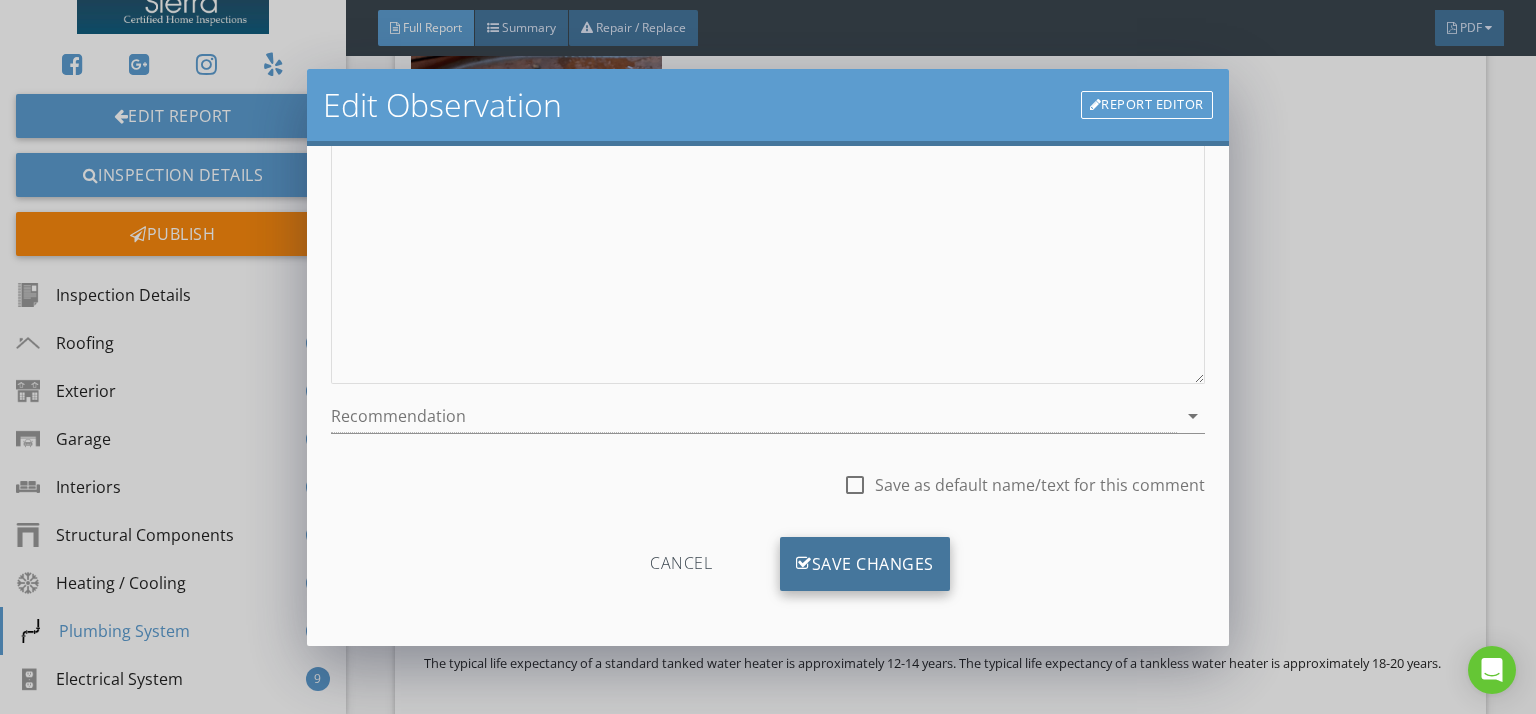 type on "House garage, Rear shed bathroom closet" 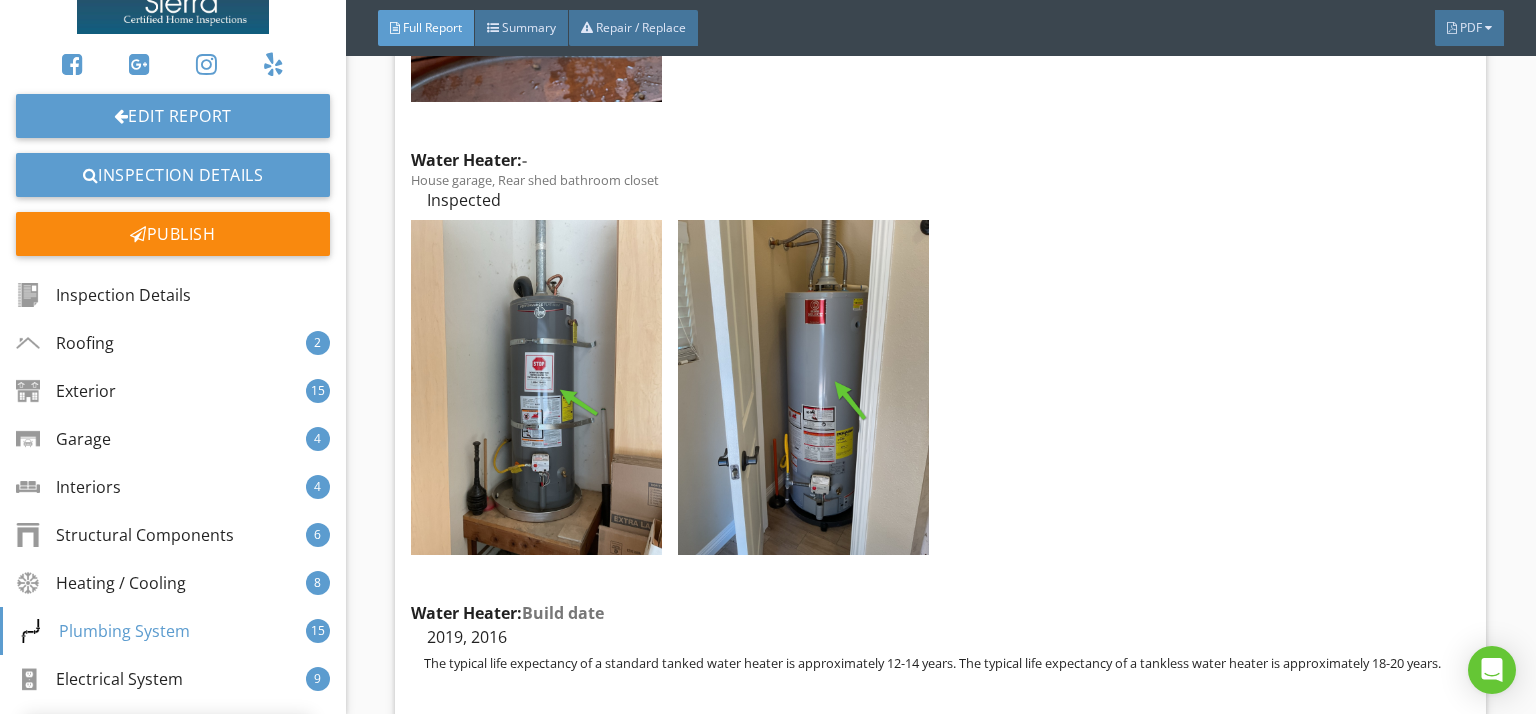 scroll, scrollTop: 182, scrollLeft: 0, axis: vertical 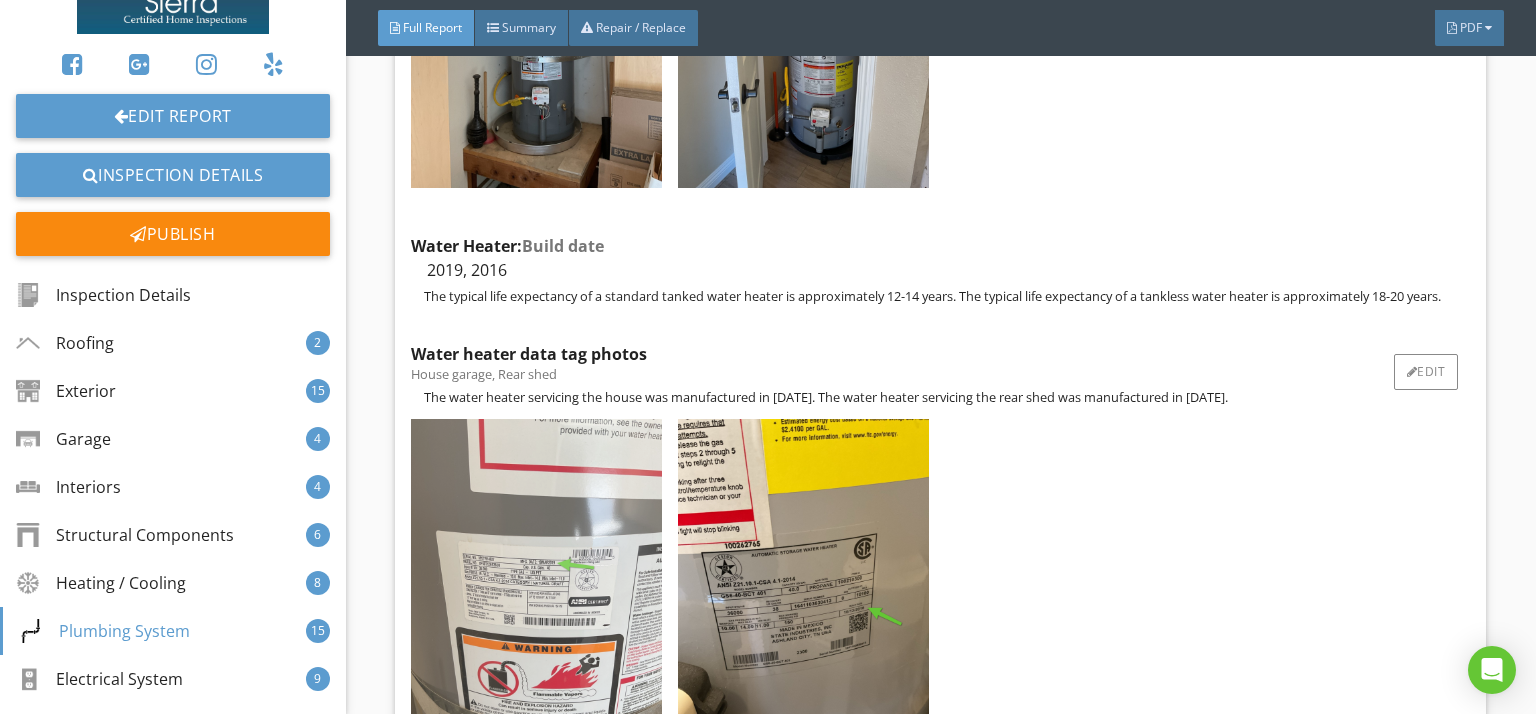 click at bounding box center (536, 586) 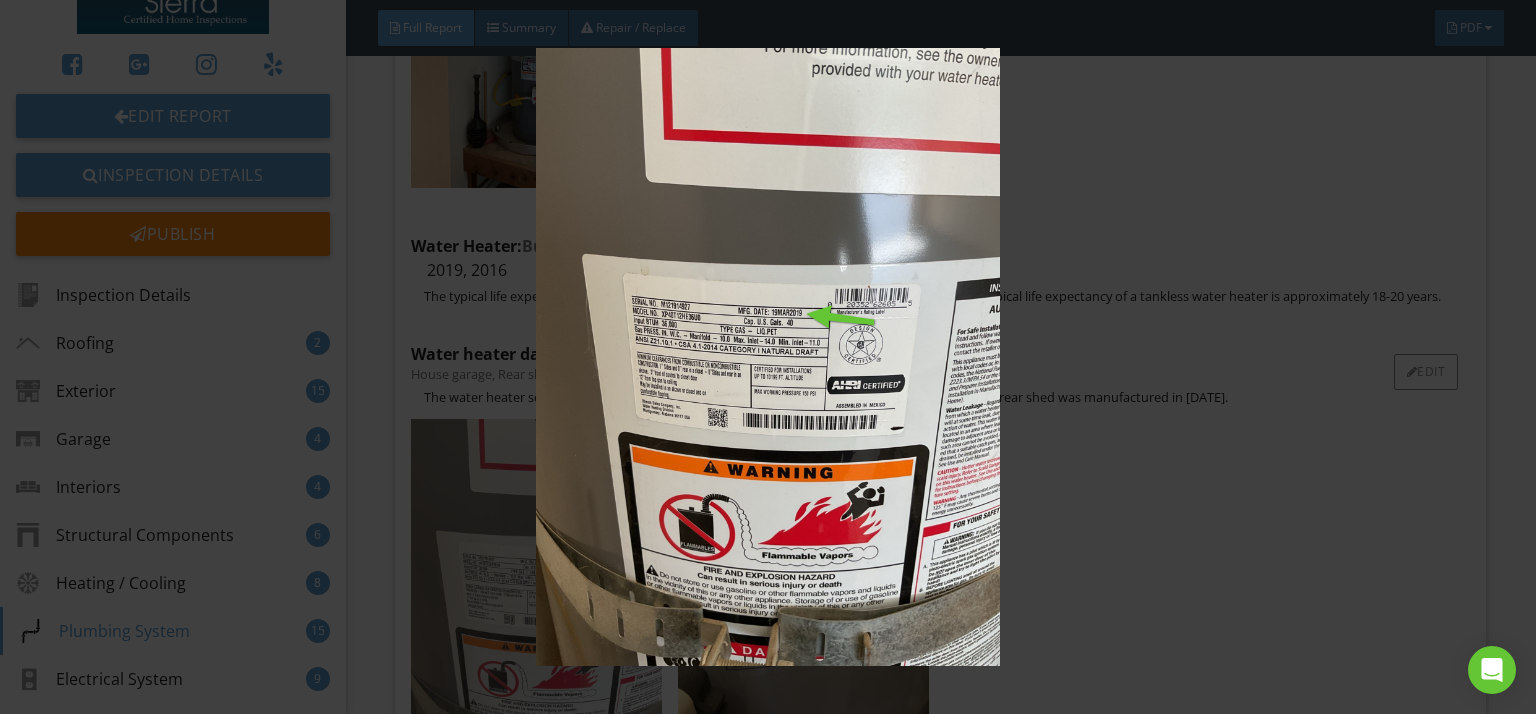 scroll, scrollTop: 22155, scrollLeft: 0, axis: vertical 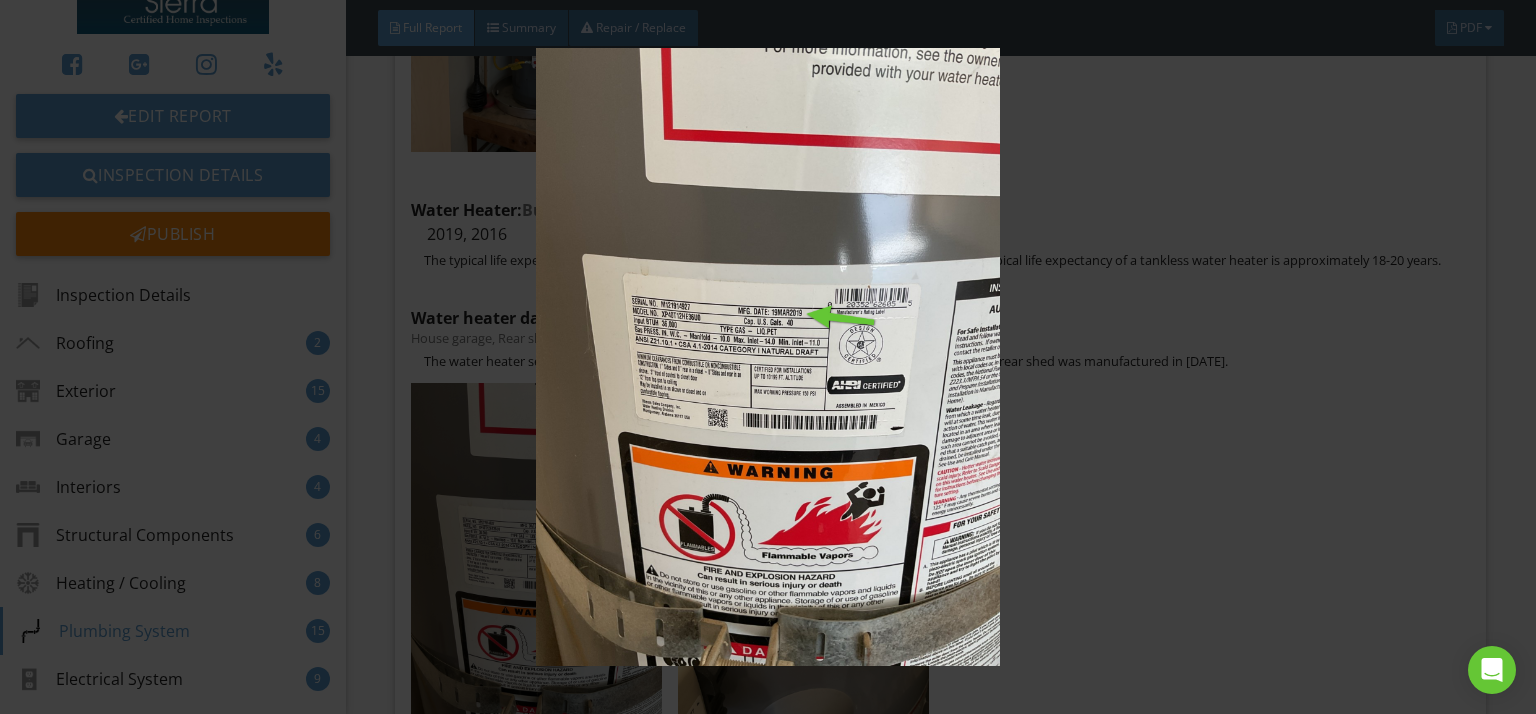 click at bounding box center (768, 357) 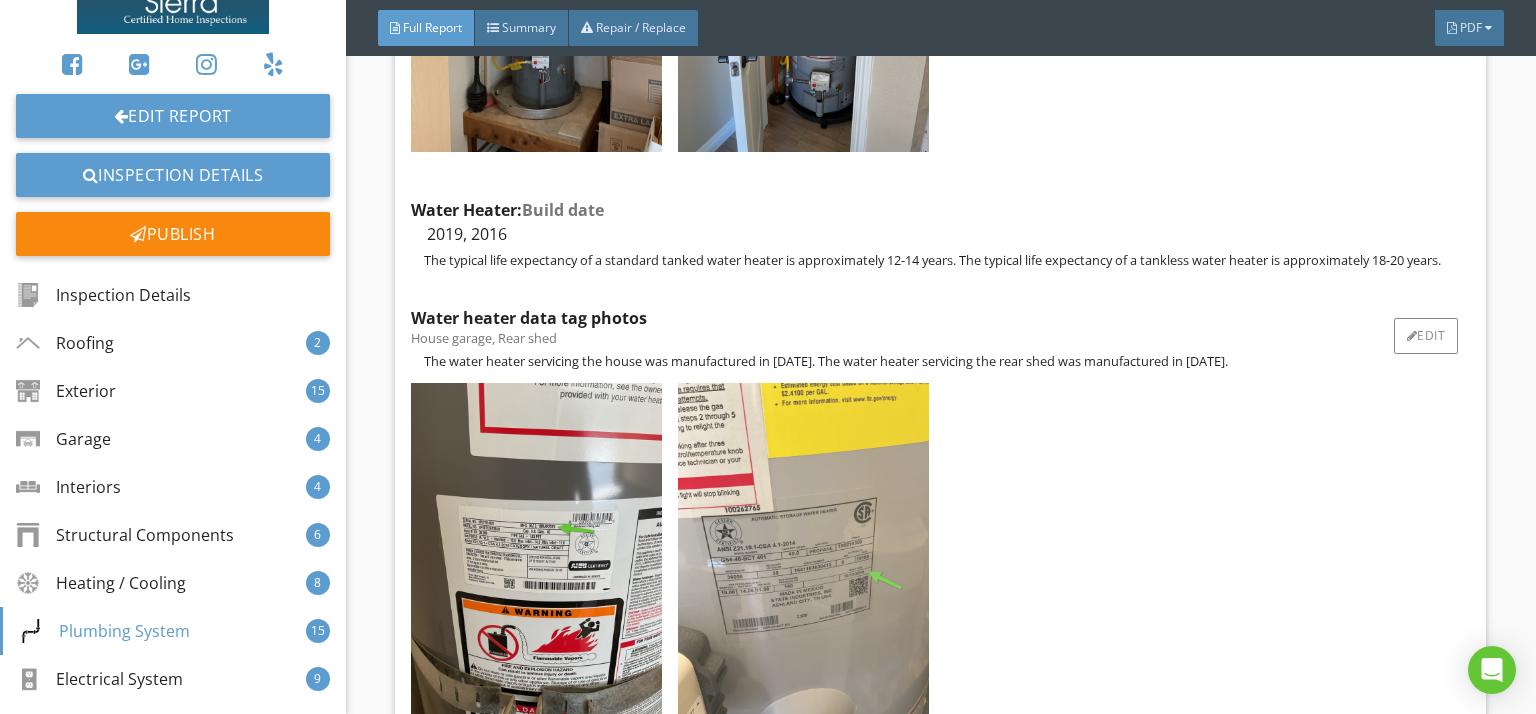 click at bounding box center (803, 550) 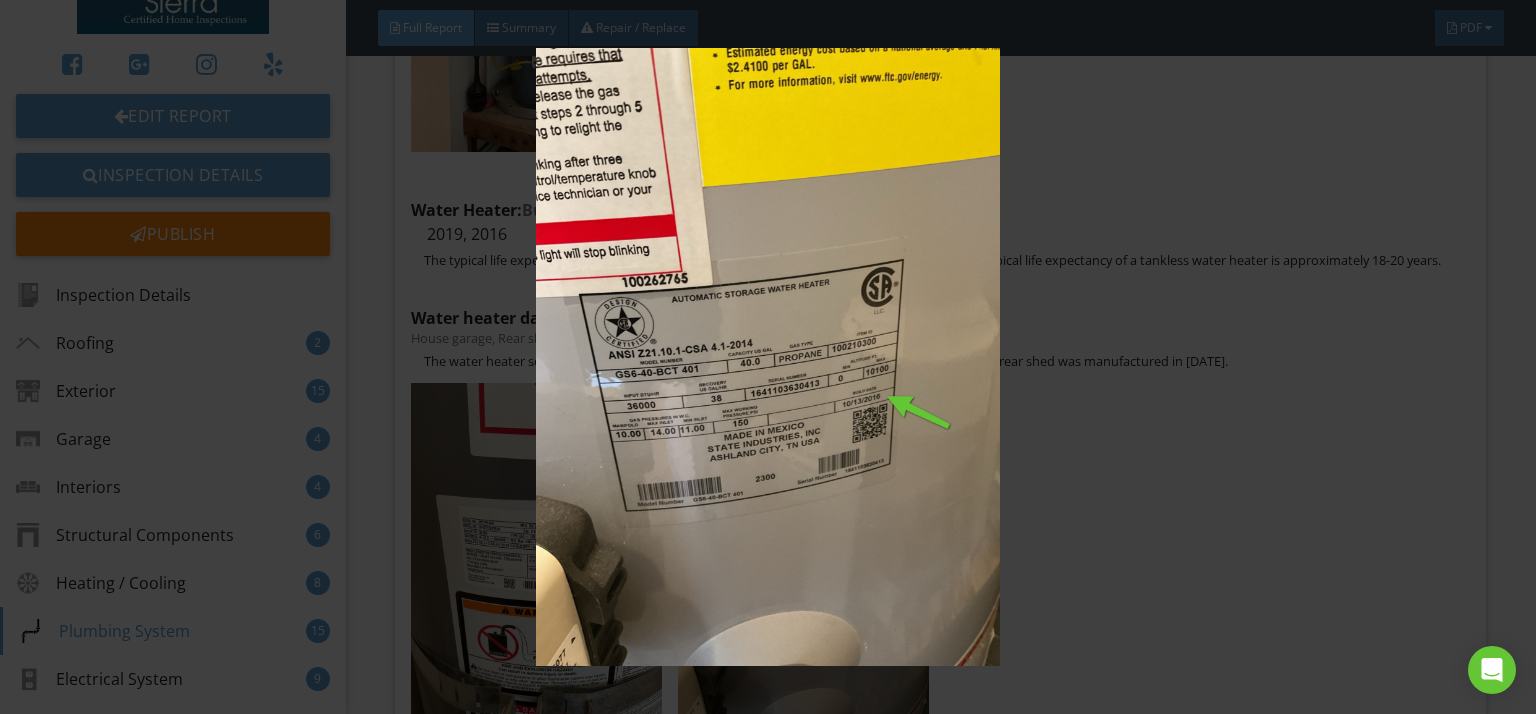 click at bounding box center (768, 357) 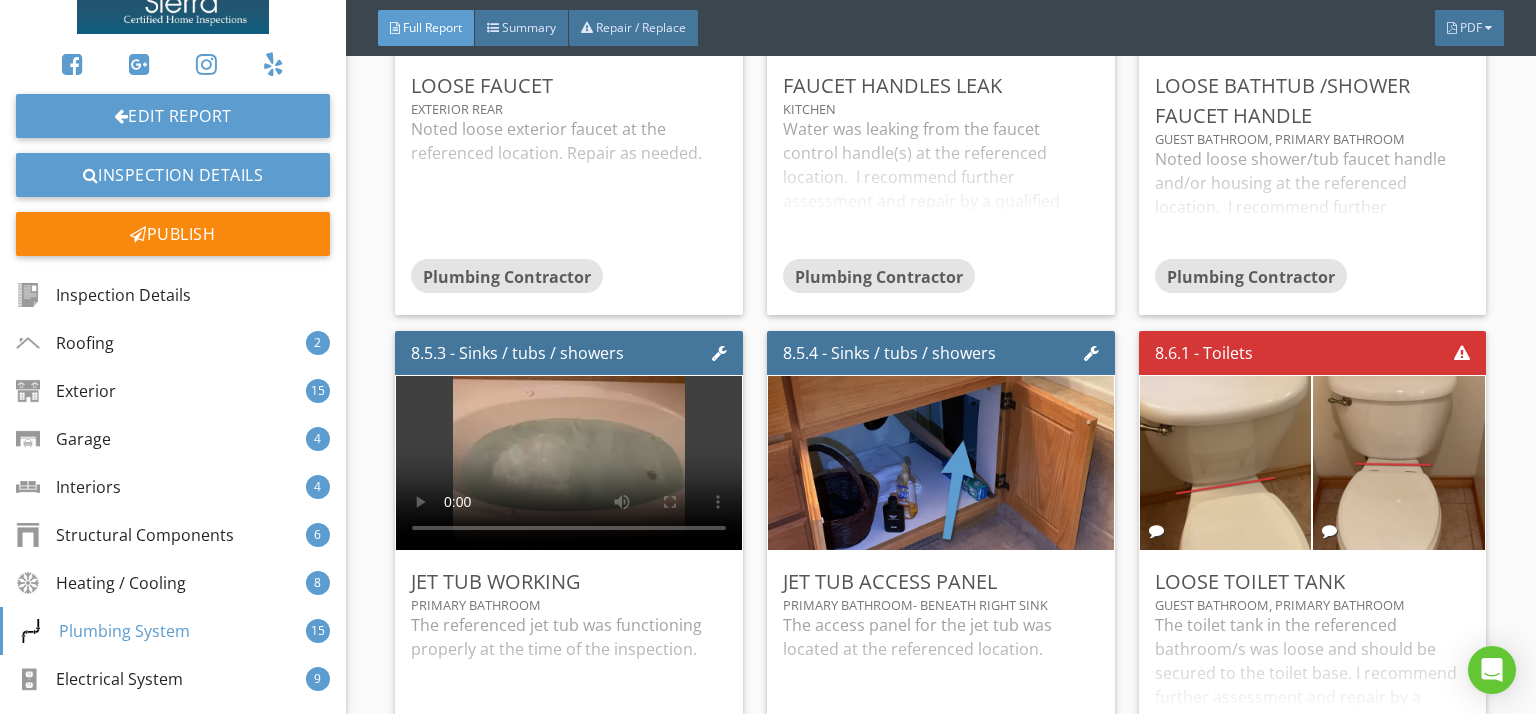 scroll, scrollTop: 23418, scrollLeft: 0, axis: vertical 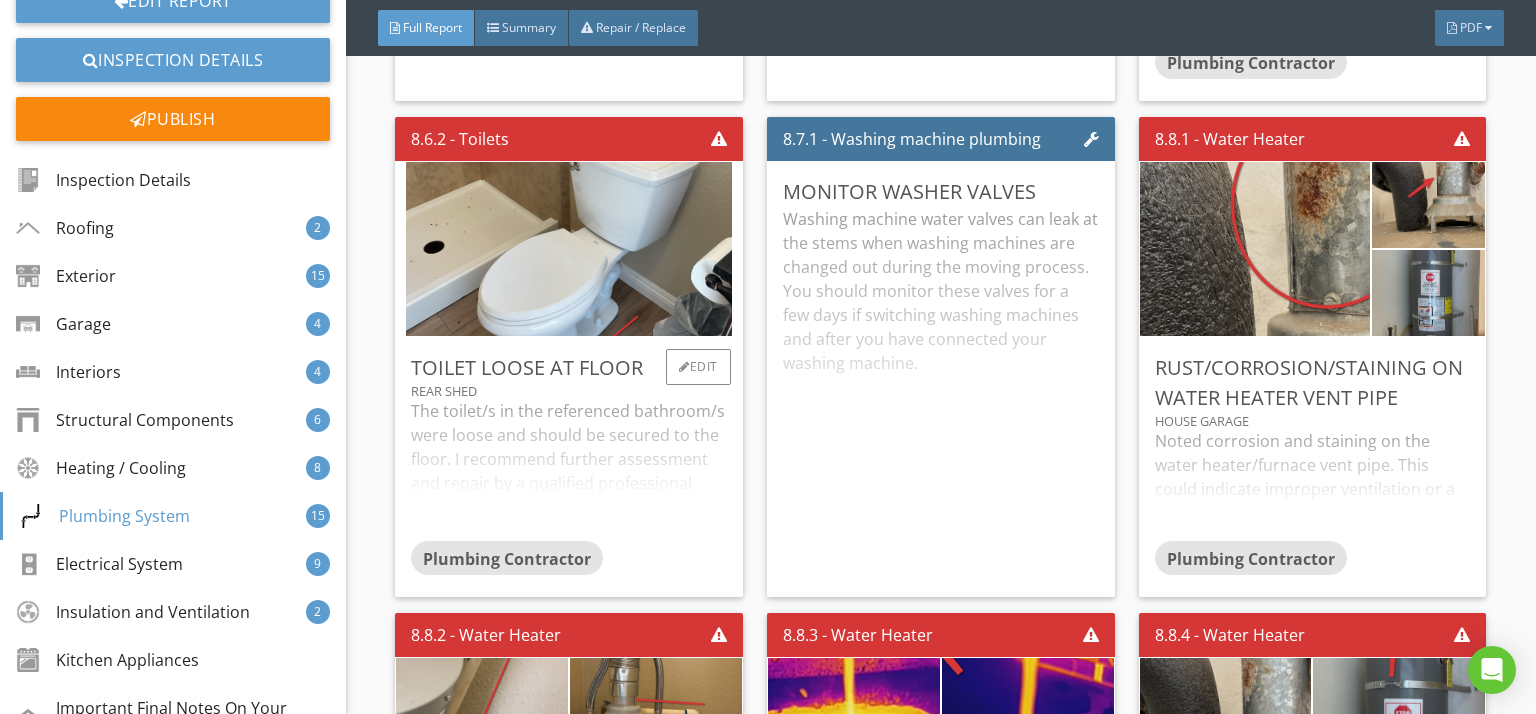 click on "The toilet/s in the referenced bathroom/s were loose and should be secured to the floor. I recommend further assessment and repair by a qualified professional." at bounding box center (569, 470) 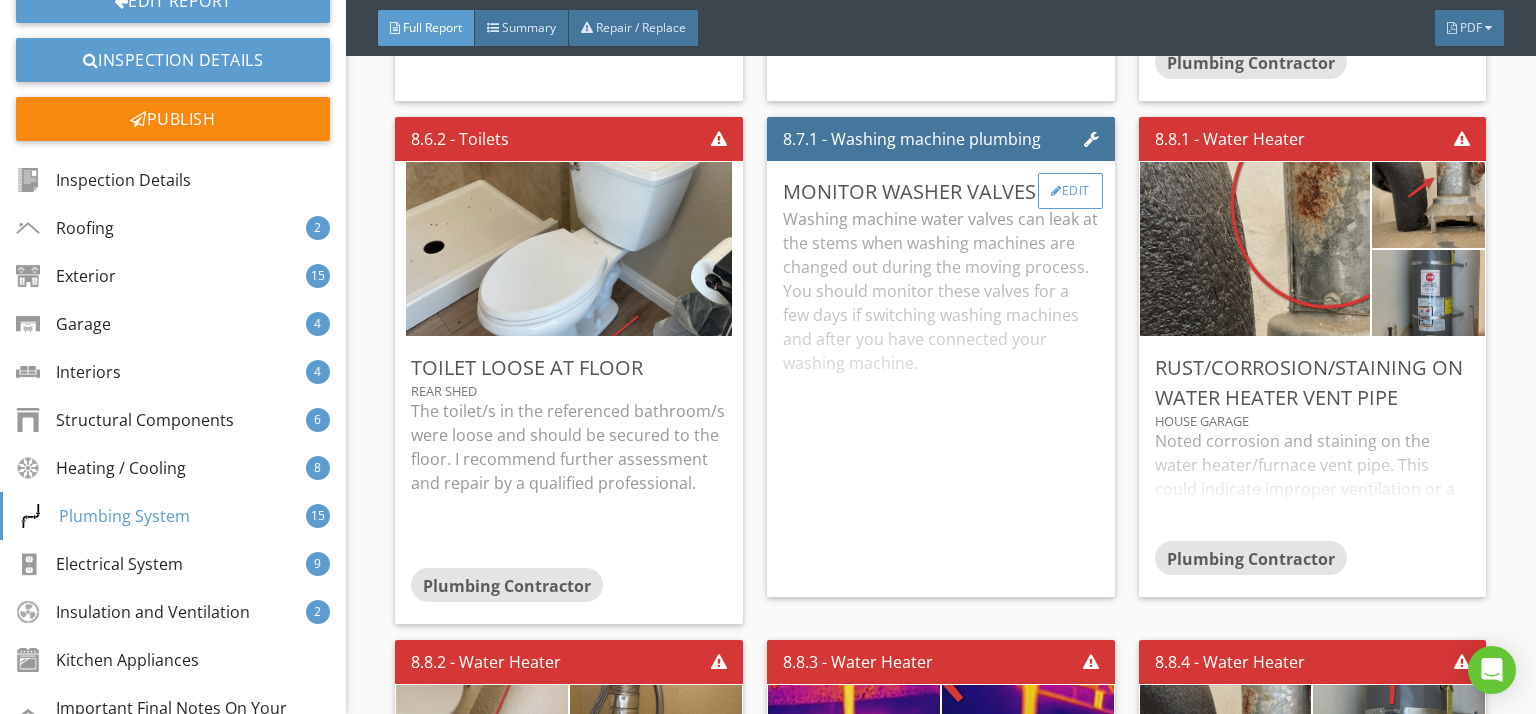 click on "Edit" at bounding box center (1070, 191) 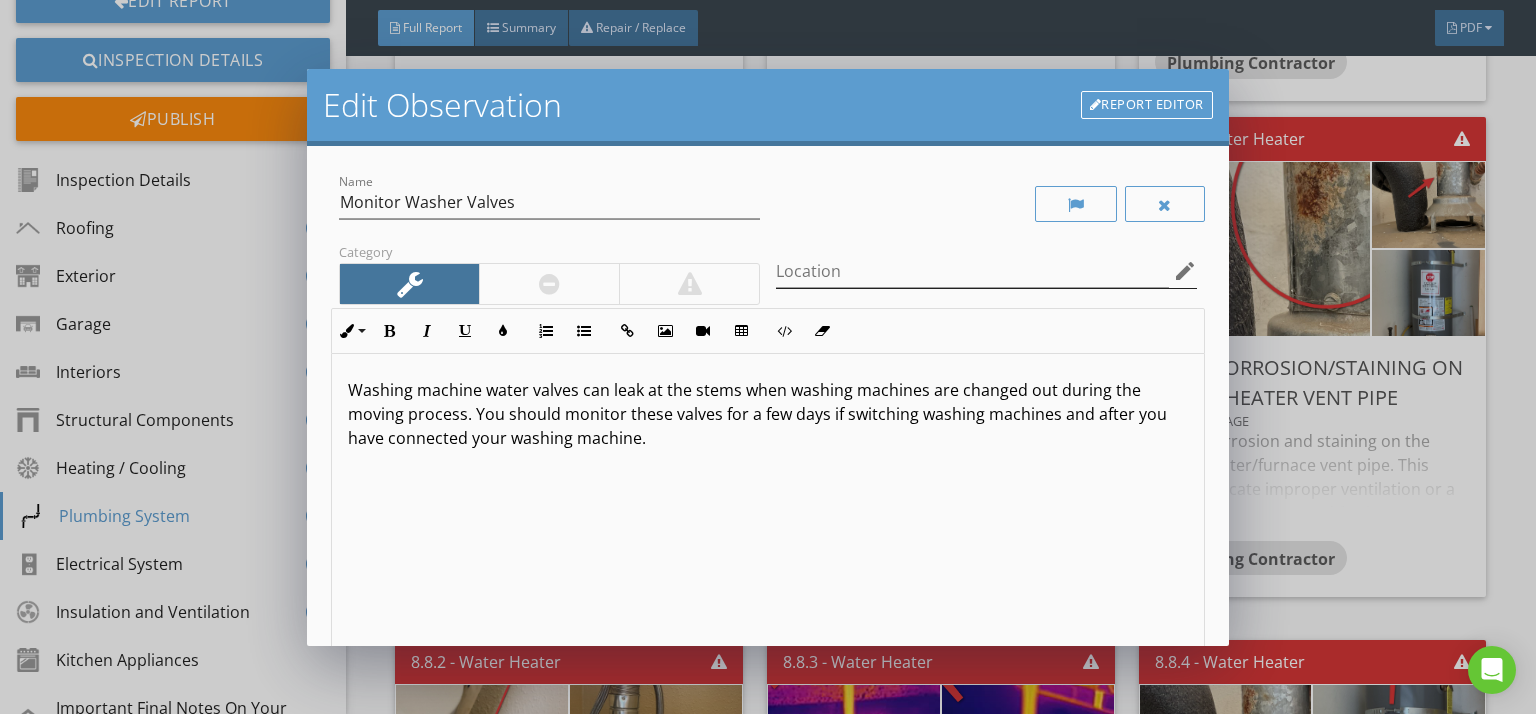 click on "edit" at bounding box center (1185, 271) 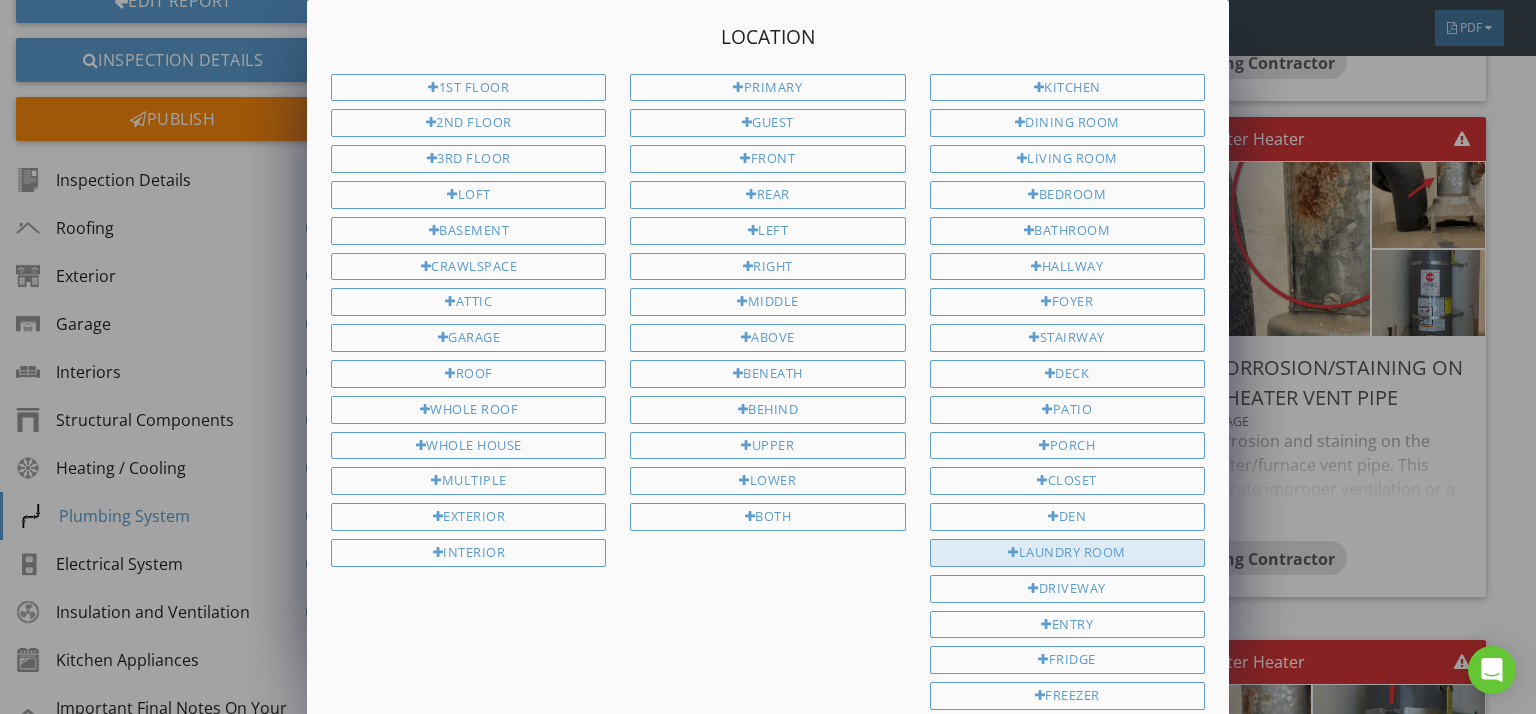 click on "Laundry room" at bounding box center (1067, 553) 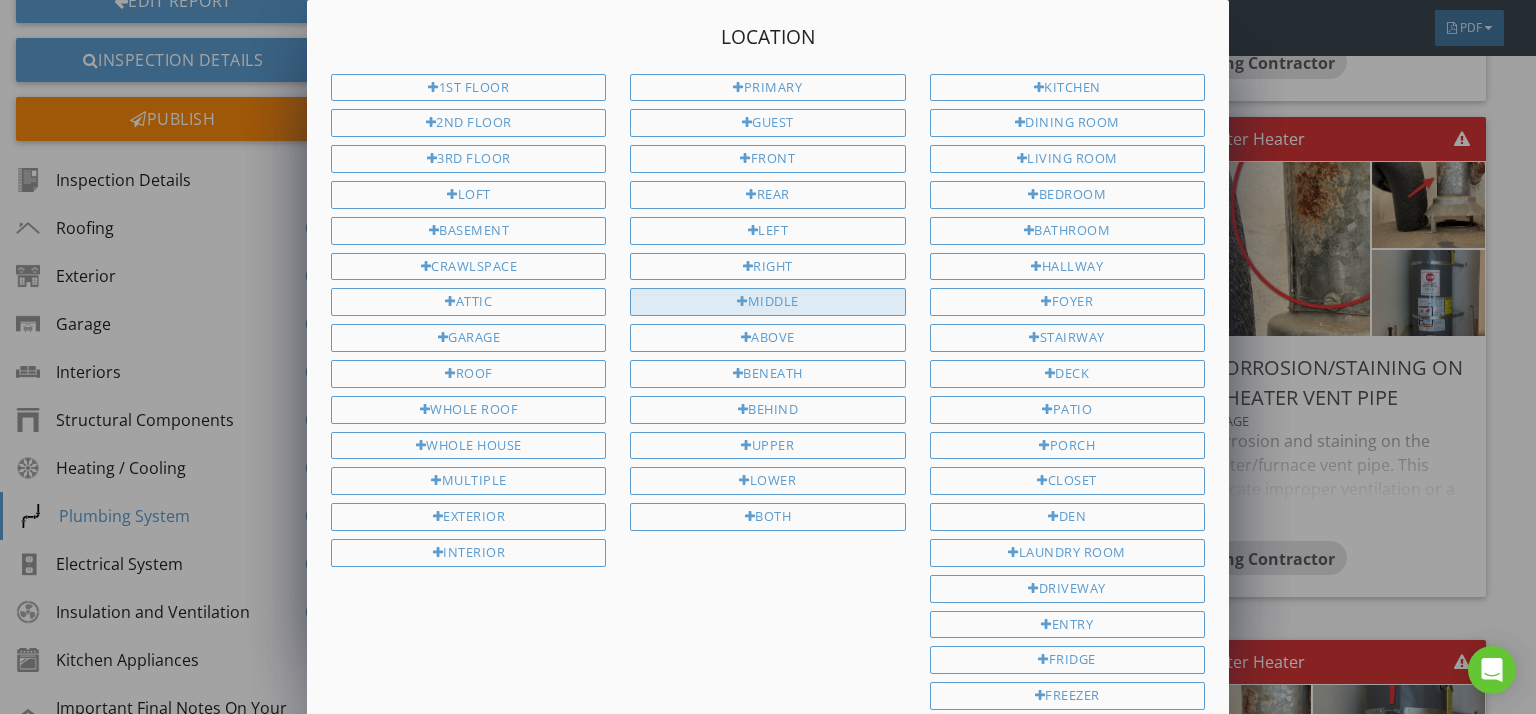 scroll, scrollTop: 427, scrollLeft: 0, axis: vertical 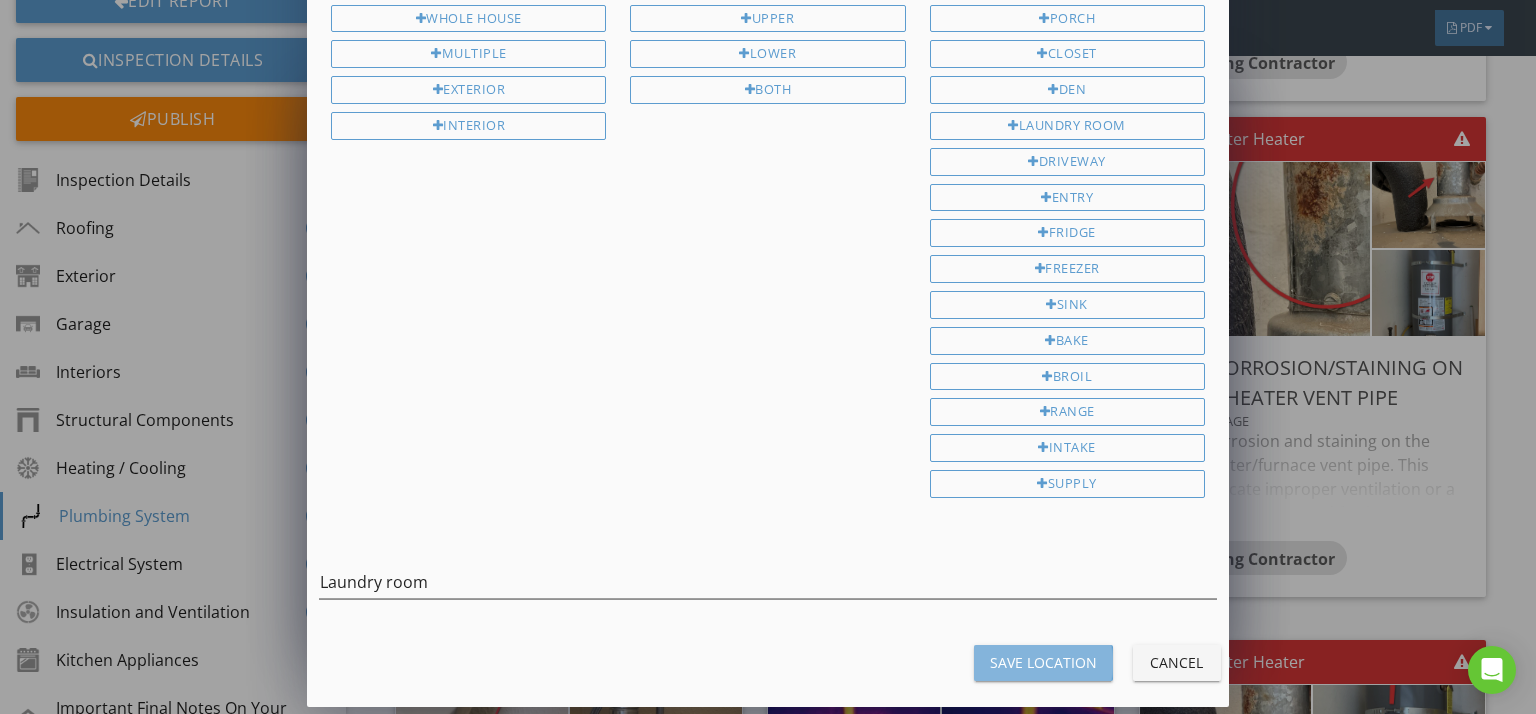 click on "Save Location" at bounding box center [1043, 662] 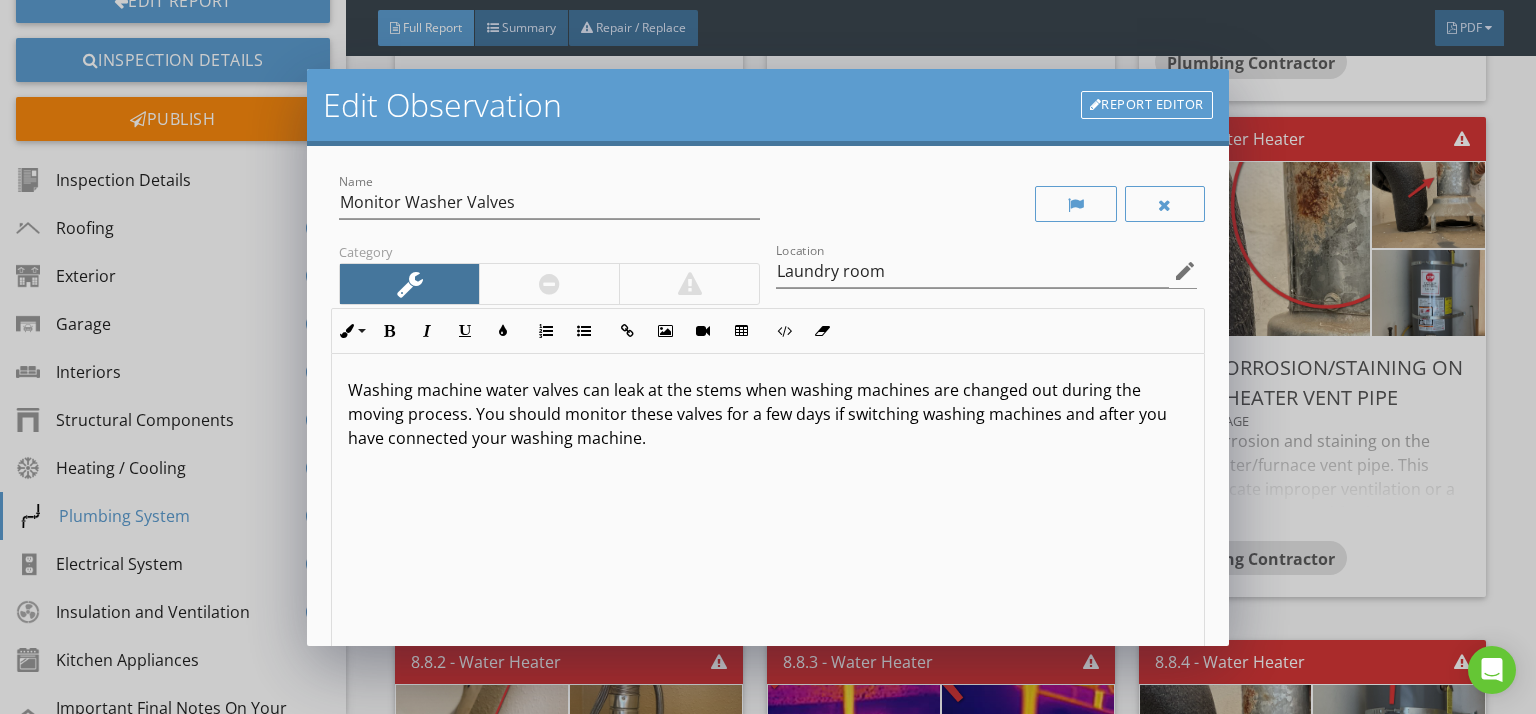 scroll, scrollTop: 0, scrollLeft: 0, axis: both 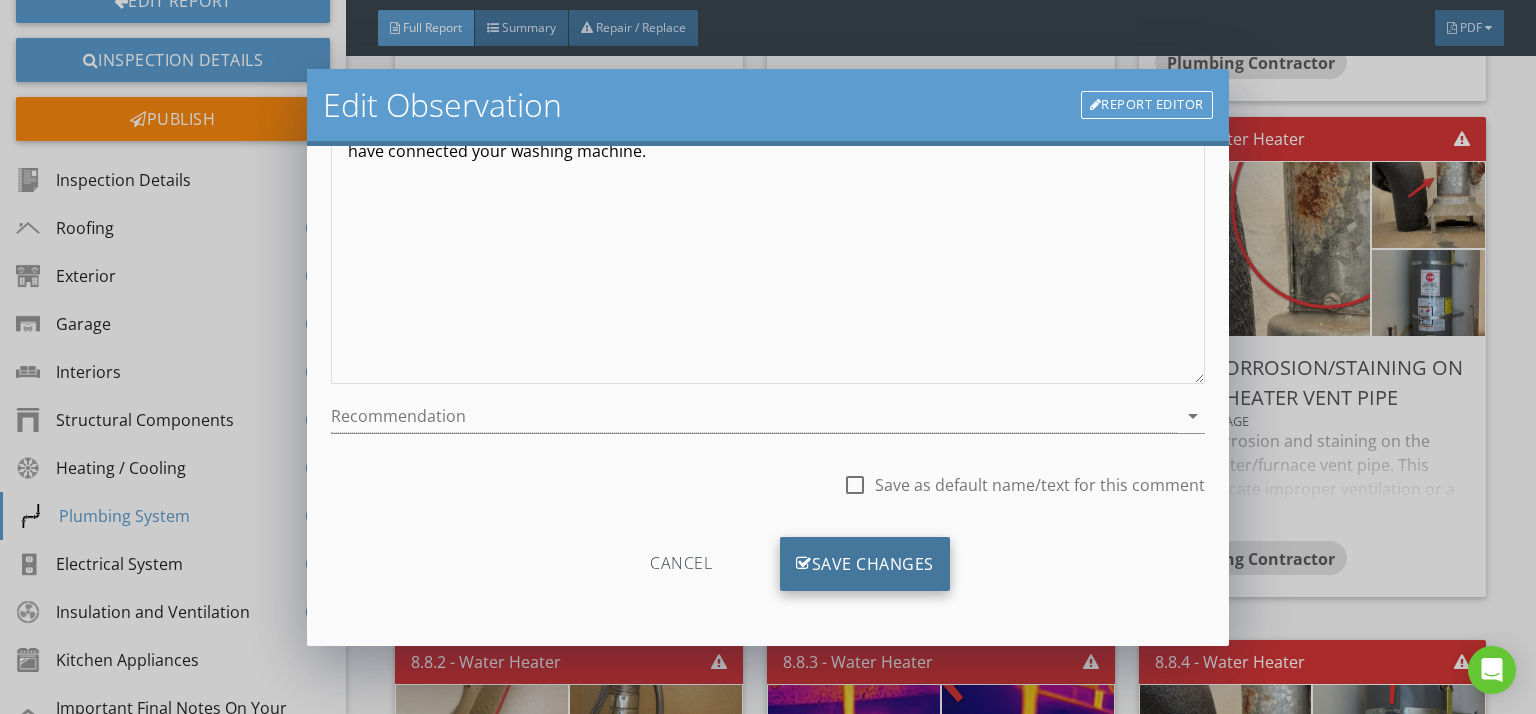 click on "Save Changes" at bounding box center [865, 564] 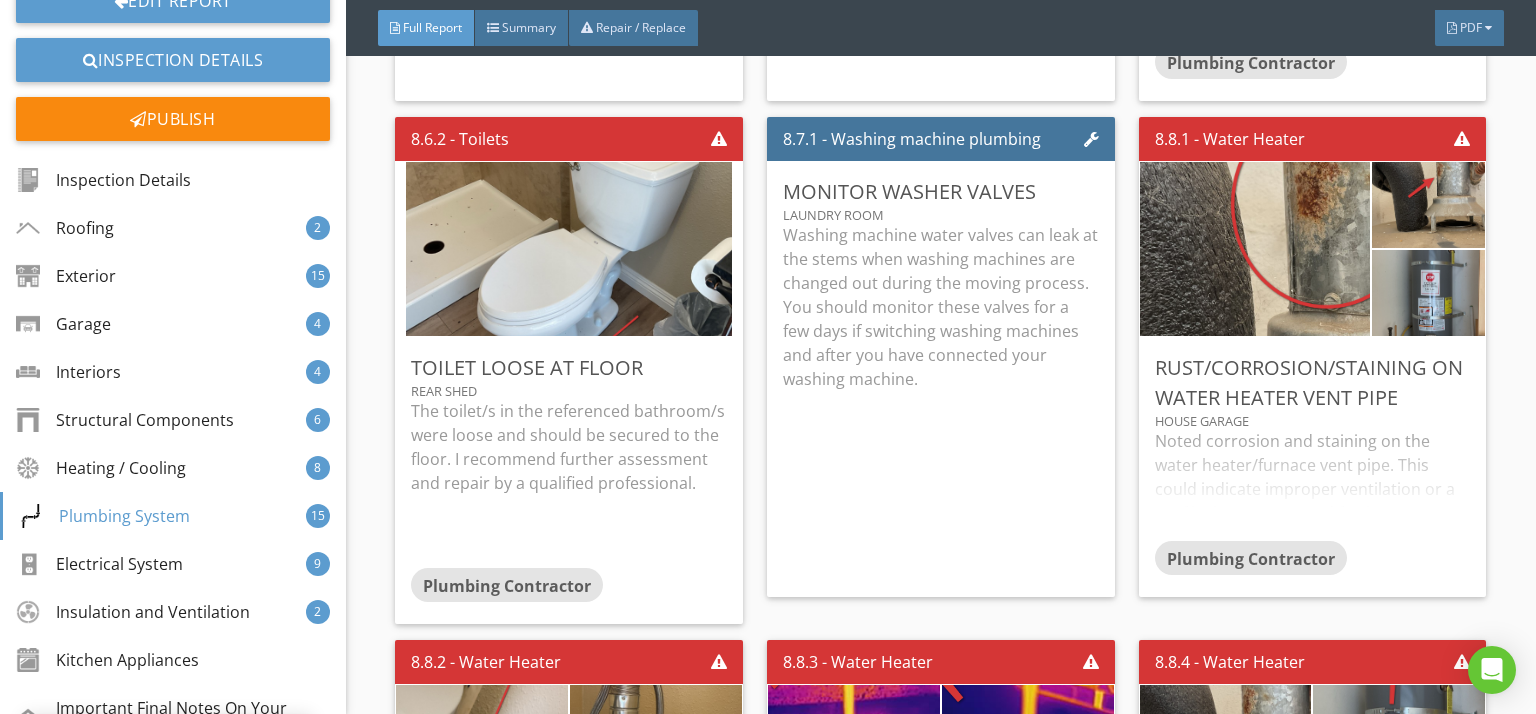 scroll, scrollTop: 50, scrollLeft: 0, axis: vertical 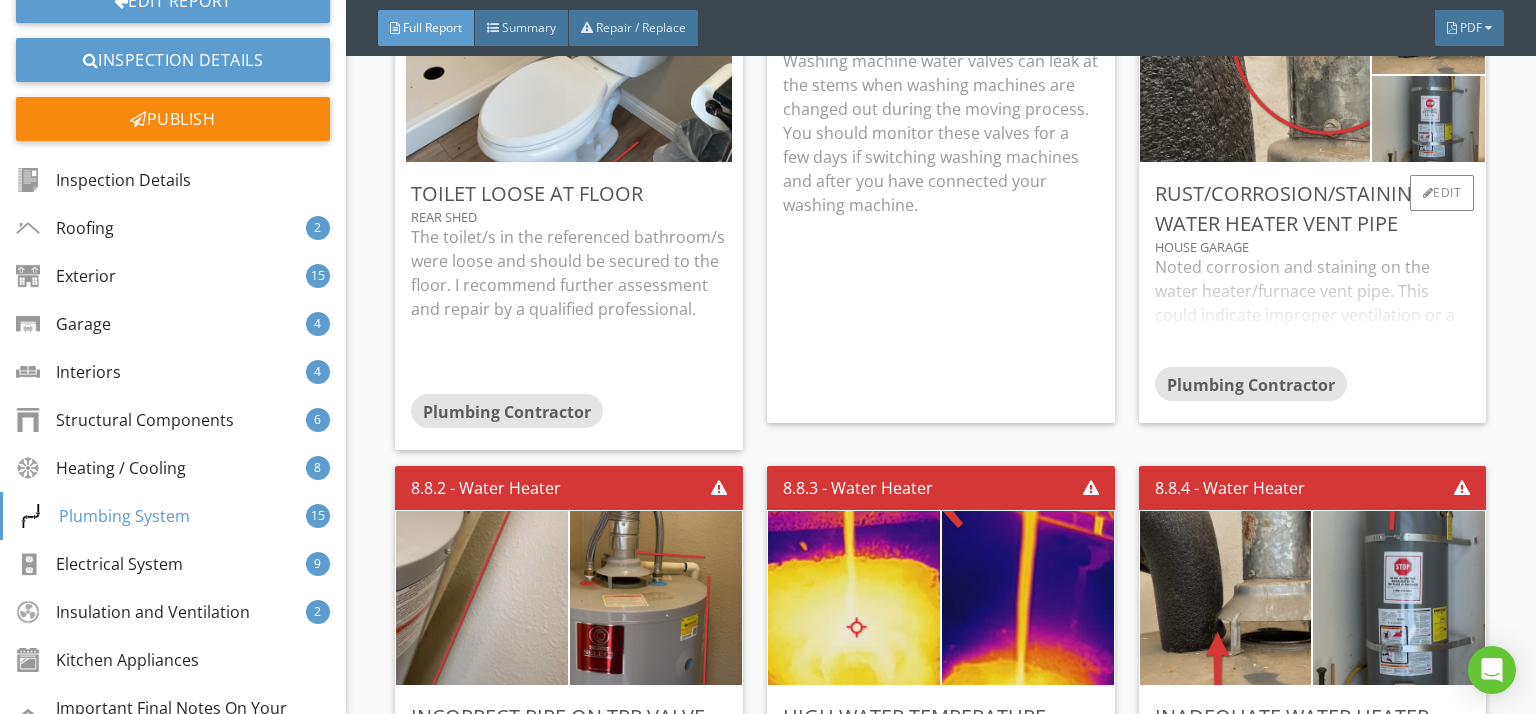 click on "Noted corrosion and staining on the water heater/furnace vent pipe. This could indicate improper ventilation or a roof leak.  I recommend further assessment and repair by a qualified professional." at bounding box center (1313, 311) 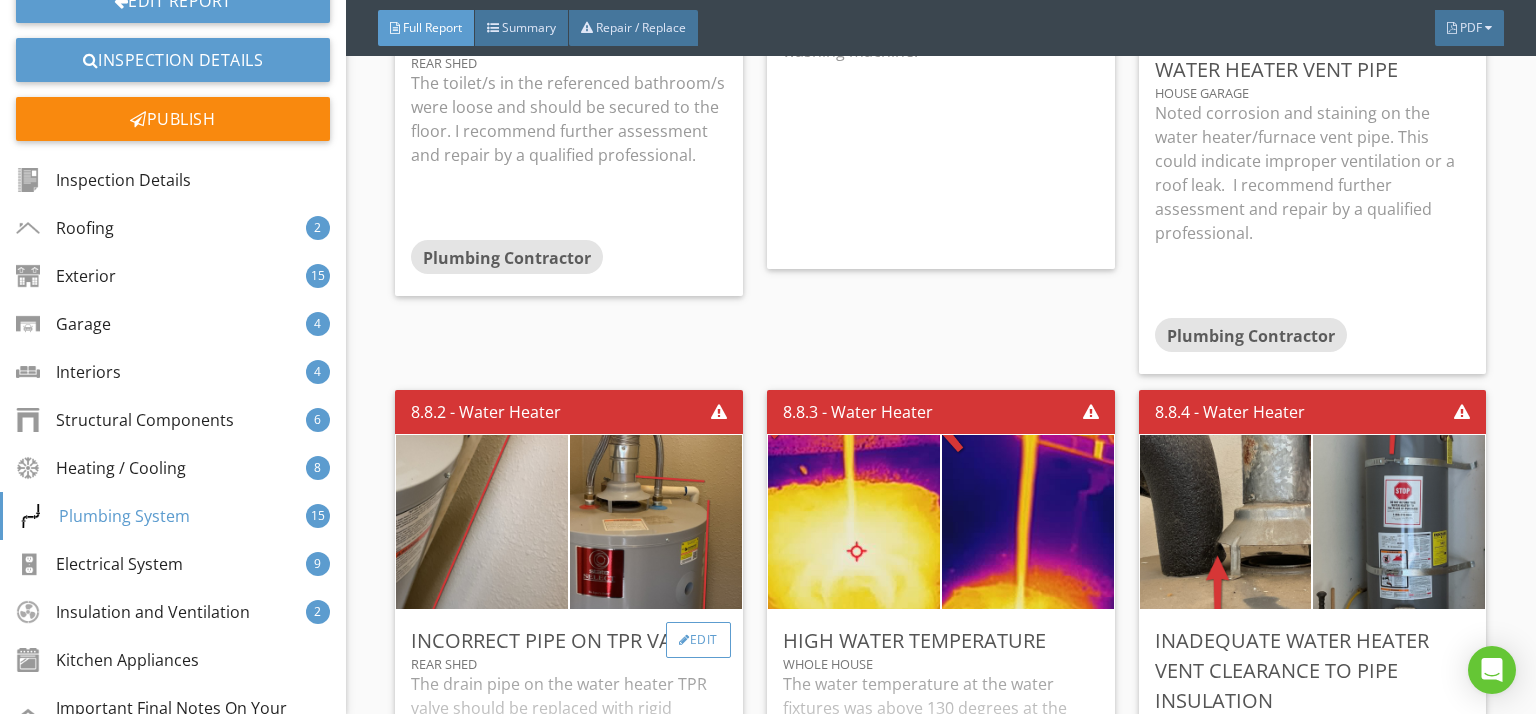 scroll, scrollTop: 24684, scrollLeft: 0, axis: vertical 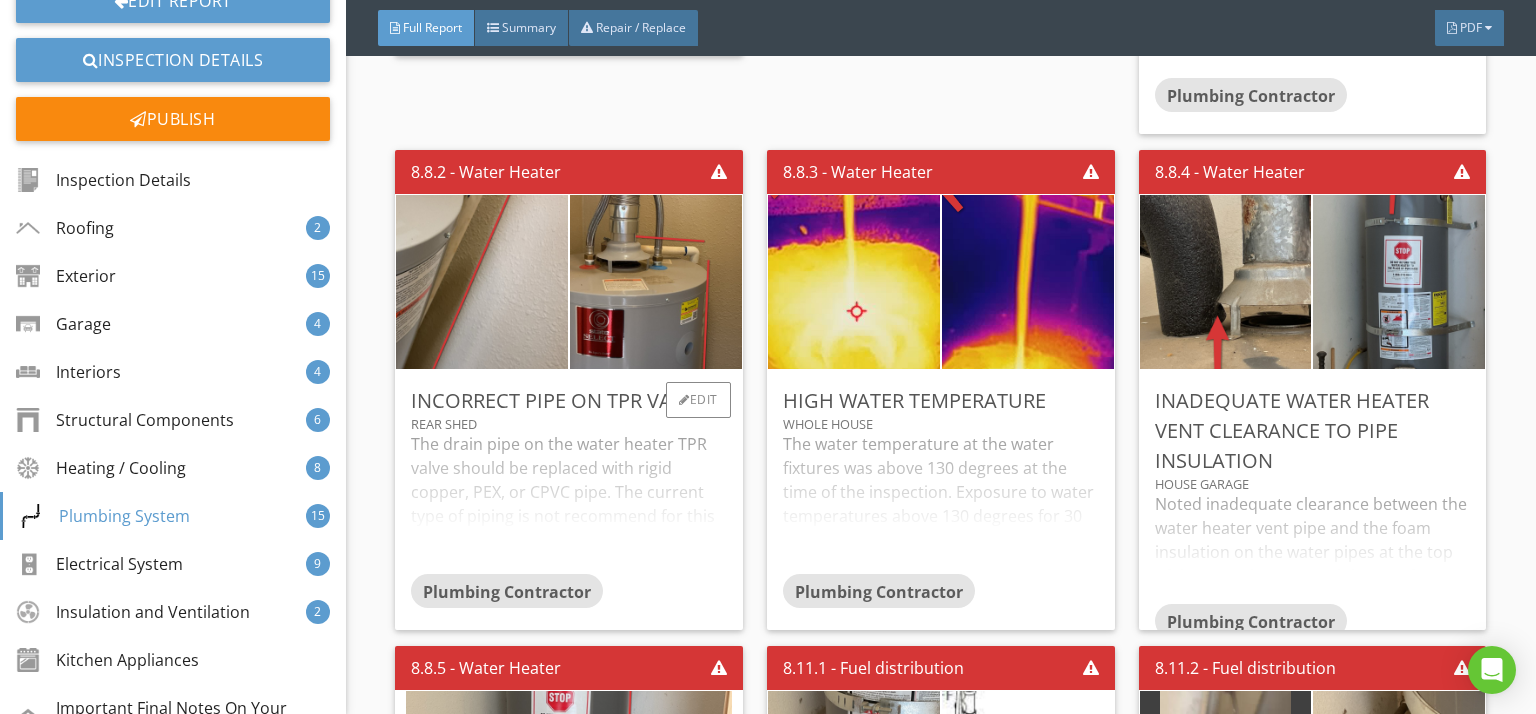 click on "The drain pipe on the water heater TPR valve should be replaced with rigid copper, PEX, or CPVC pipe. The current type of piping is not recommend for this application. I recommend further assessment and repair by a qualified professional." at bounding box center [569, 503] 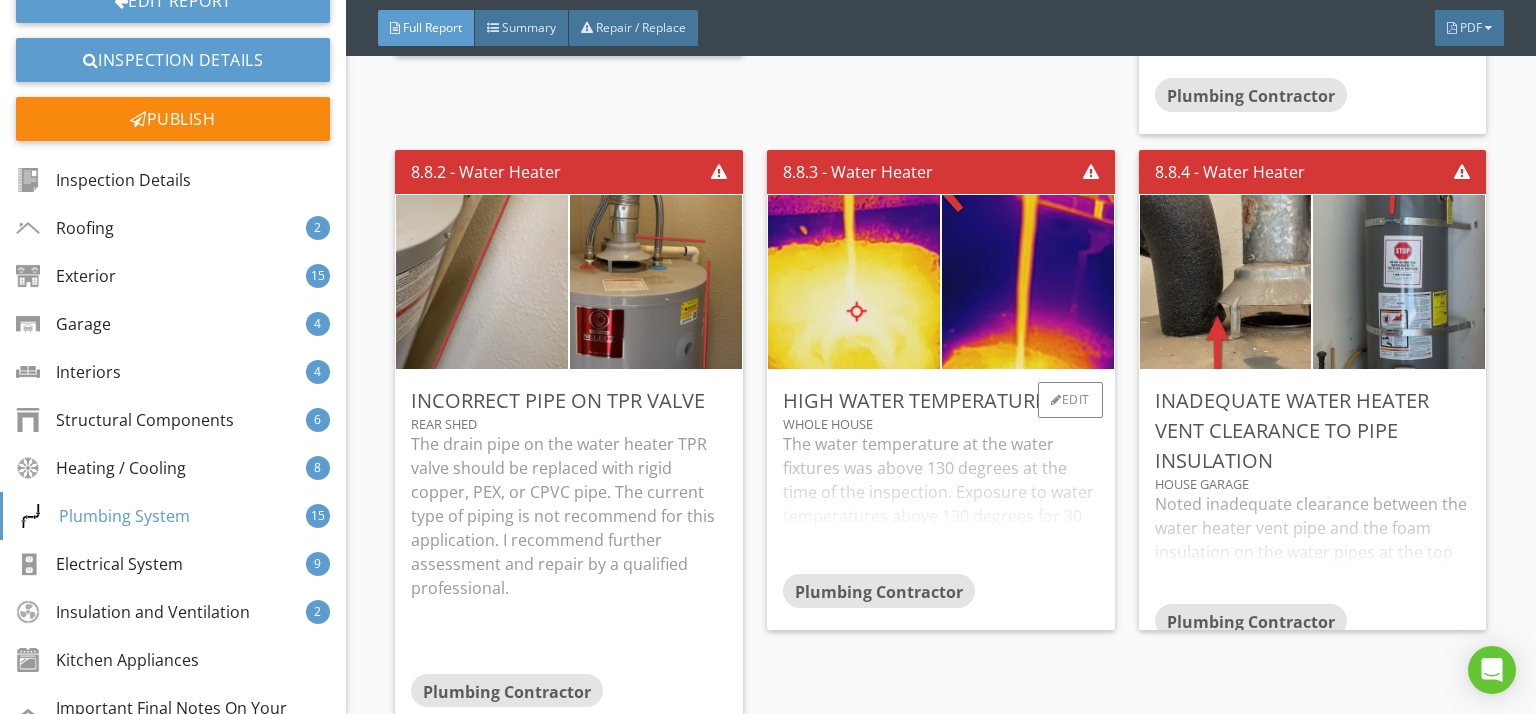 click on "The water temperature at the water fixtures was above 130 degrees at the time of the inspection. Exposure to water temperatures above 130 degrees for 30 seconds (less for children) or more can cause burning to the skin. I recommend lowering the temperature on the water heater thermostats. I recommend further assessment and repair by a qualified professional." at bounding box center (941, 503) 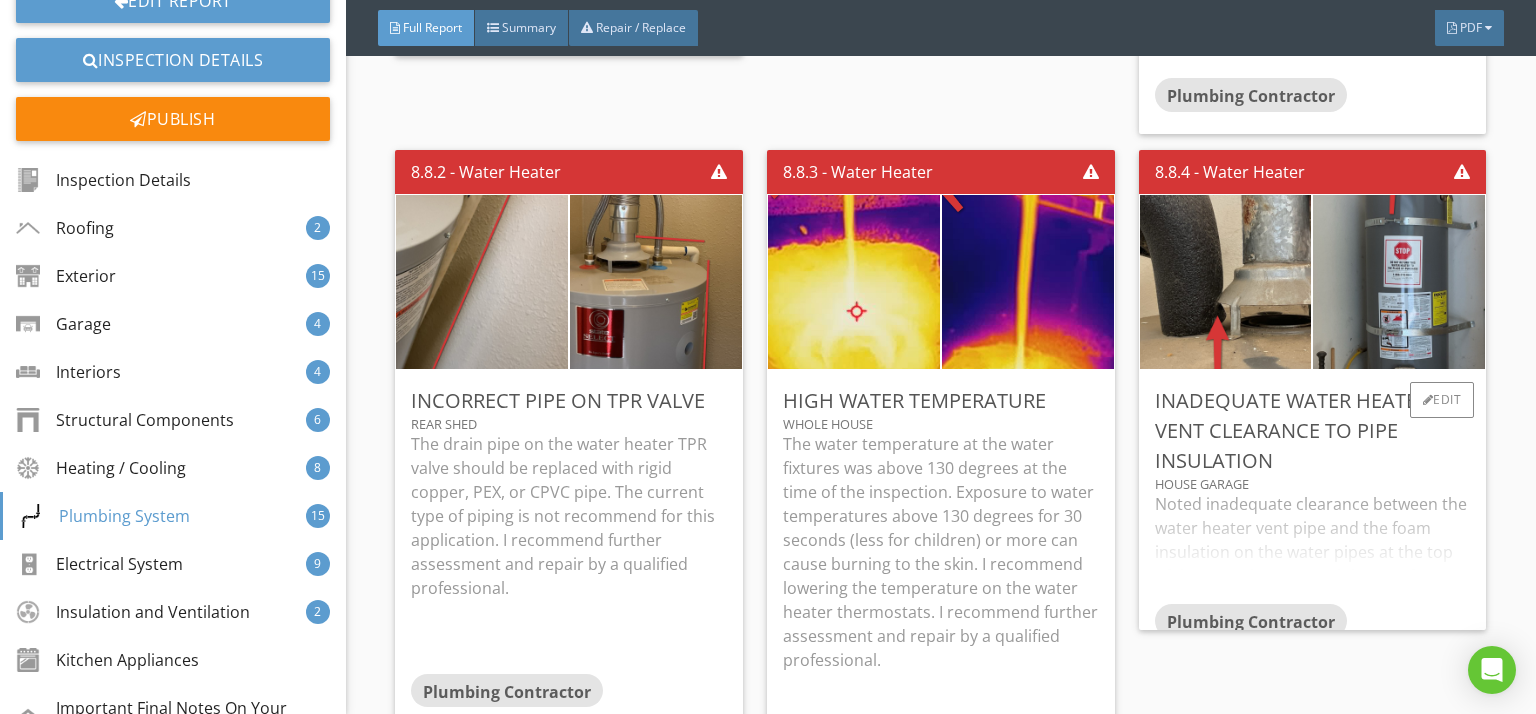 click on "Noted inadequate clearance between the water heater vent pipe and the foam insulation on the water pipes at the top of the water heater. A minimum of 1" clearance is recommended. Repair." at bounding box center [1313, 548] 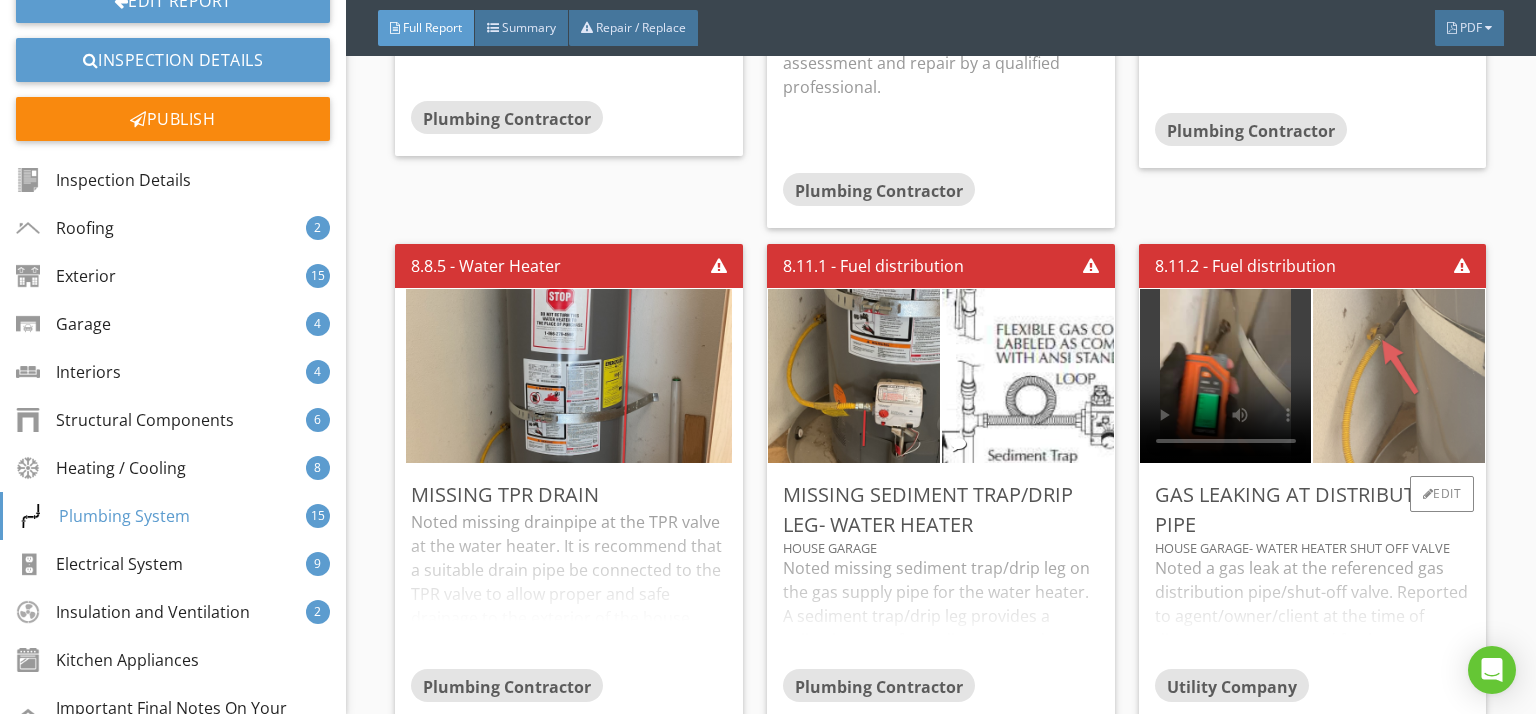 scroll, scrollTop: 25264, scrollLeft: 0, axis: vertical 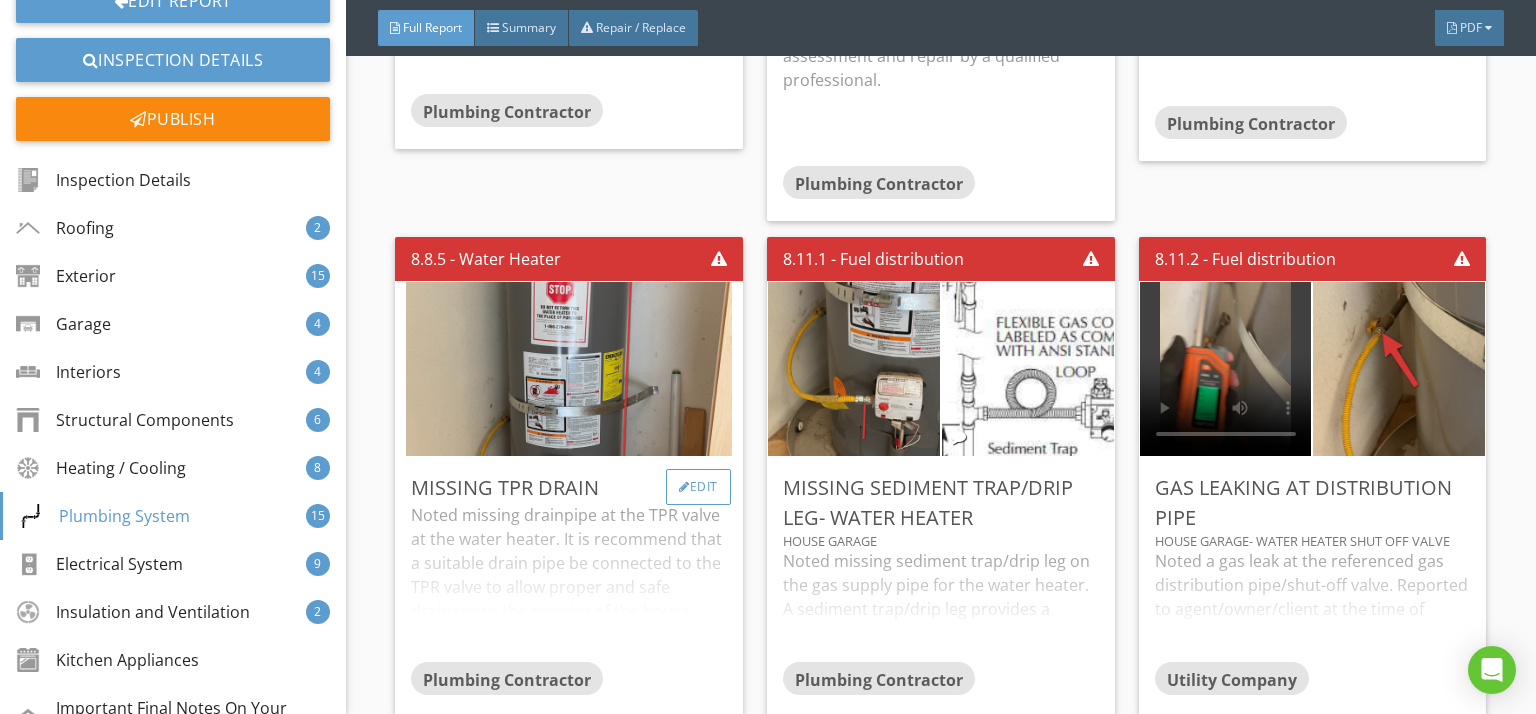 click on "Edit" at bounding box center [698, 487] 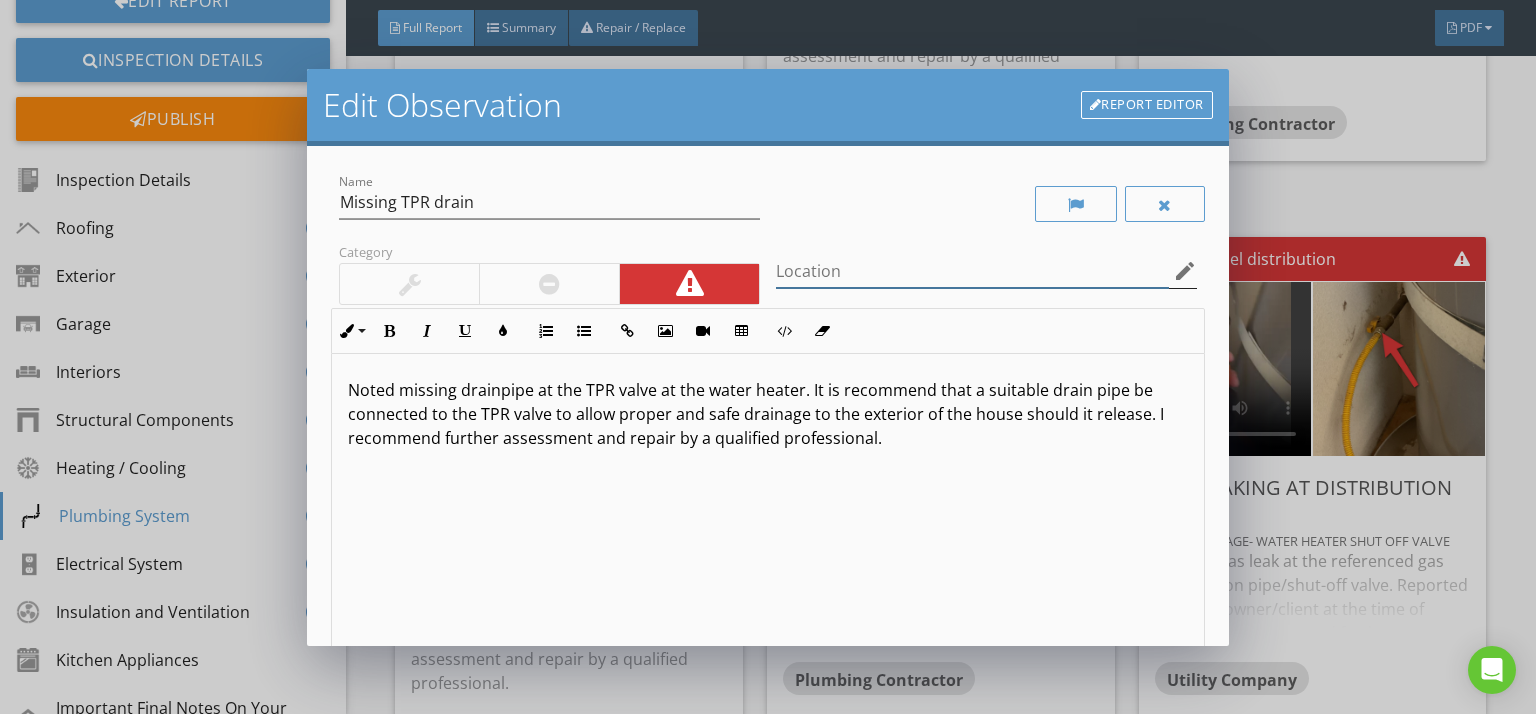 click at bounding box center [972, 271] 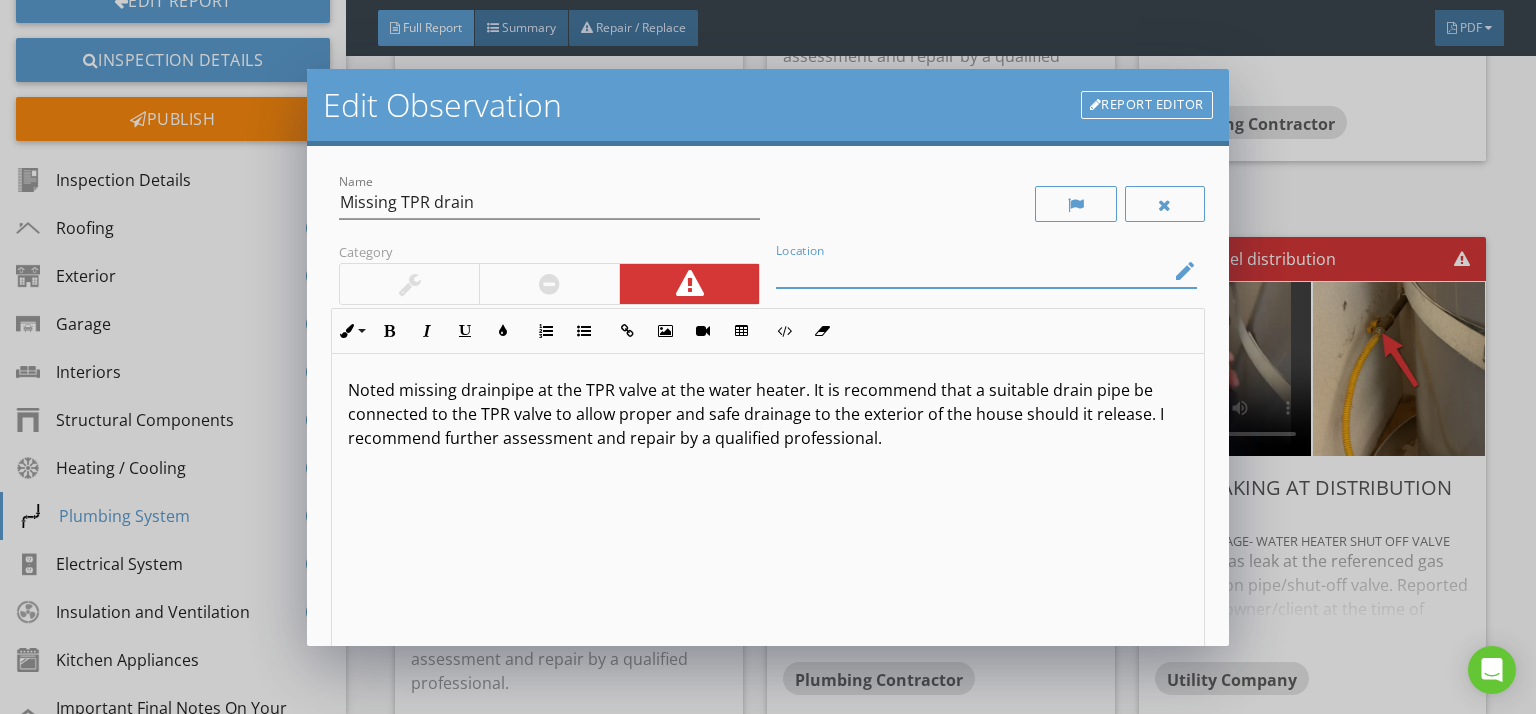type on "J" 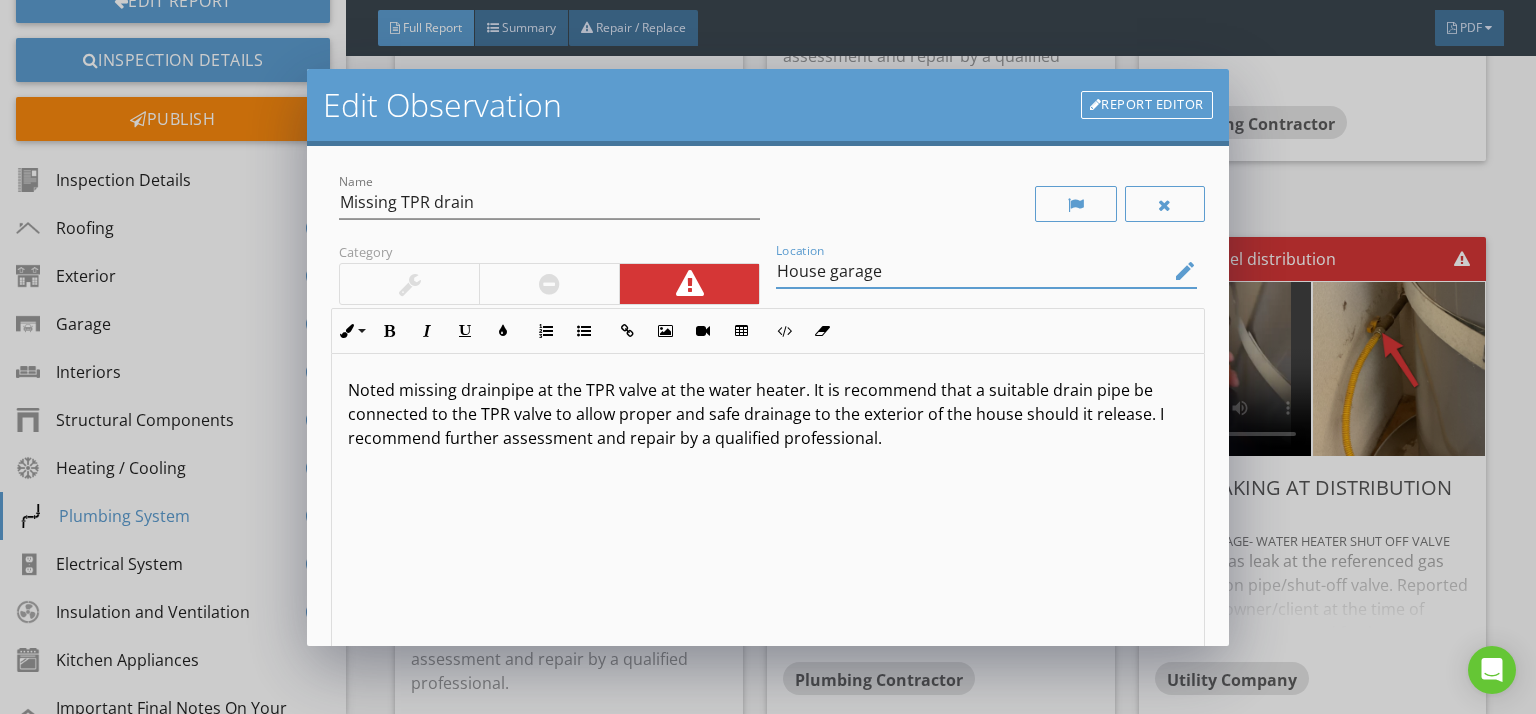 scroll, scrollTop: 0, scrollLeft: 0, axis: both 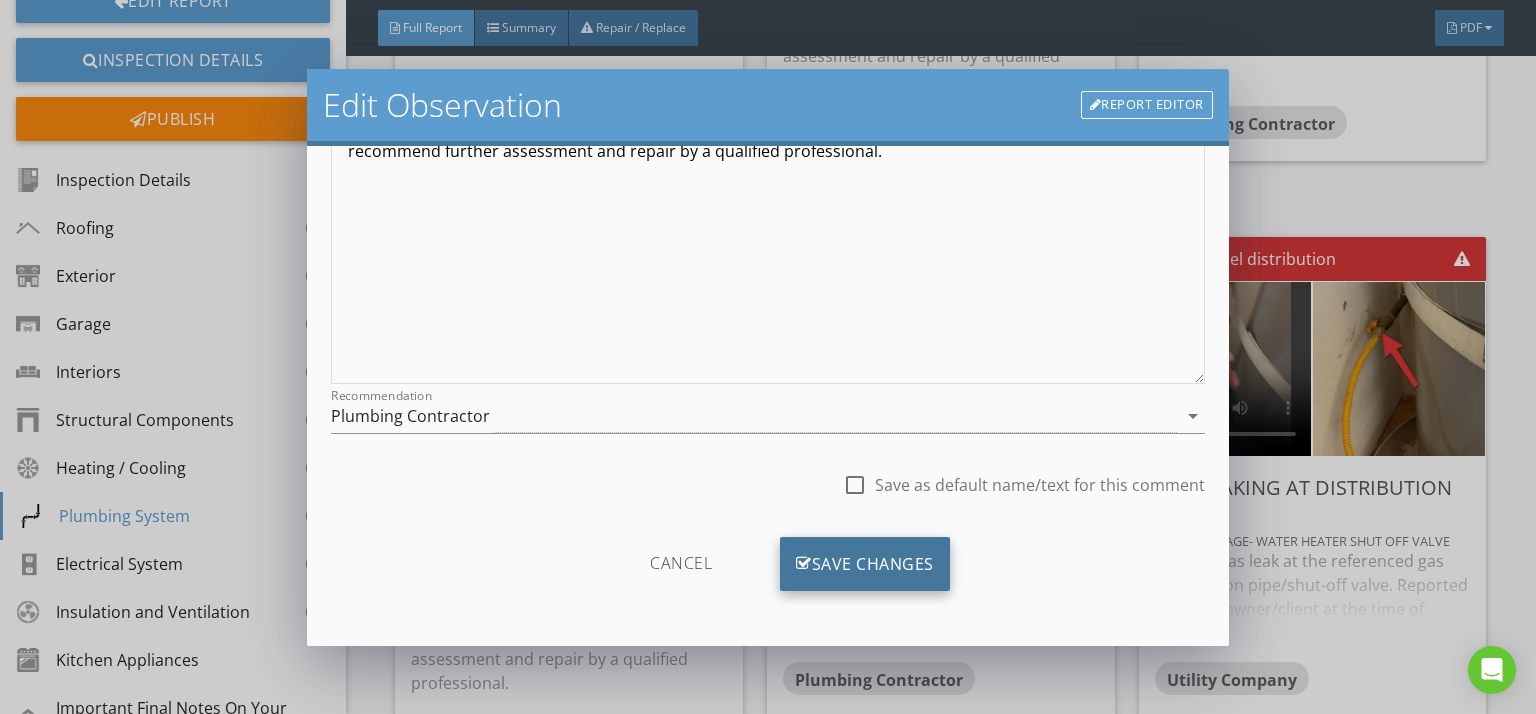 type on "House garage" 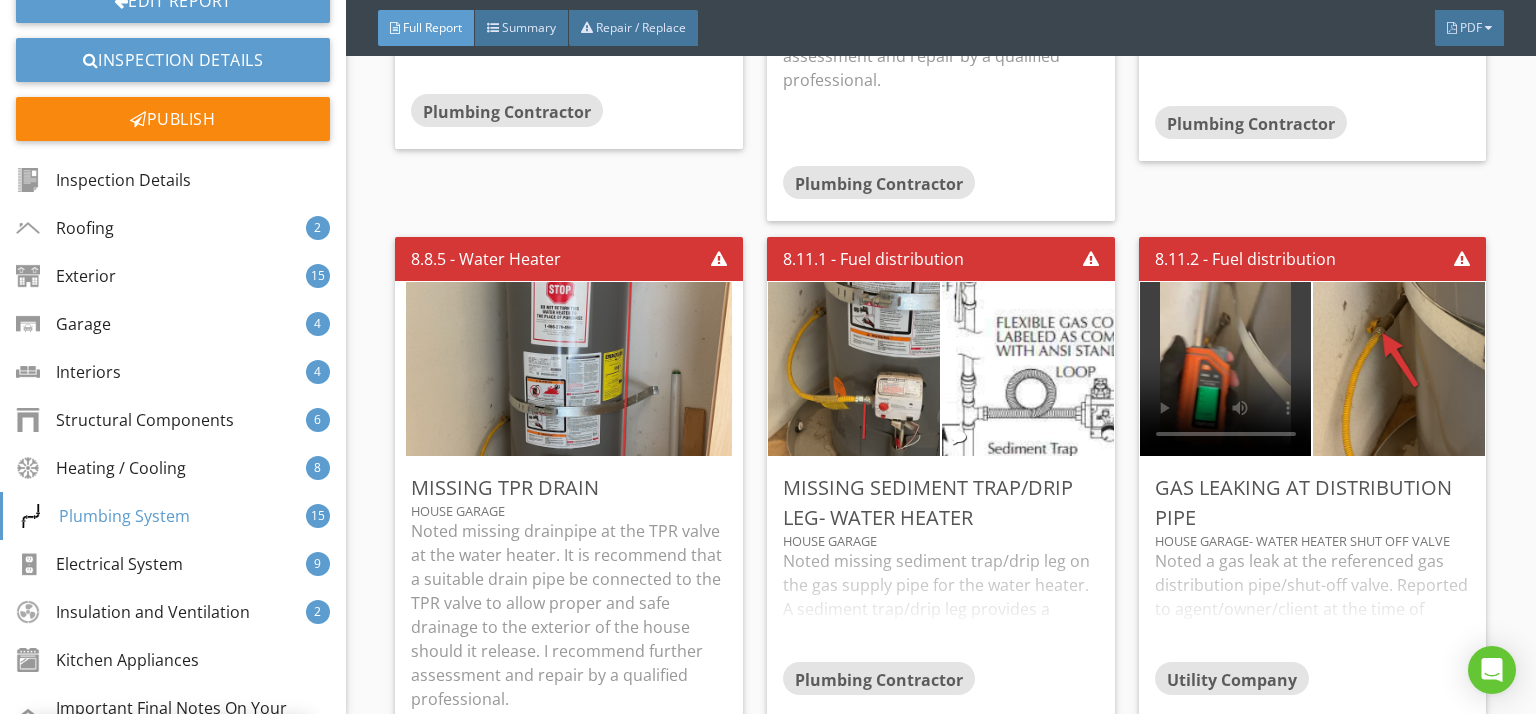 scroll, scrollTop: 50, scrollLeft: 0, axis: vertical 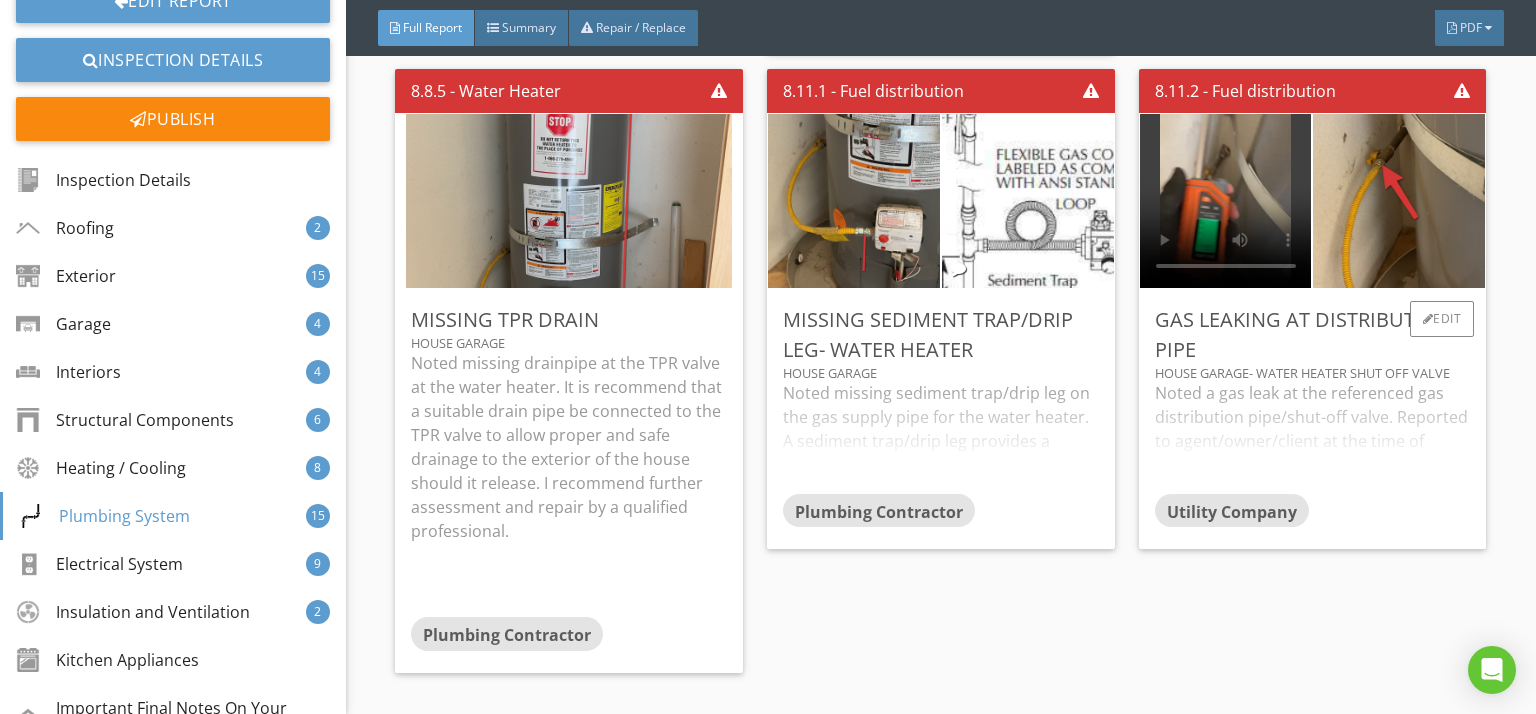 click on "Noted a gas leak at the referenced gas distribution pipe/shut-off valve. Reported to agent/owner/client at the time of discovery. I recommend further assessment and immediate repair by a qualified professional." at bounding box center [1313, 437] 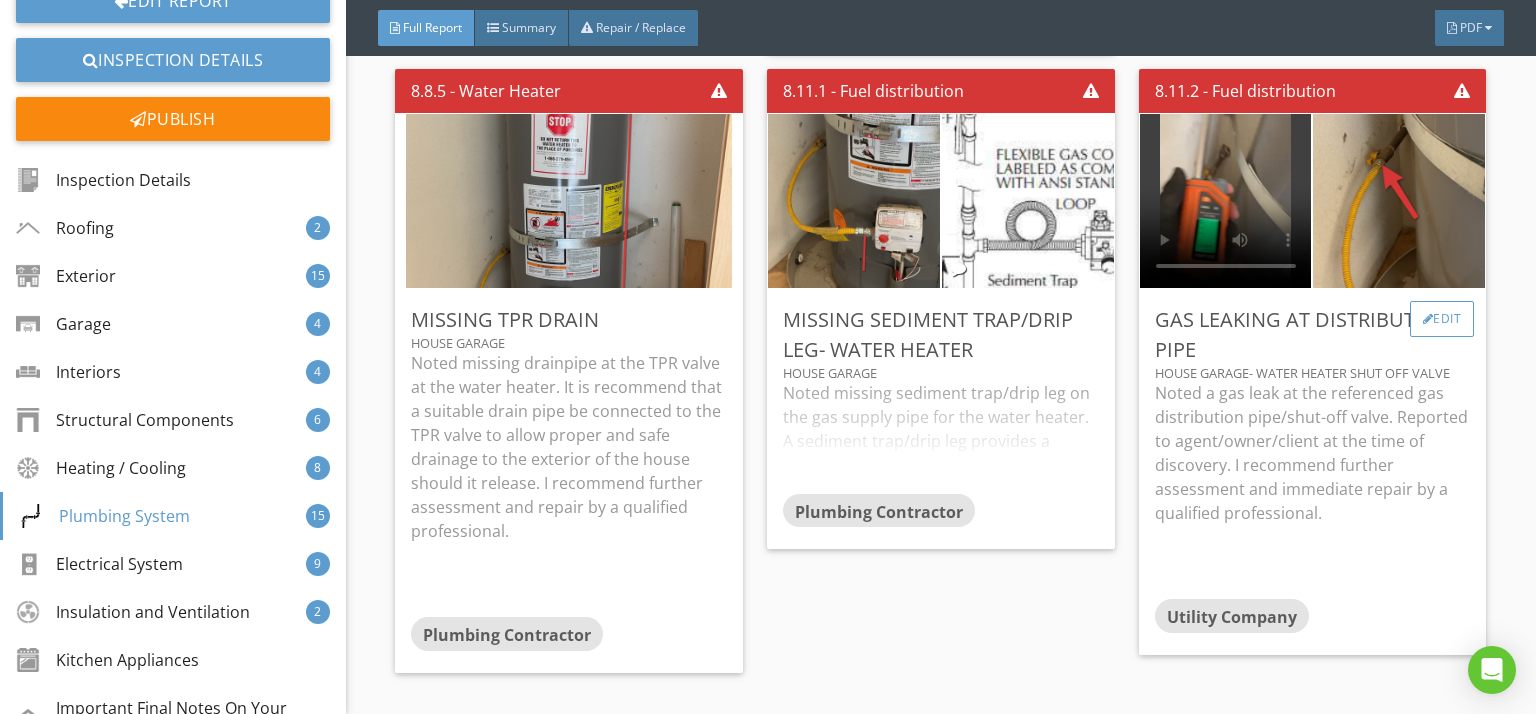 click on "Edit" at bounding box center (1442, 319) 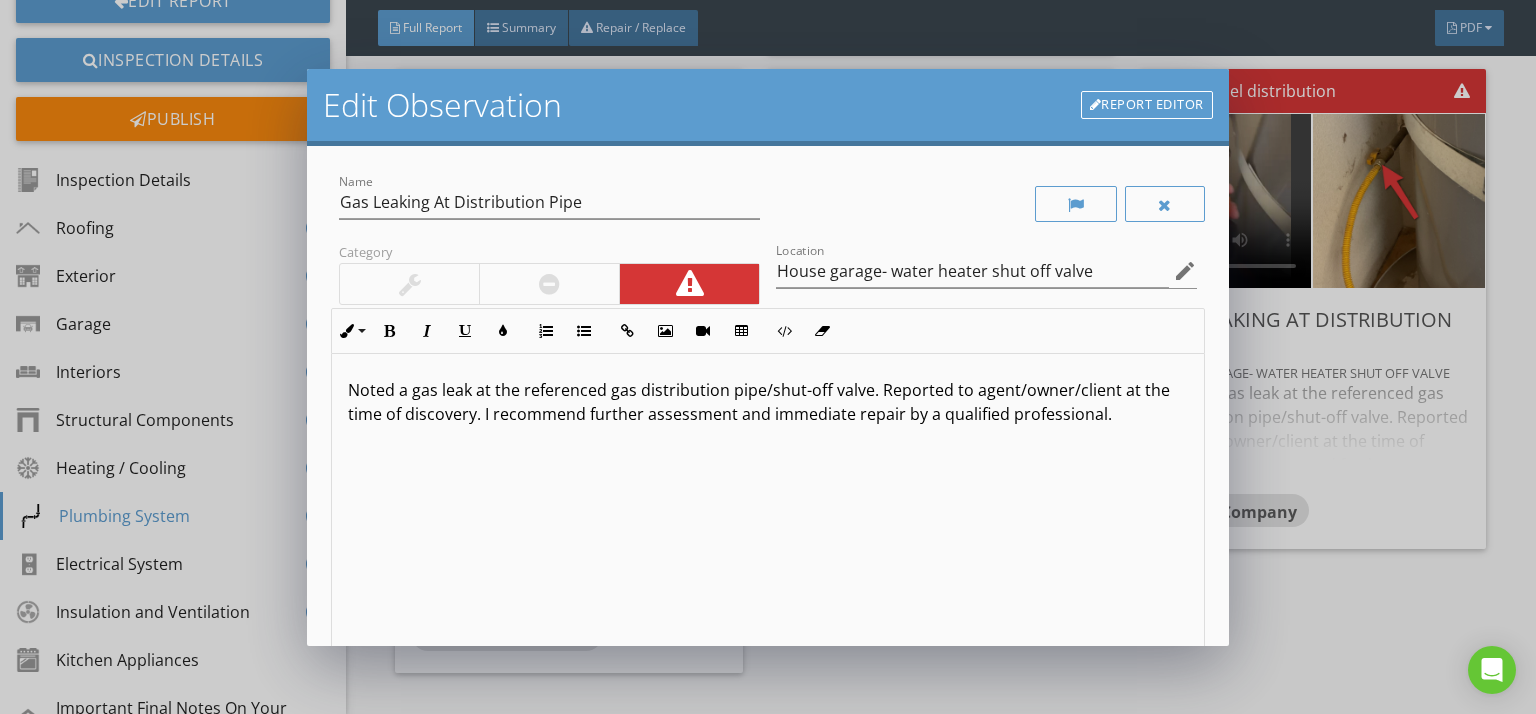 click on "Noted a gas leak at the referenced gas distribution pipe/shut-off valve. Reported to agent/owner/client at the time of discovery. I recommend further assessment and immediate repair by a qualified professional." at bounding box center [768, 402] 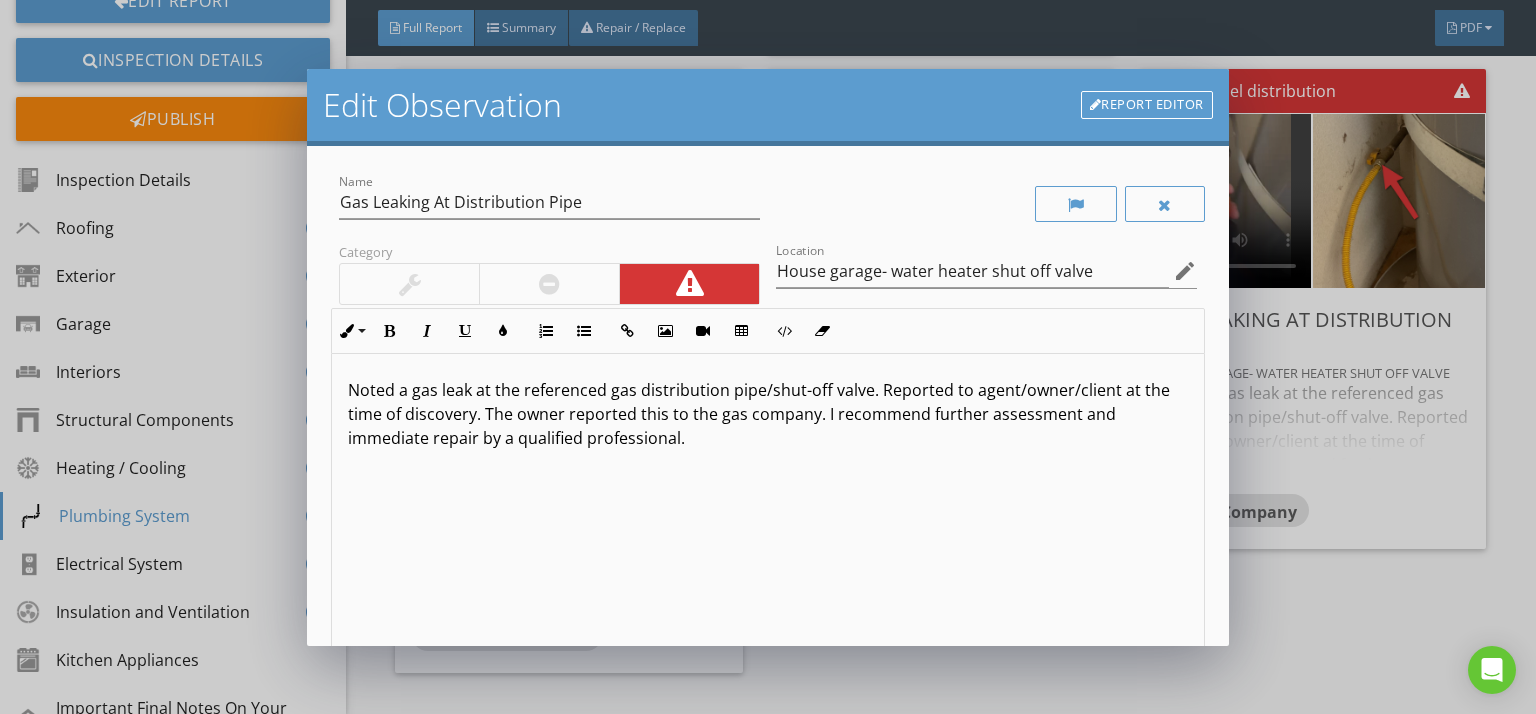 click on "Noted a gas leak at the referenced gas distribution pipe/shut-off valve. Reported to agent/owner/client at the time of discovery. The owner reported this to the gas company. I recommend further assessment and immediate repair by a qualified professional." at bounding box center [768, 414] 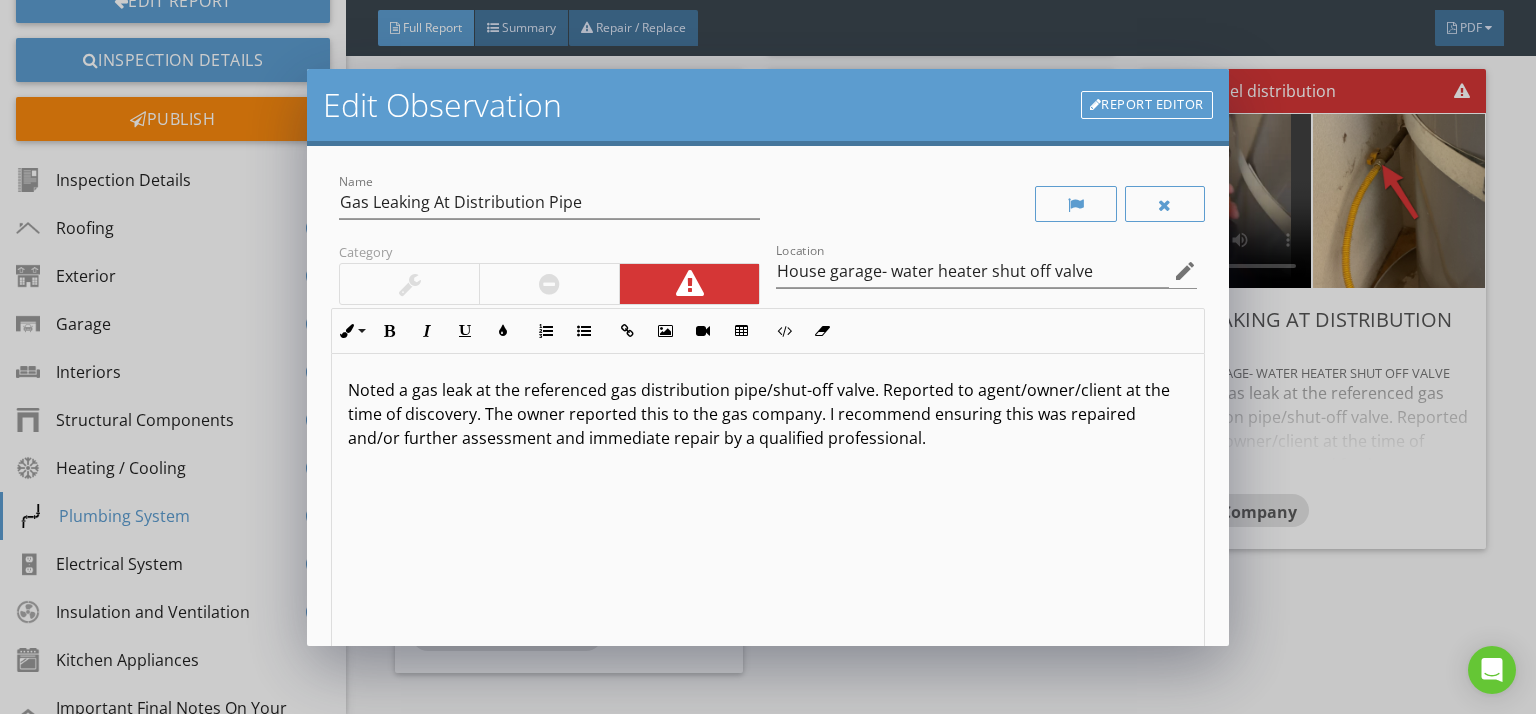 scroll, scrollTop: 0, scrollLeft: 0, axis: both 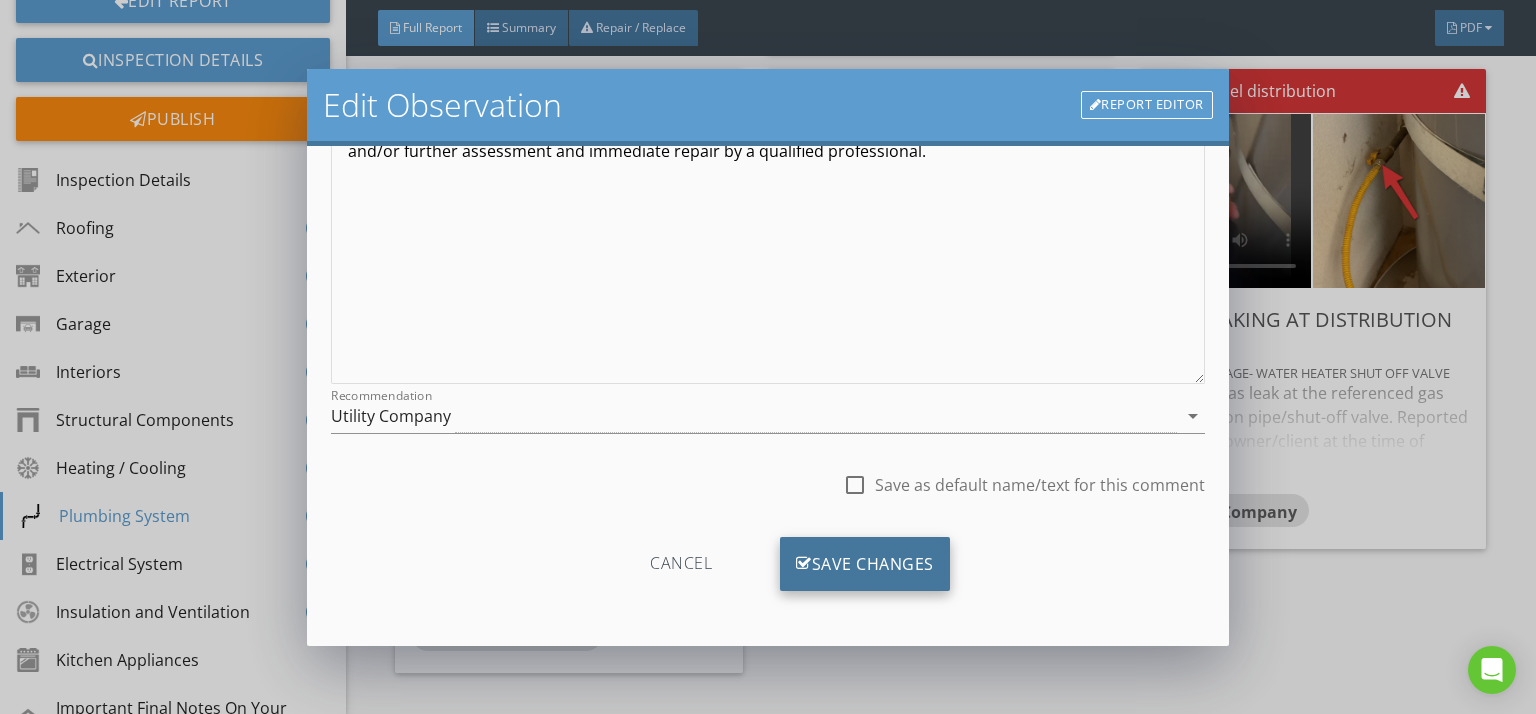 click on "Save Changes" at bounding box center (865, 564) 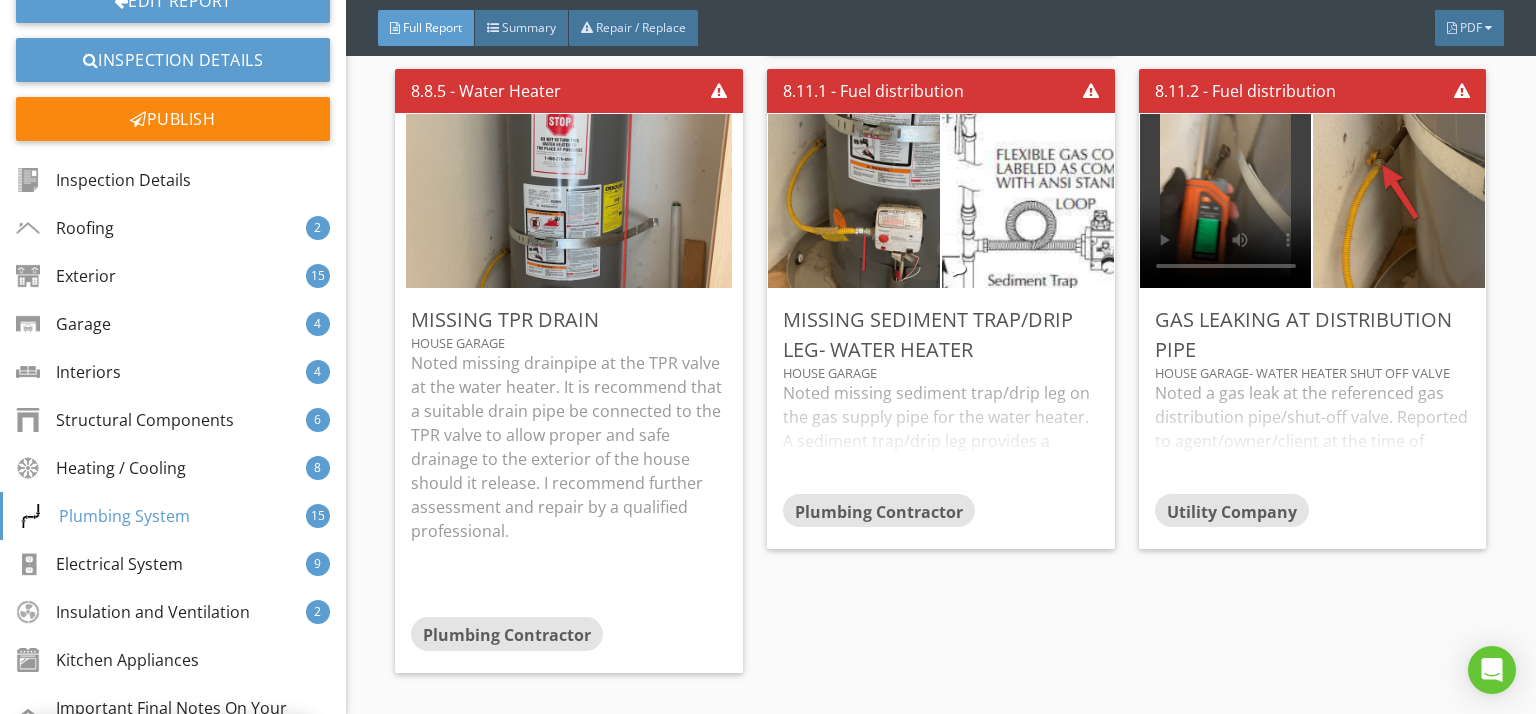 scroll, scrollTop: 50, scrollLeft: 0, axis: vertical 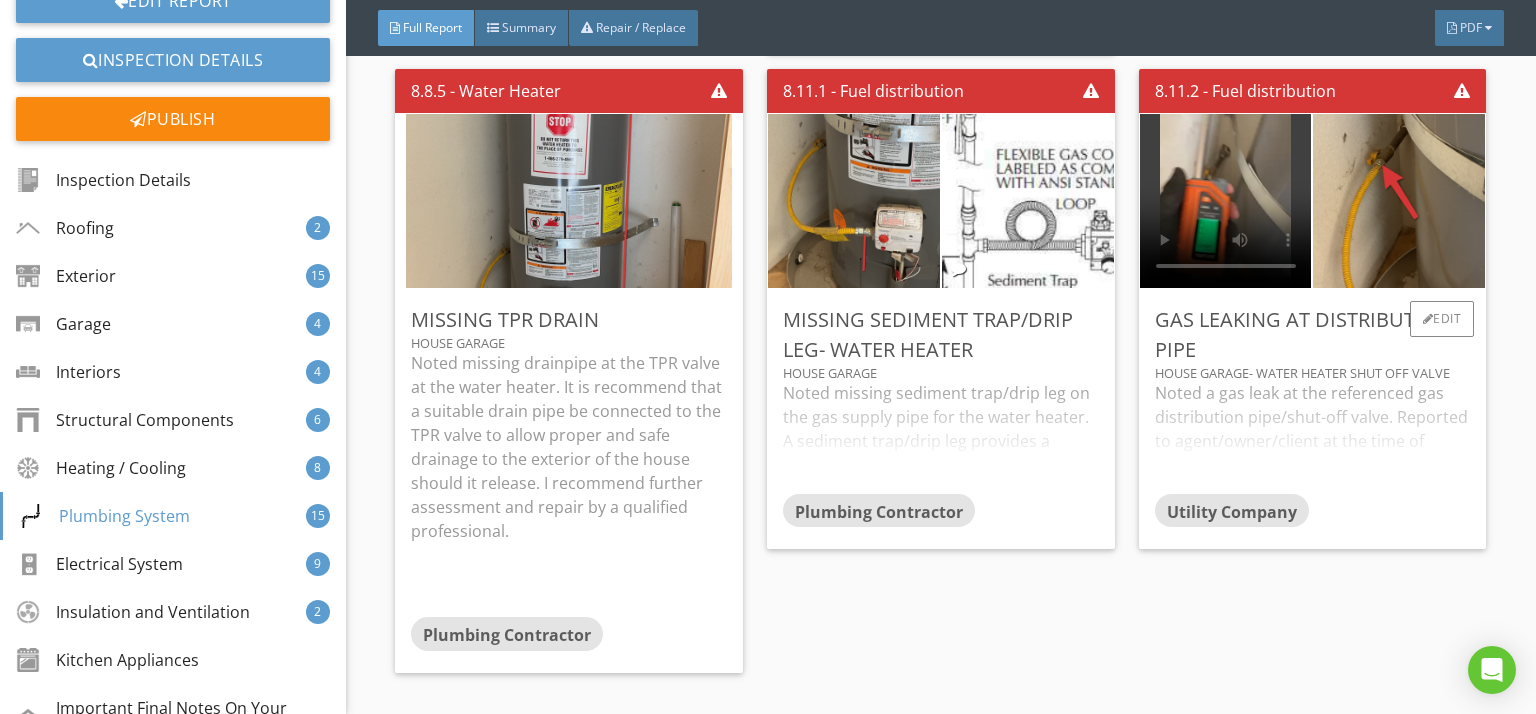 click on "Noted a gas leak at the referenced gas distribution pipe/shut-off valve. Reported to agent/owner/client at the time of discovery. The owner reported this to the gas company. I recommend ensuring this was repaired and/or further assessment and immediate repair by a qualified professional." at bounding box center [1313, 437] 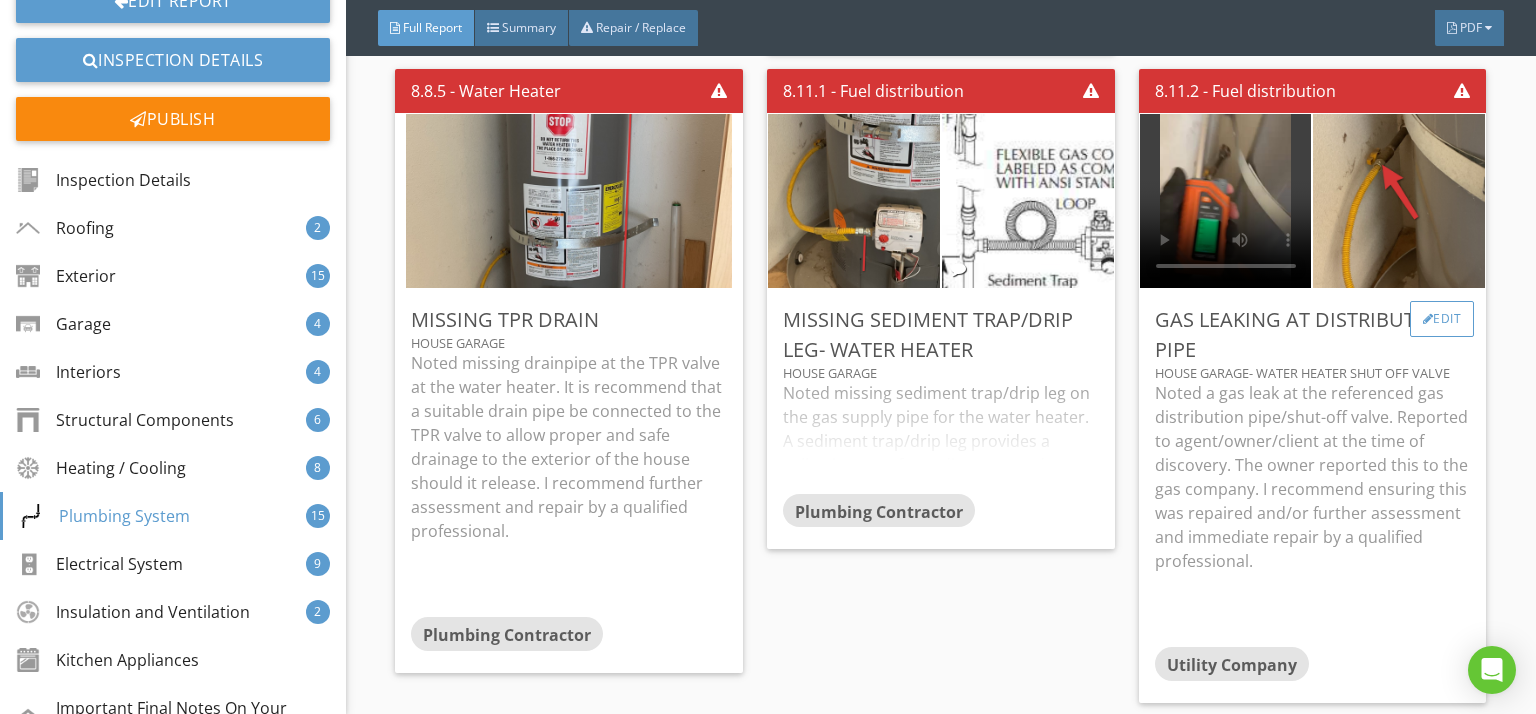 click on "Edit" at bounding box center [1442, 319] 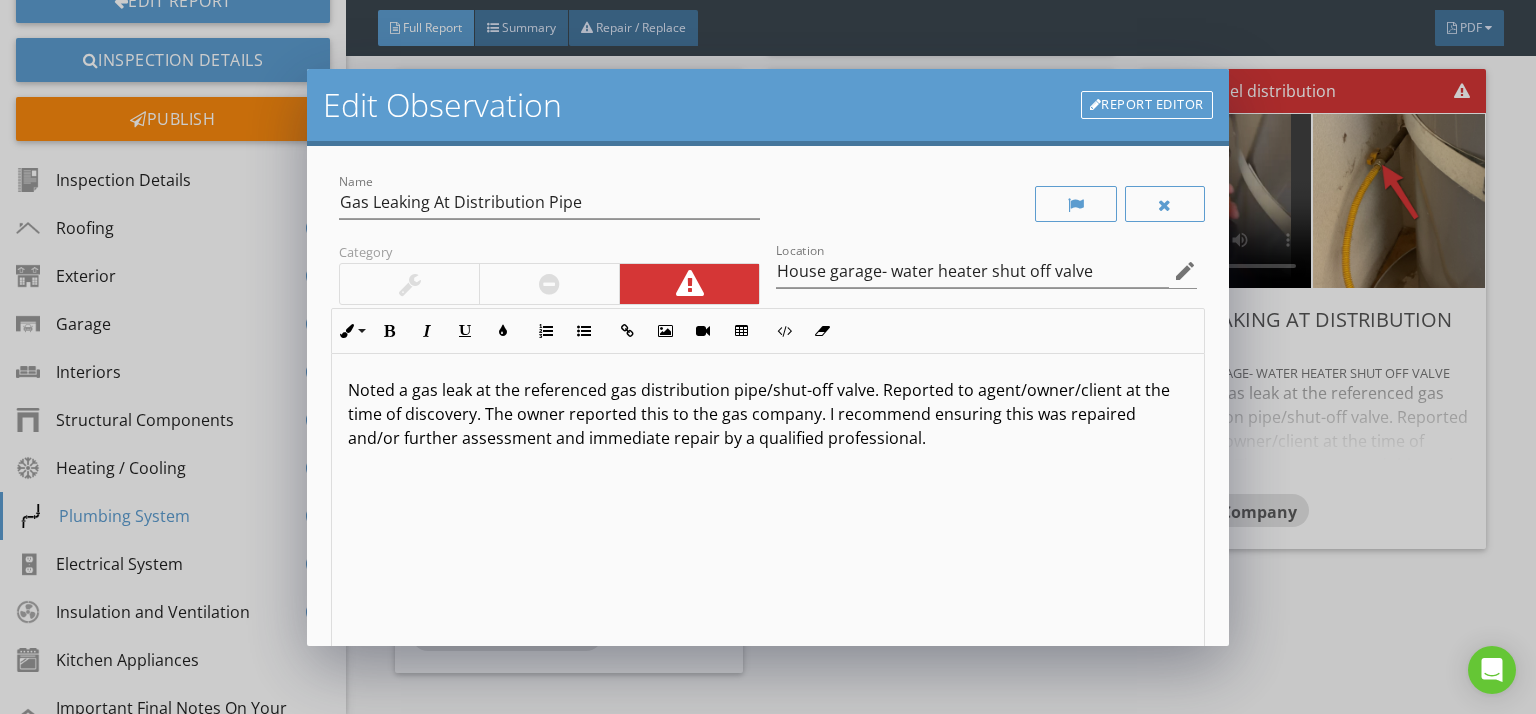 click on "Noted a gas leak at the referenced gas distribution pipe/shut-off valve. Reported to agent/owner/client at the time of discovery. The owner reported this to the gas company. I recommend ensuring this was repaired and/or further assessment and immediate repair by a qualified professional." at bounding box center (768, 414) 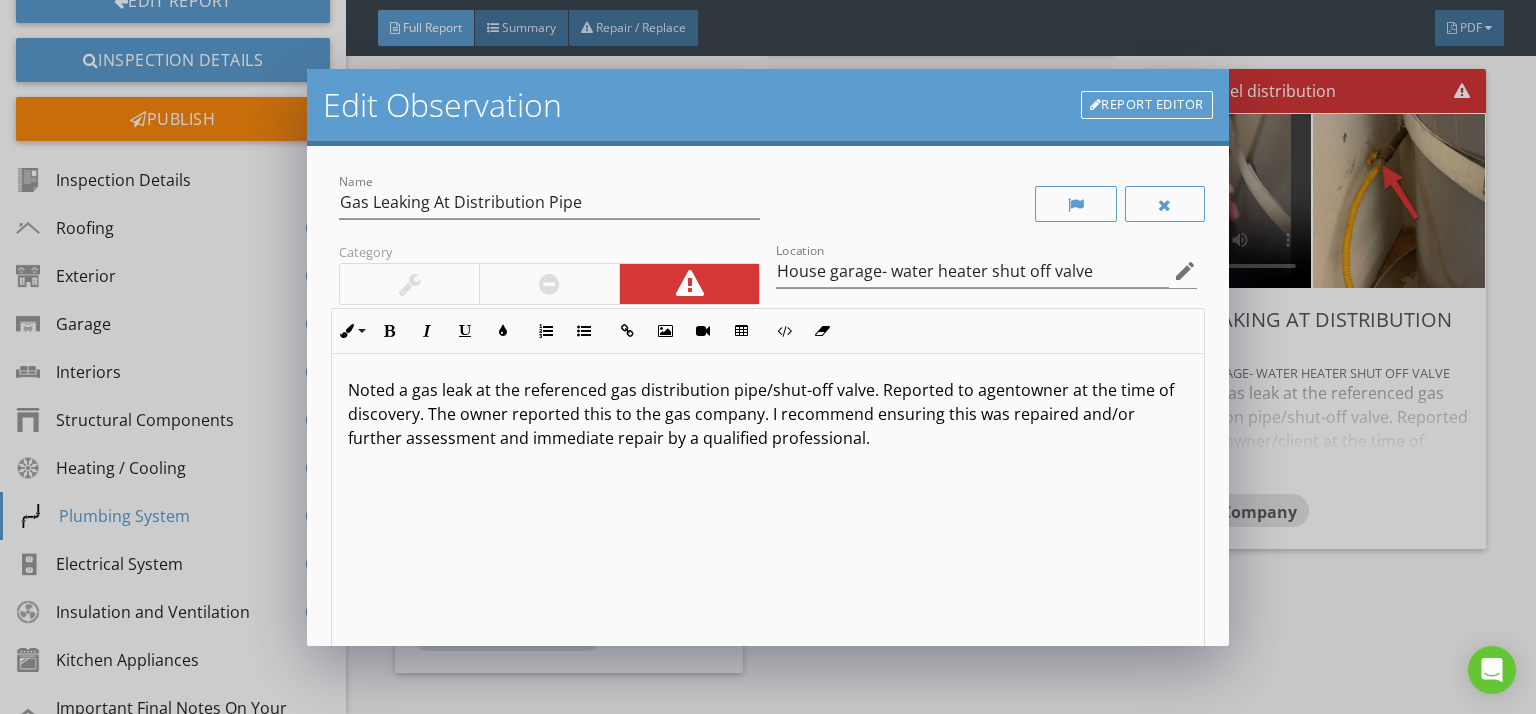 type 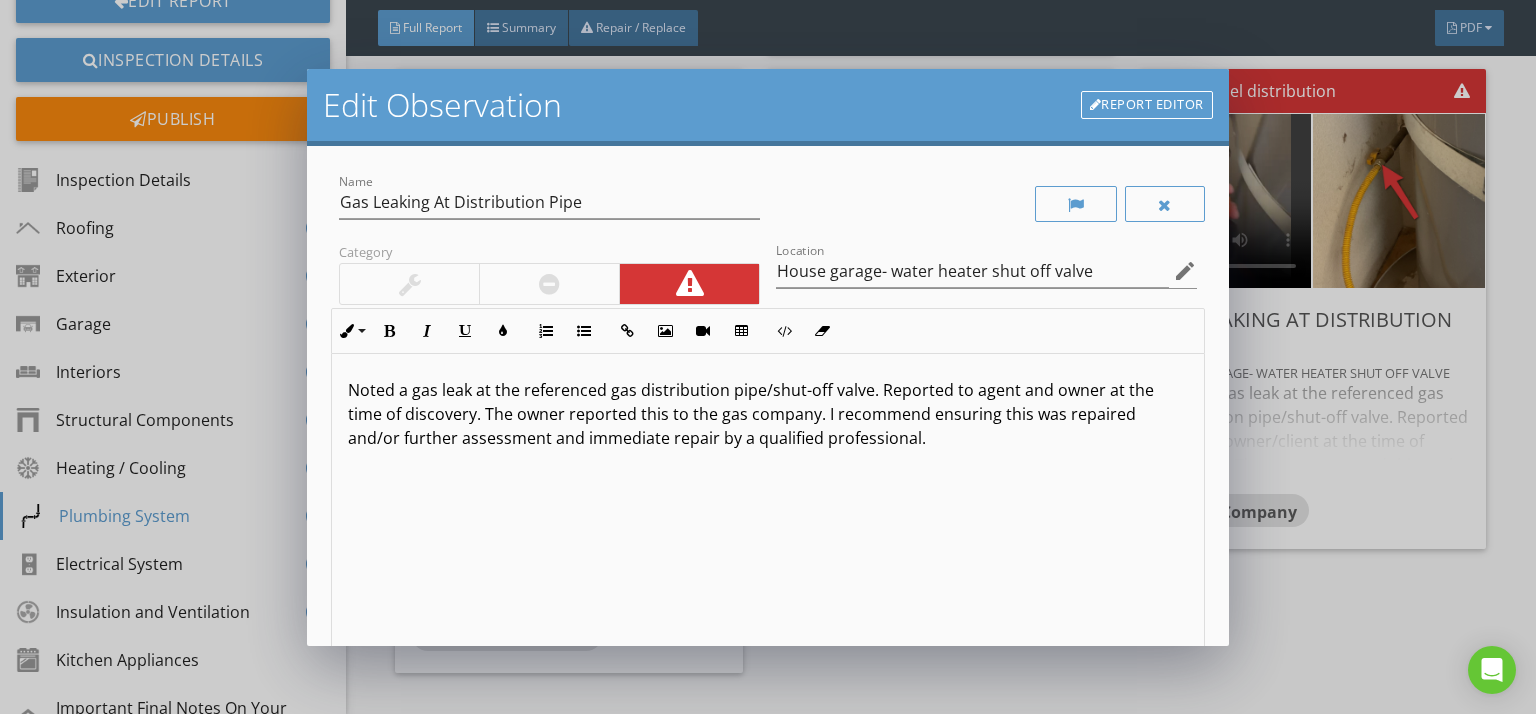 scroll, scrollTop: 0, scrollLeft: 0, axis: both 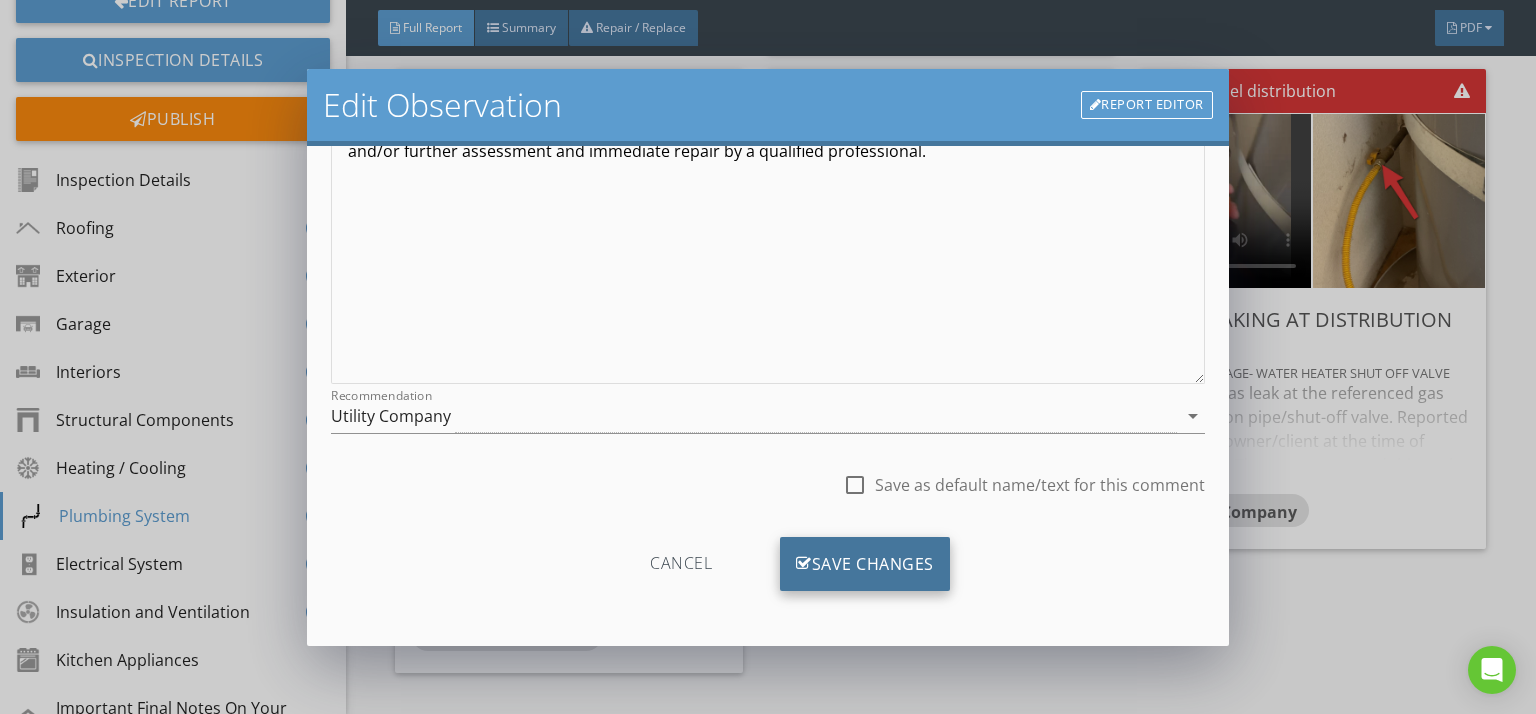click on "Save Changes" at bounding box center (865, 564) 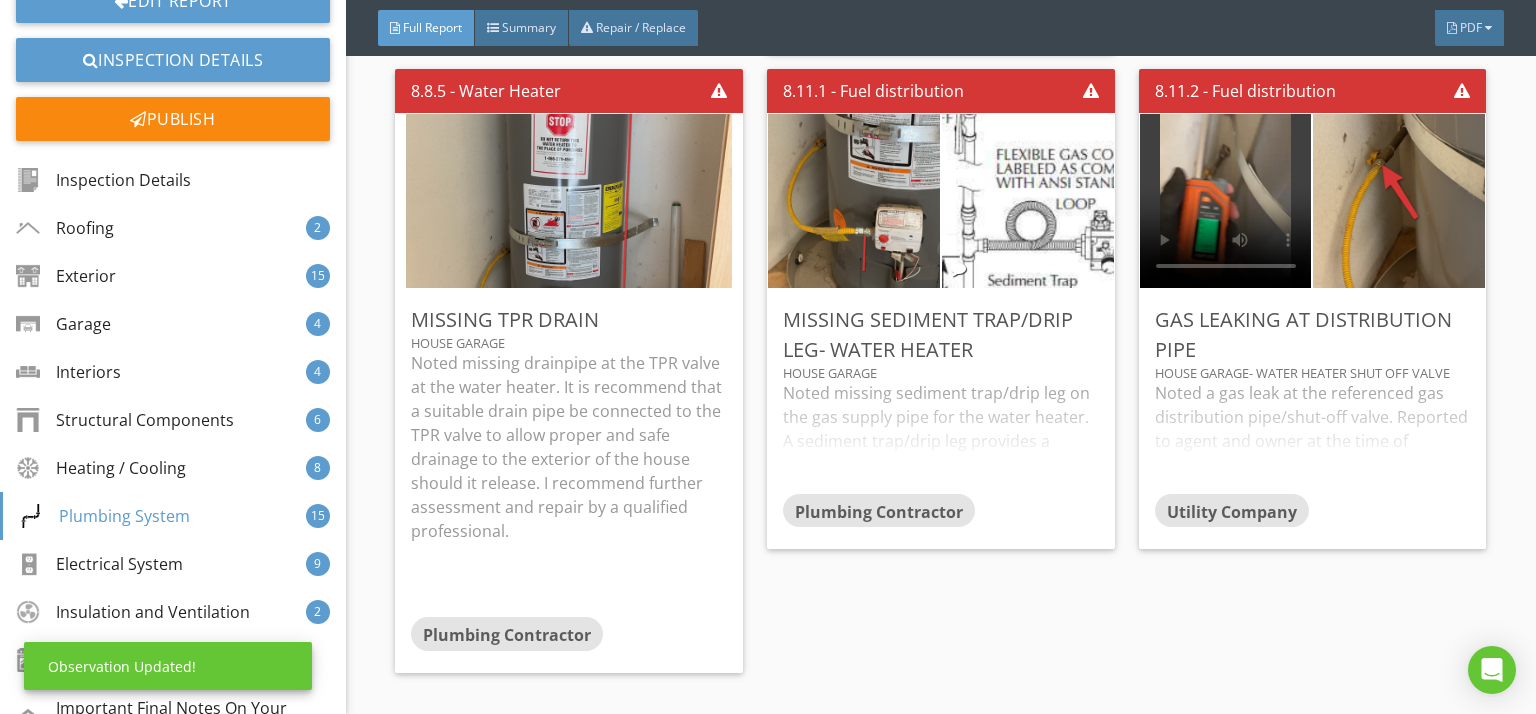 scroll, scrollTop: 50, scrollLeft: 0, axis: vertical 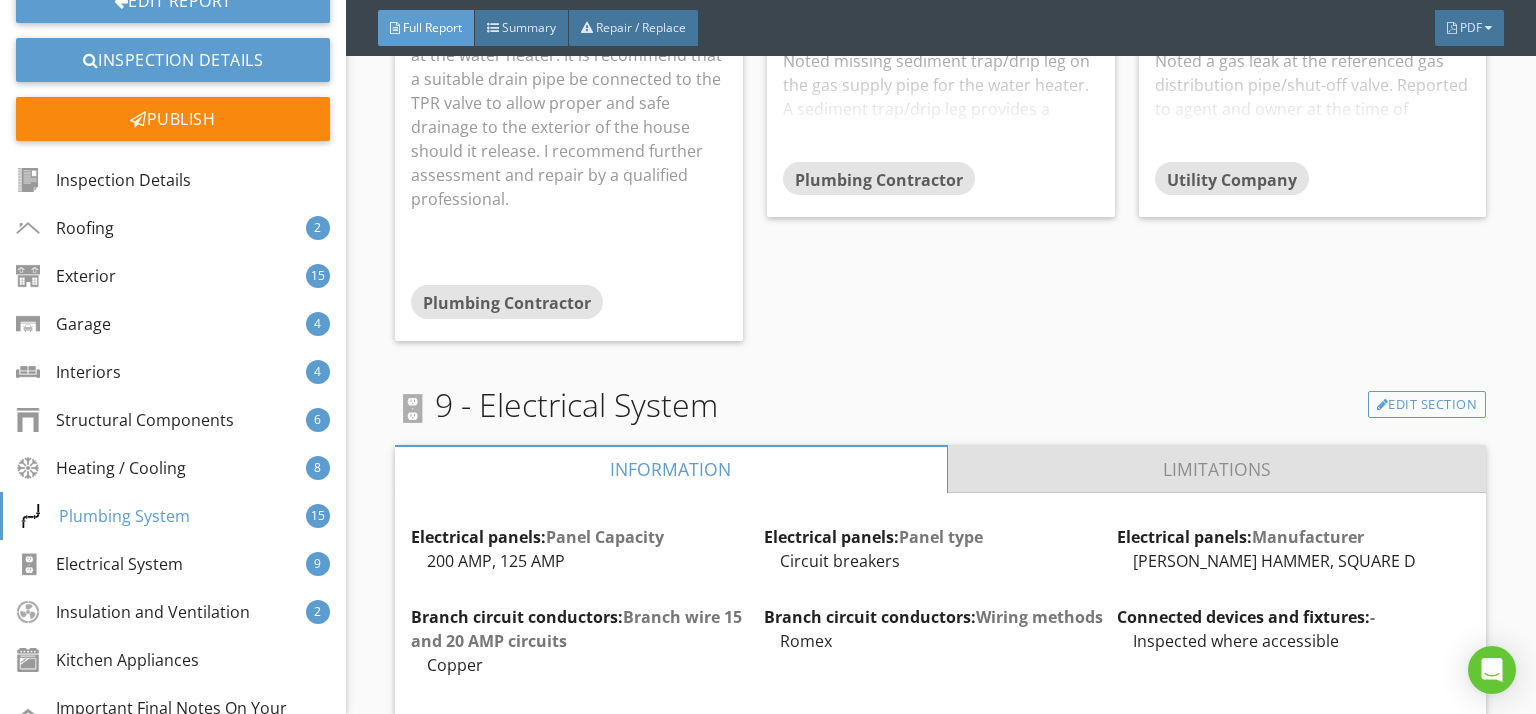 click on "Limitations" at bounding box center (1217, 469) 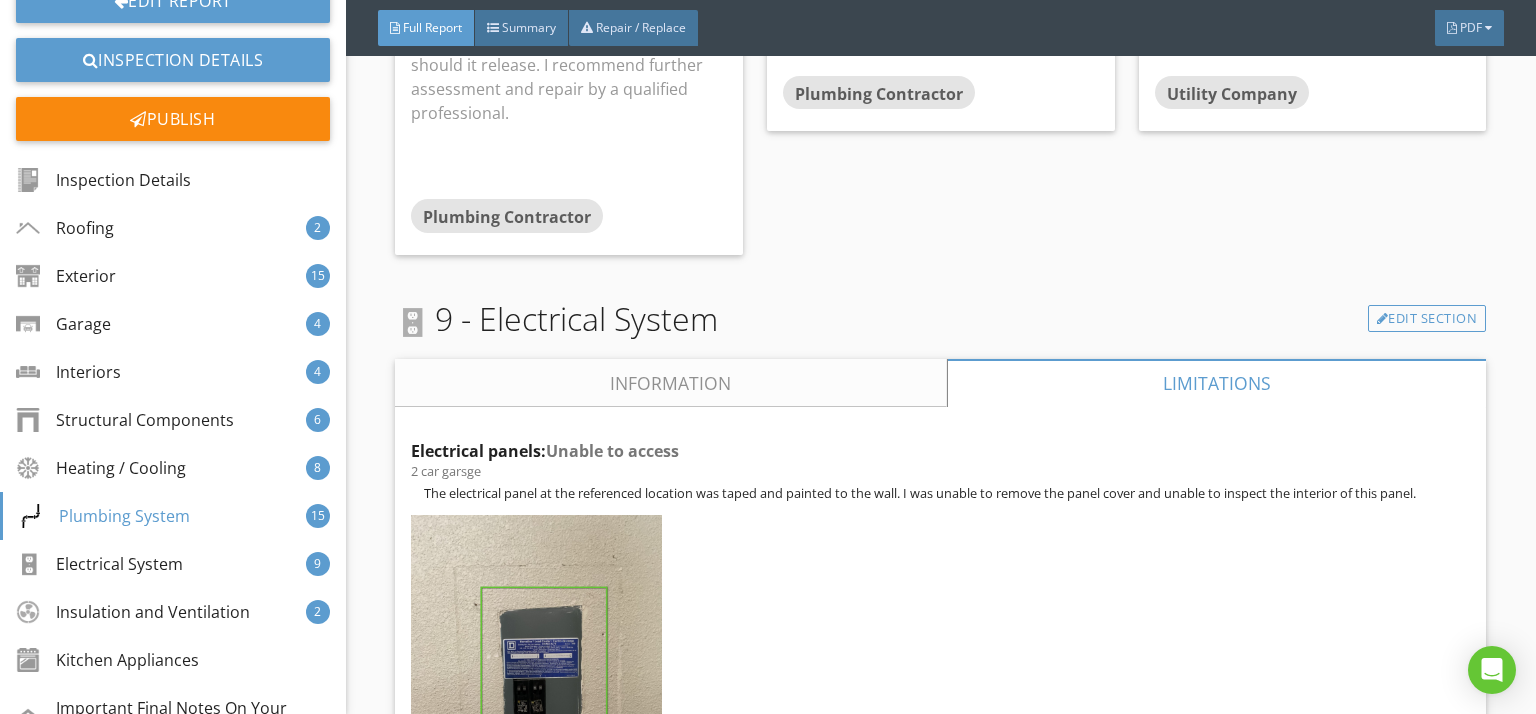 scroll, scrollTop: 25860, scrollLeft: 0, axis: vertical 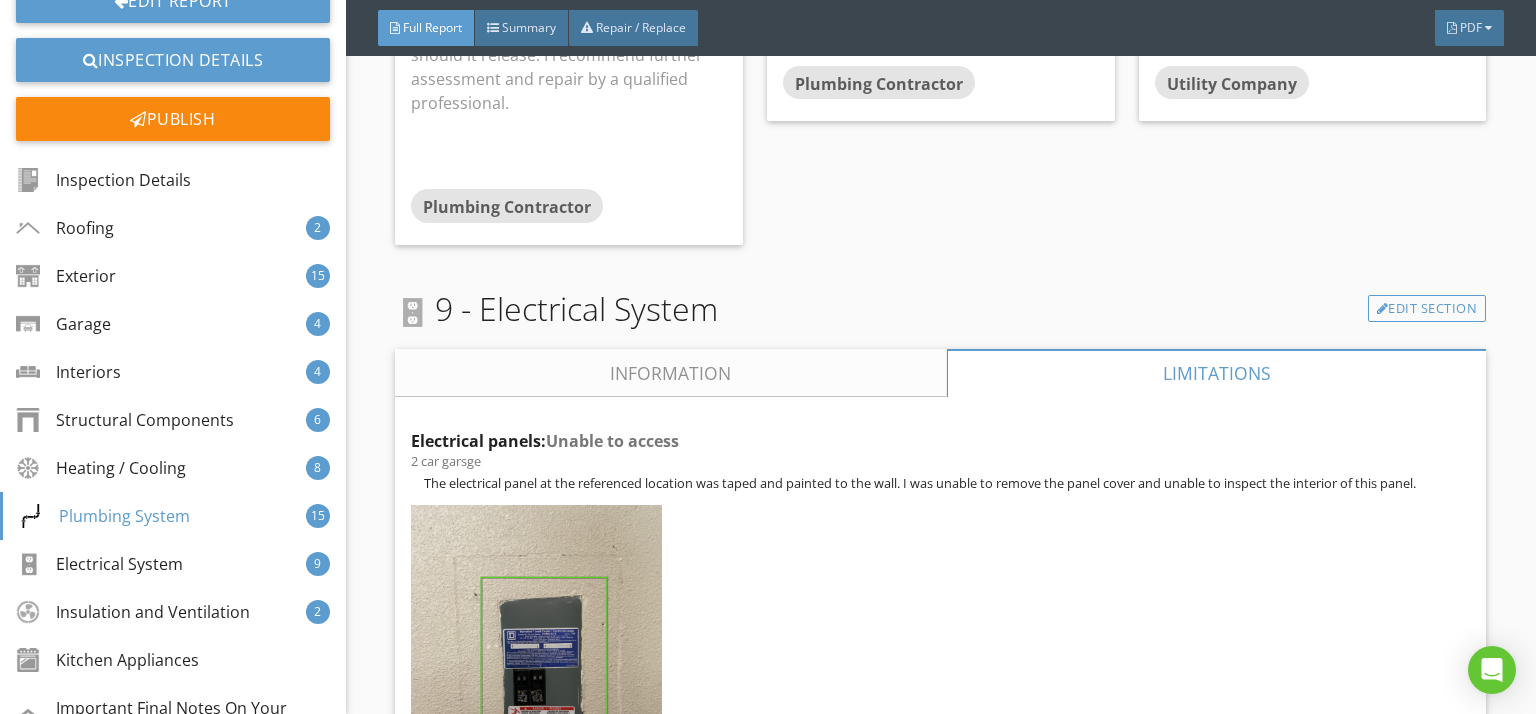 click on "Information" at bounding box center [671, 373] 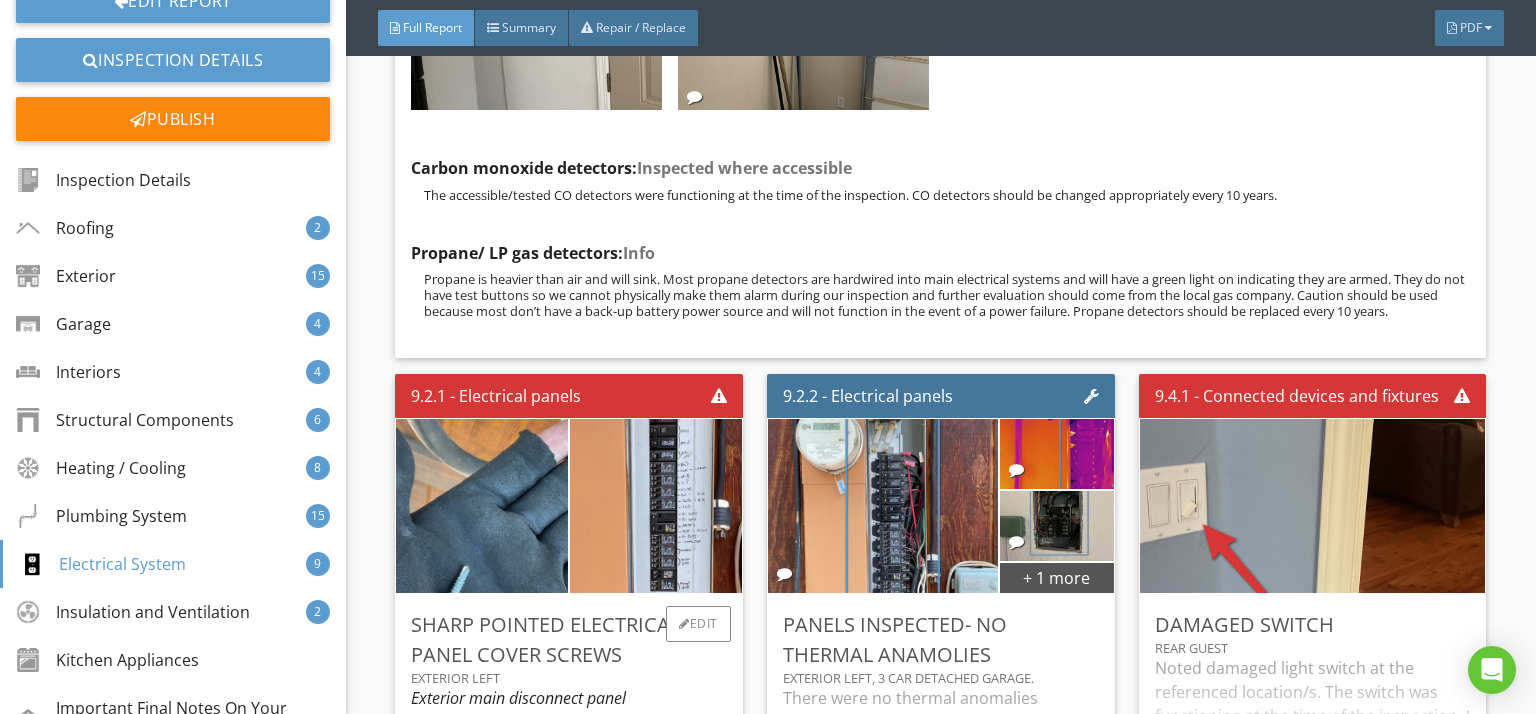 scroll, scrollTop: 27990, scrollLeft: 0, axis: vertical 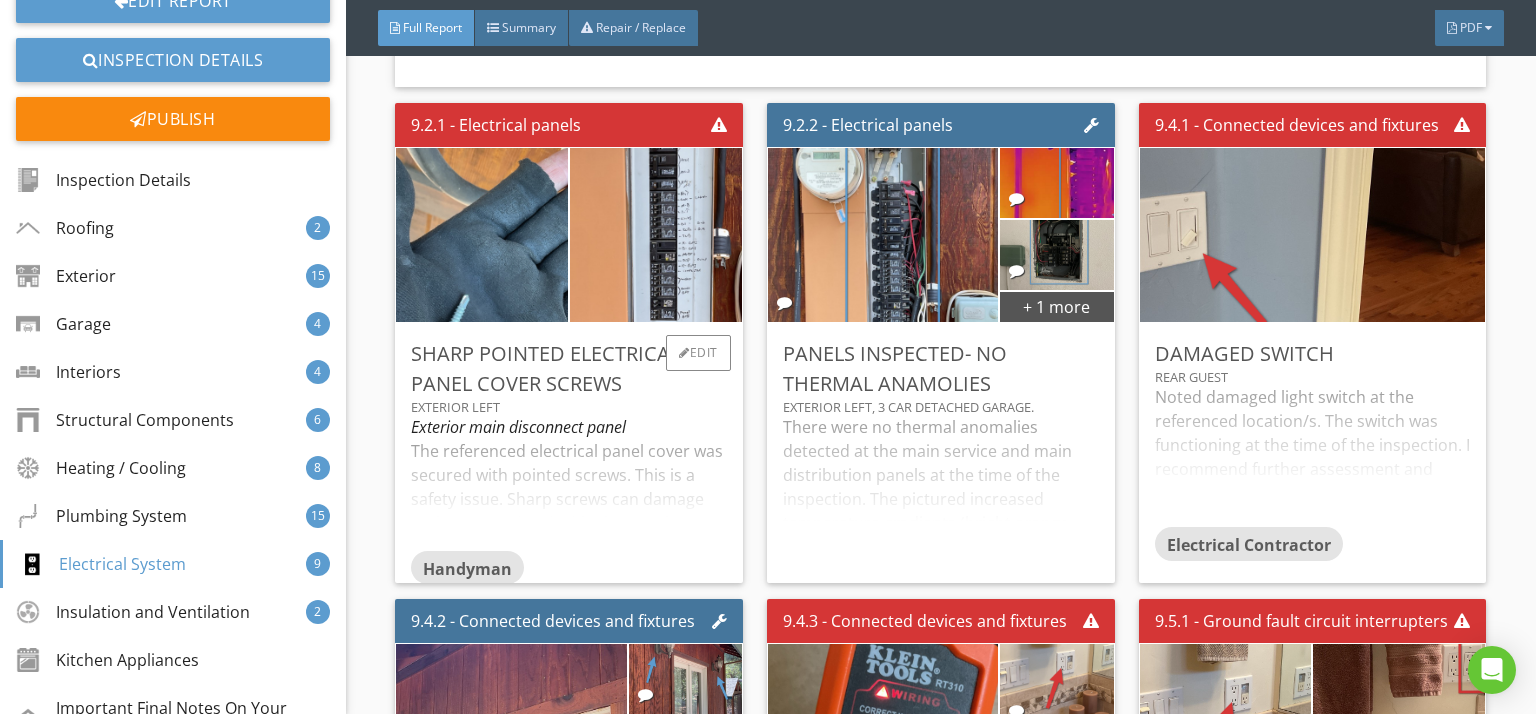 click on "The referenced electrical panel cover was secured with pointed screws. This is a safety issue. Sharp screws can damage and contact wires inside the panel creating an [MEDICAL_DATA] hazard. Short snub nosed screws should be used to secure the panel cover. Repair." at bounding box center (569, 495) 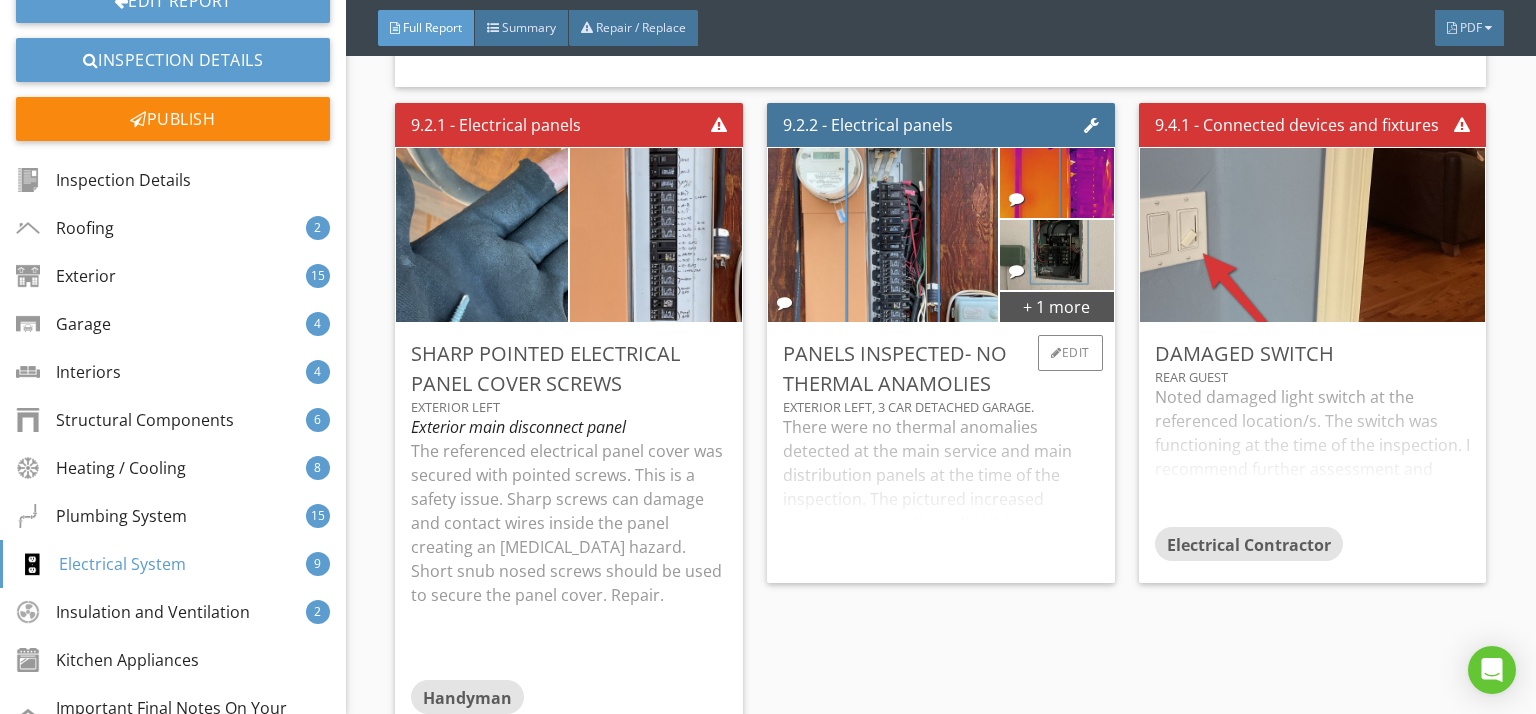click on "There were no thermal anomalies detected at the main service and main distribution panels at the time of the inspection. The pictured increased temperature gradients (bright orange areas) are not abnormal." at bounding box center [941, 491] 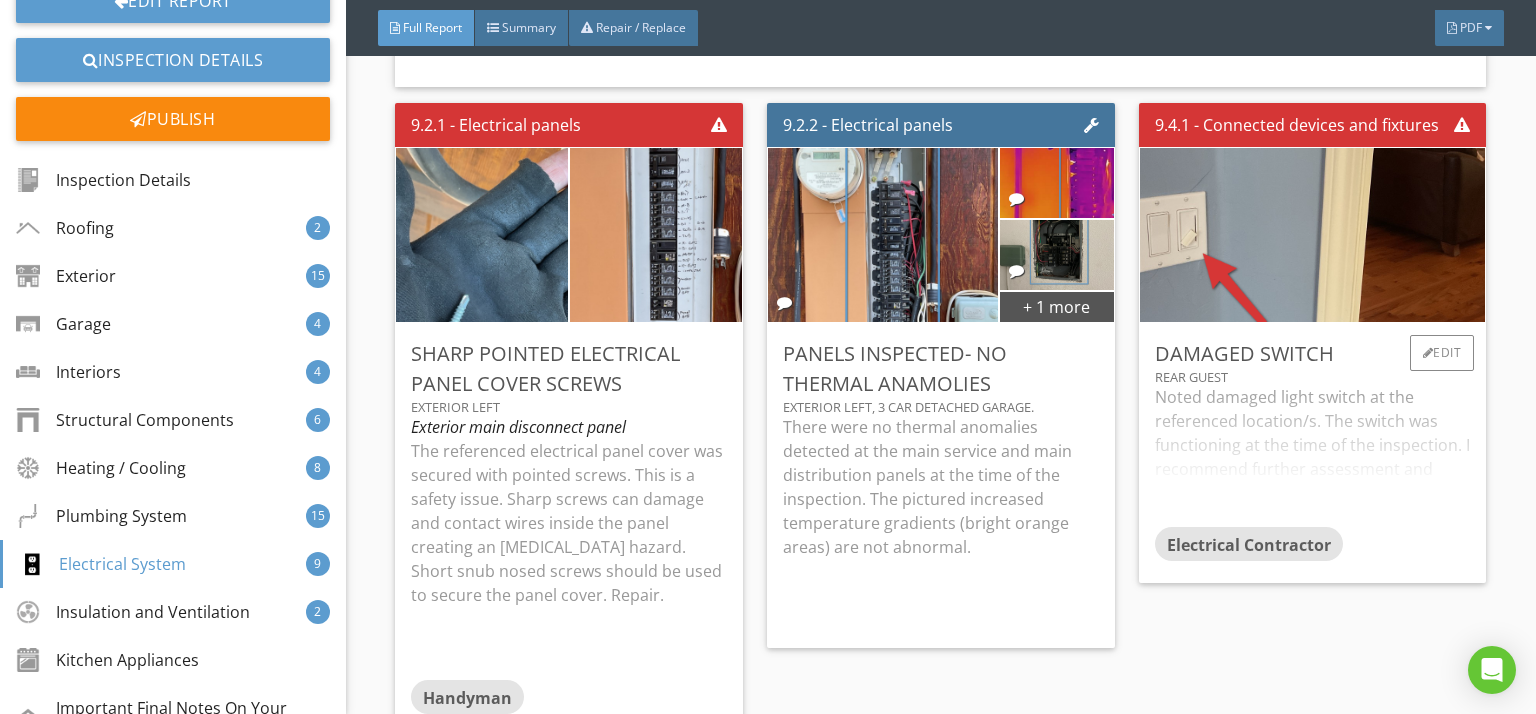 click on "Noted damaged light switch at the referenced location/s. The switch was functioning at the time of the inspection. I recommend further assessment and repair by a qualified professional." at bounding box center (1313, 456) 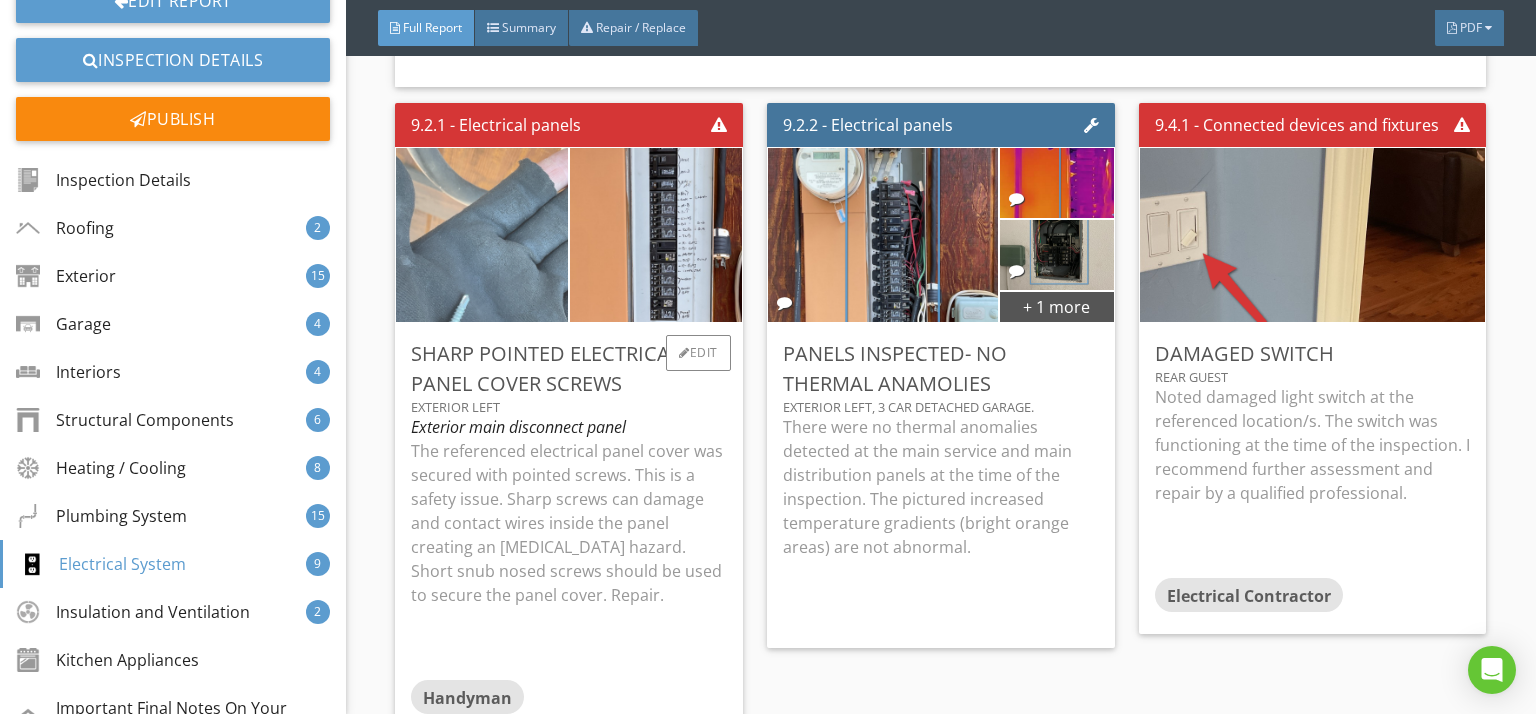 click at bounding box center [482, 234] 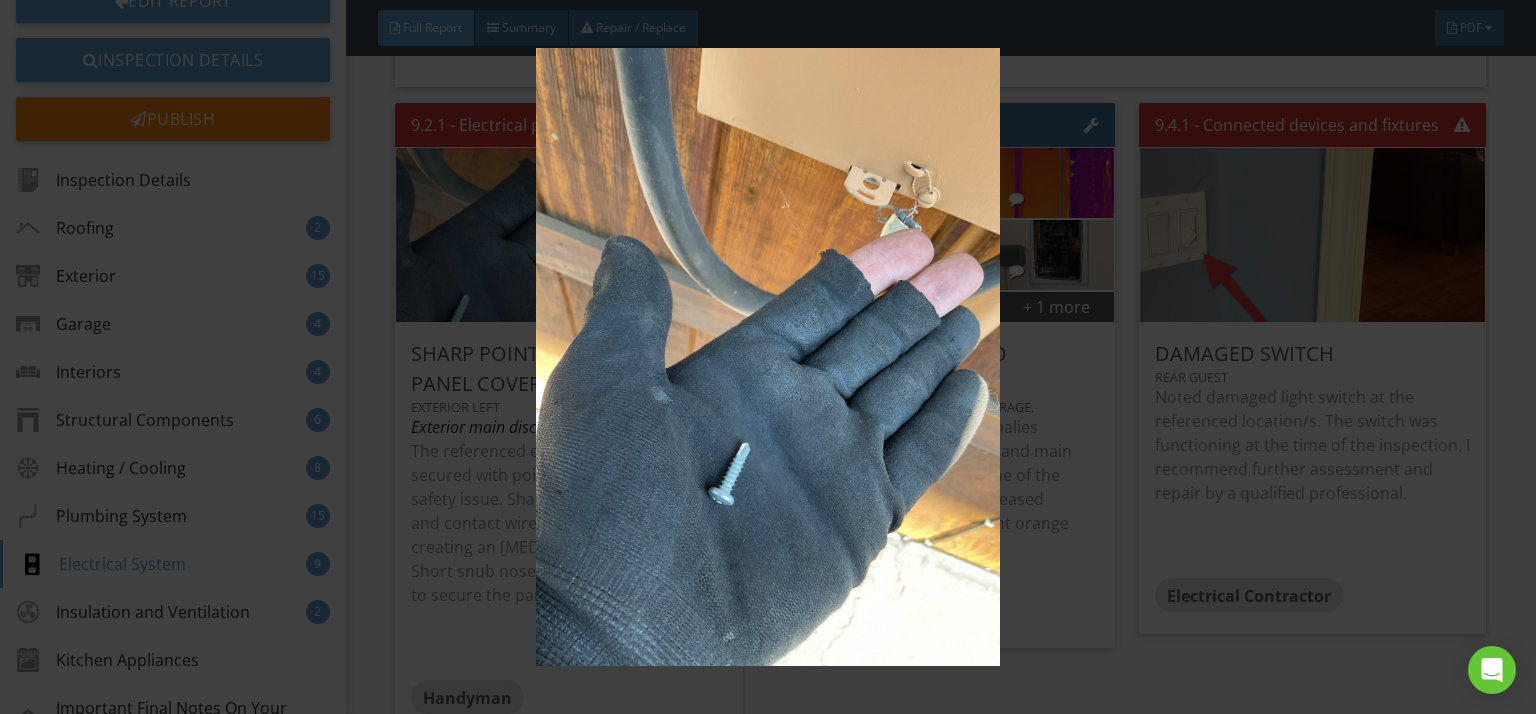 click at bounding box center [768, 357] 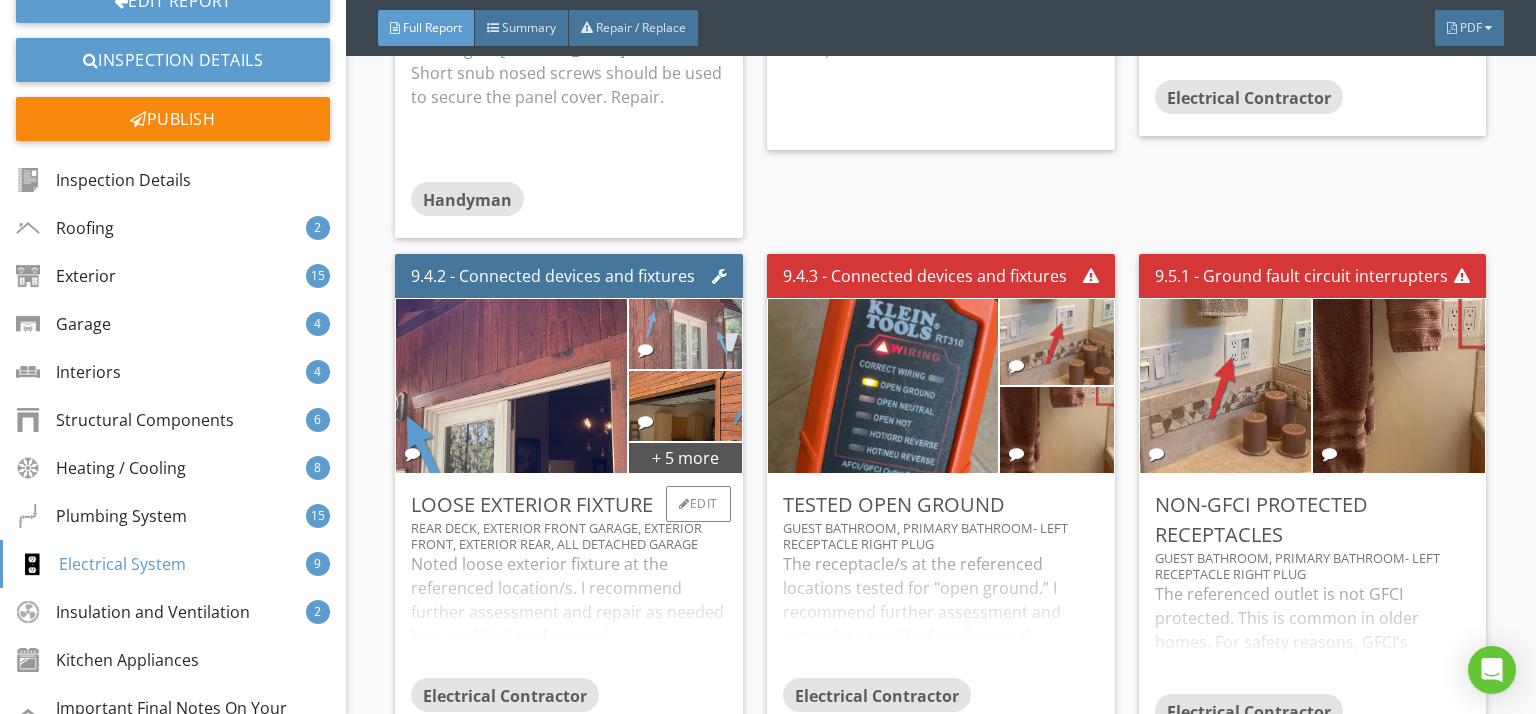 scroll, scrollTop: 28497, scrollLeft: 0, axis: vertical 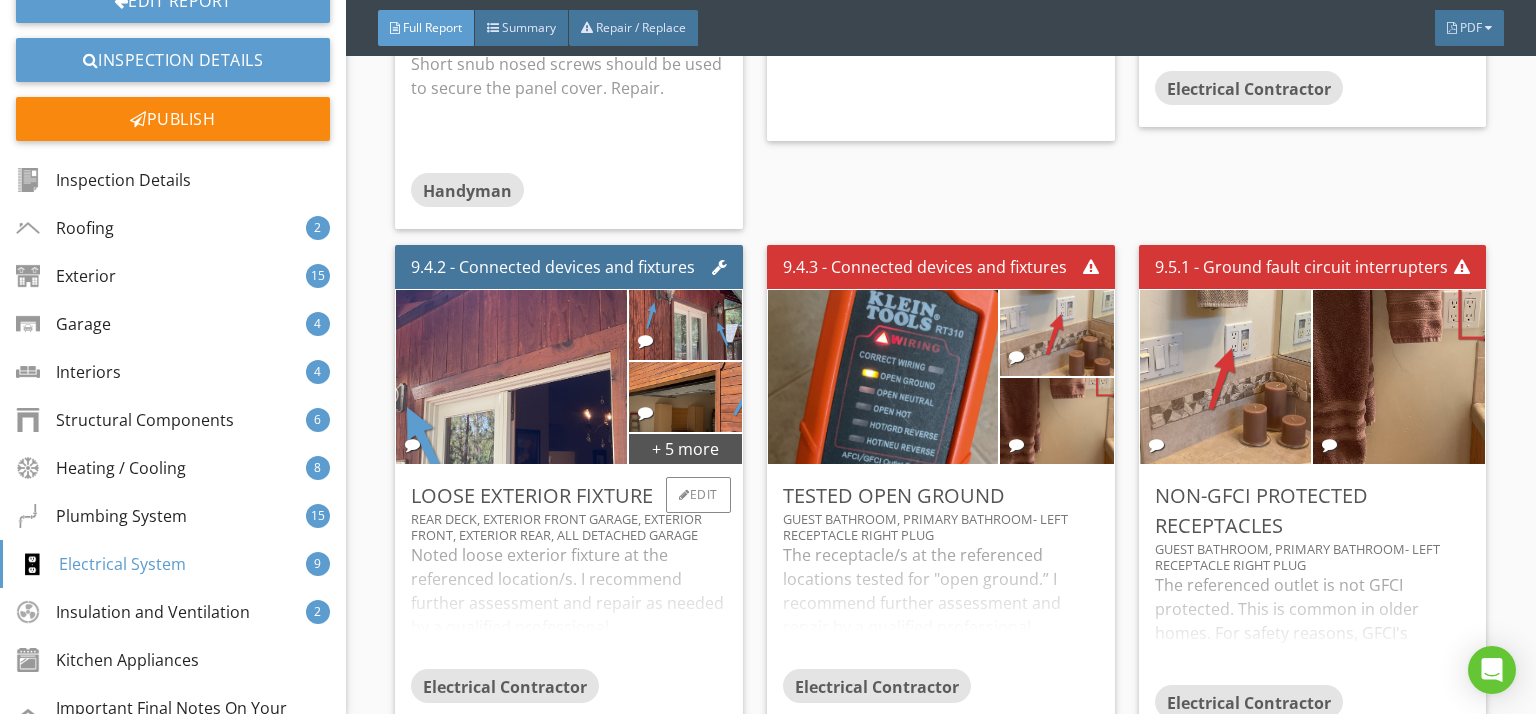 click on "Rear Deck, Exterior Front Garage, Exterior Front, Exterior Rear, All detached garage" at bounding box center [569, 527] 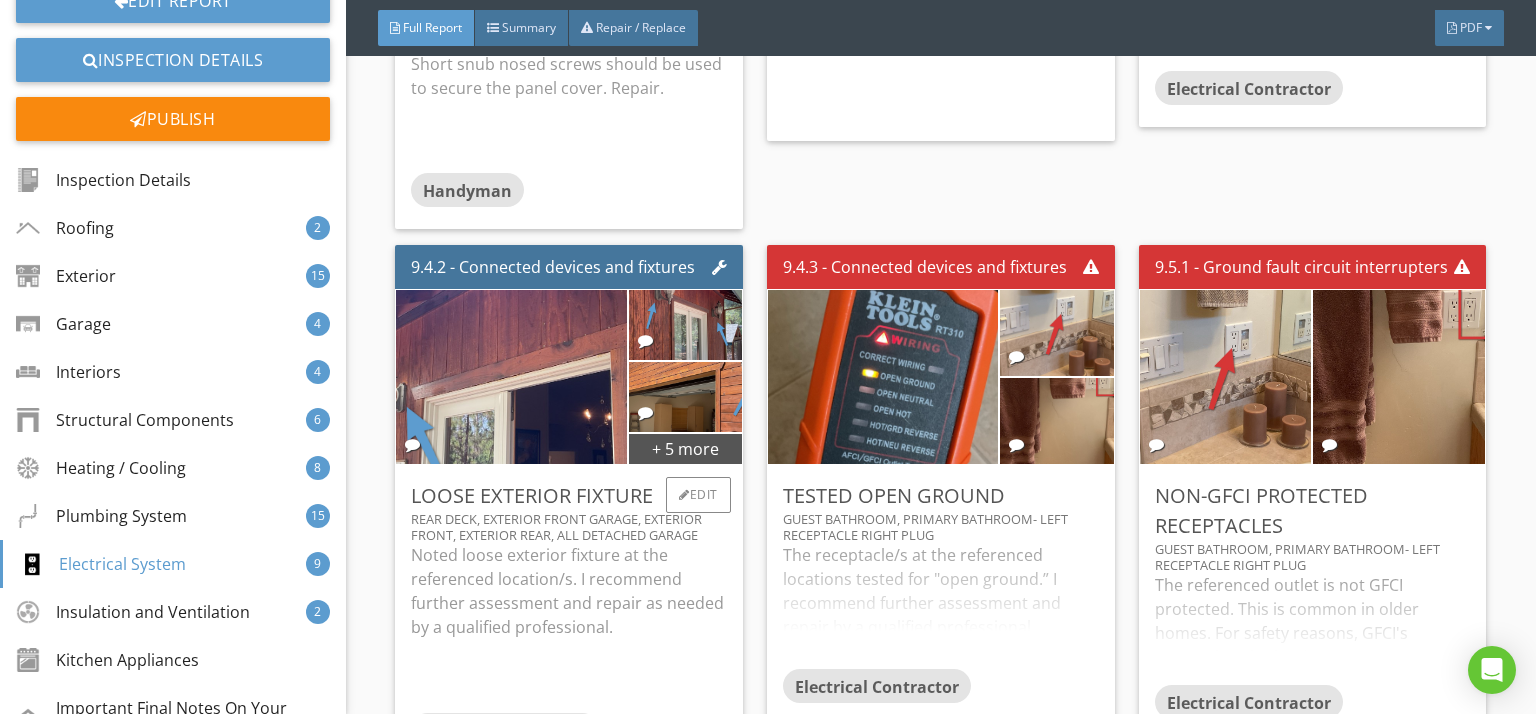 scroll, scrollTop: 28626, scrollLeft: 0, axis: vertical 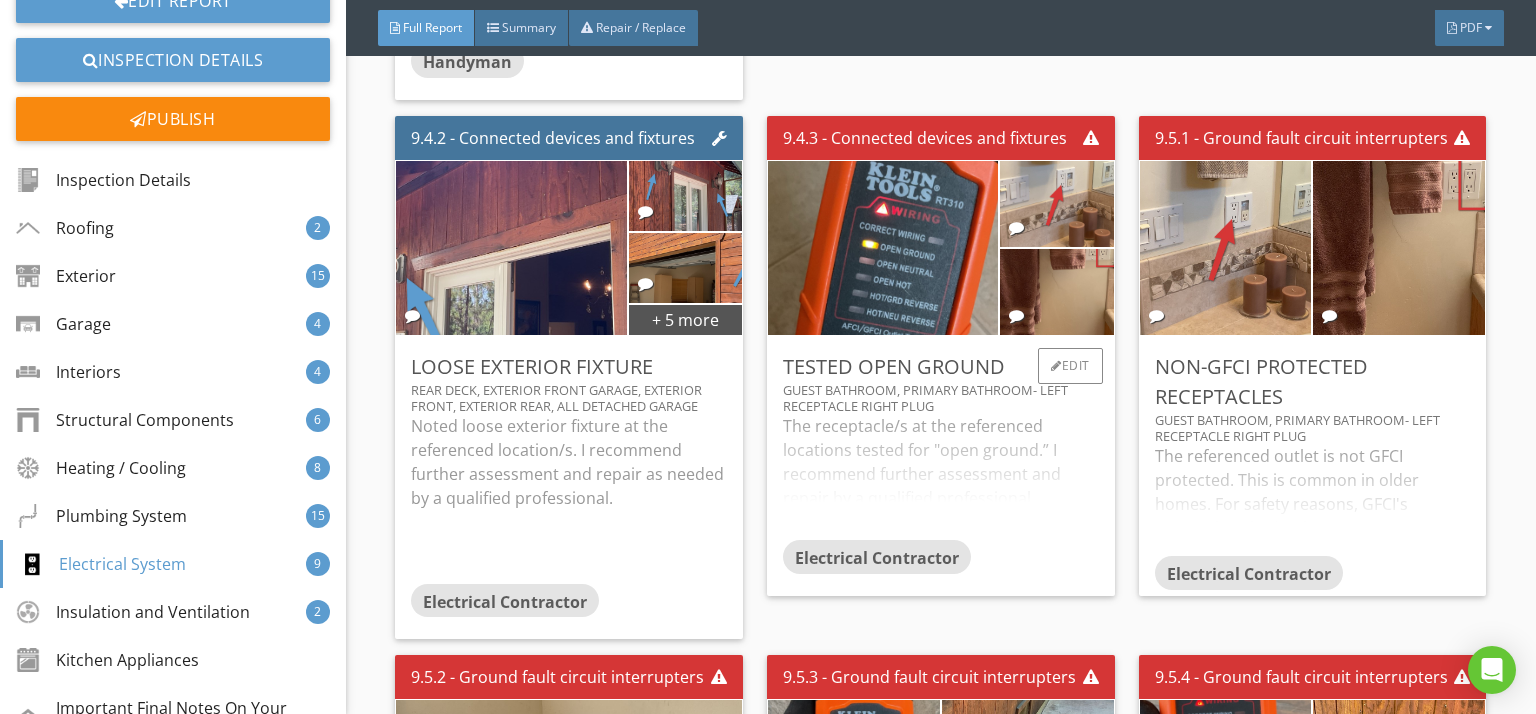 click on "The receptacle/s at the referenced locations tested for "open ground.” I recommend further assessment and repair by a qualified professional" at bounding box center [941, 477] 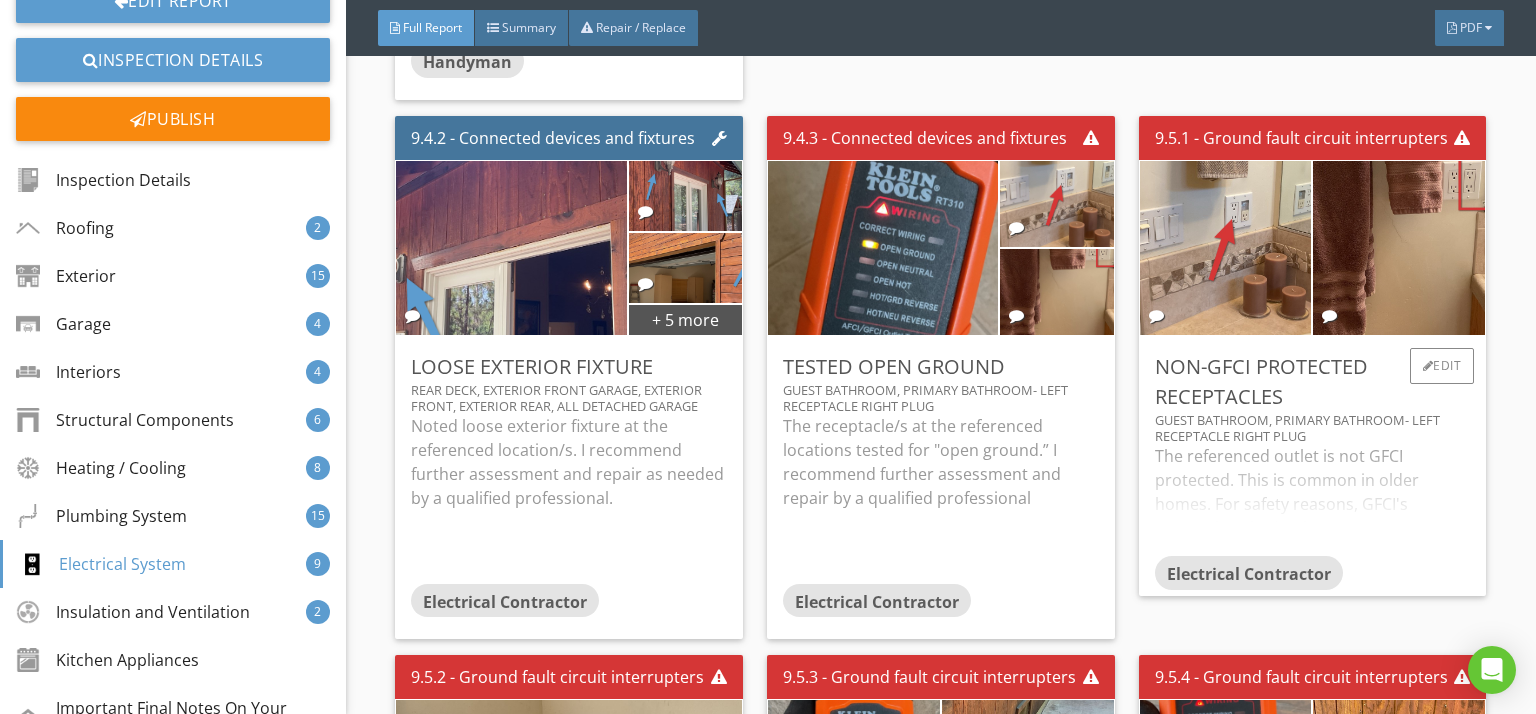 click on "The referenced outlet is not GFCI protected. This is common in older homes. For safety reasons, GFCI's (Ground Fault Circuit Interrupters) are recommended for bathroom outlets, kitchen outlets, laundry rooms (very common), outdoor and rooftop outlets, in unfinished basements, garages, crawl spaces and where water is in use. I recommend installing GFCI Receptacles at these locations. I recommend further assessment and repair by a qualified professional." at bounding box center (1313, 500) 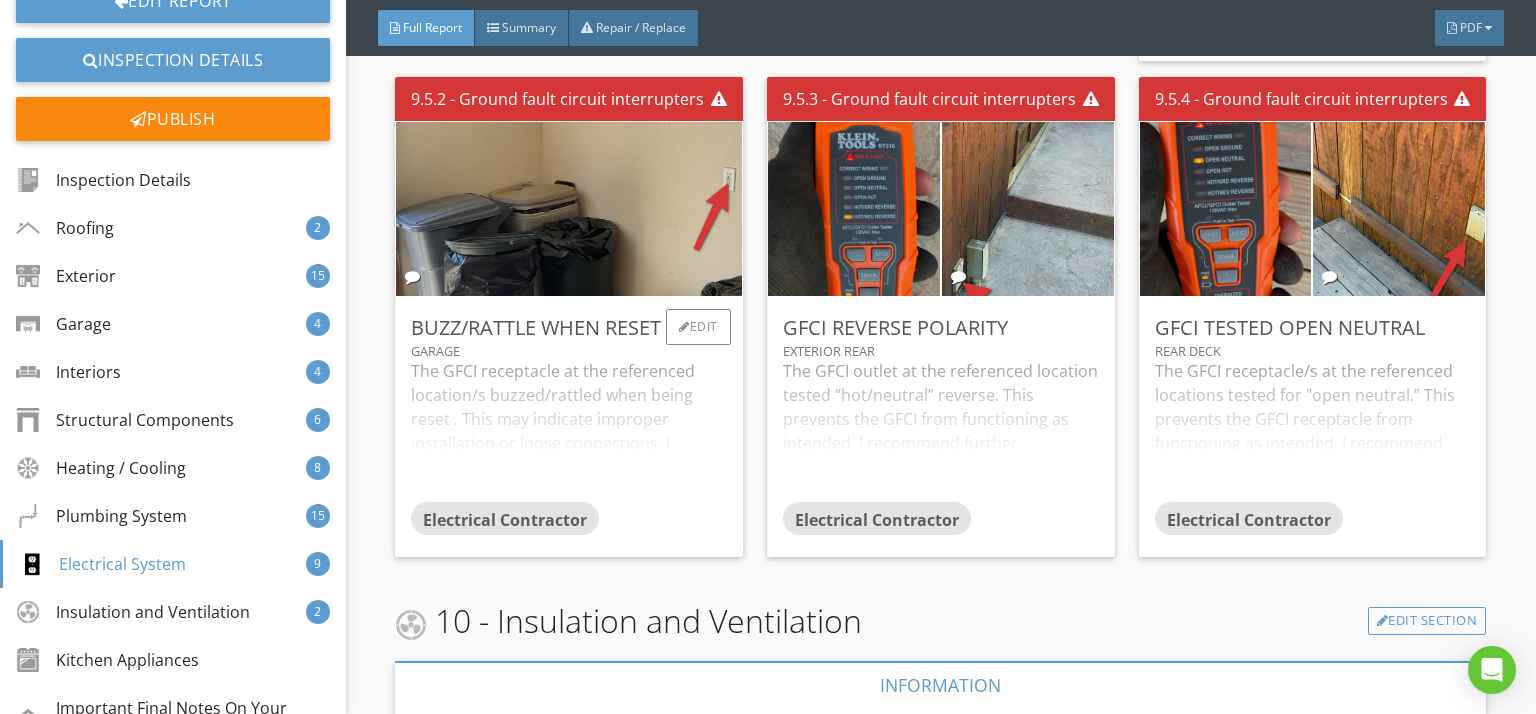 scroll, scrollTop: 29468, scrollLeft: 0, axis: vertical 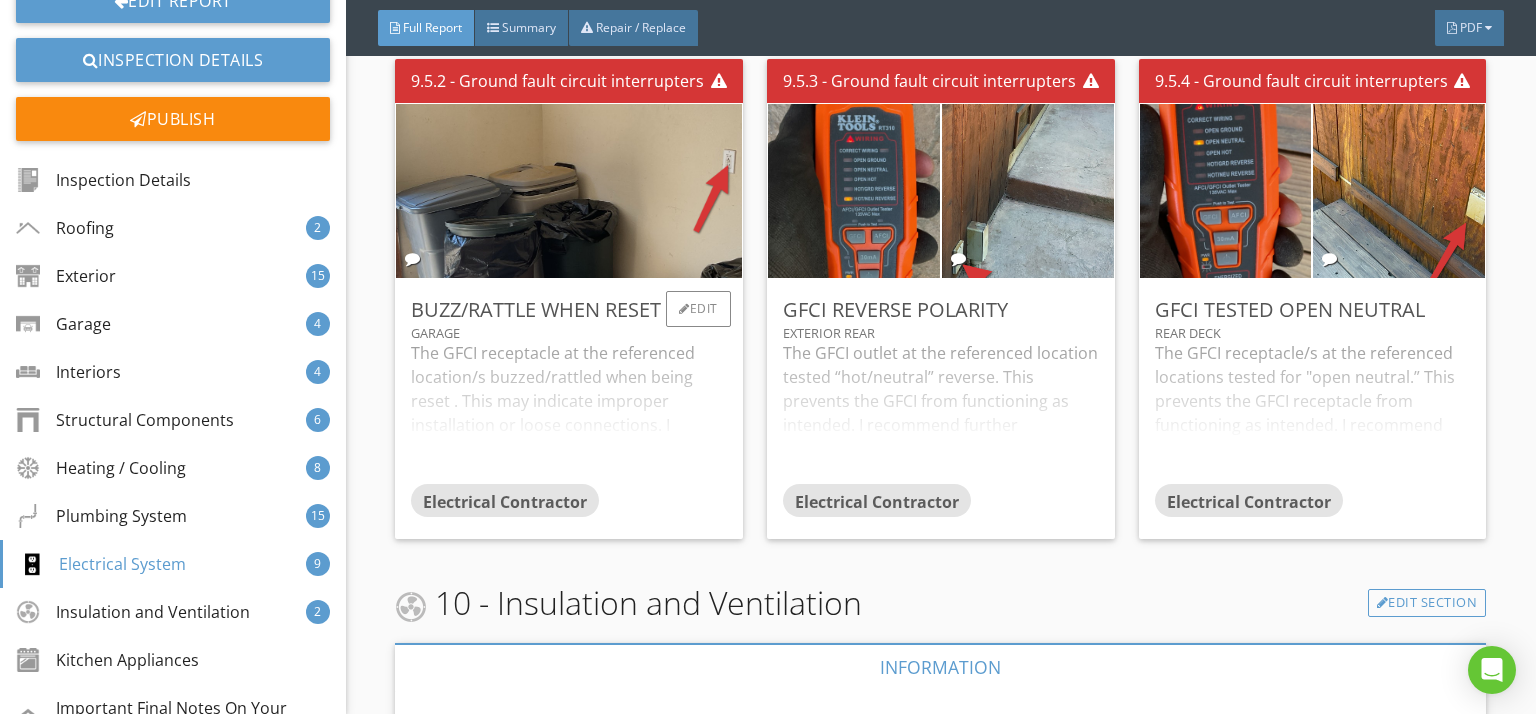 click on "The GFCI receptacle at the referenced location/s buzzed/rattled when being reset . This may indicate improper installation or loose connections. I recommend further assessment and repair by a qualified professional." at bounding box center (569, 412) 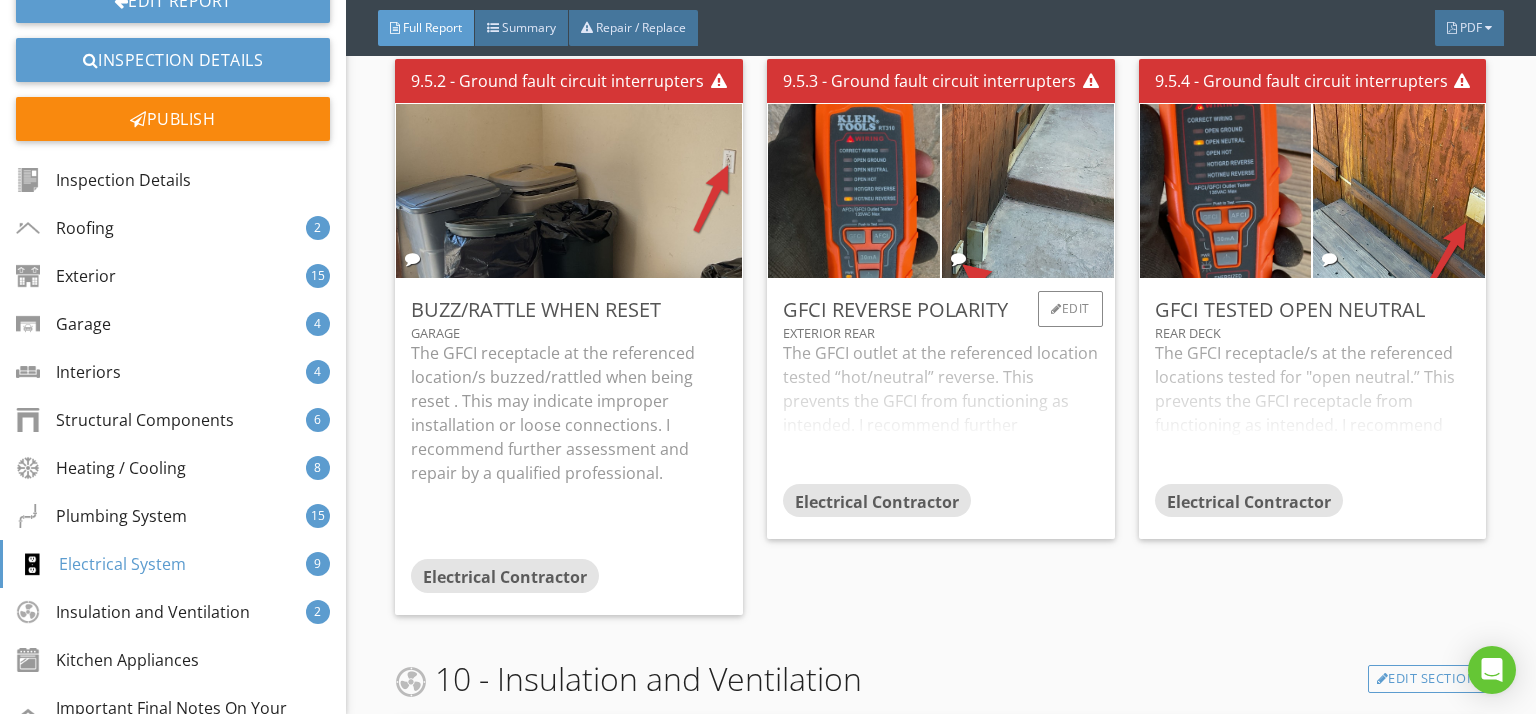 click on "The GFCI outlet at the referenced location tested “hot/neutral” reverse. This prevents the GFCI from functioning as intended. I recommend further assessment and repair by a qualified professional." at bounding box center [941, 412] 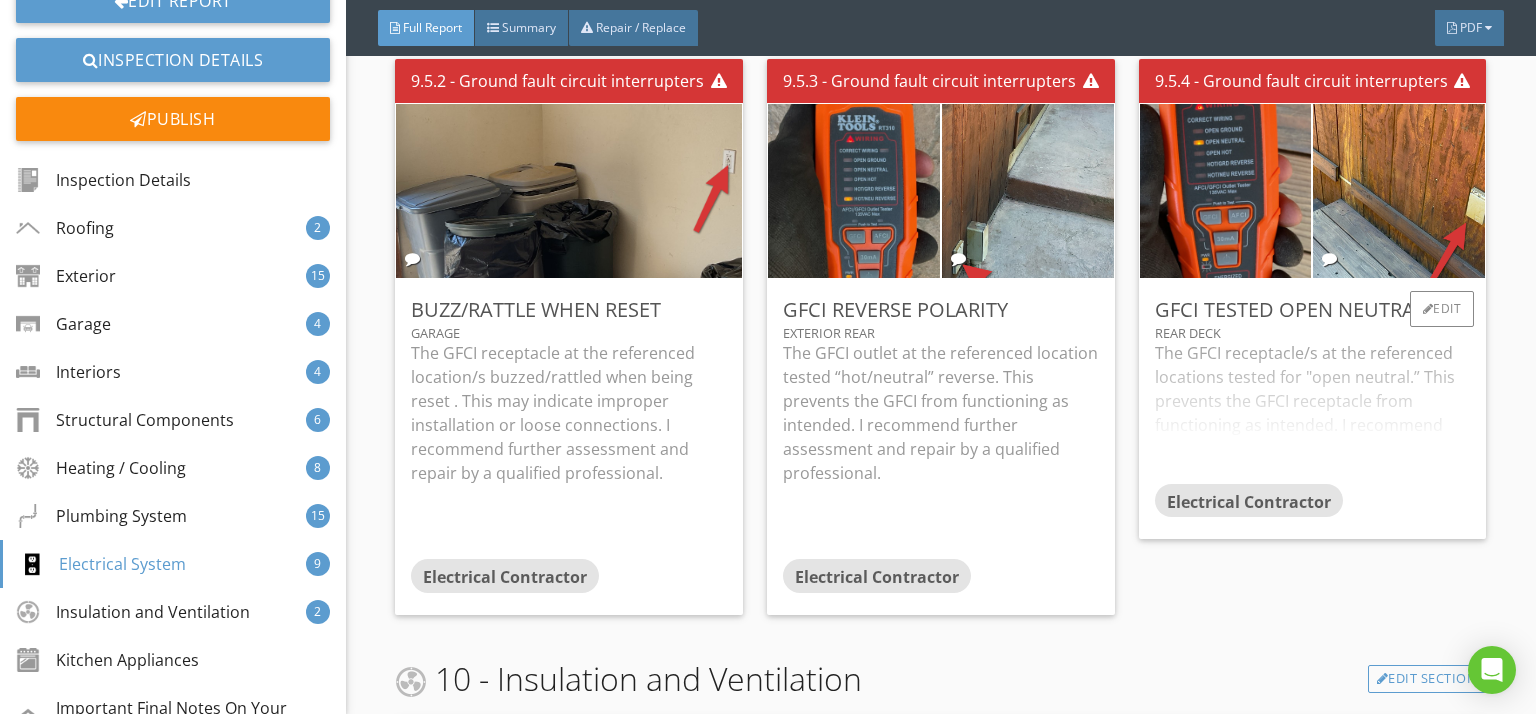 click on "The GFCI receptacle/s at the referenced locations tested for "open neutral.” This prevents the GFCI receptacle from functioning as intended. I recommend further assessment and repair by a qualified professional" at bounding box center (1313, 412) 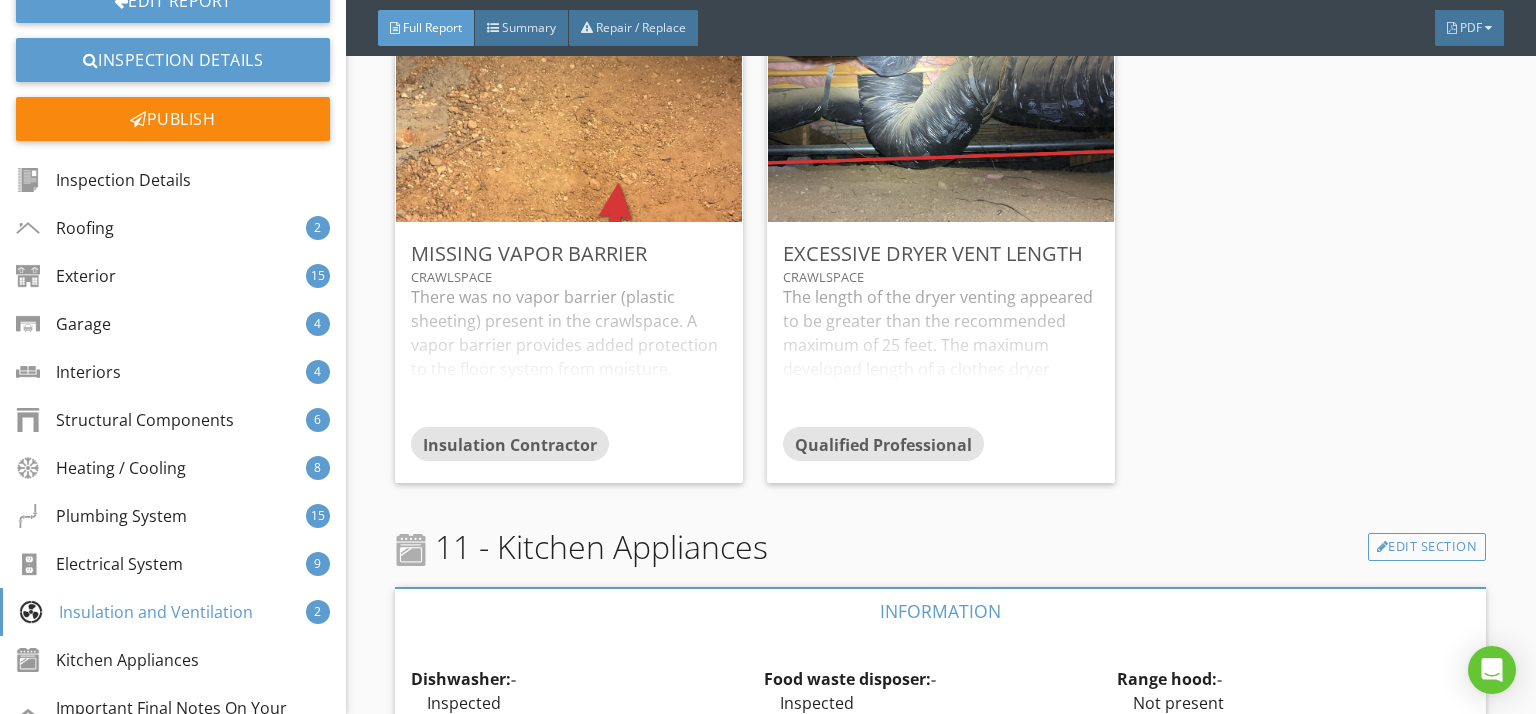 scroll, scrollTop: 30940, scrollLeft: 0, axis: vertical 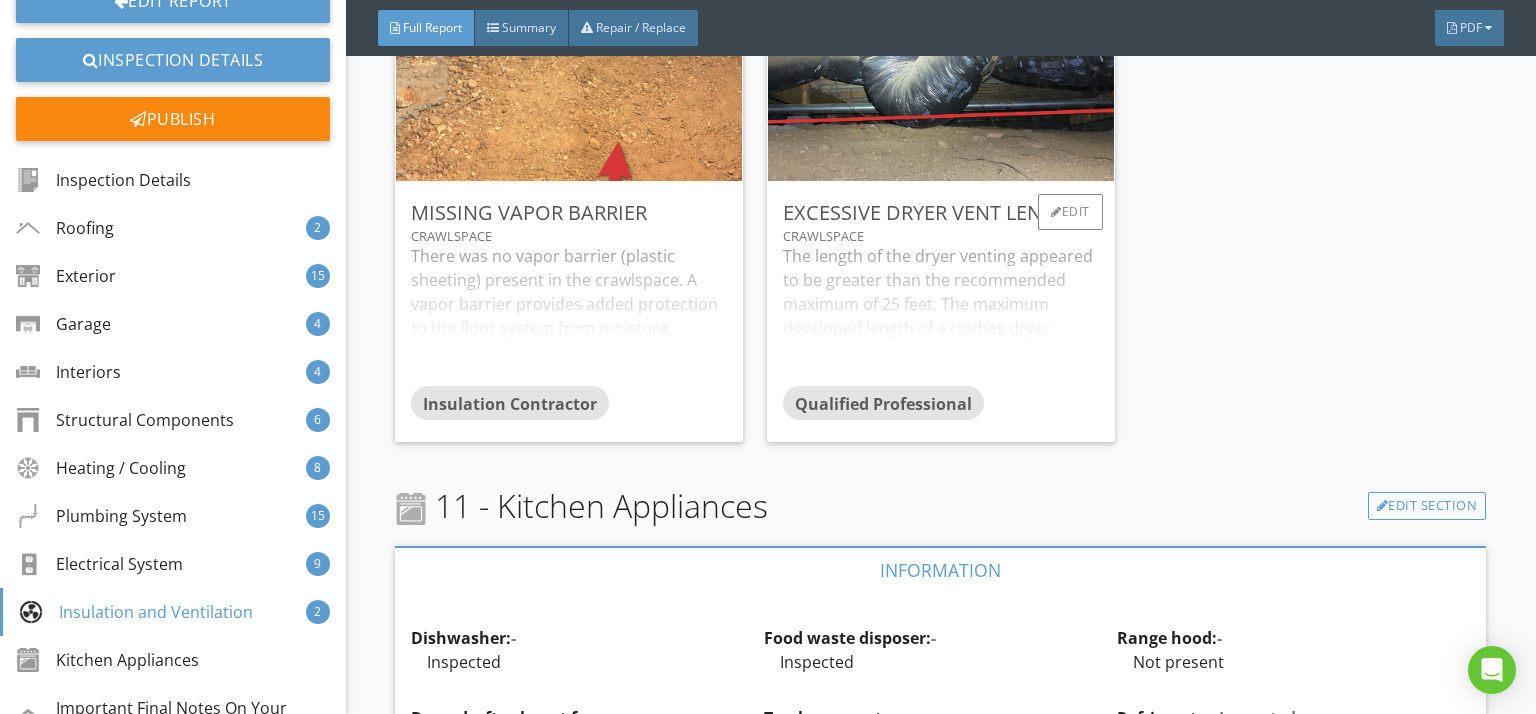 click on "The length of the dryer venting appeared to be greater than the recommended maximum of 25 feet. The maximum developed length of a clothes dryer exhaust duct should not exceed 25 feet from the dryer location to the wall or roof termination. The maximum length of the duct should be reduced 2.5 feet for each 45-degree bend, and 5 feet for each 90-degree bend.  Dryer vents longer than 25' are prone to clogging, which is a fire hazard. The current configuration was approximately 11’ in length with 4- 90 degree bends. As configured, and according to these specifications, the vent should be no longer than 5'. I recommend further assessment and repair by a qualified professional." at bounding box center (941, 315) 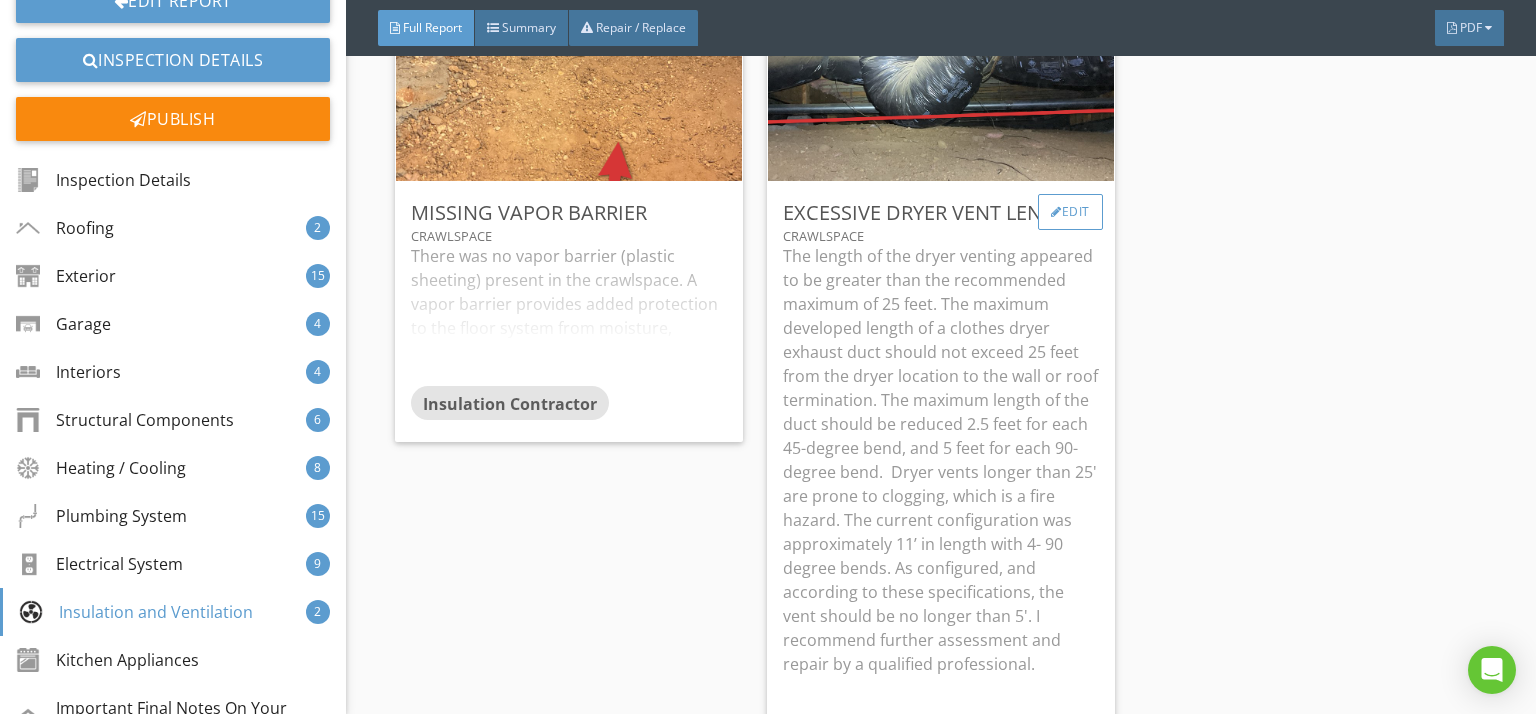 click on "Edit" at bounding box center [1070, 212] 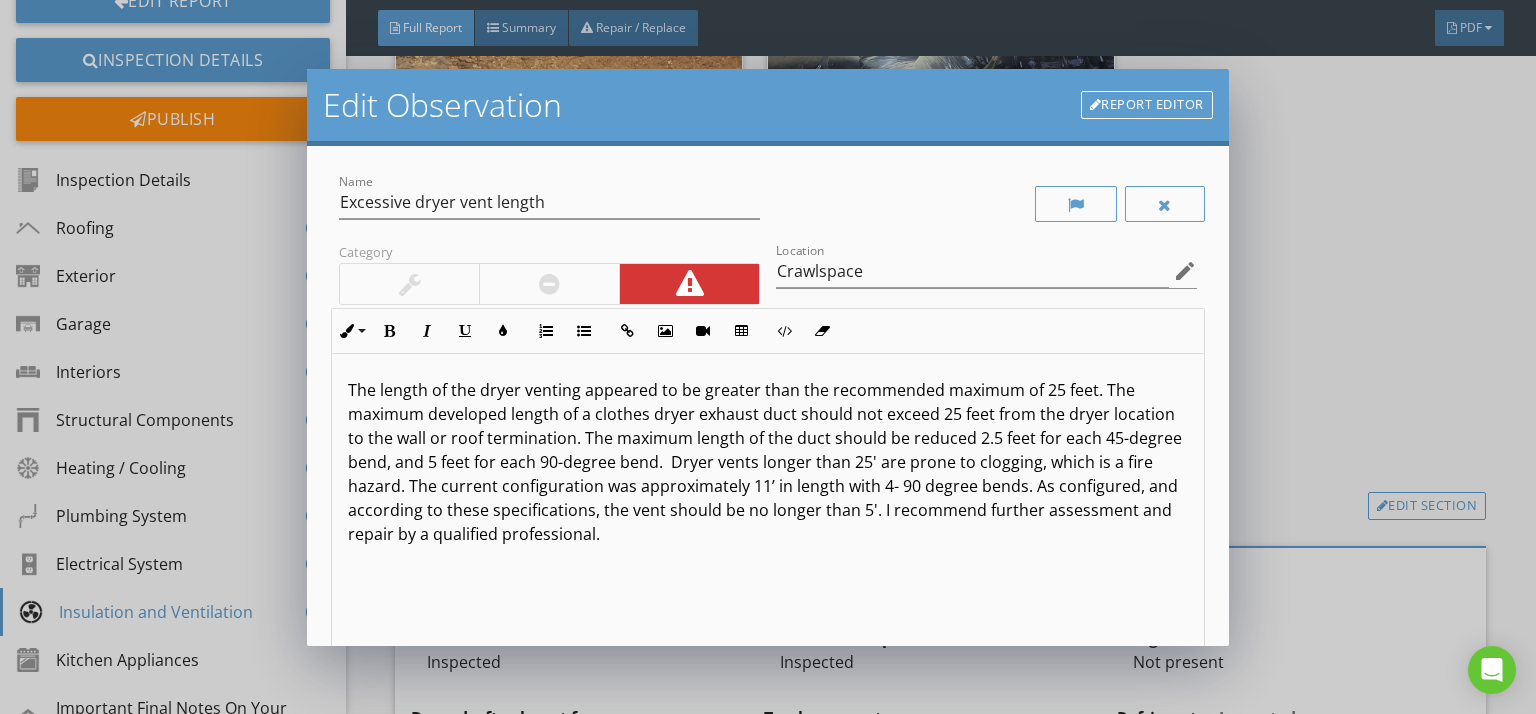 click on "The length of the dryer venting appeared to be greater than the recommended maximum of 25 feet. The maximum developed length of a clothes dryer exhaust duct should not exceed 25 feet from the dryer location to the wall or roof termination. The maximum length of the duct should be reduced 2.5 feet for each 45-degree bend, and 5 feet for each 90-degree bend.  Dryer vents longer than 25' are prone to clogging, which is a fire hazard. The current configuration was approximately 11’ in length with 4- 90 degree bends. As configured, and according to these specifications, the vent should be no longer than 5'. I recommend further assessment and repair by a qualified professional." at bounding box center [768, 462] 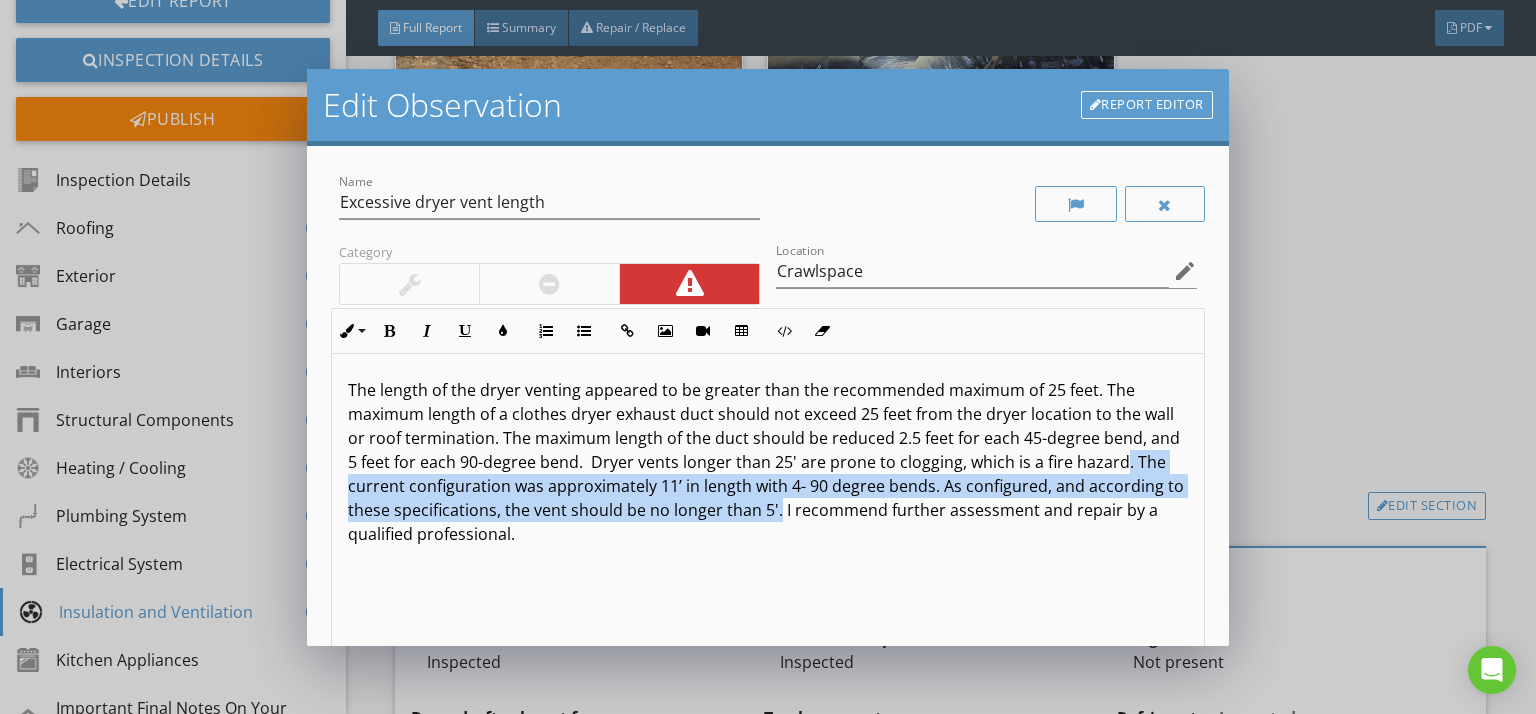 drag, startPoint x: 1106, startPoint y: 461, endPoint x: 775, endPoint y: 515, distance: 335.37592 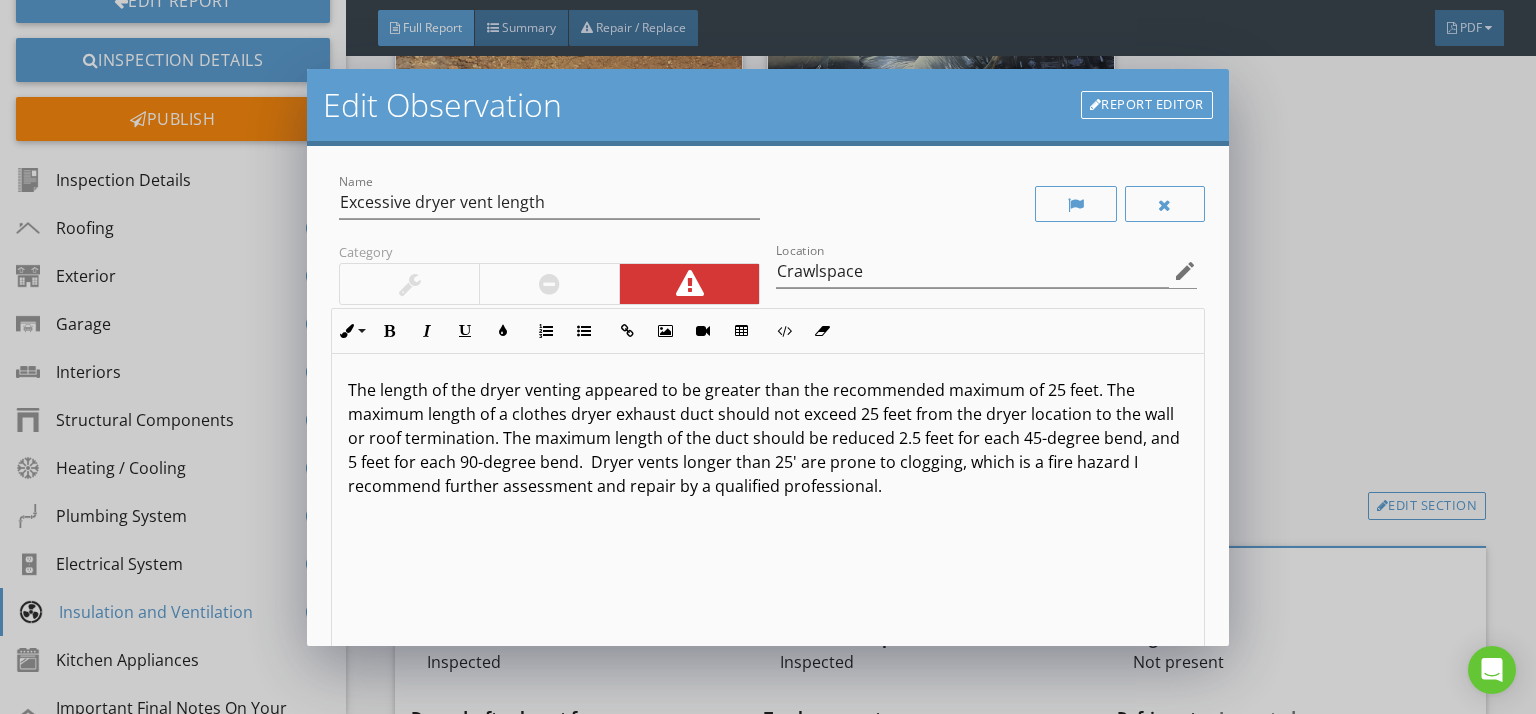 type 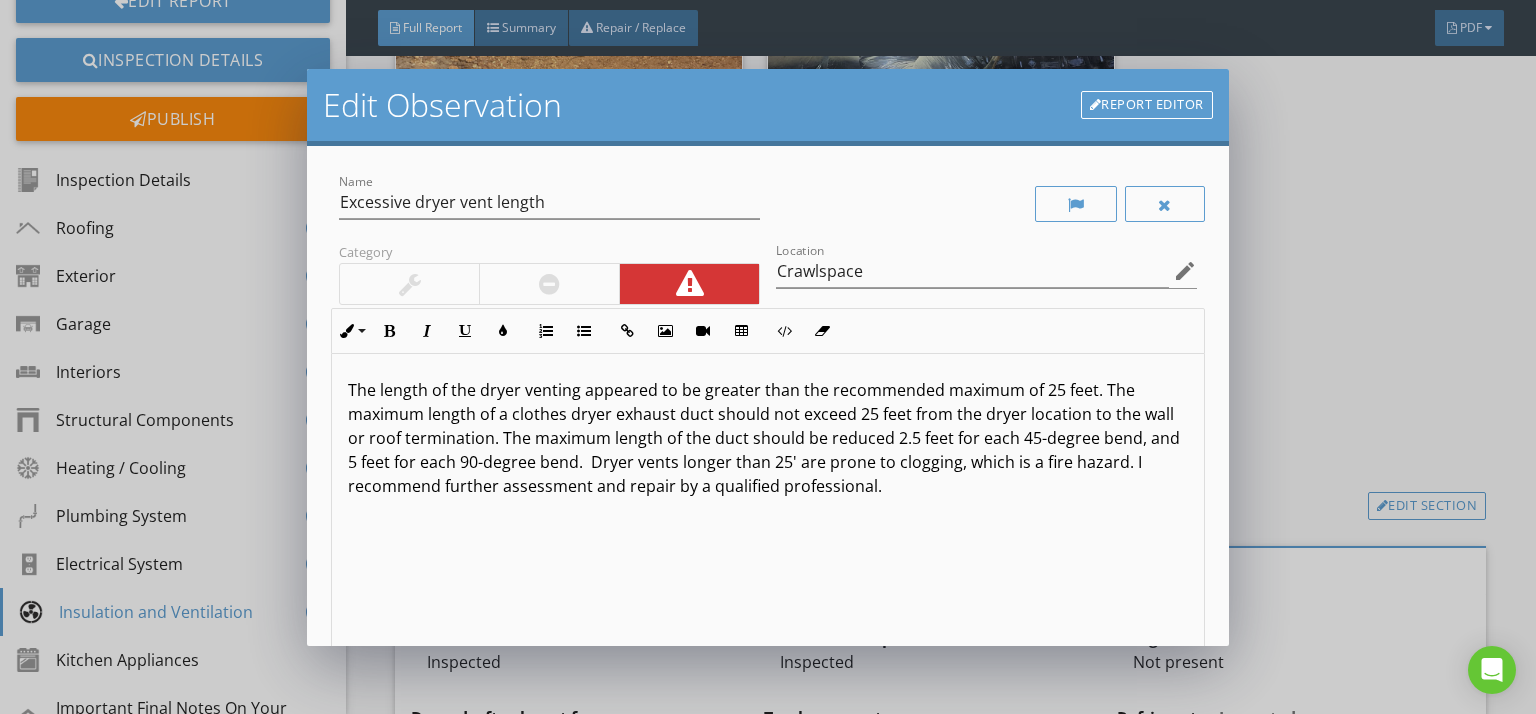 scroll, scrollTop: 0, scrollLeft: 0, axis: both 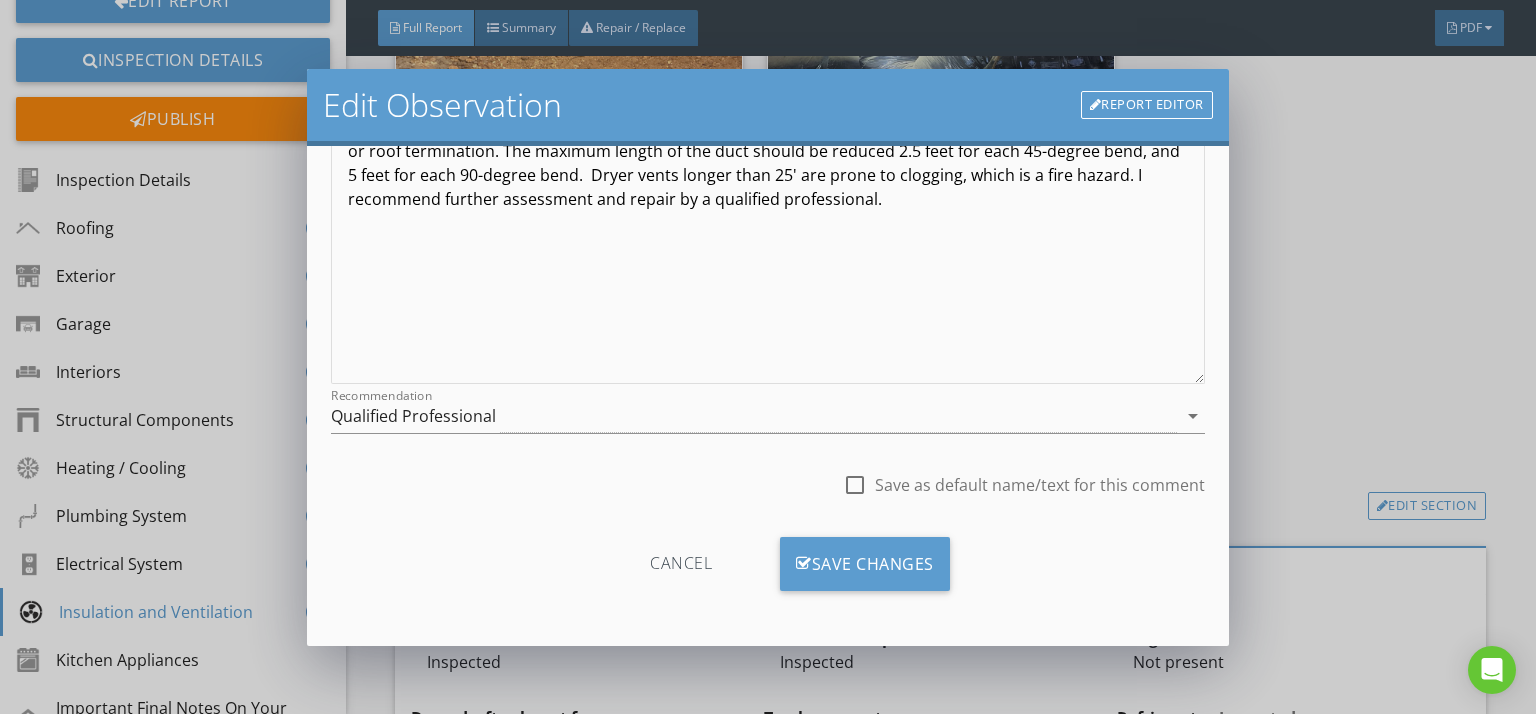 drag, startPoint x: 848, startPoint y: 556, endPoint x: 755, endPoint y: 471, distance: 125.992065 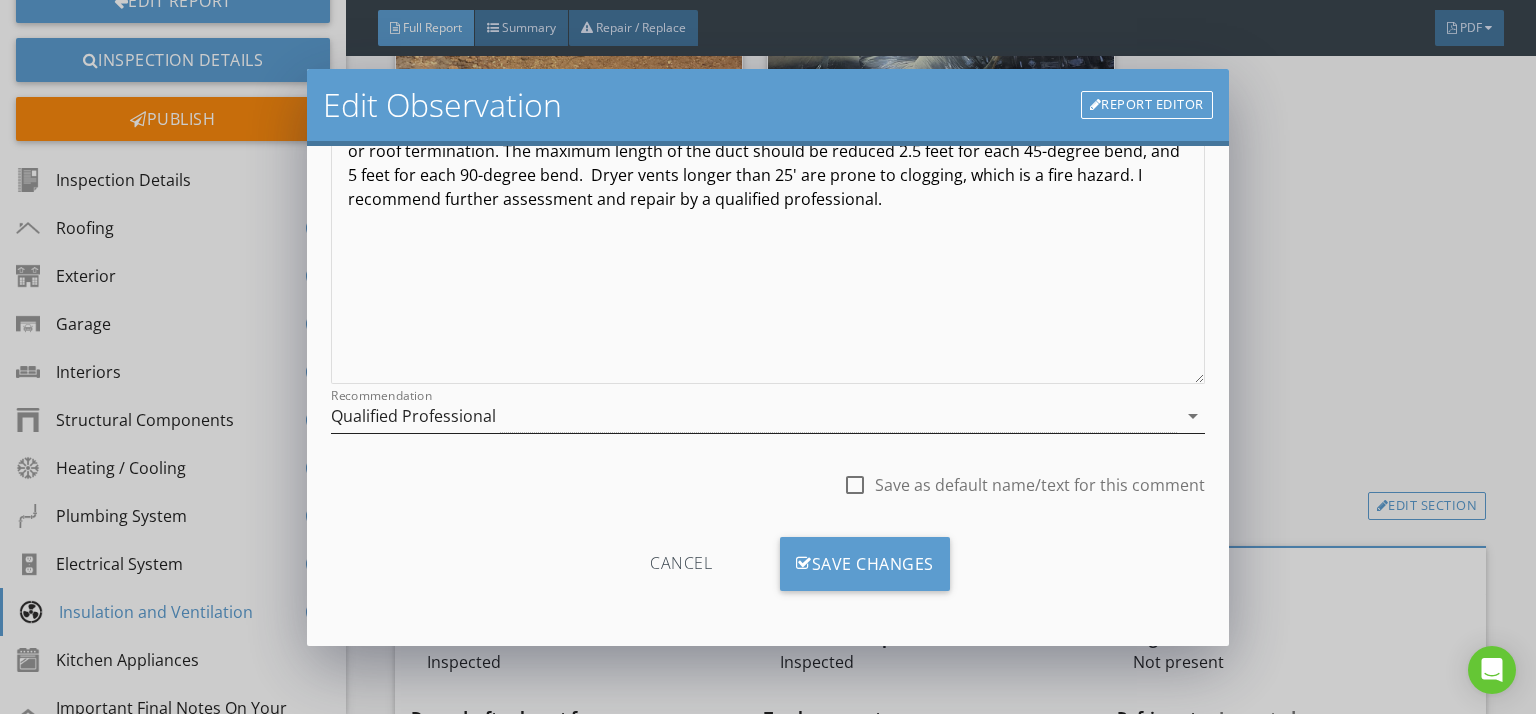 click on "Qualified Professional" at bounding box center [754, 416] 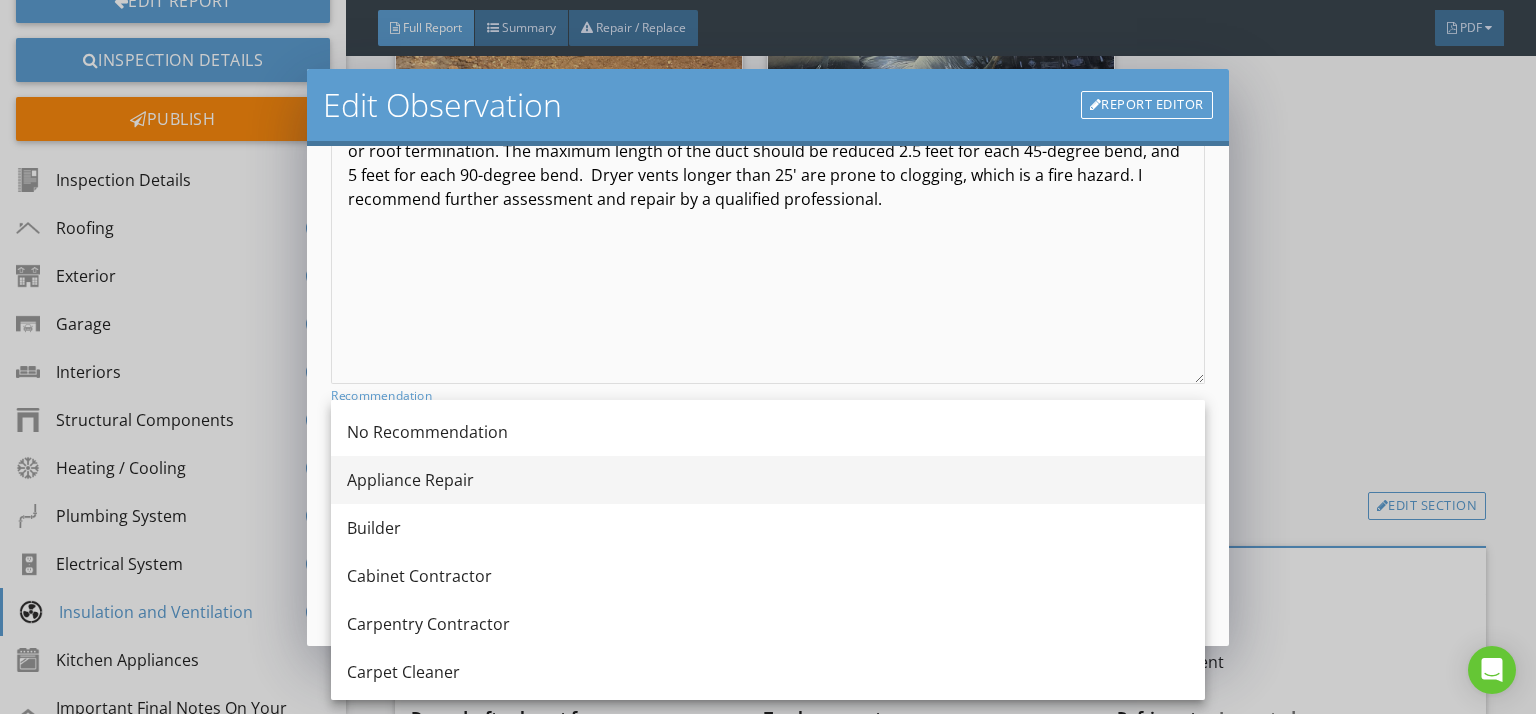 click on "Appliance Repair" at bounding box center [768, 480] 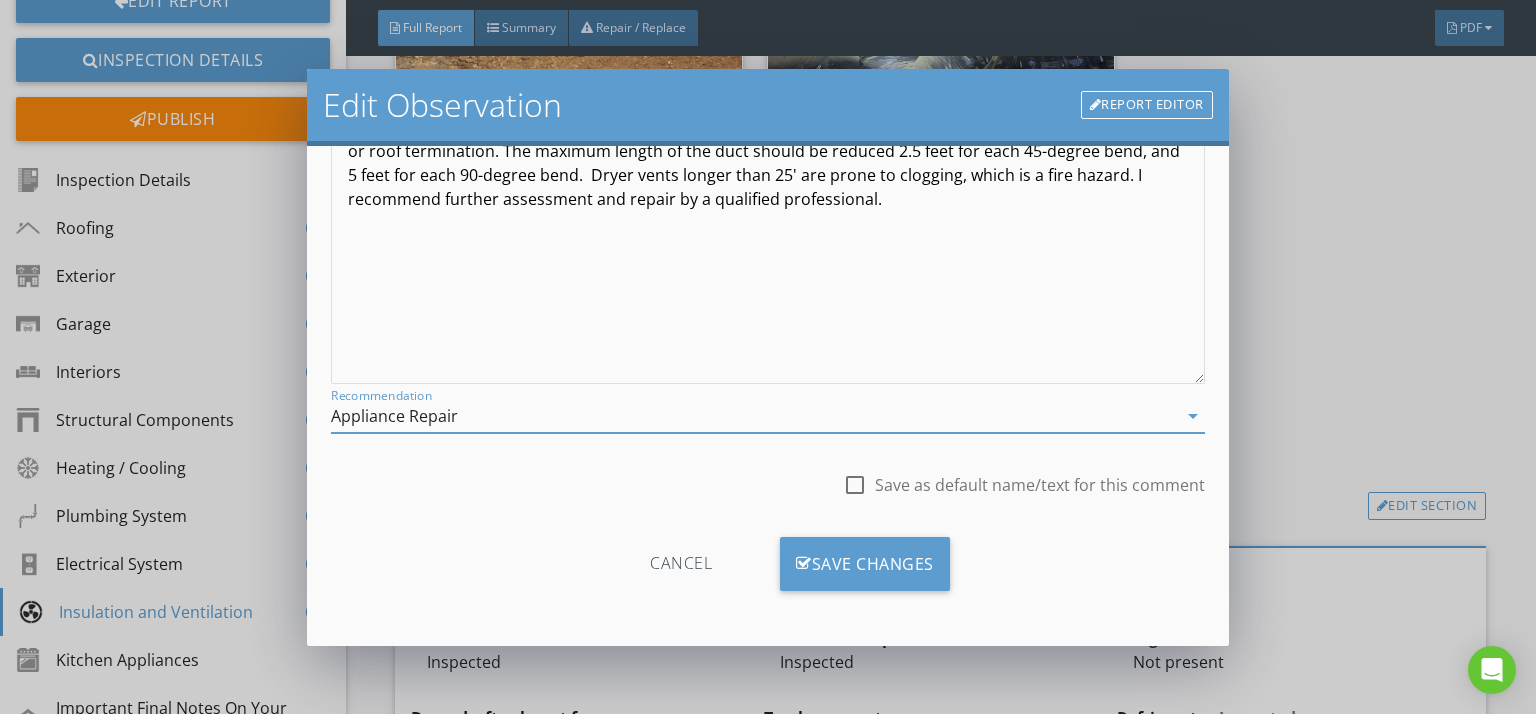 click at bounding box center (855, 485) 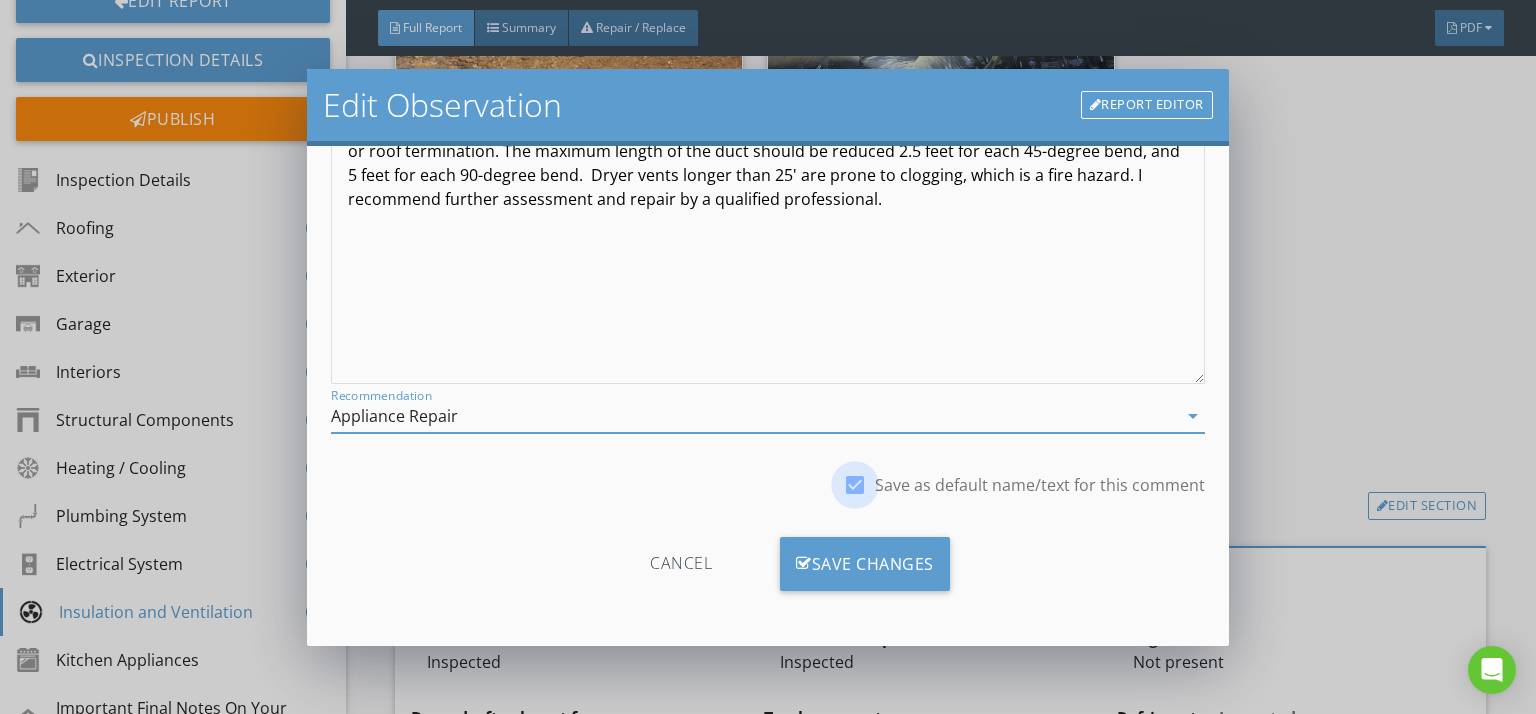 checkbox on "true" 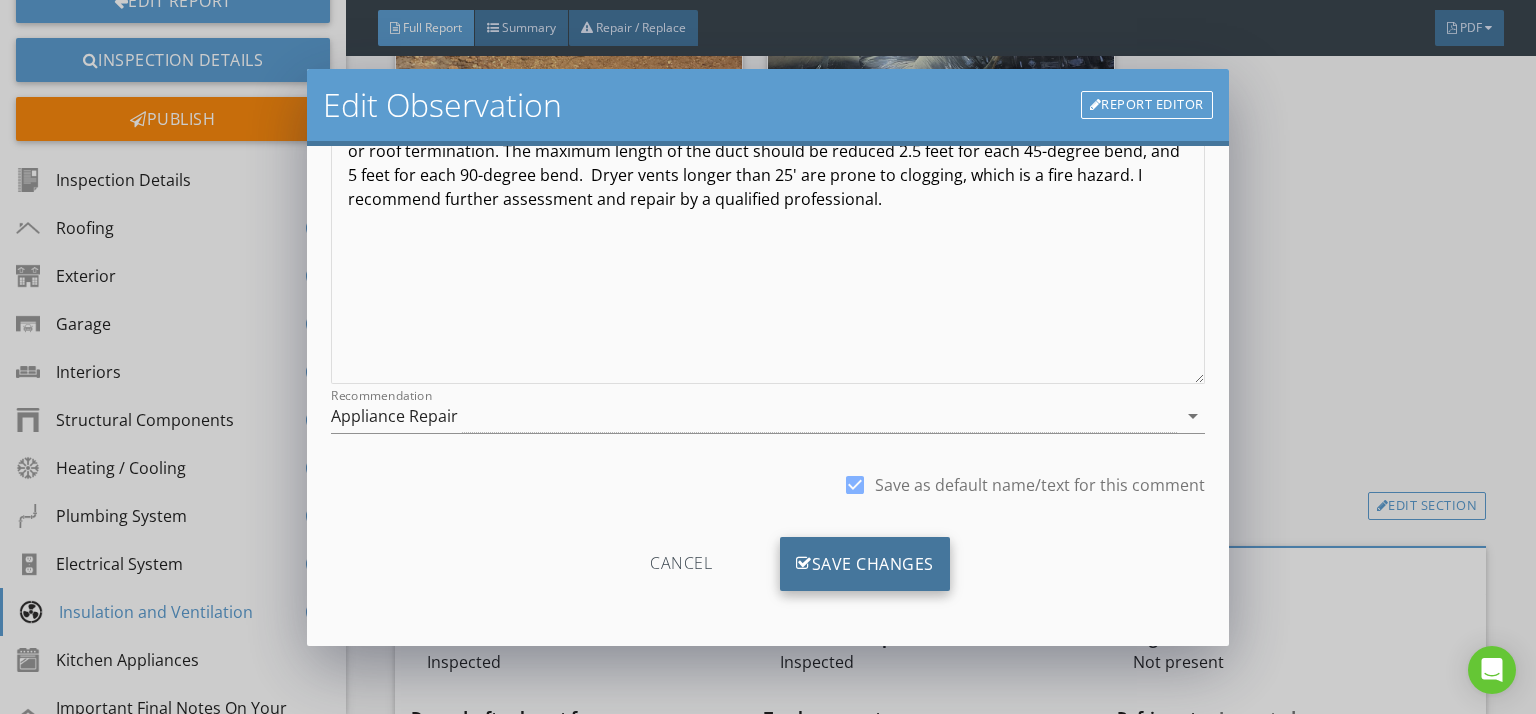 click on "Save Changes" at bounding box center [865, 564] 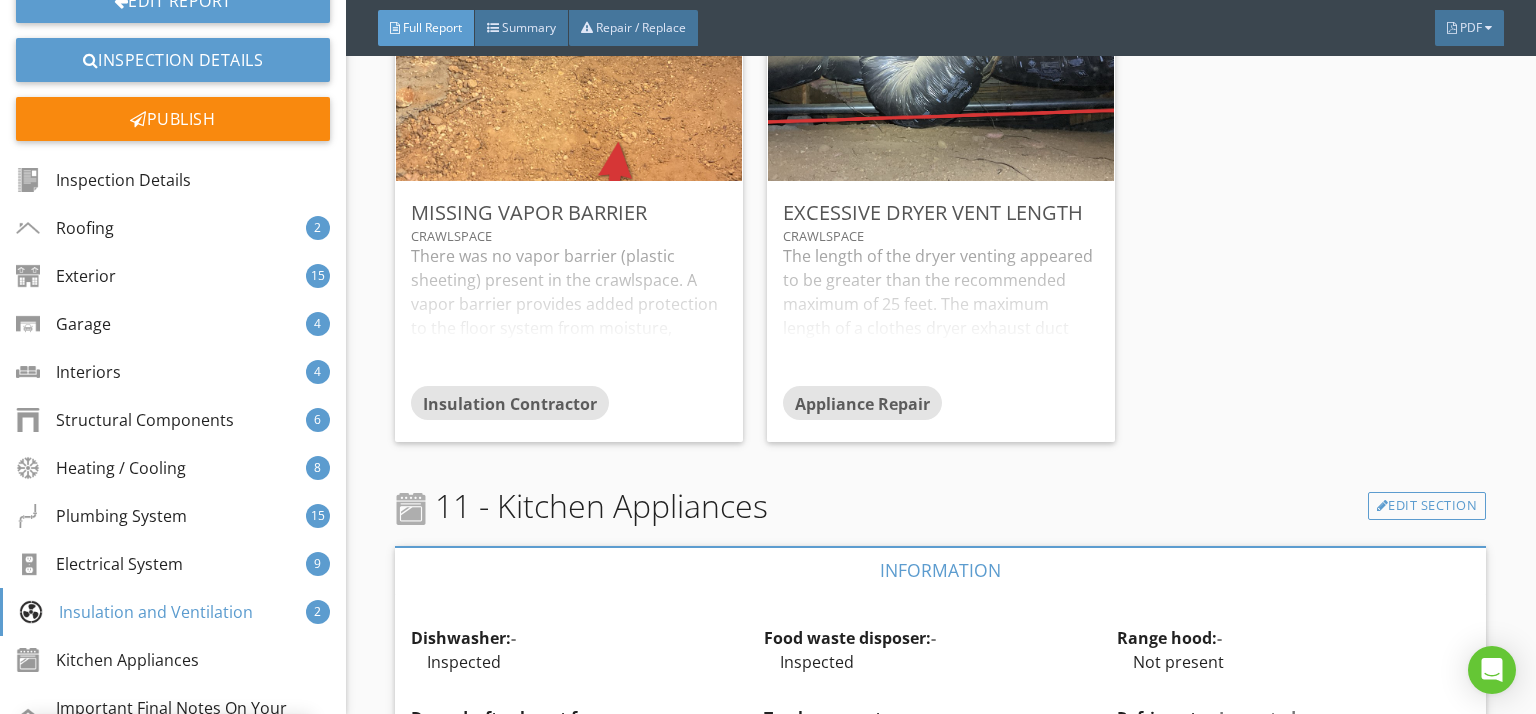 scroll, scrollTop: 50, scrollLeft: 0, axis: vertical 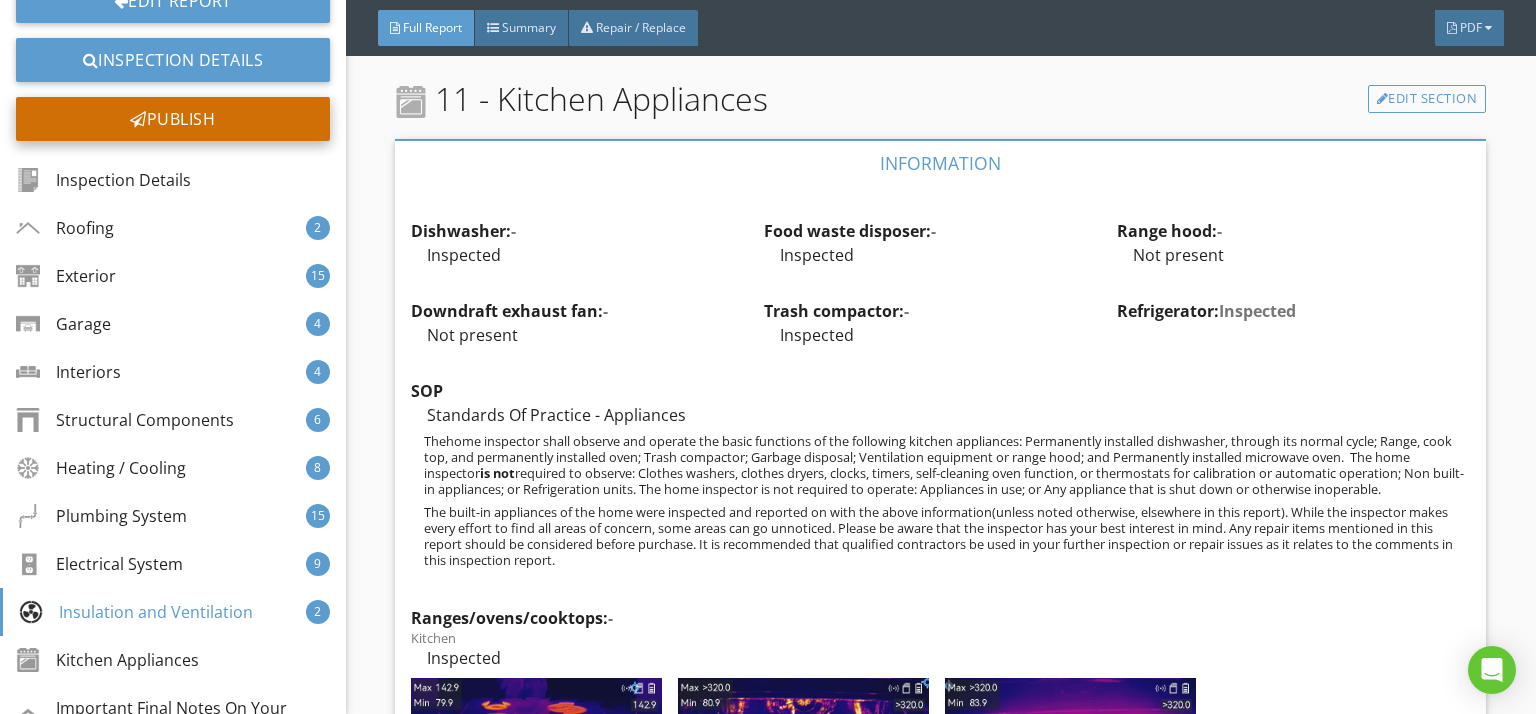 click on "Publish" at bounding box center (173, 119) 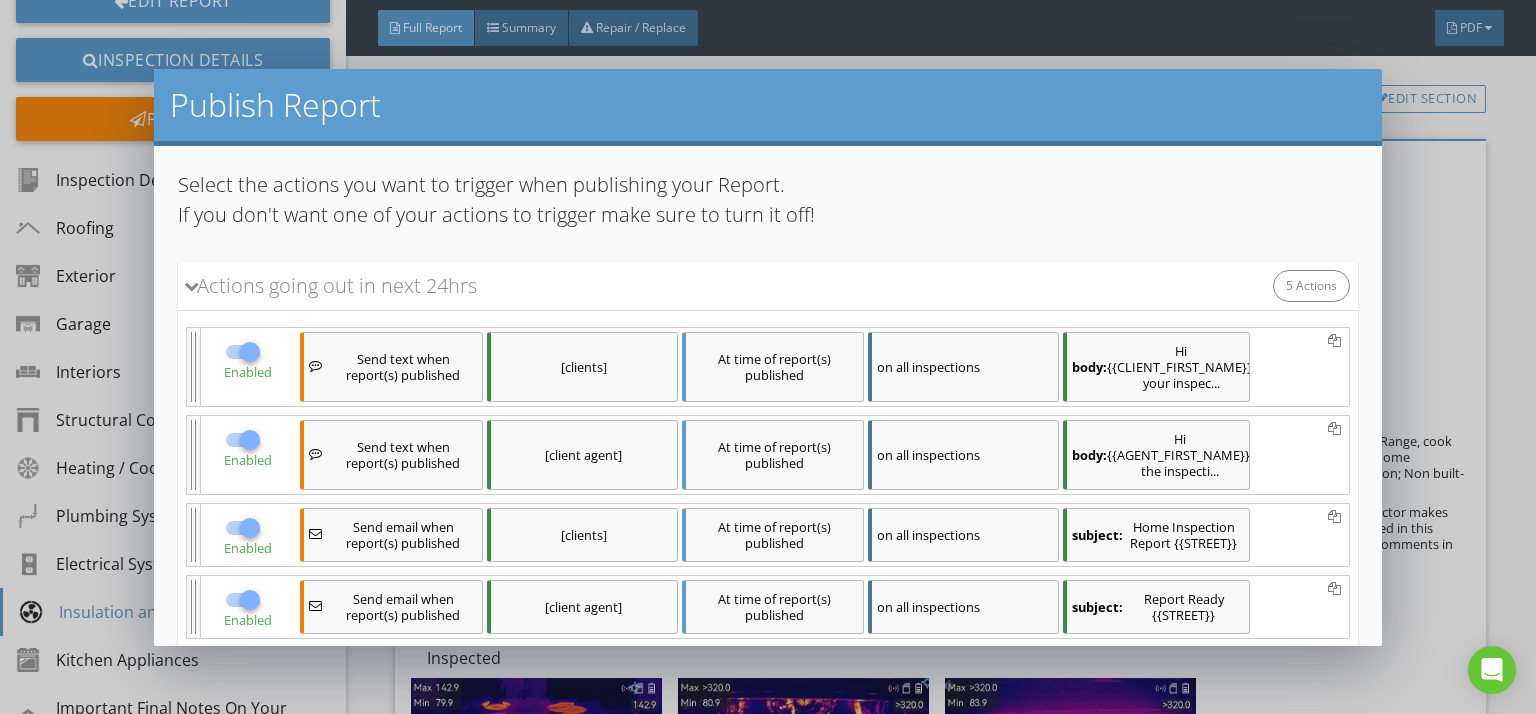 scroll, scrollTop: 198, scrollLeft: 0, axis: vertical 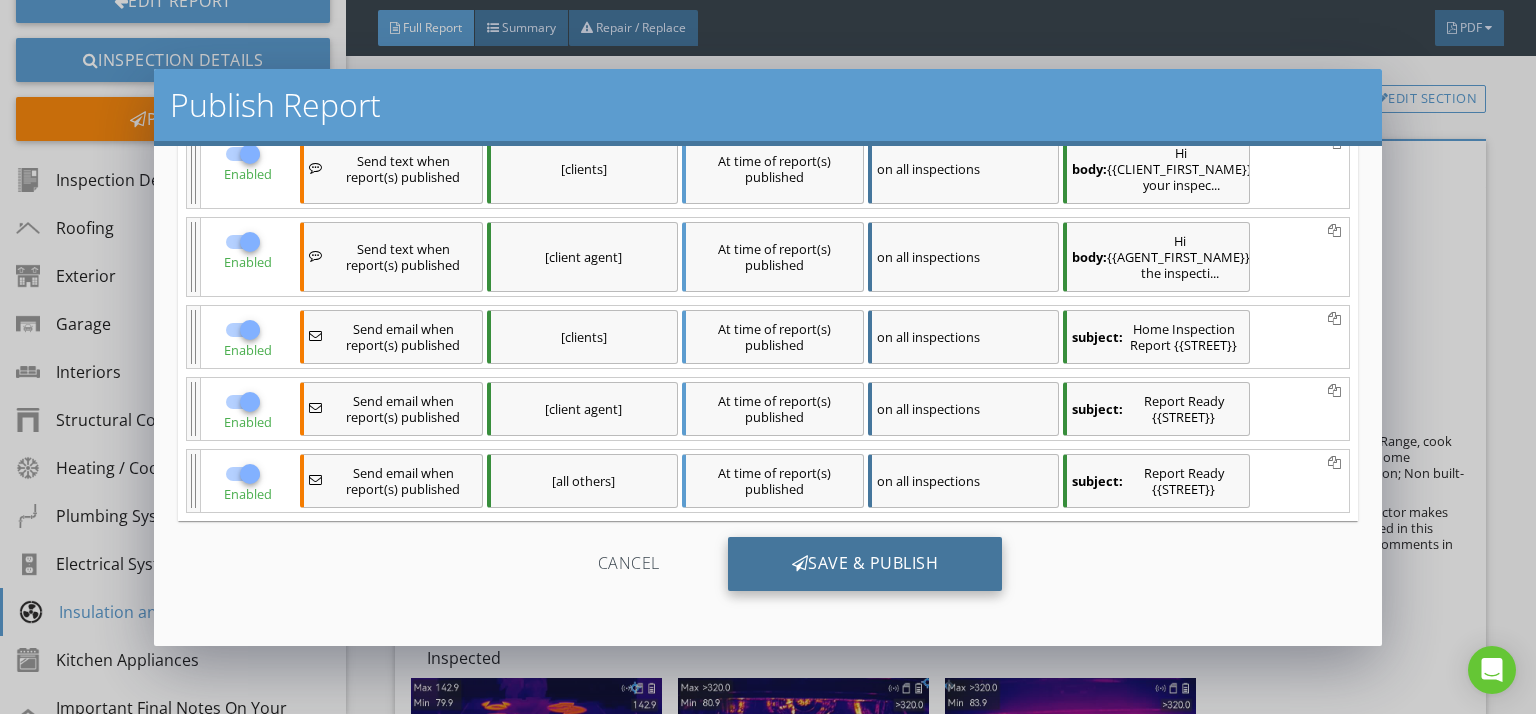 click on "Save & Publish" at bounding box center [865, 564] 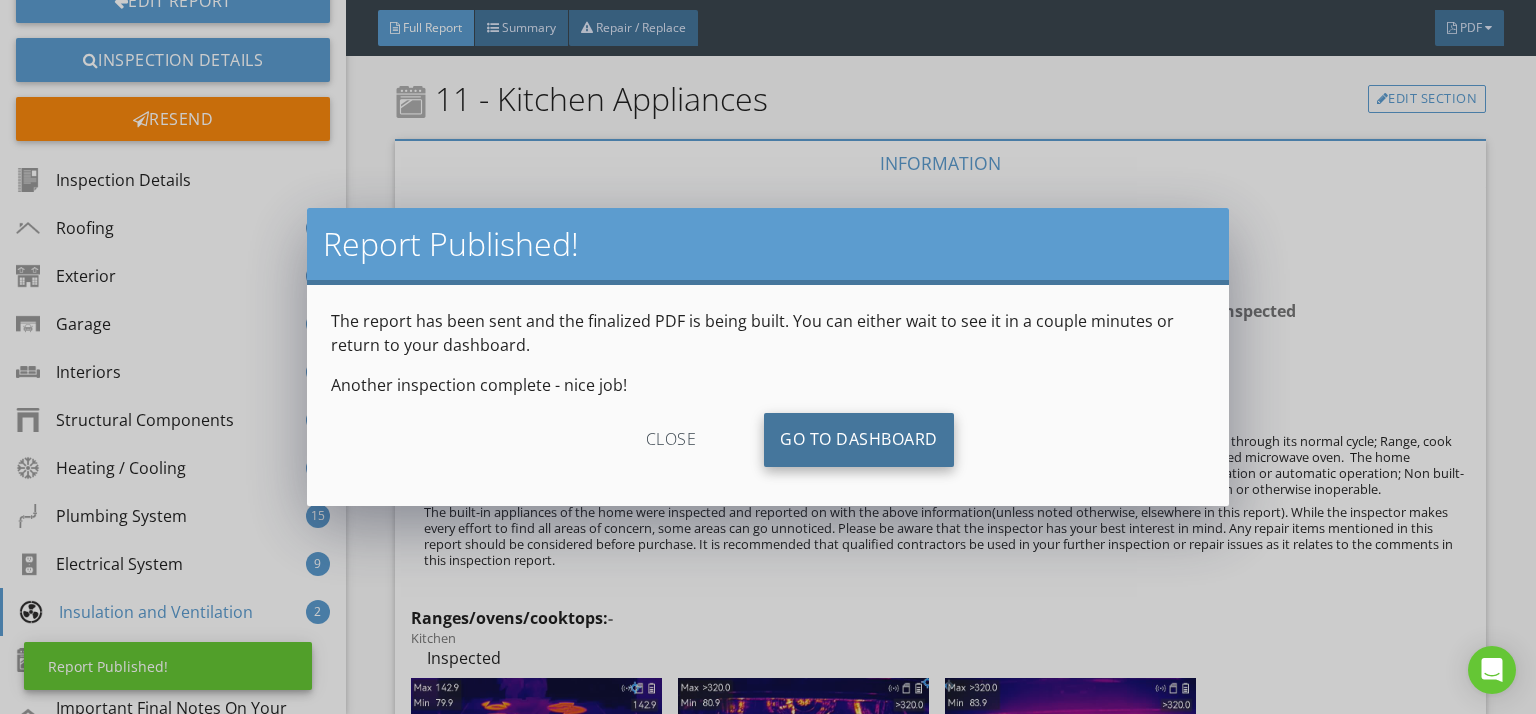 click on "Go To Dashboard" at bounding box center (859, 440) 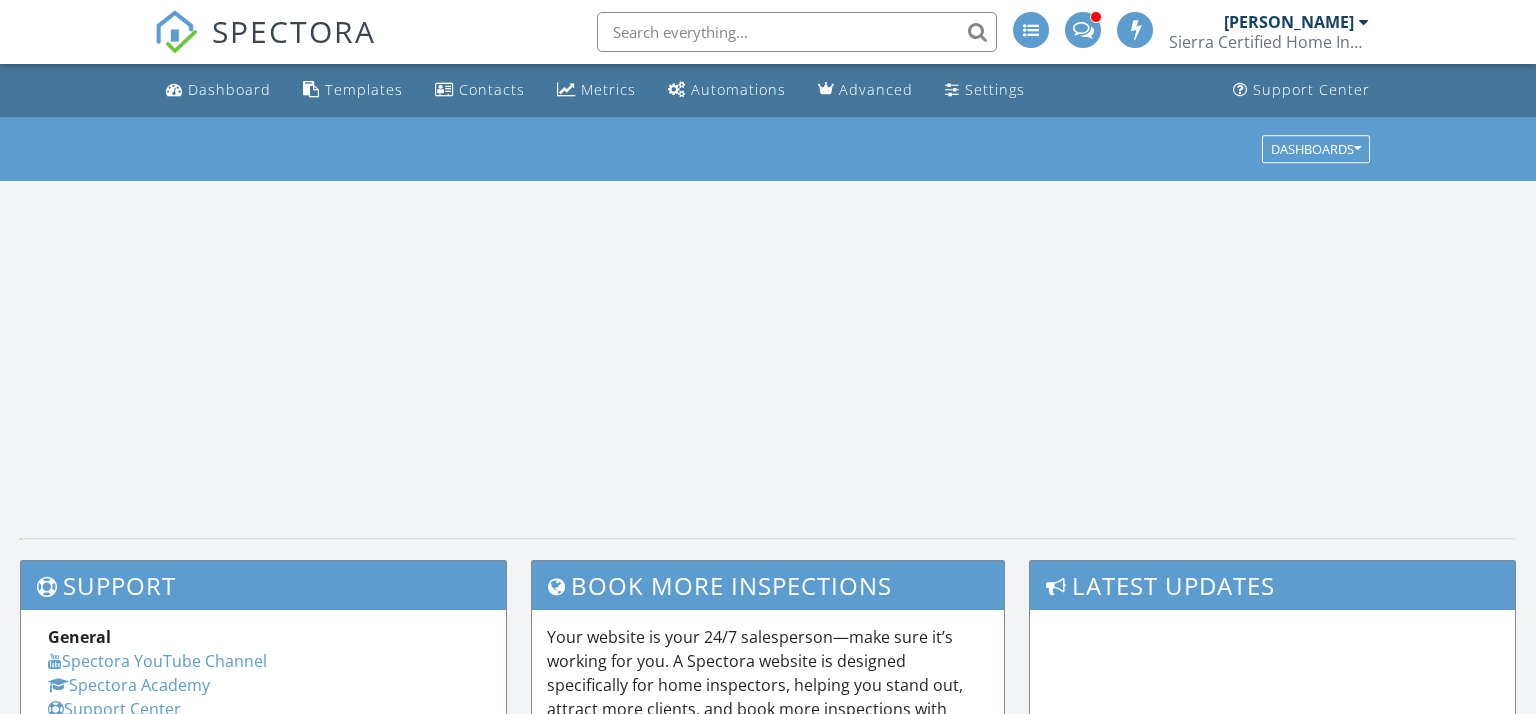 scroll, scrollTop: 0, scrollLeft: 0, axis: both 